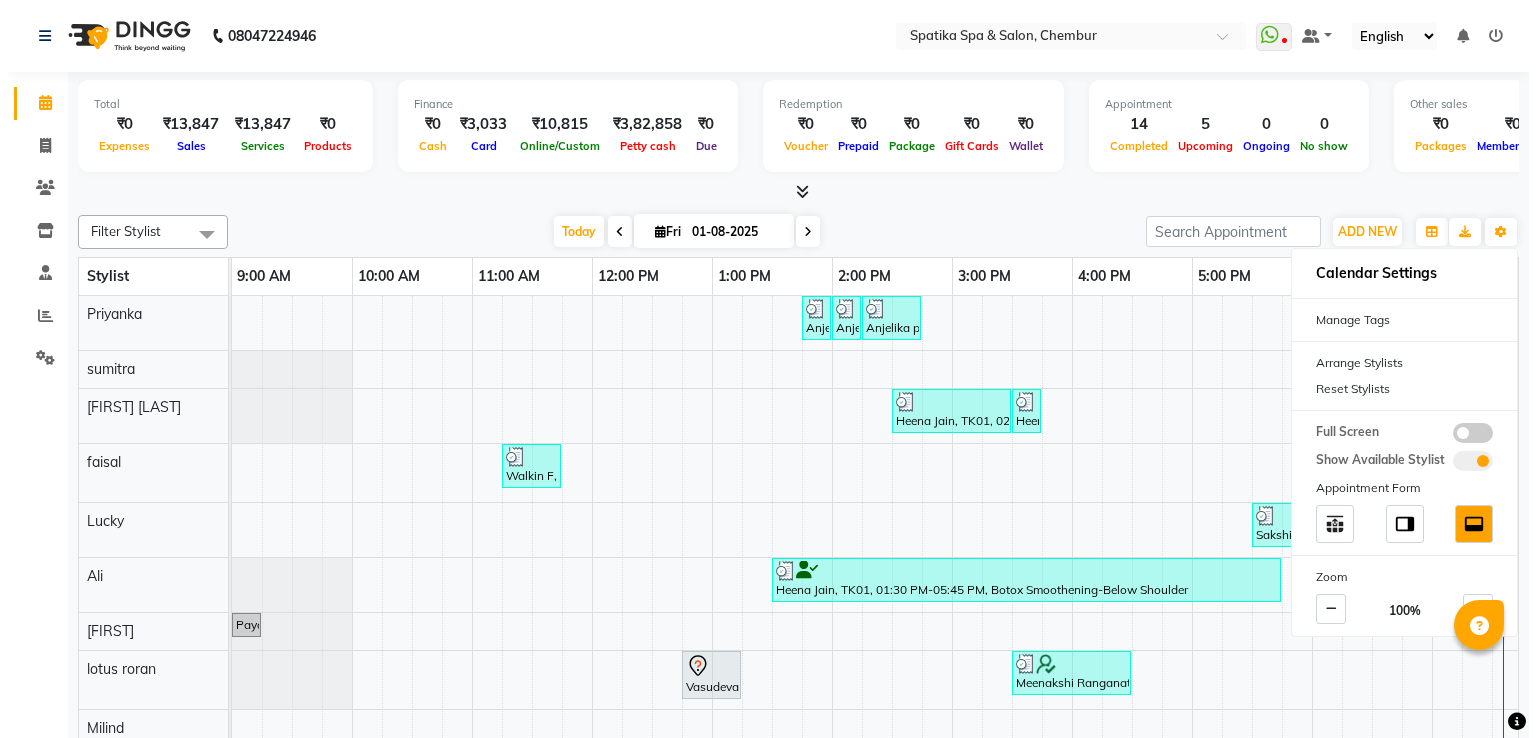 scroll, scrollTop: 0, scrollLeft: 0, axis: both 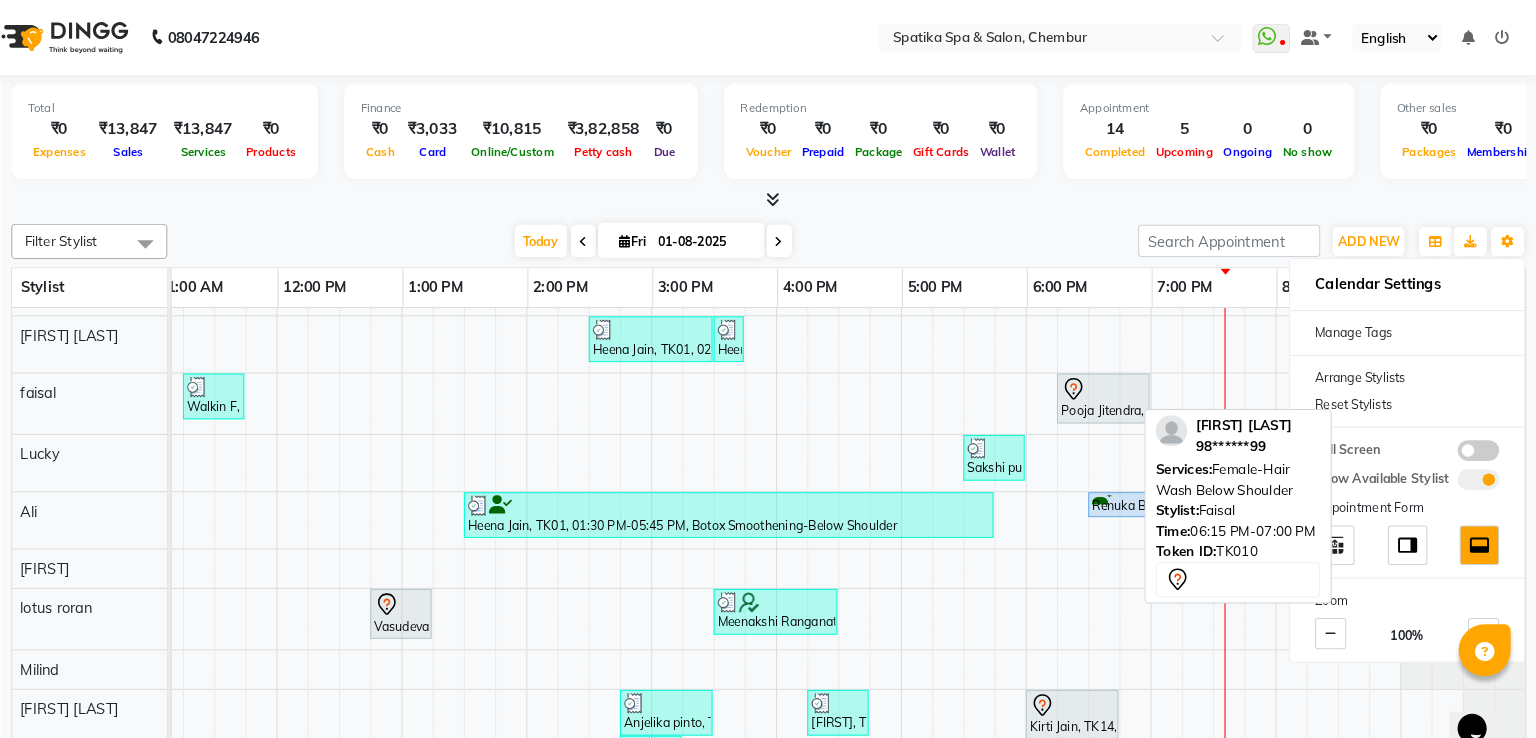 click on "Pooja Jitendra, TK10, 06:15 PM-07:00 PM, Female-Hair Wash Below Shoulder" at bounding box center (1119, 383) 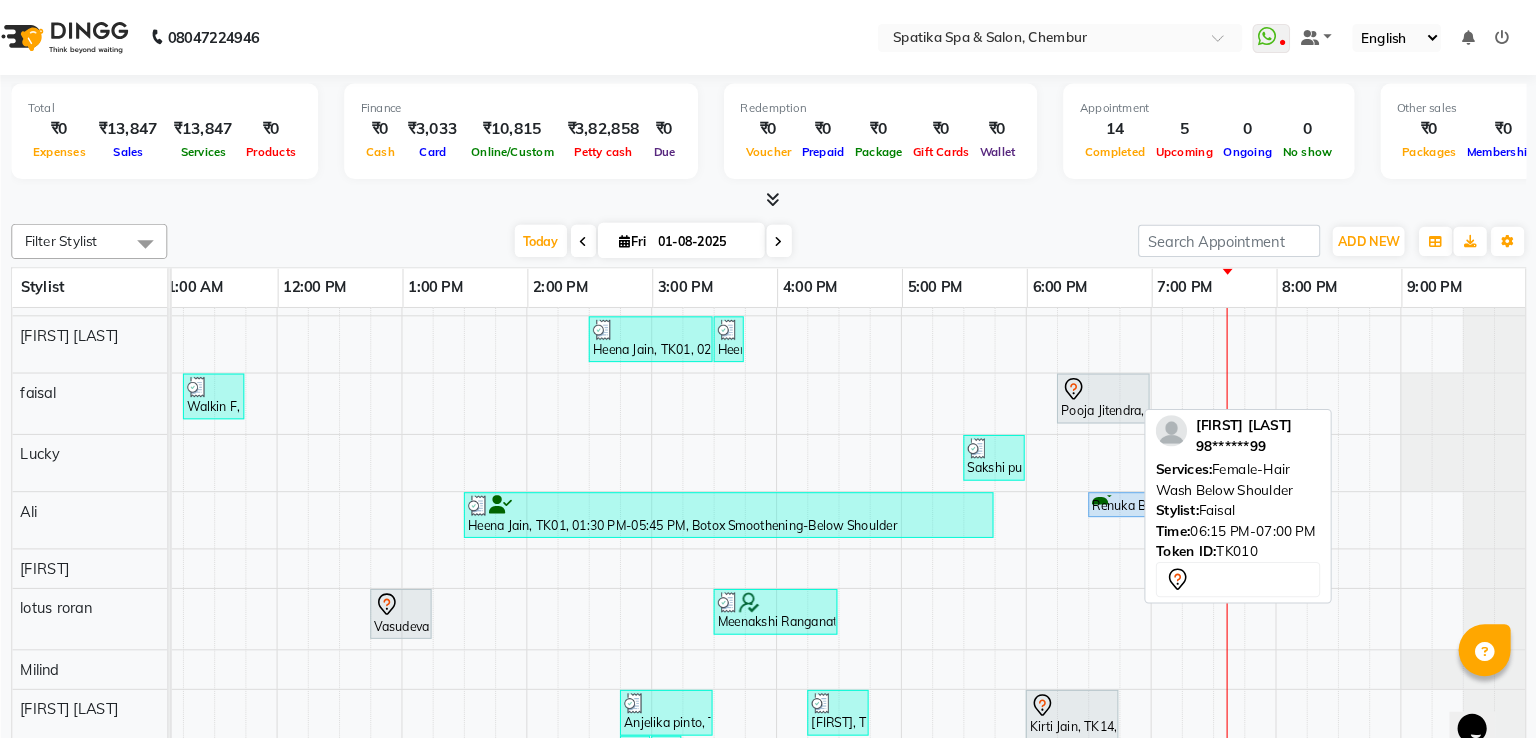 click on "Pooja Jitendra, TK10, 06:15 PM-07:00 PM, Female-Hair Wash Below Shoulder" at bounding box center (1119, 383) 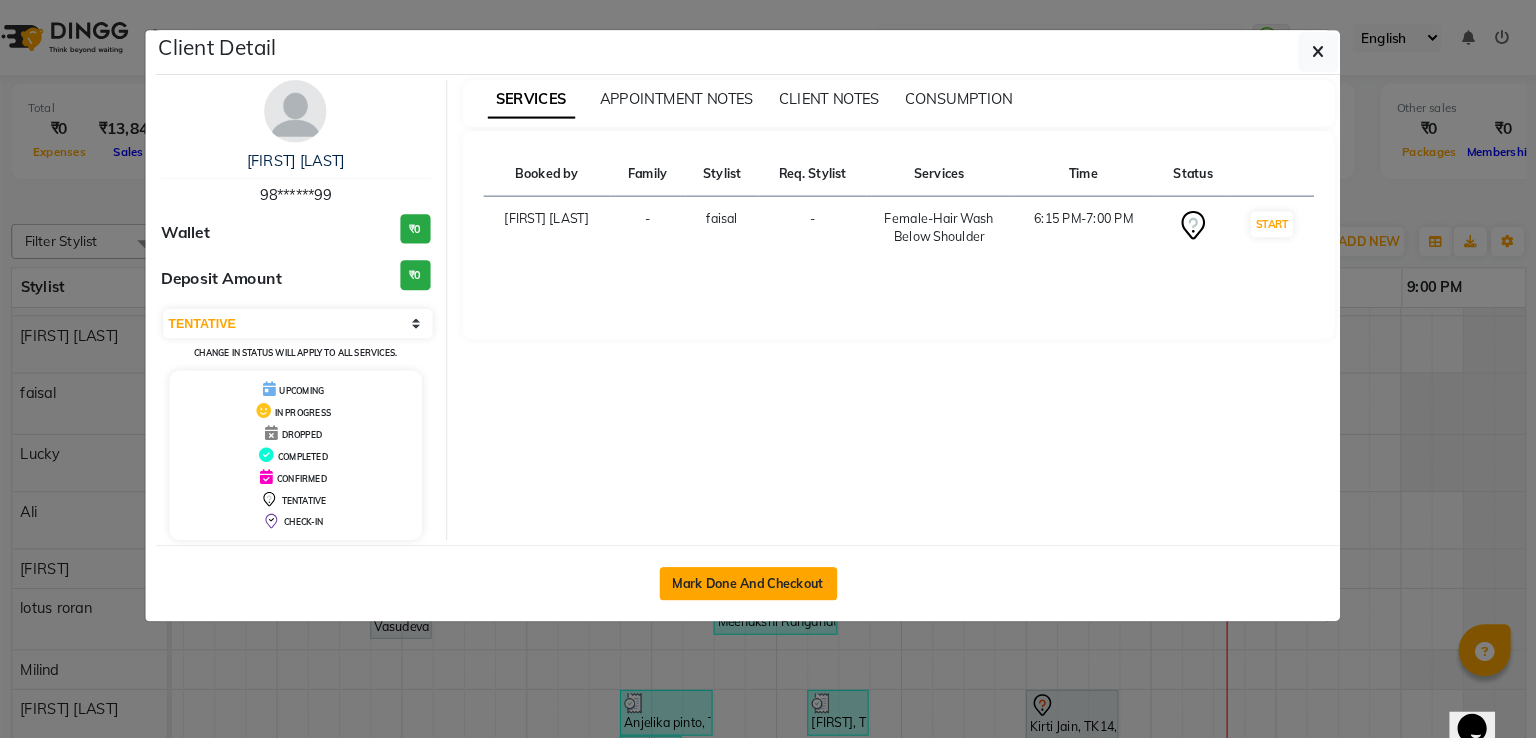 click on "Mark Done And Checkout" 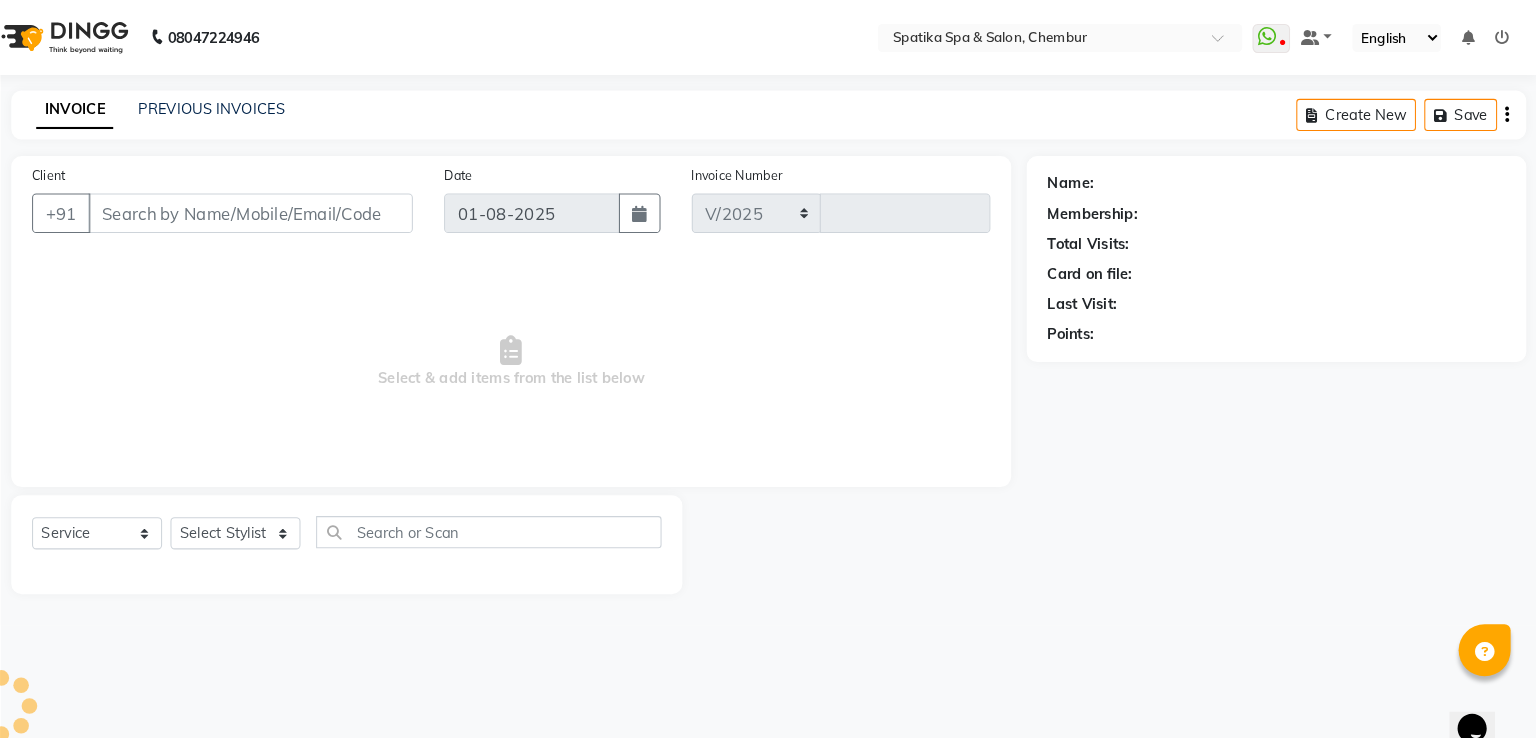 select on "631" 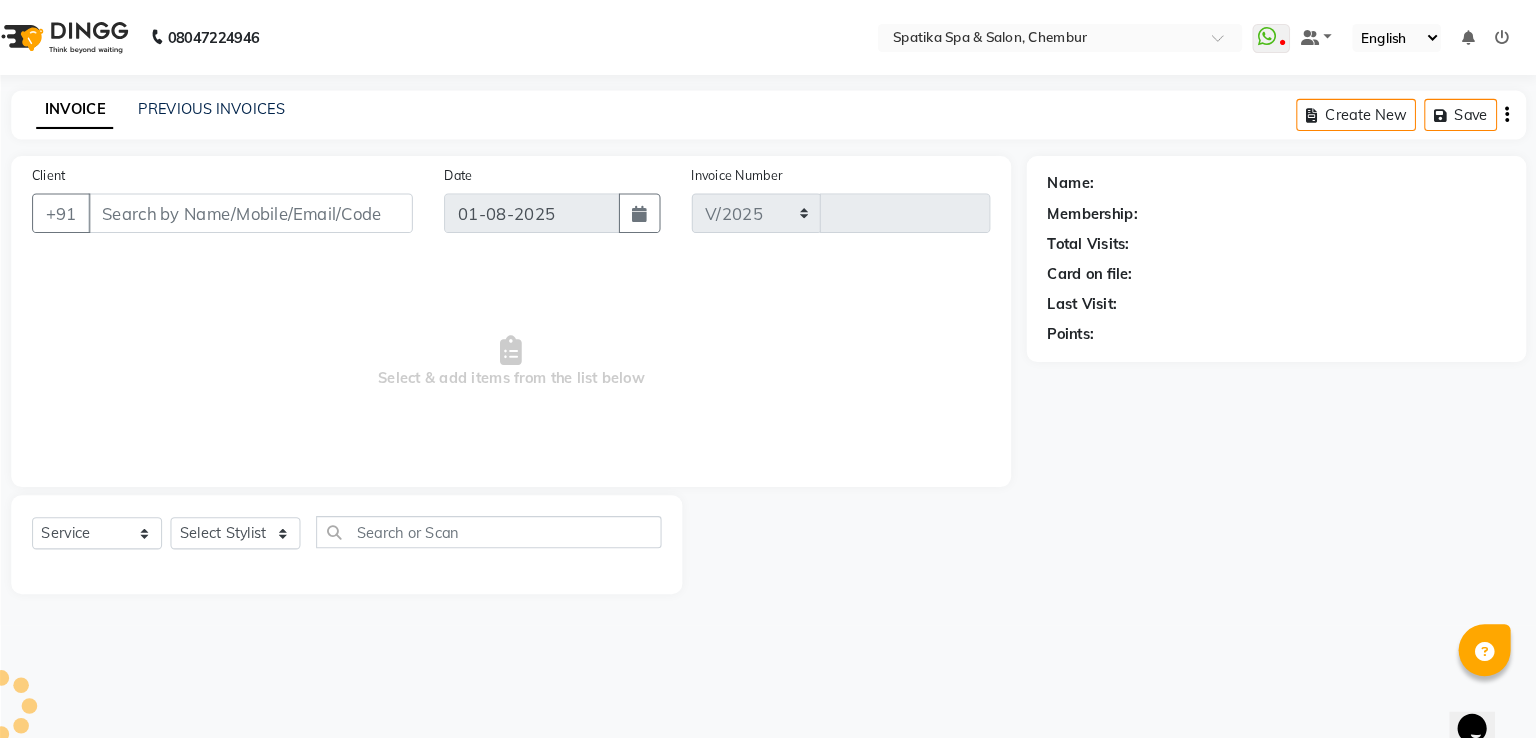 type on "1688" 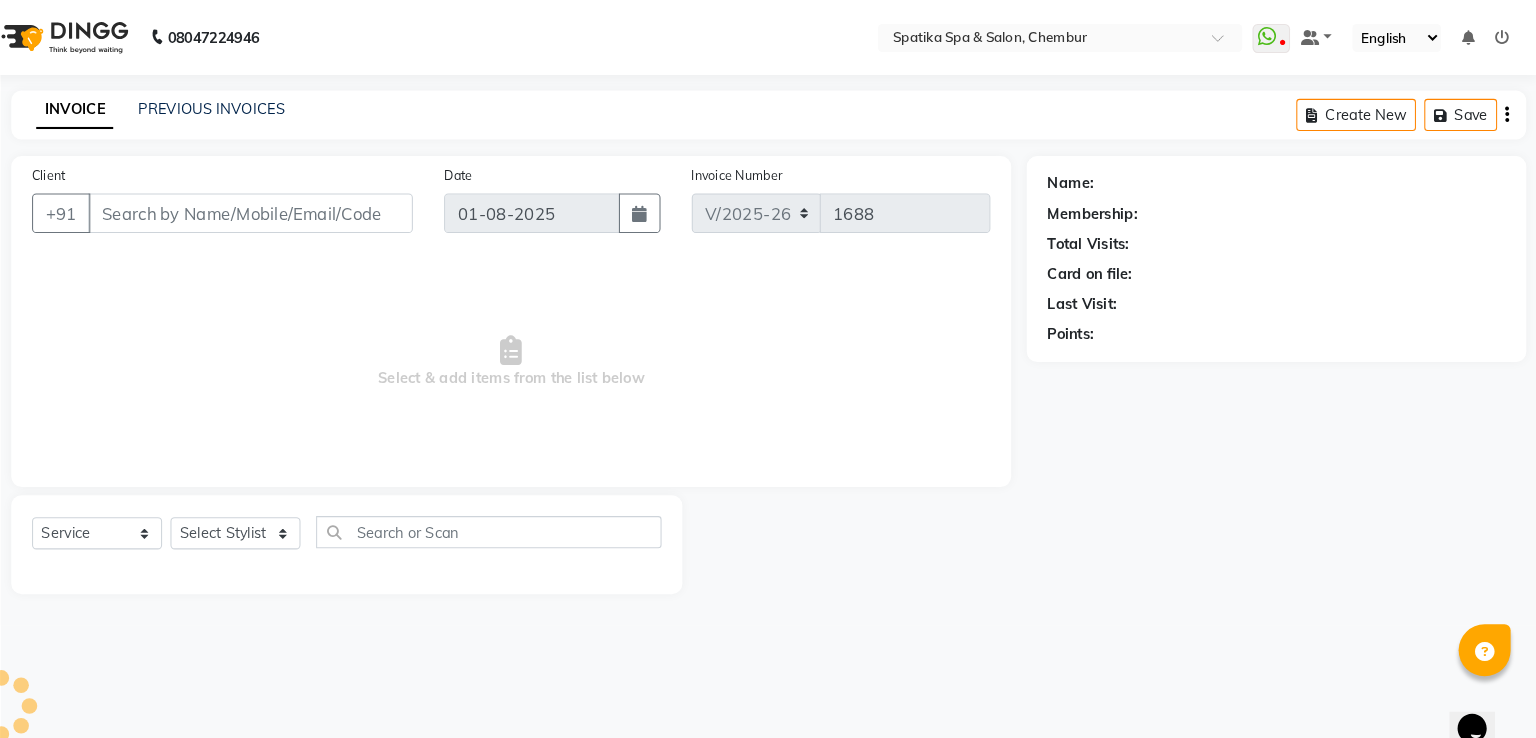 type on "98******99" 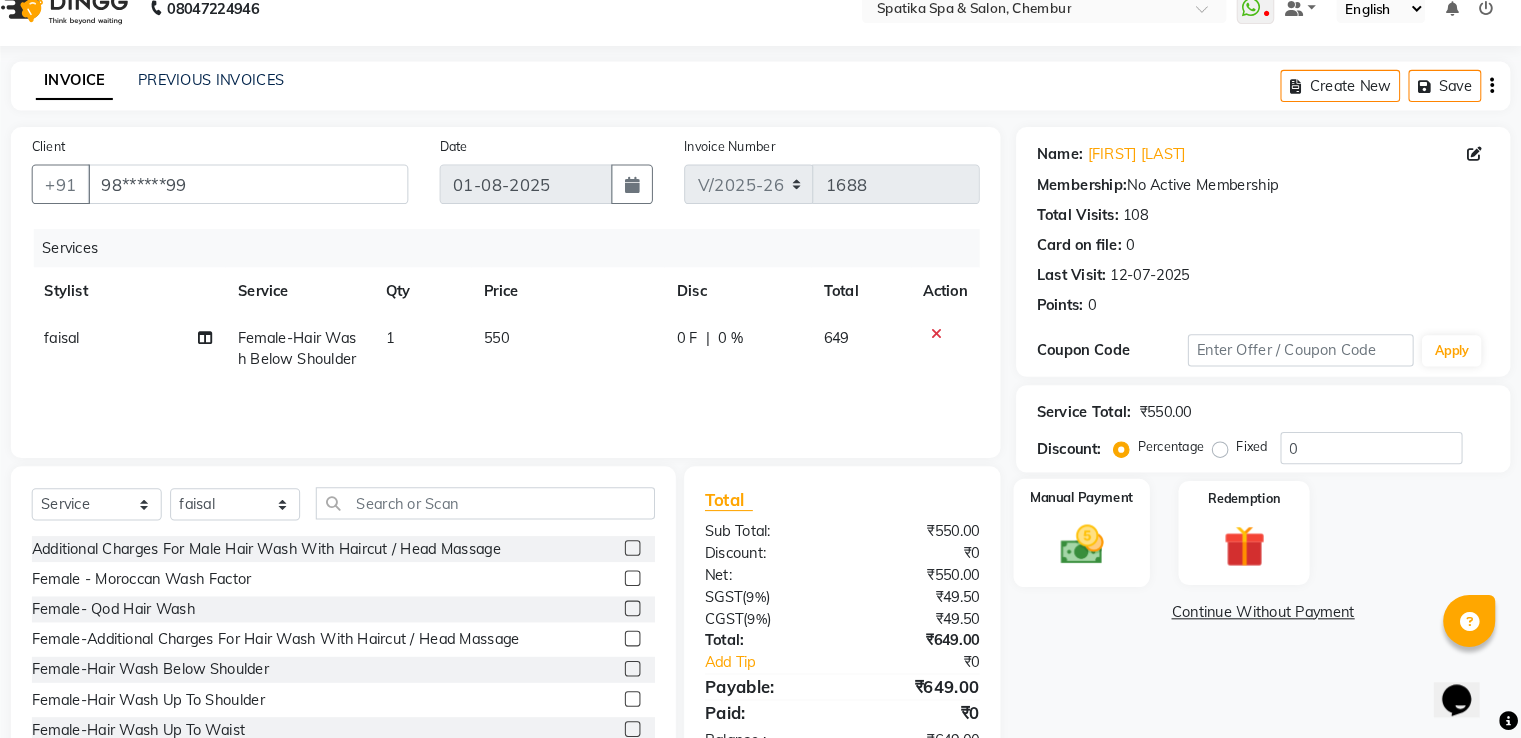 click on "Manual Payment" 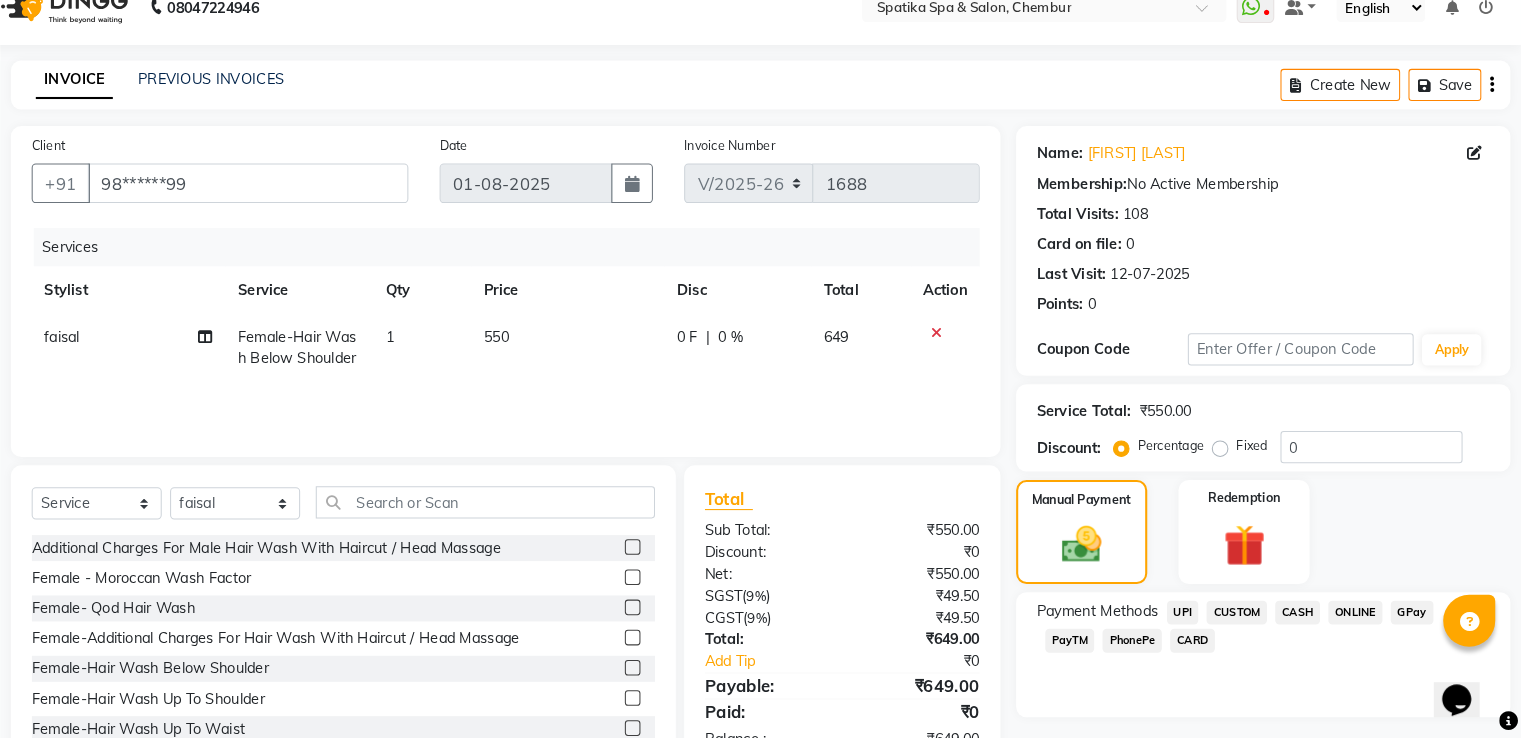 click on "CARD" 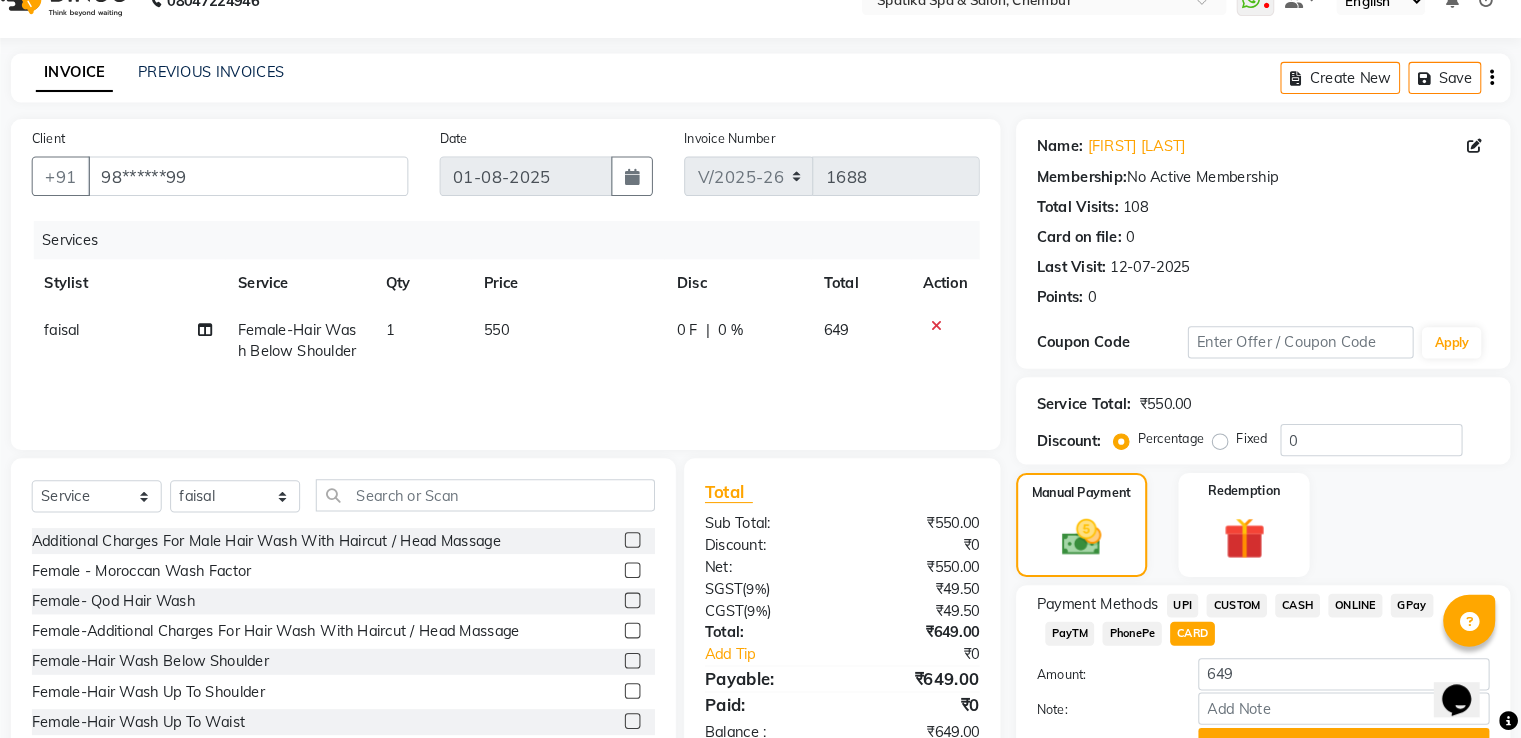 scroll, scrollTop: 109, scrollLeft: 0, axis: vertical 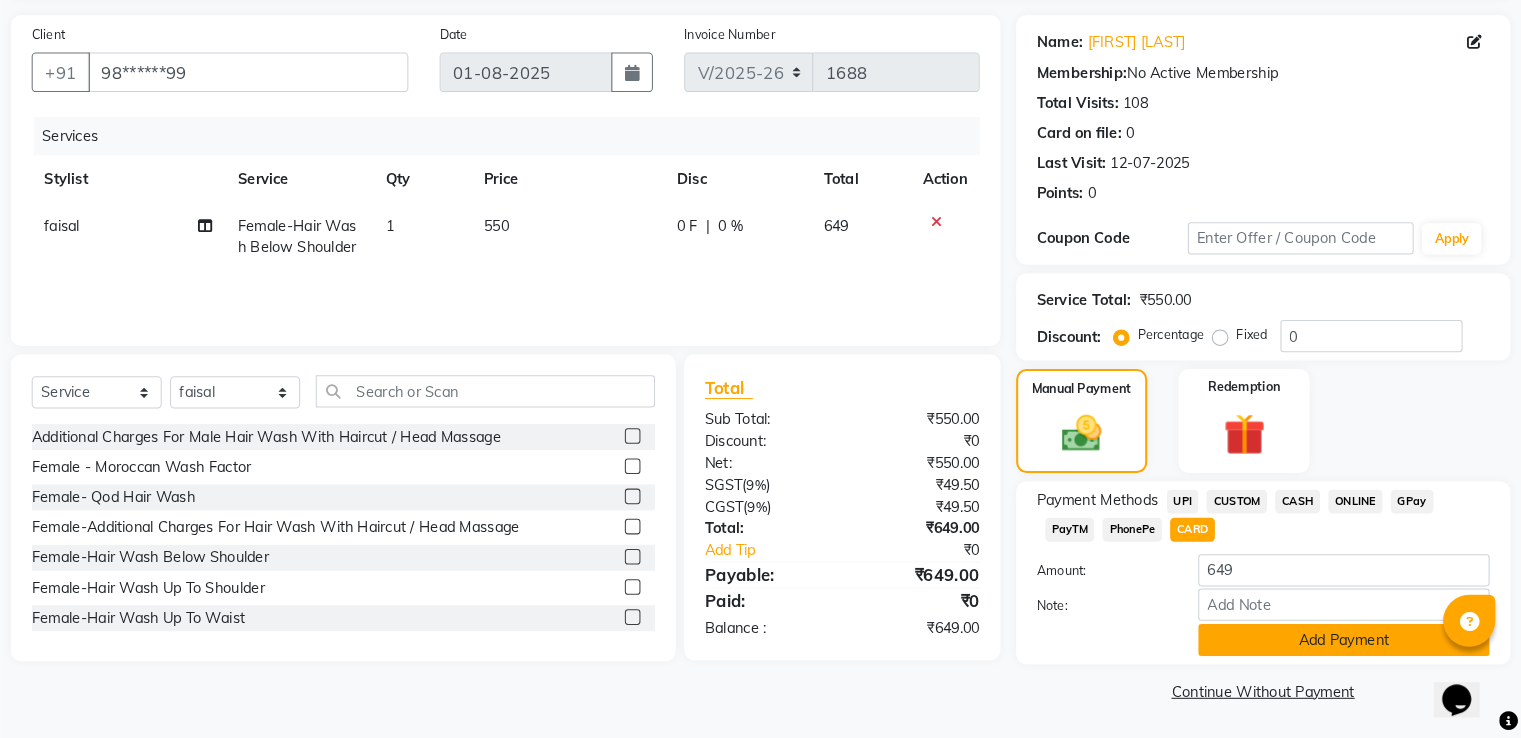 click on "Add Payment" 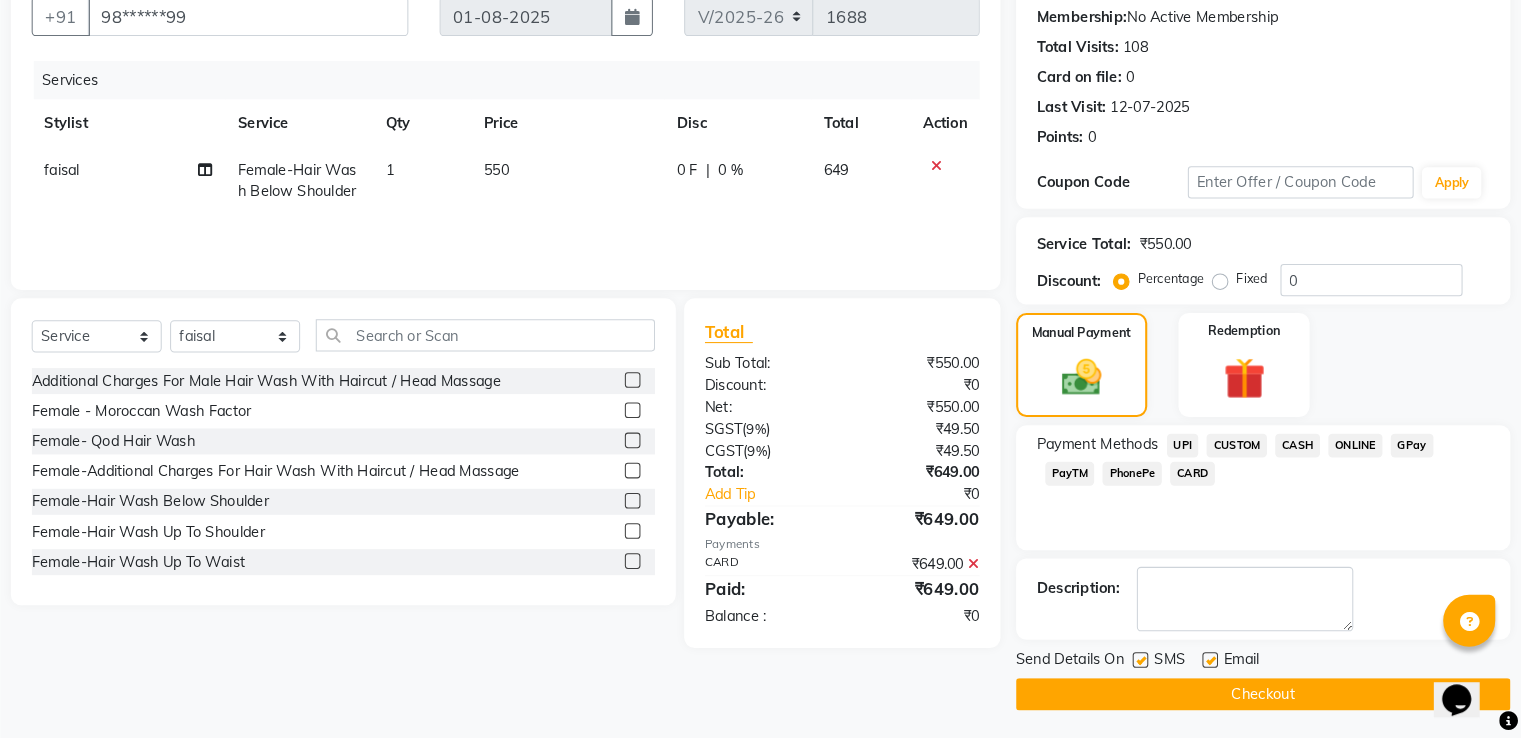 scroll, scrollTop: 163, scrollLeft: 0, axis: vertical 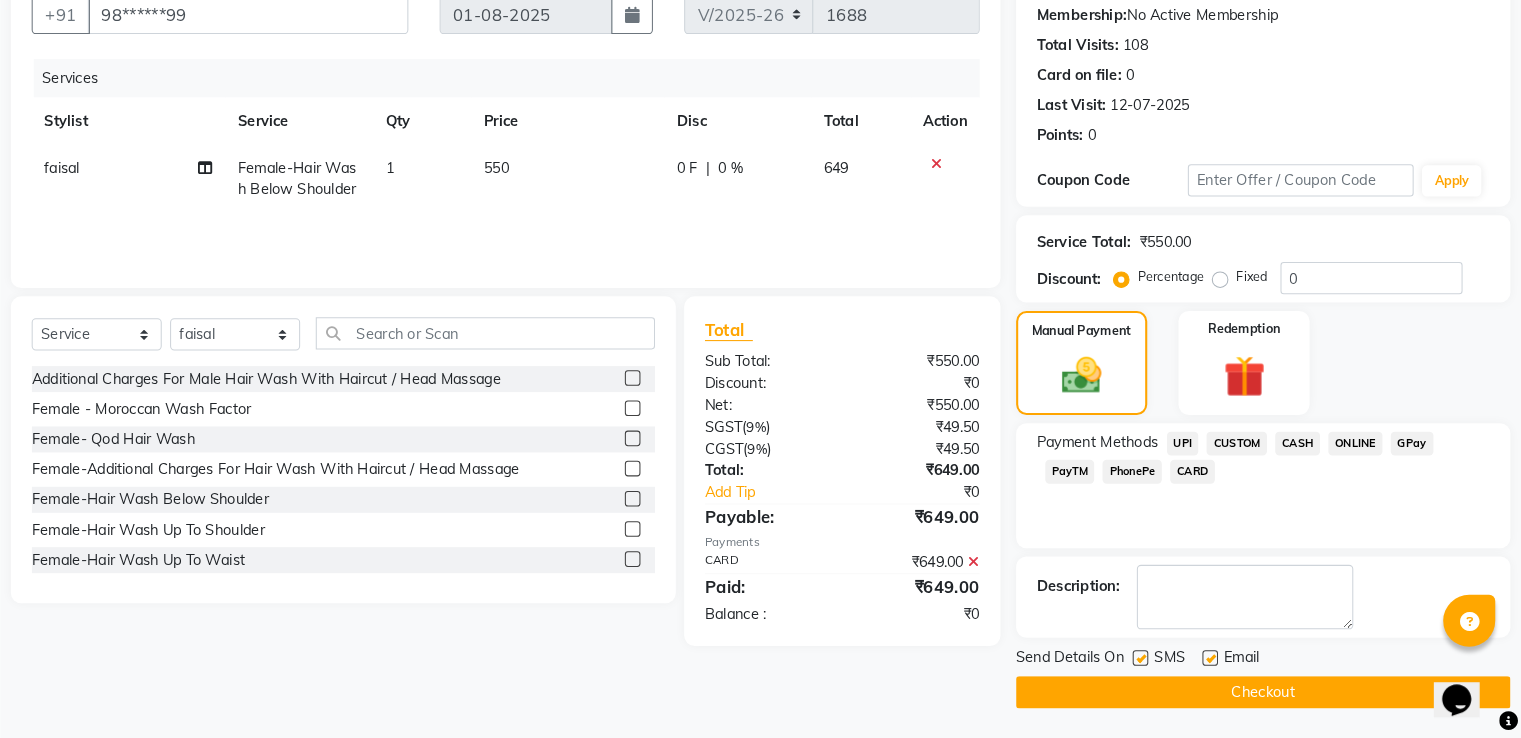 click on "Checkout" 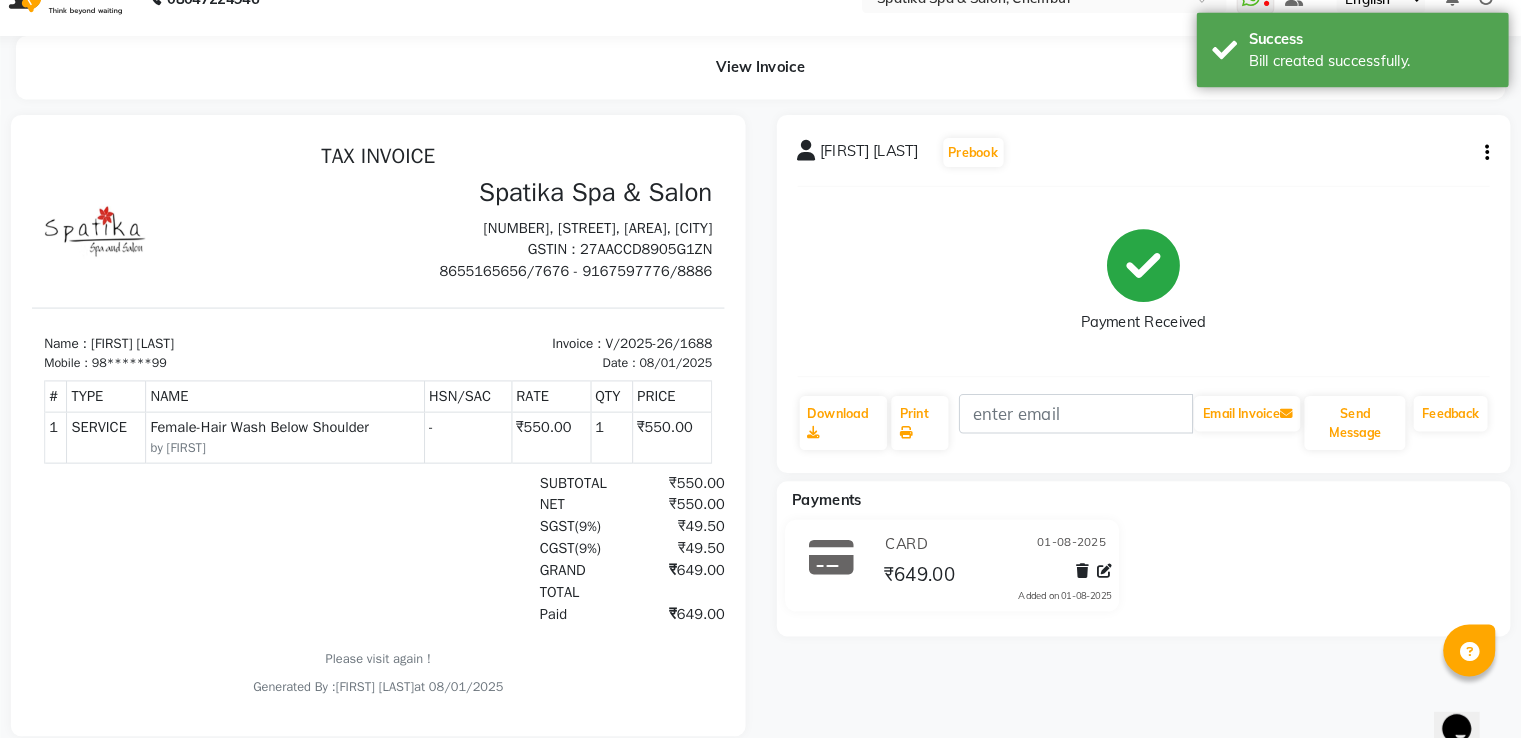 scroll, scrollTop: 0, scrollLeft: 0, axis: both 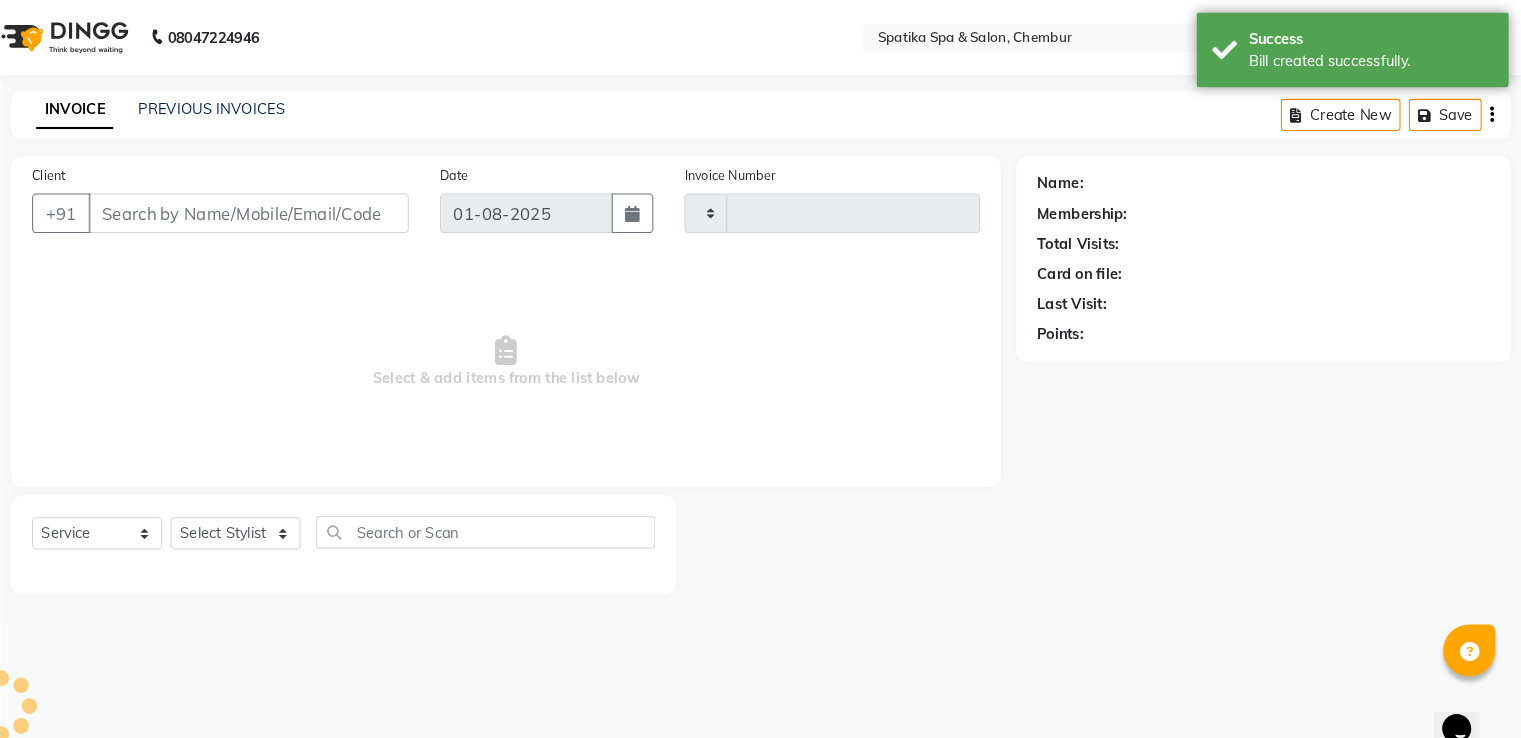 type on "1689" 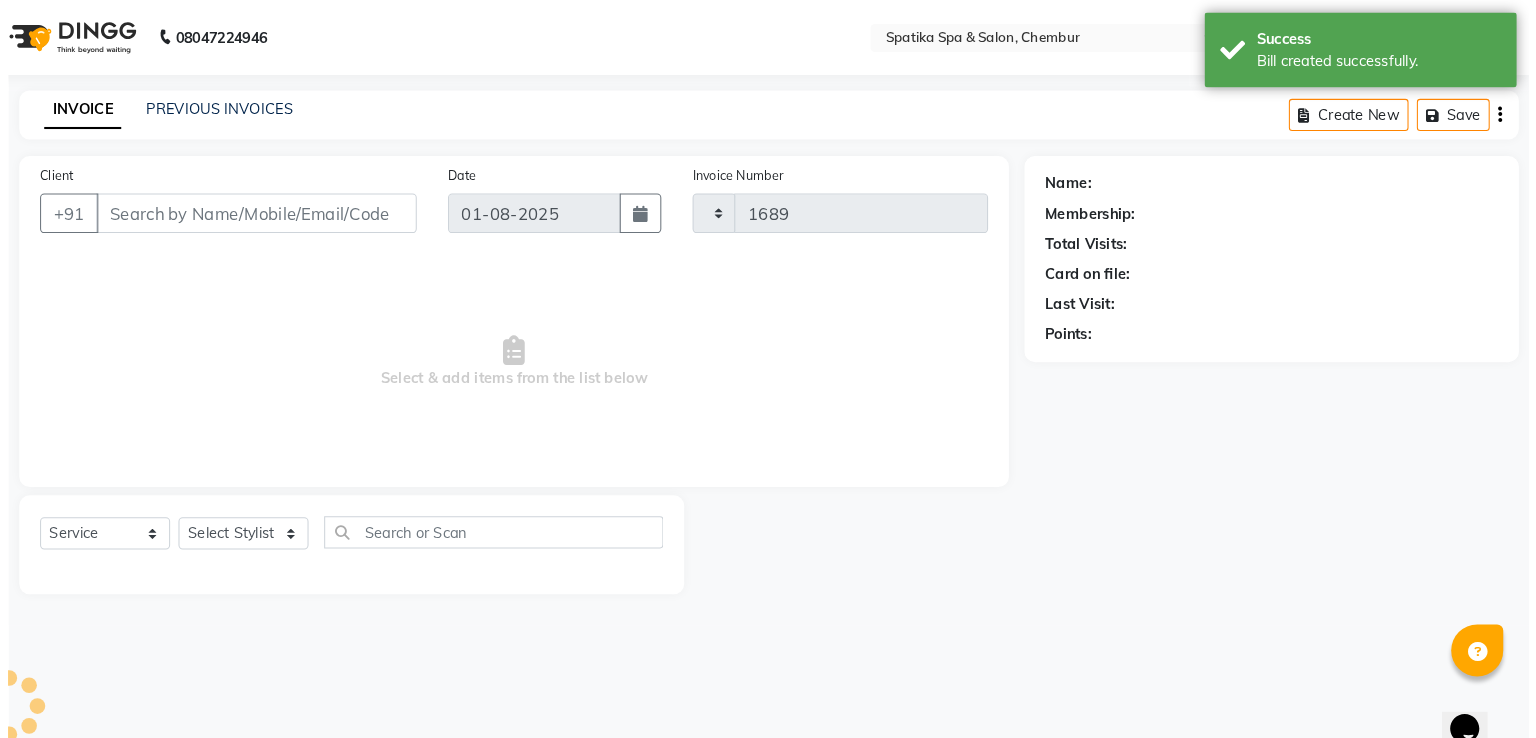 scroll, scrollTop: 0, scrollLeft: 0, axis: both 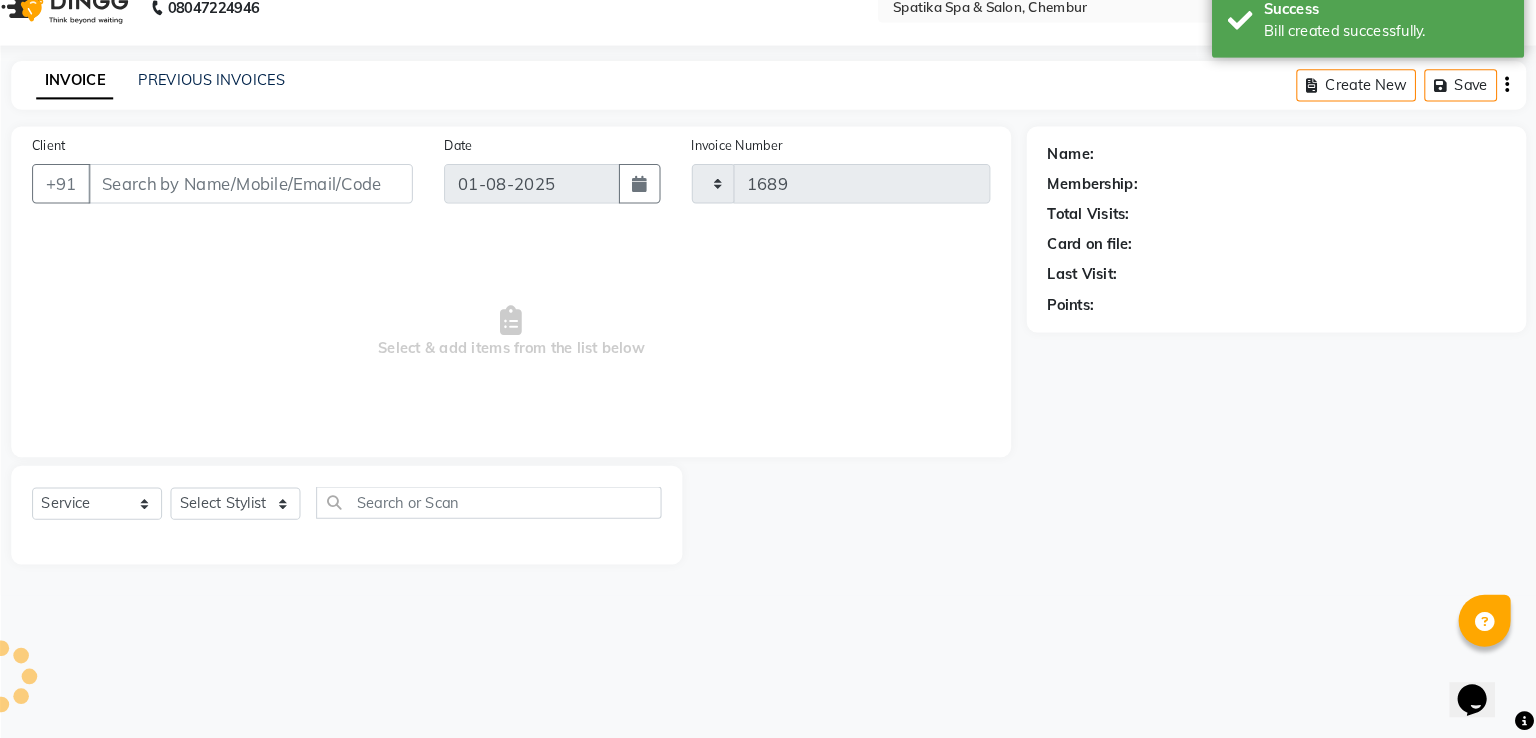 select on "631" 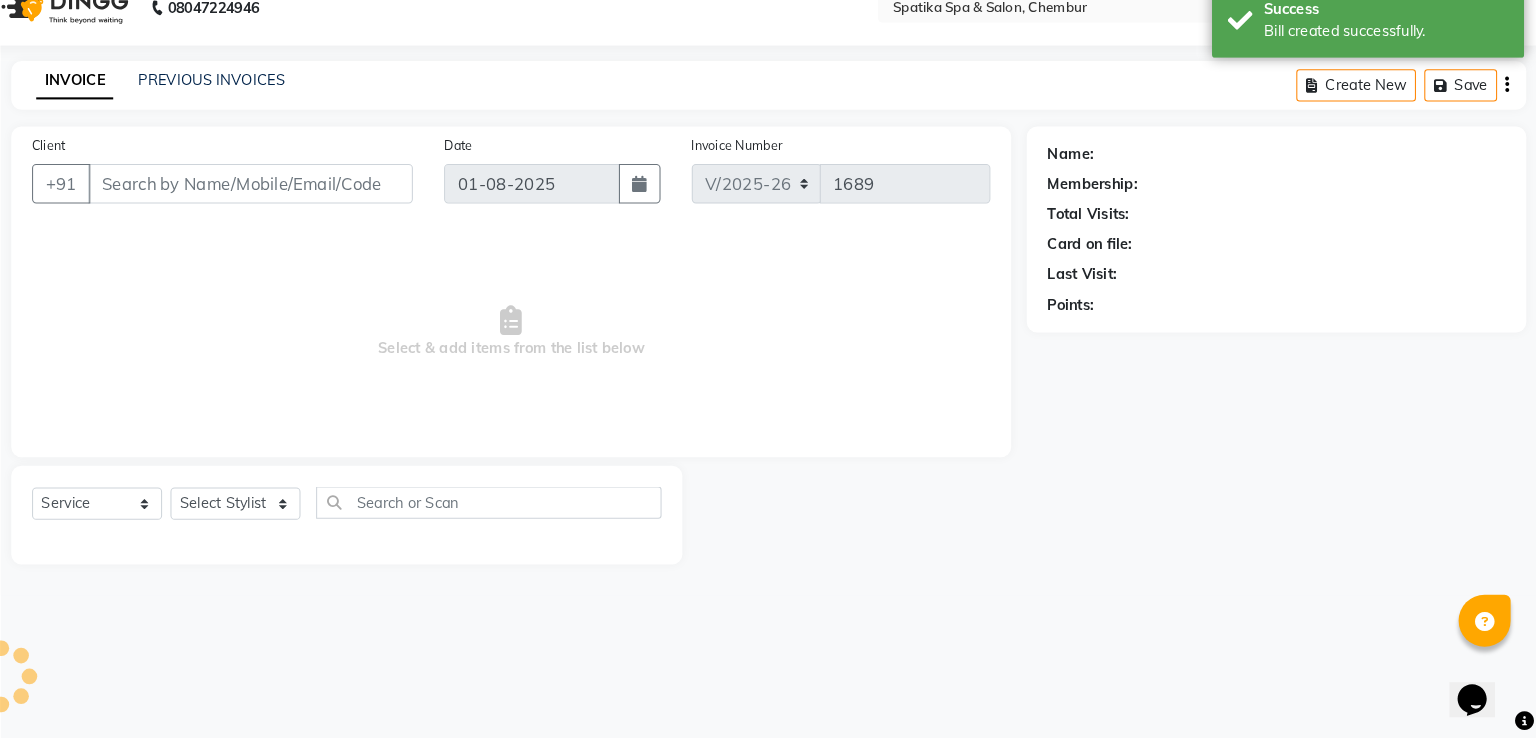 type on "98******99" 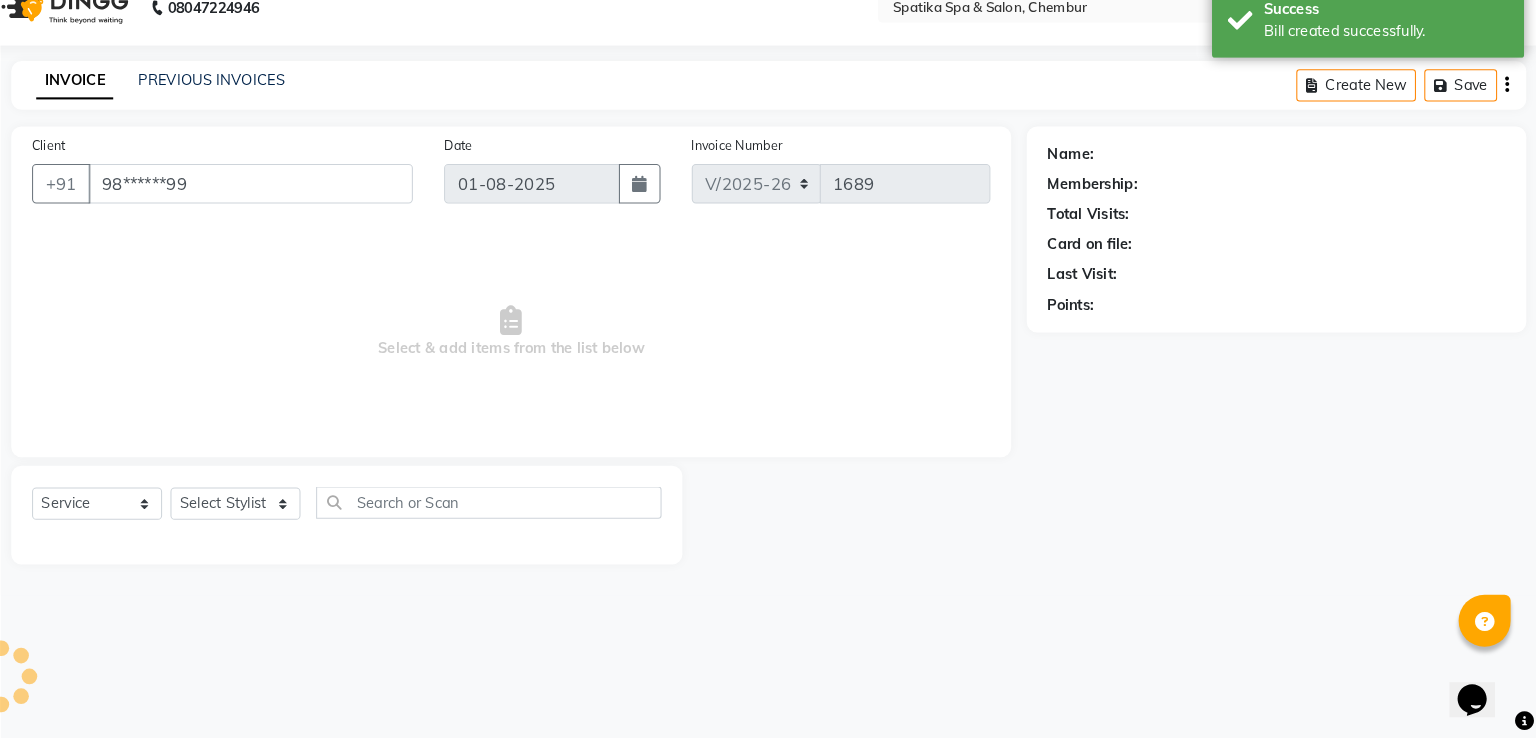 select on "9045" 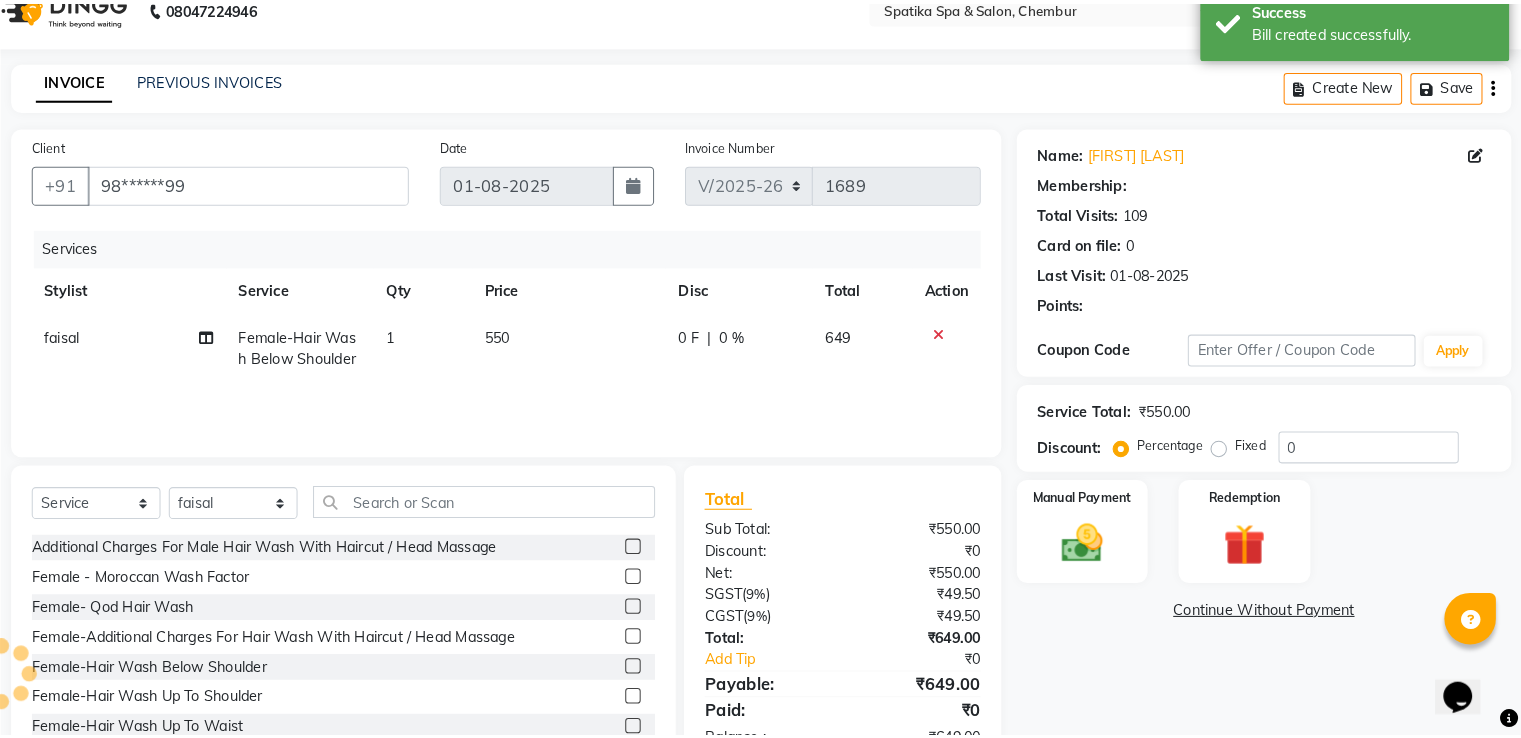 scroll, scrollTop: 50, scrollLeft: 0, axis: vertical 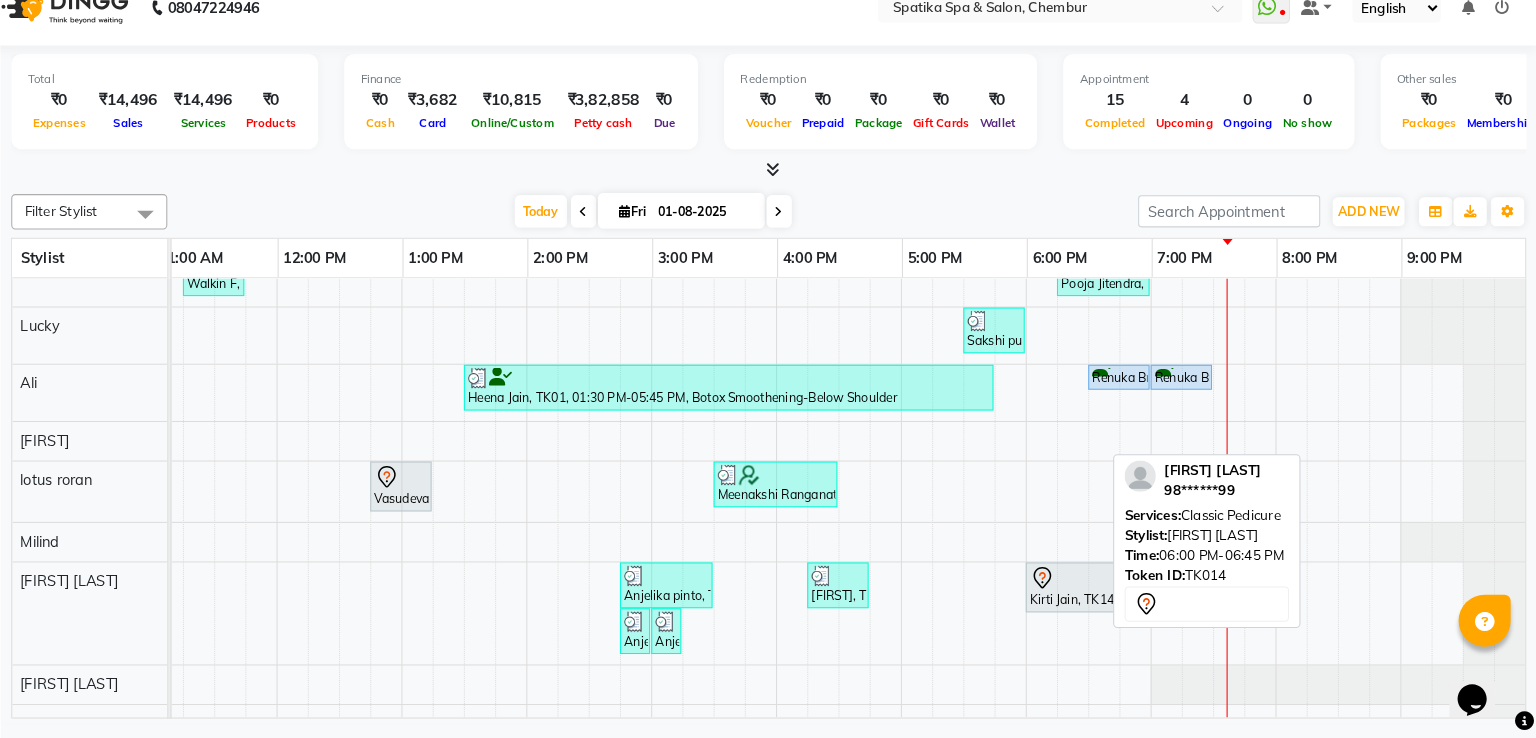 click 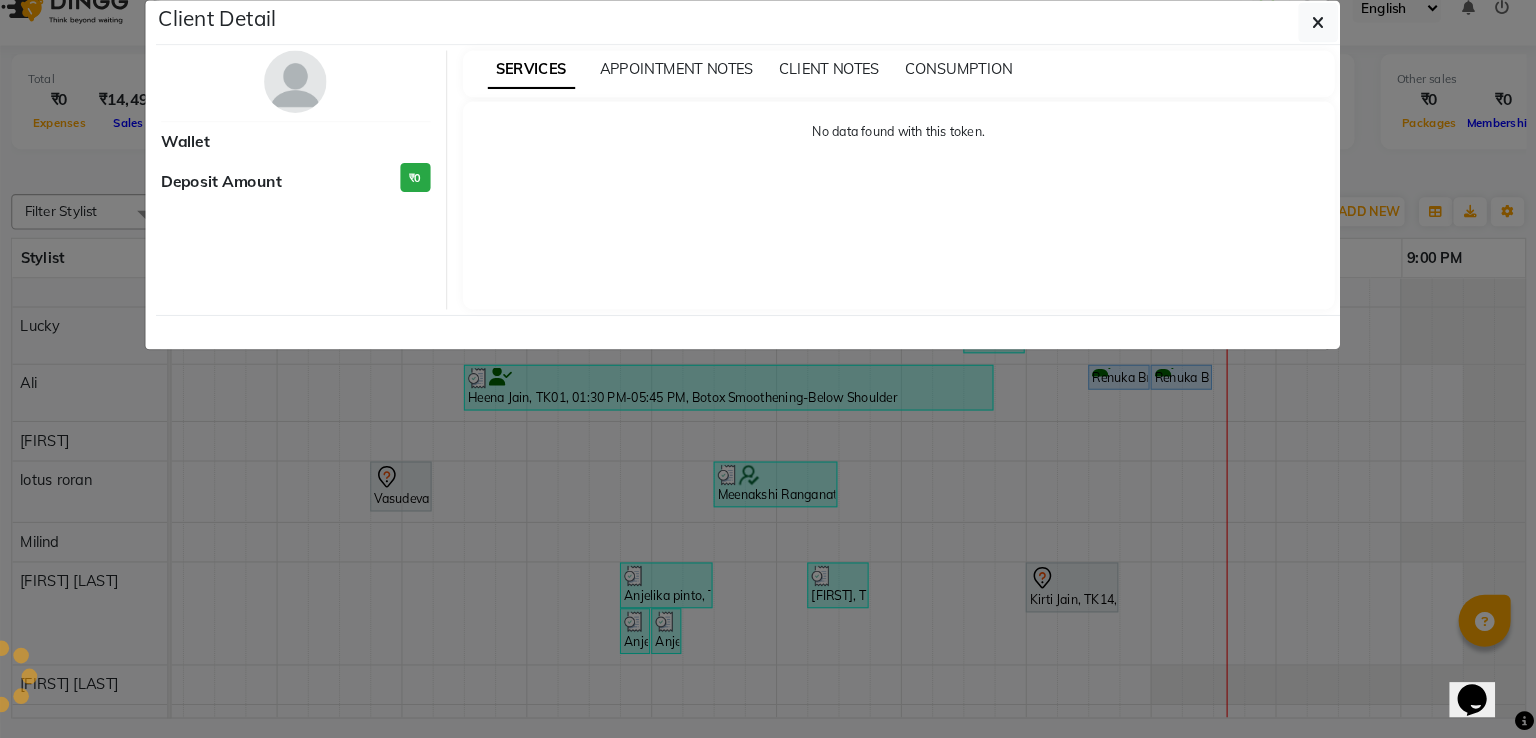 scroll, scrollTop: 0, scrollLeft: 0, axis: both 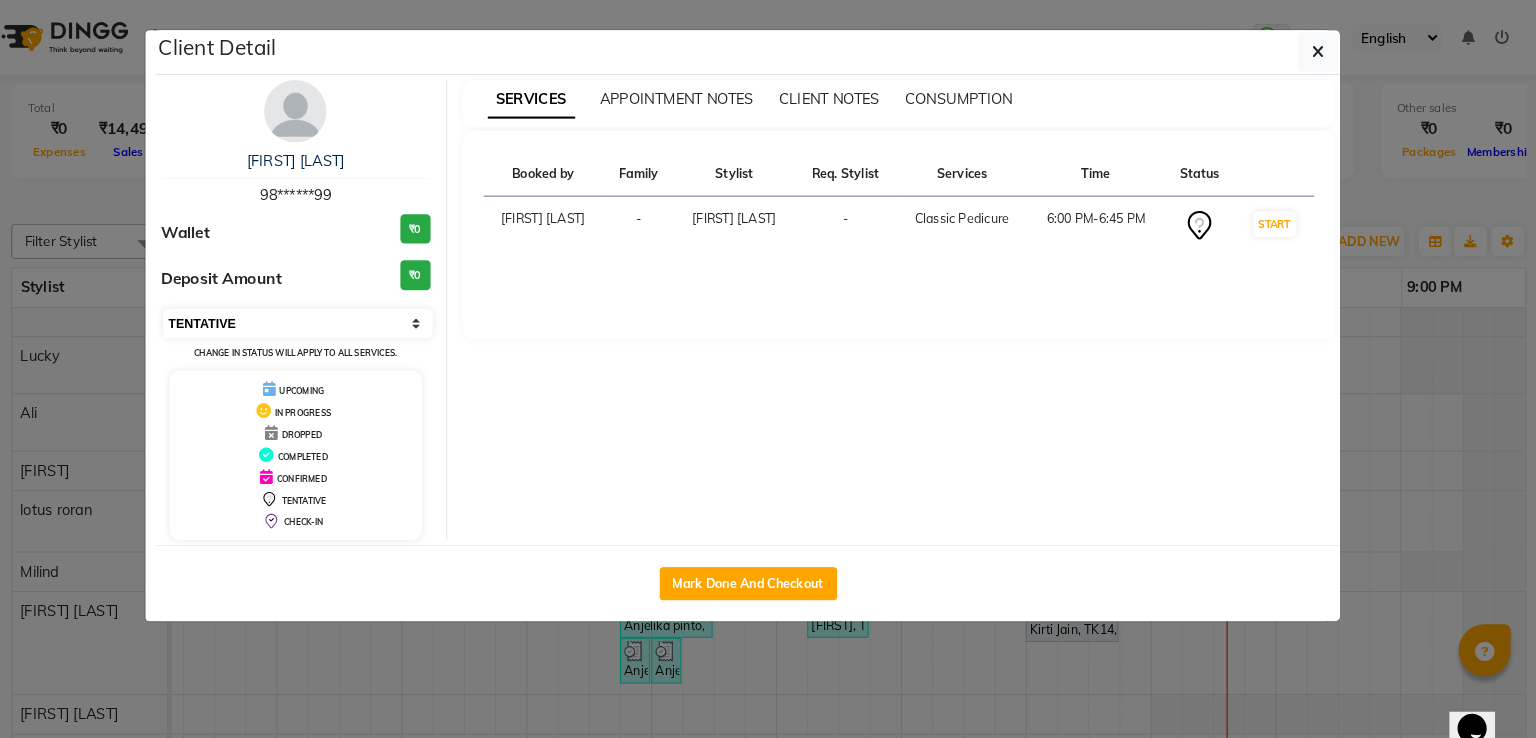 click on "Select IN SERVICE CONFIRMED TENTATIVE CHECK IN MARK DONE DROPPED UPCOMING" at bounding box center [345, 311] 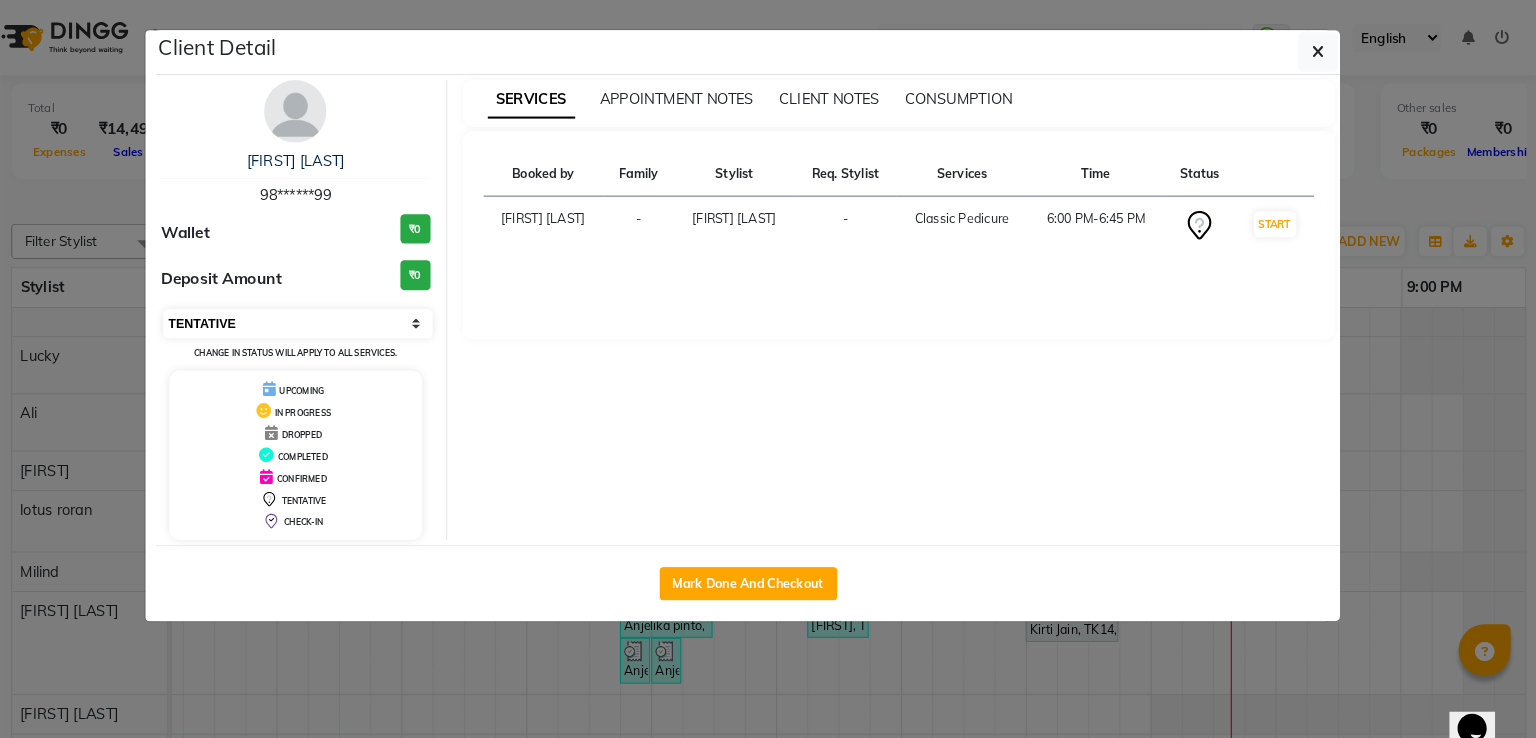 select on "2" 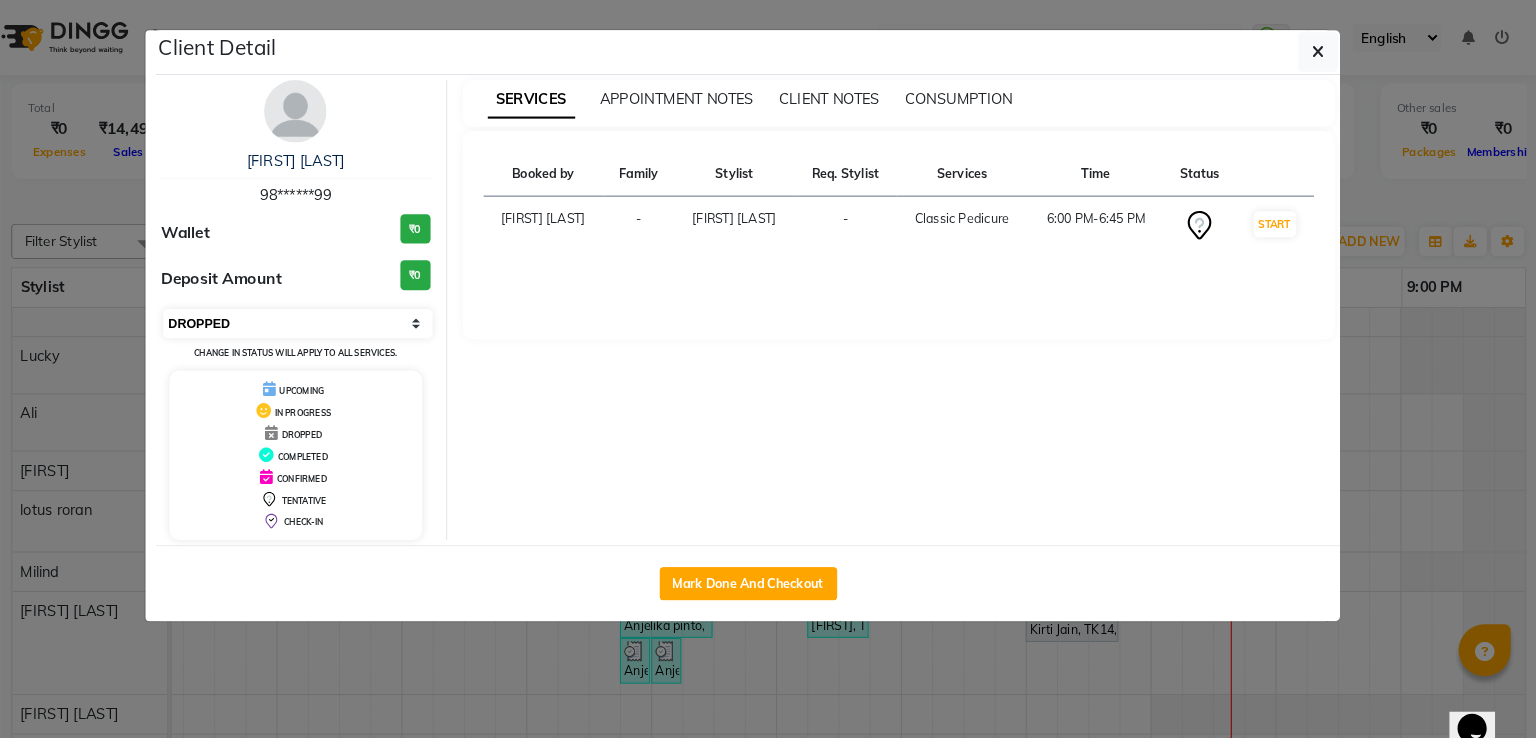 click on "Select IN SERVICE CONFIRMED TENTATIVE CHECK IN MARK DONE DROPPED UPCOMING" at bounding box center (345, 311) 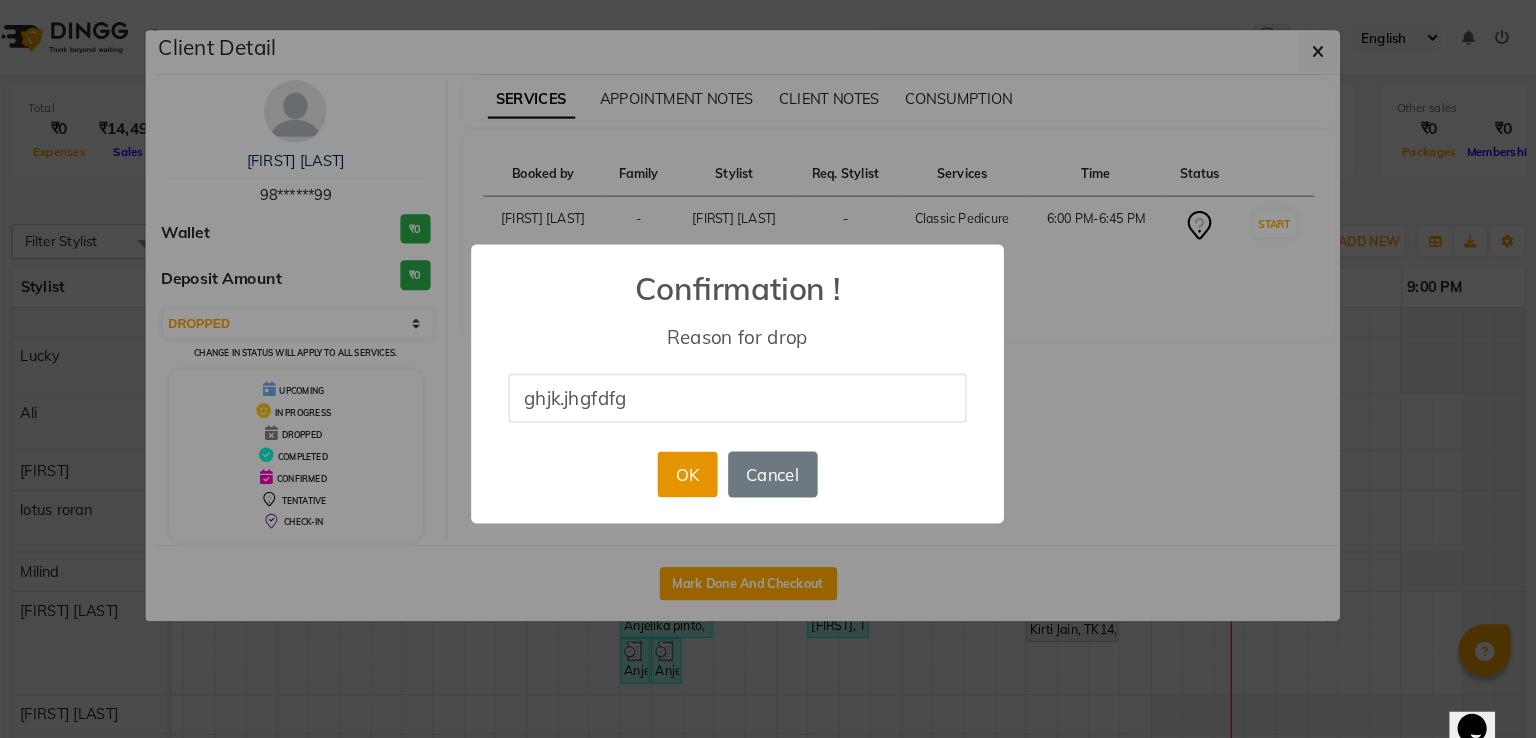 type on "ghjk.jhgfdfg" 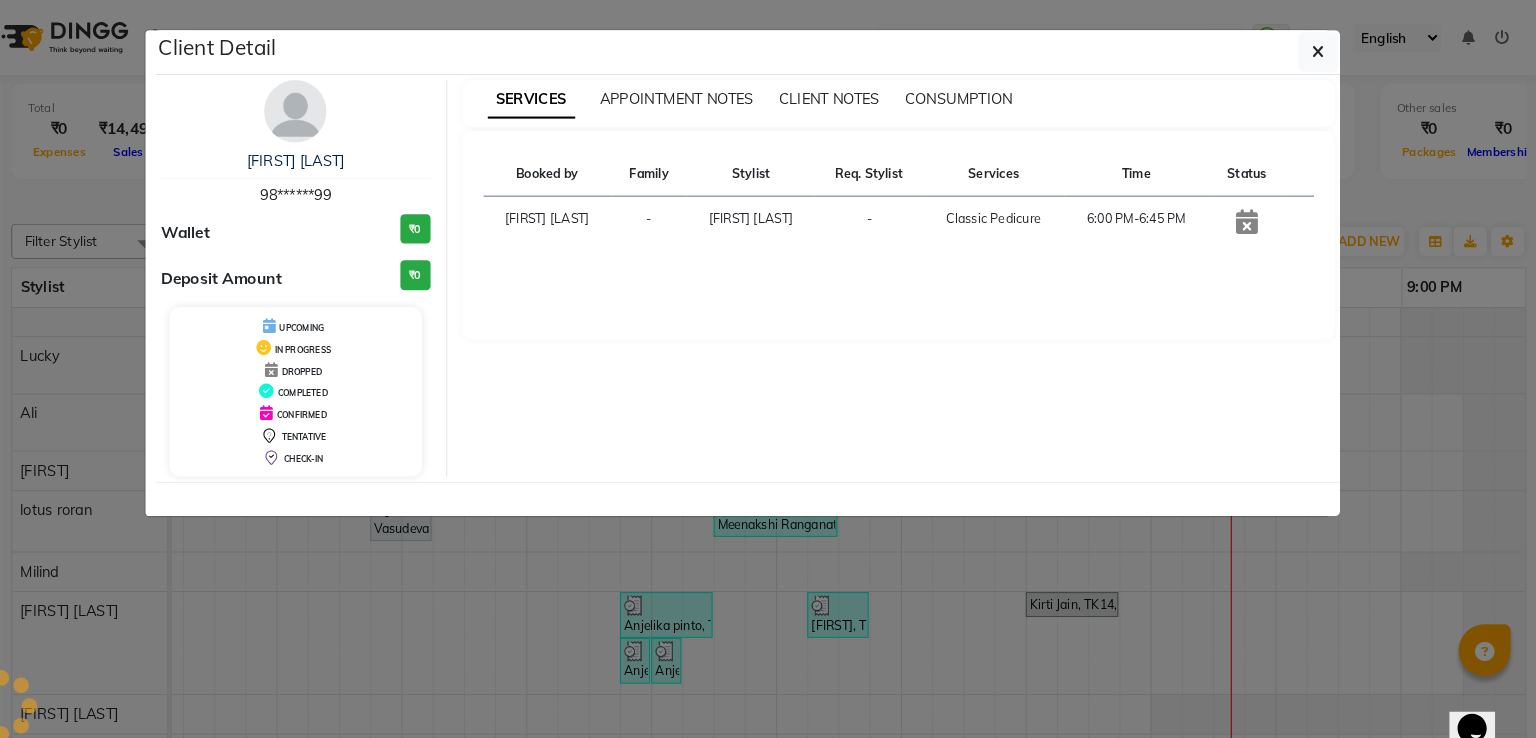 click on "SERVICES APPOINTMENT NOTES CLIENT NOTES CONSUMPTION Booked by Family Stylist Req. Stylist Services Time Status  Aayushi Sonawala  - deepak kumar -  Classic Pedicure   6:00 PM-6:45 PM" at bounding box center (923, 267) 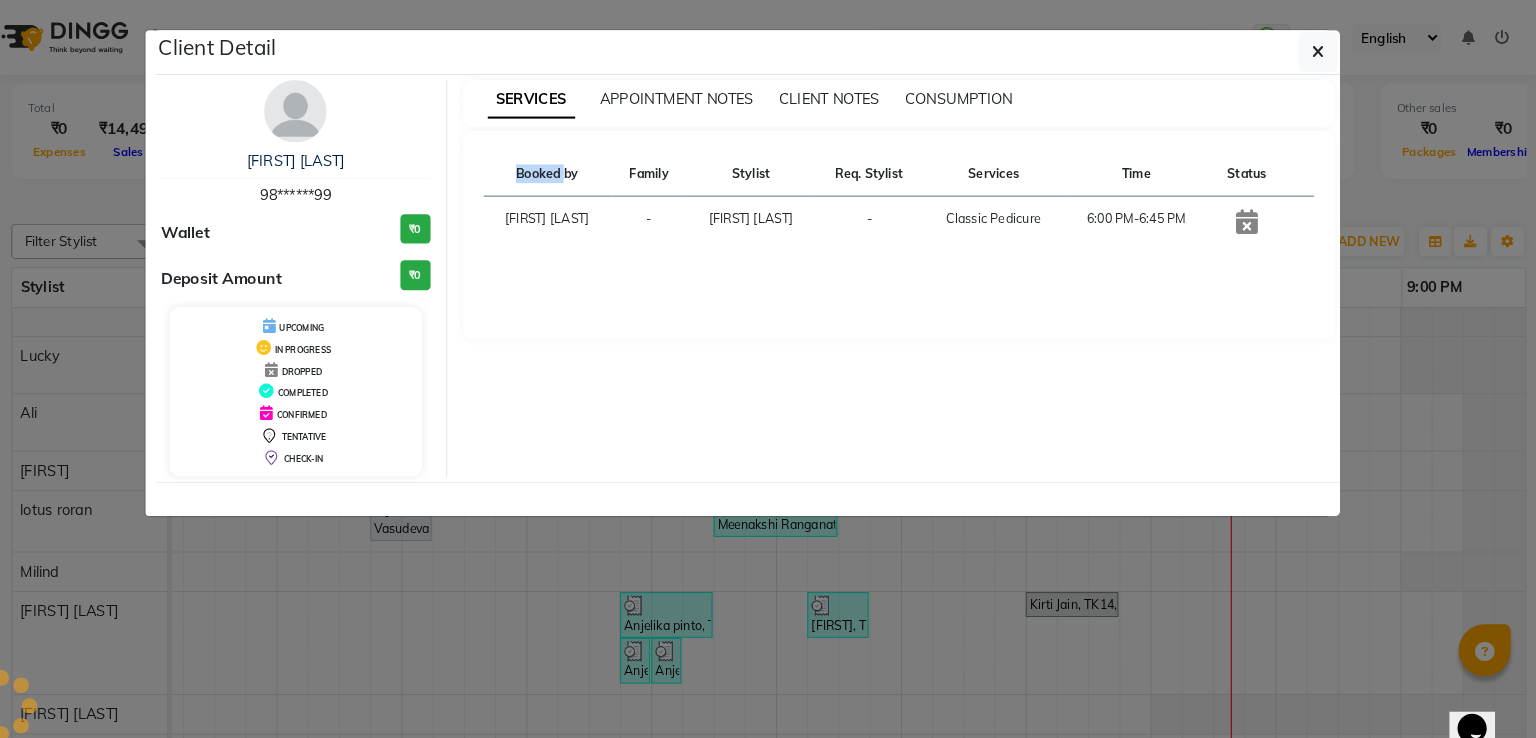 click on "SERVICES APPOINTMENT NOTES CLIENT NOTES CONSUMPTION Booked by Family Stylist Req. Stylist Services Time Status  Aayushi Sonawala  - deepak kumar -  Classic Pedicure   6:00 PM-6:45 PM" at bounding box center (923, 267) 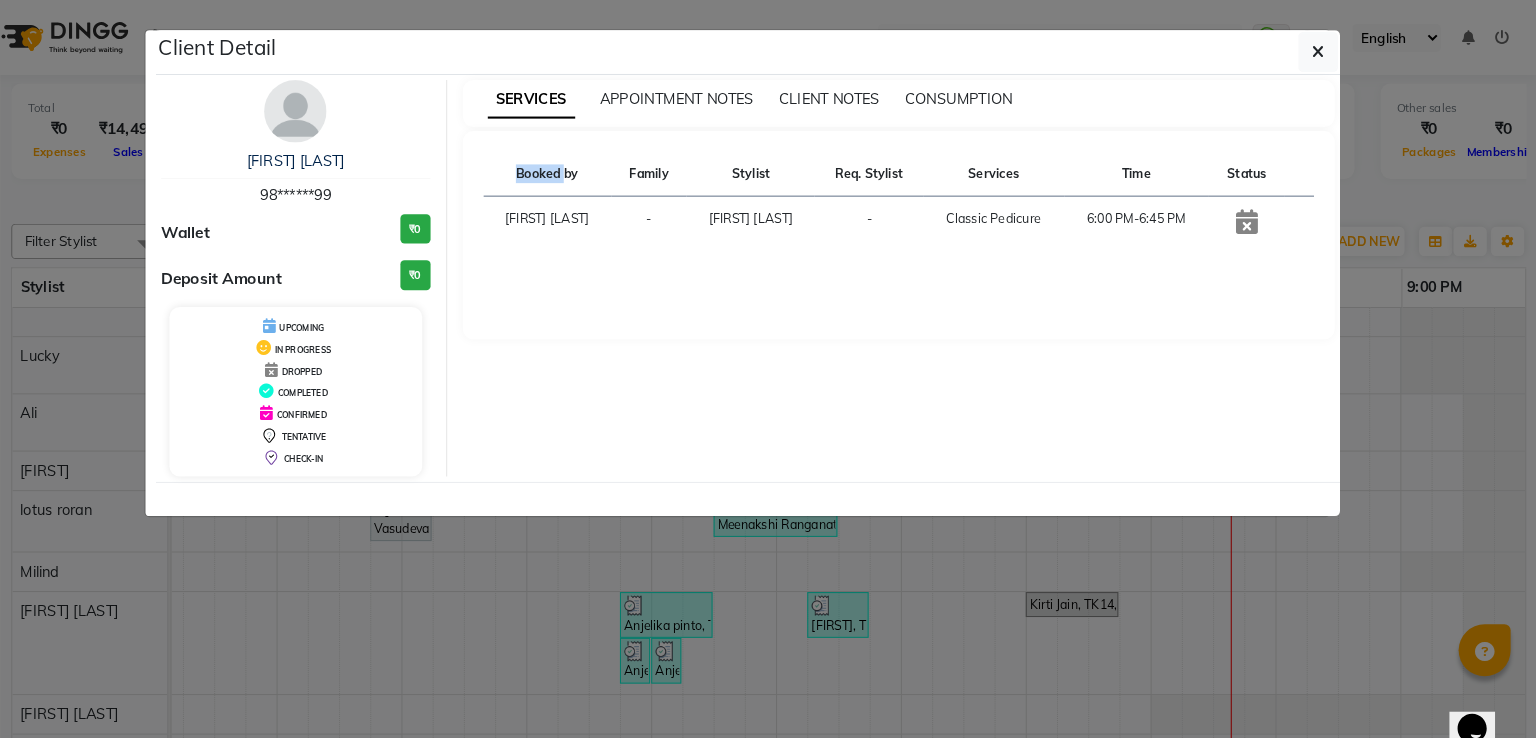 click on "Client Detail  Kirti Jain   98******99 Wallet ₹0 Deposit Amount  ₹0  UPCOMING IN PROGRESS DROPPED COMPLETED CONFIRMED TENTATIVE CHECK-IN SERVICES APPOINTMENT NOTES CLIENT NOTES CONSUMPTION Booked by Family Stylist Req. Stylist Services Time Status  Aayushi Sonawala  - deepak kumar -  Classic Pedicure   6:00 PM-6:45 PM" 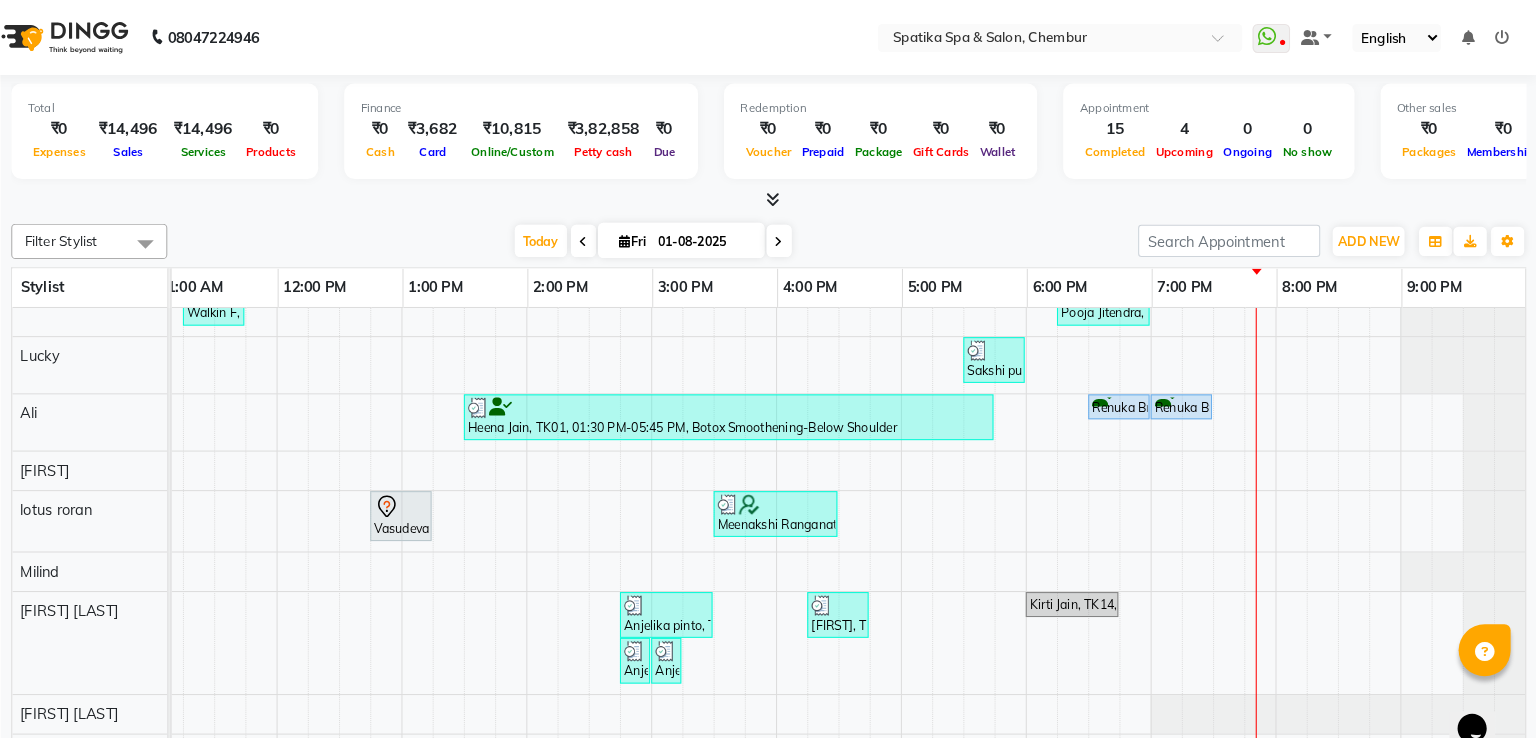 click on "Anjelika pinto, TK12, 01:45 PM-02:00 PM, Opi Nail Polish     Anjelika pinto, TK12, 02:00 PM-02:15 PM, Cut And File     Anjelika pinto, TK12, 02:15 PM-02:45 PM, Premium Wax-Full Arms     Sakshi puri, TK08, 06:00 PM-06:30 PM, Eyebrows,Upper Lip     Heena Jain, TK01, 02:30 PM-03:30 PM, Spa Pedicure     Heena Jain, TK01, 03:30 PM-03:45 PM, Classic Nail Polish     Walkin F, TK07, 11:15 AM-11:45 AM, Female-Hair Wash Below Shoulder     Pooja Jitendra, TK10, 06:15 PM-07:00 PM, Female-Hair Wash Below Shoulder     Sakshi puri, TK08, 05:30 PM-06:00 PM, Female-Hair Wash Below Shoulder     Heena Jain, TK01, 01:30 PM-05:45 PM, Botox Smoothening-Below Shoulder     Renuka Bradu, TK03, 06:30 PM-07:00 PM, Female-Hair Trim     Renuka Bradu, TK03, 07:00 PM-07:30 PM, Female-Blow Dry-Hair Below Shoulder    Payal Dhanke, TK11, 09:00 AM-09:15 AM, Additional Charges For Male Hair Wash With Haircut / Head Massage             Vasudevan, TK04, 12:45 PM-01:15 PM, Spatika Touch 30 min (Back And Shoulder Massage)" at bounding box center [745, 432] 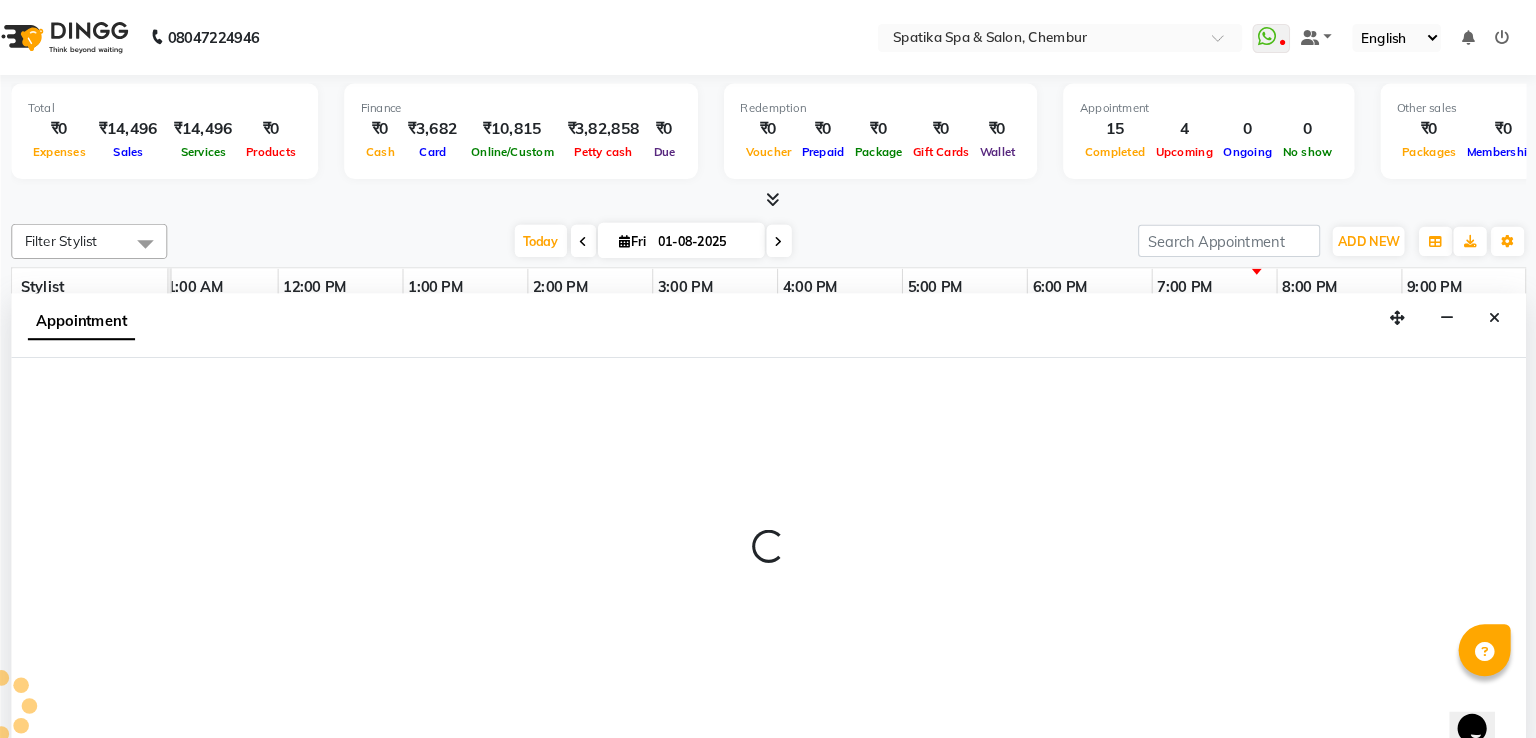 select on "17981" 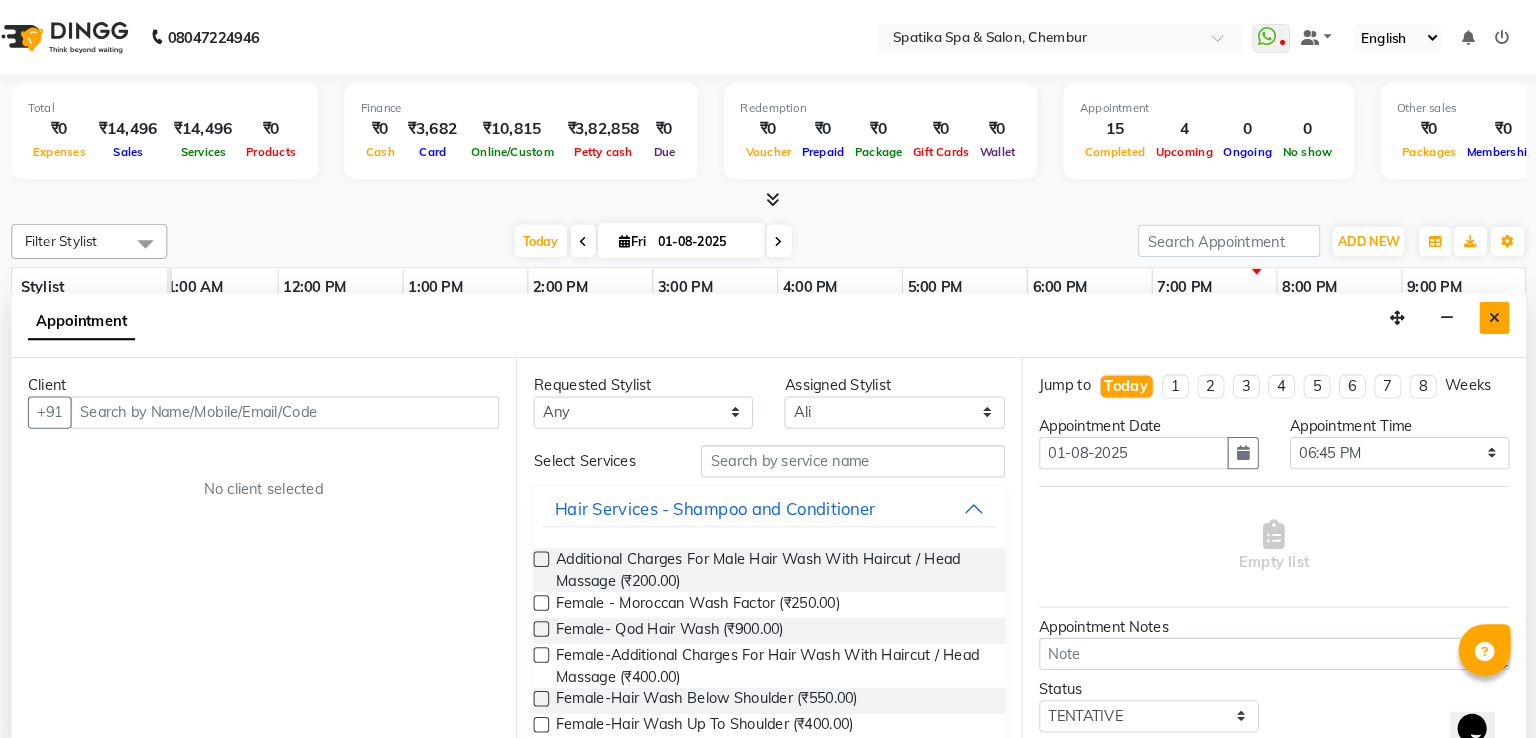 click at bounding box center [1495, 305] 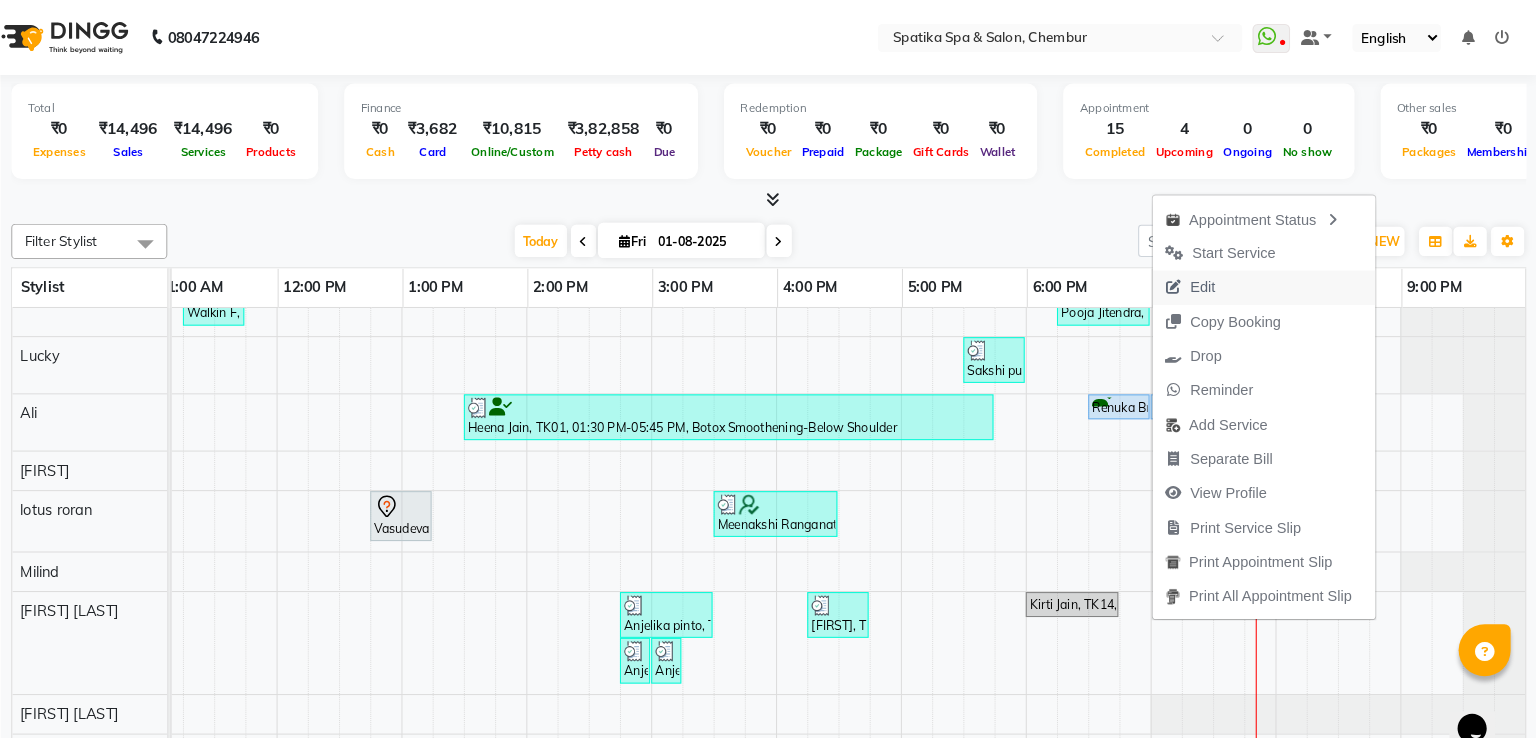 click on "Edit" at bounding box center [1203, 276] 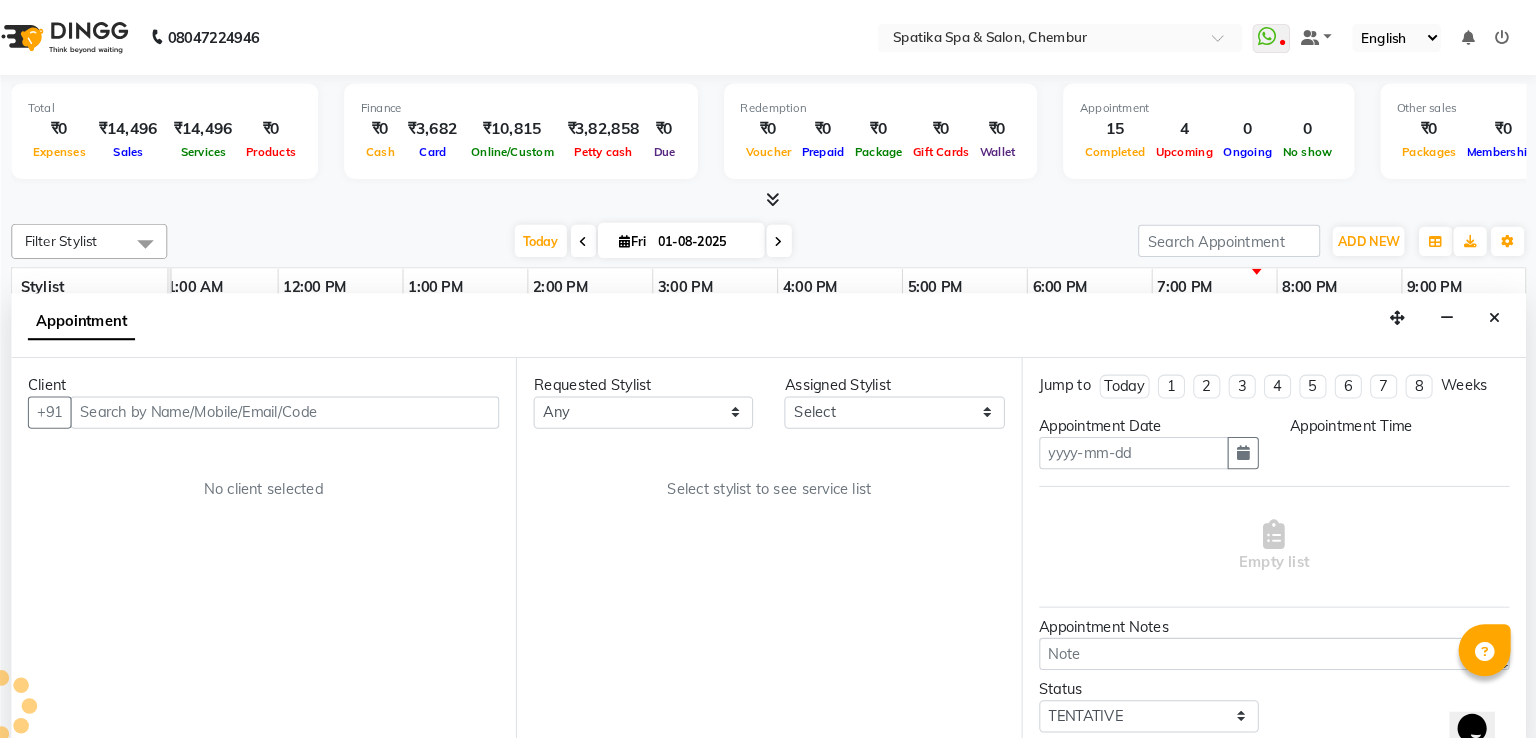 type on "01-08-2025" 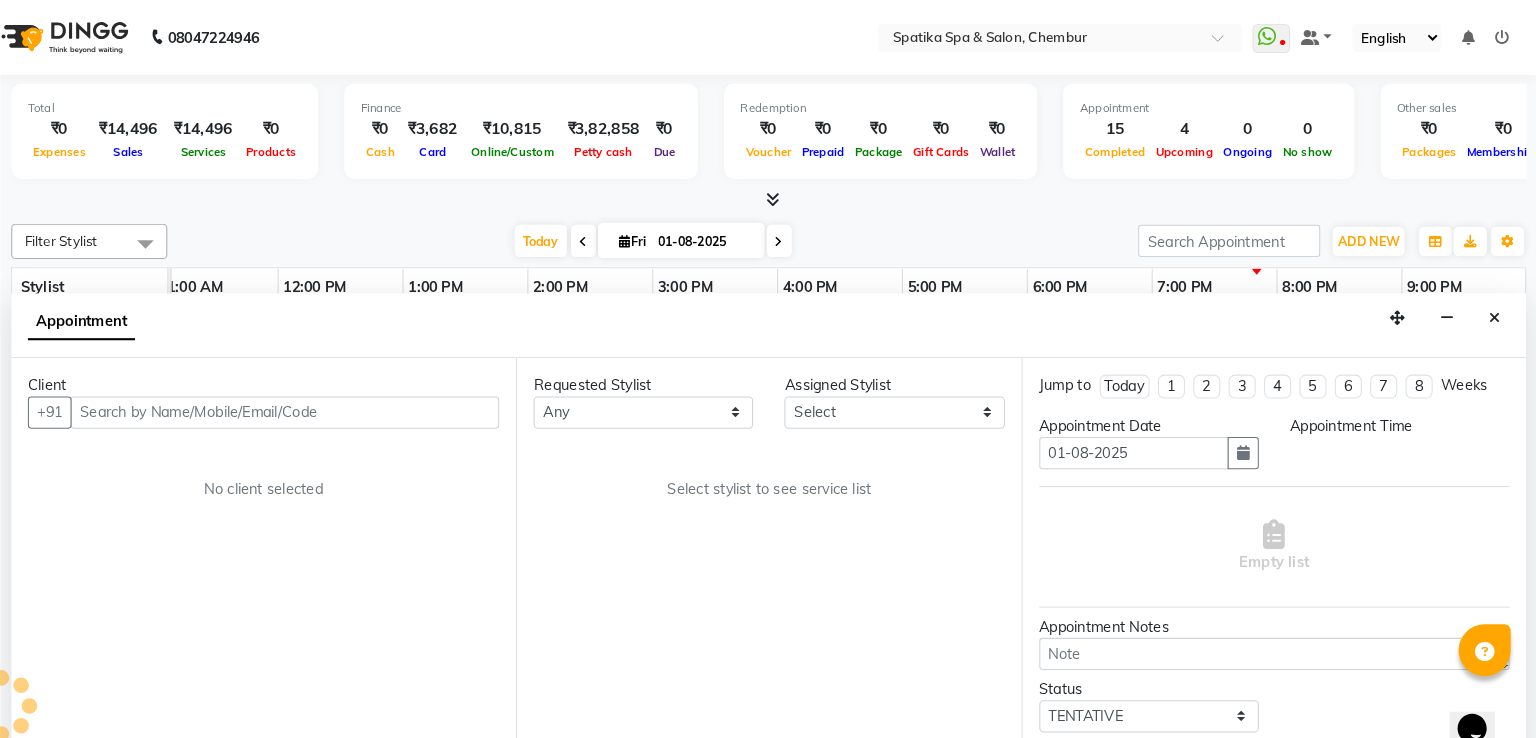 select on "17981" 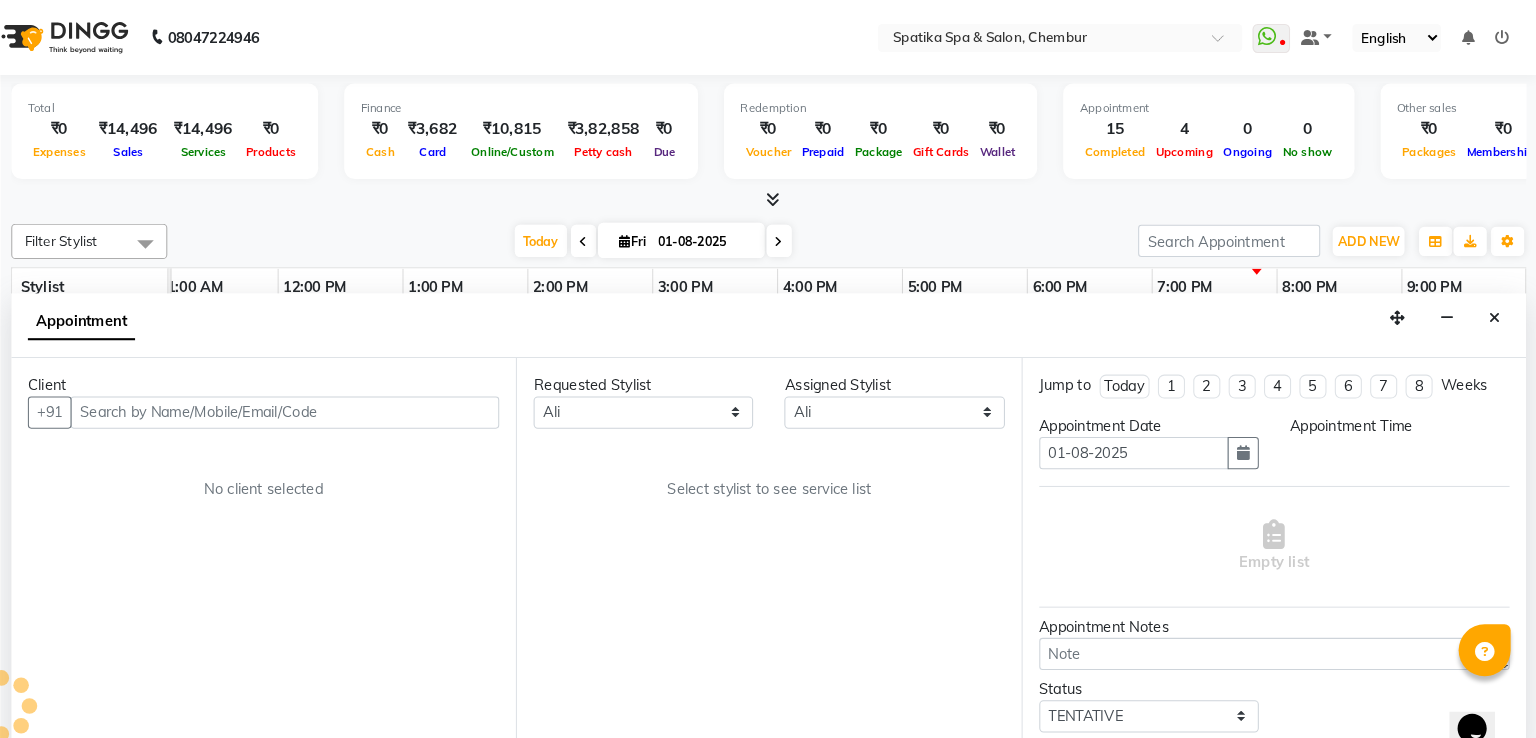 scroll, scrollTop: 0, scrollLeft: 0, axis: both 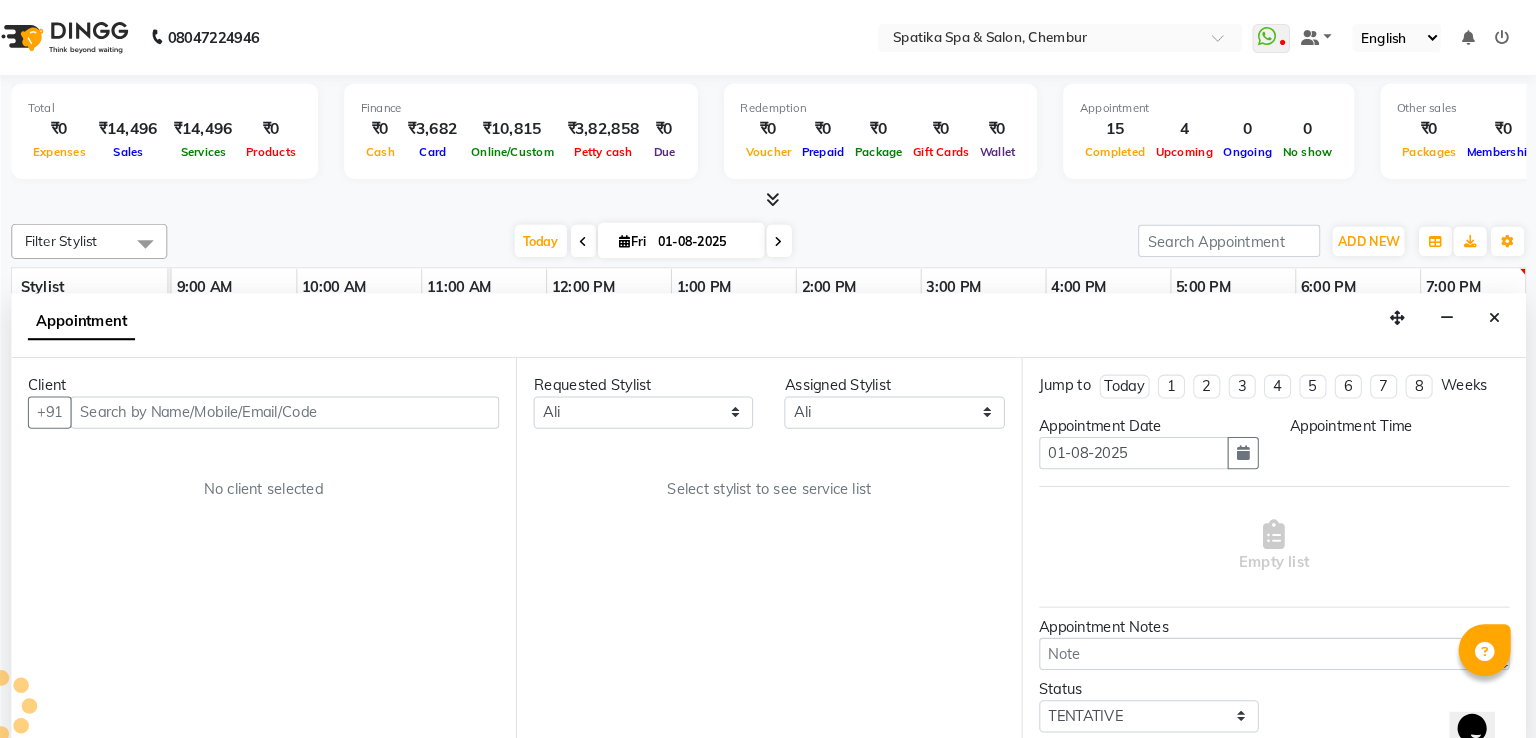 select on "upcoming" 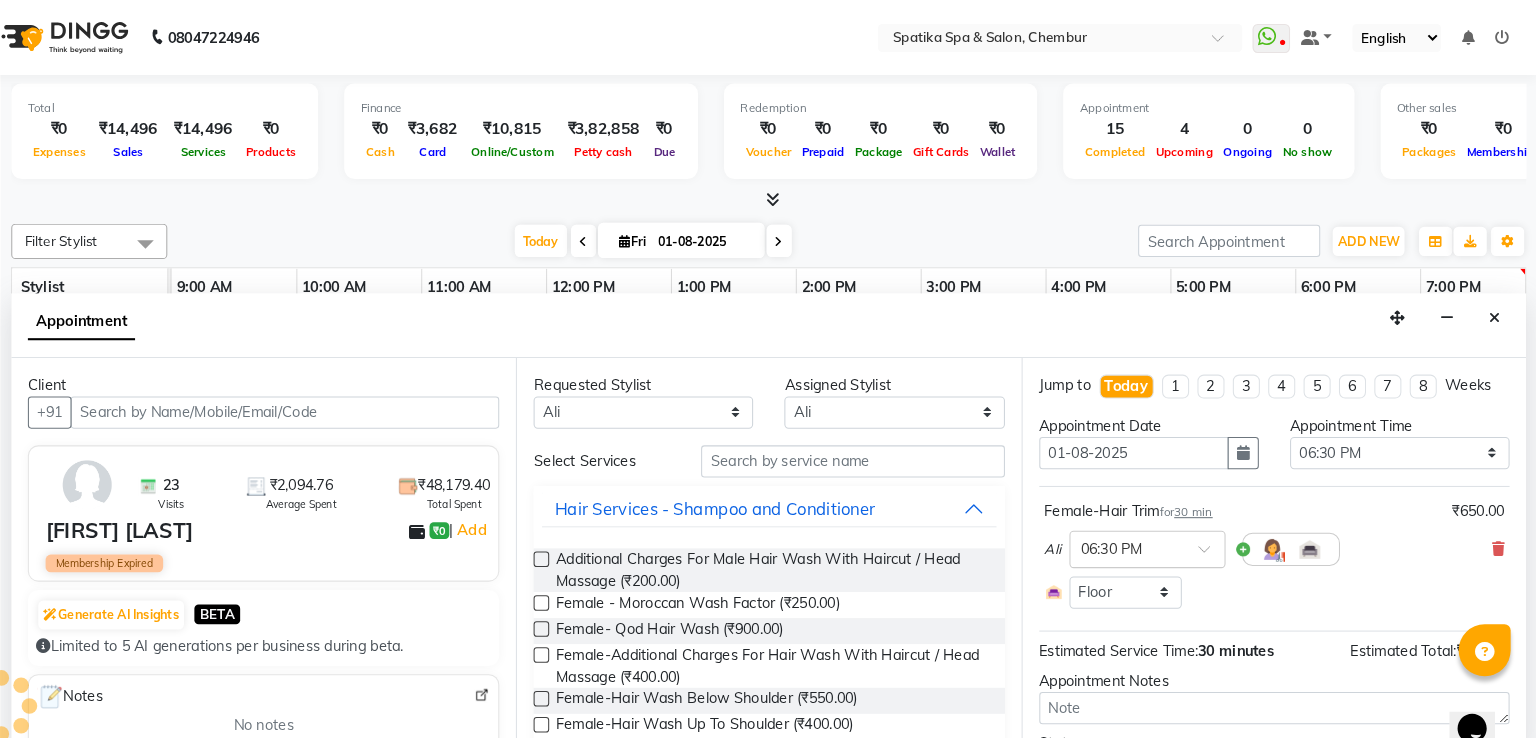 select on "690" 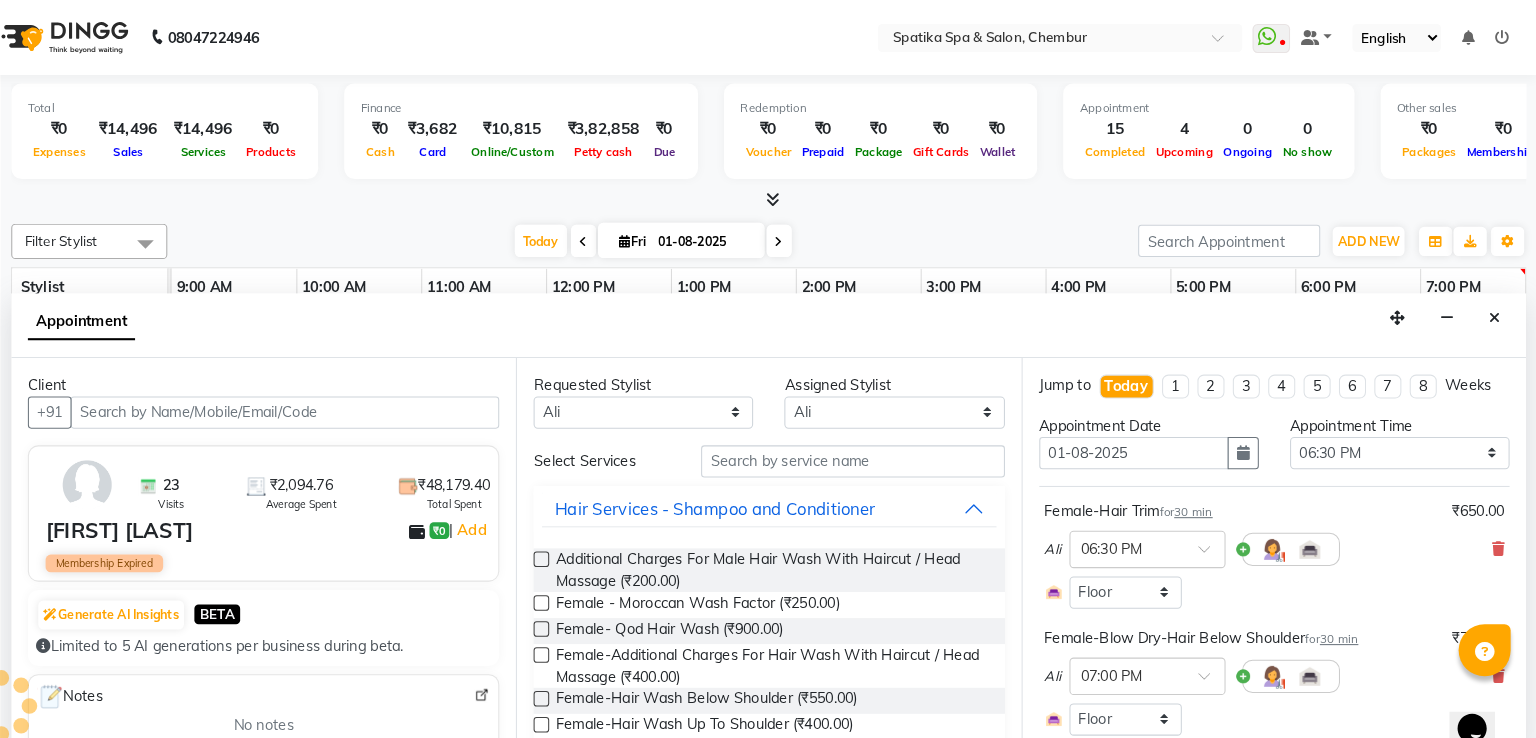 scroll, scrollTop: 0, scrollLeft: 258, axis: horizontal 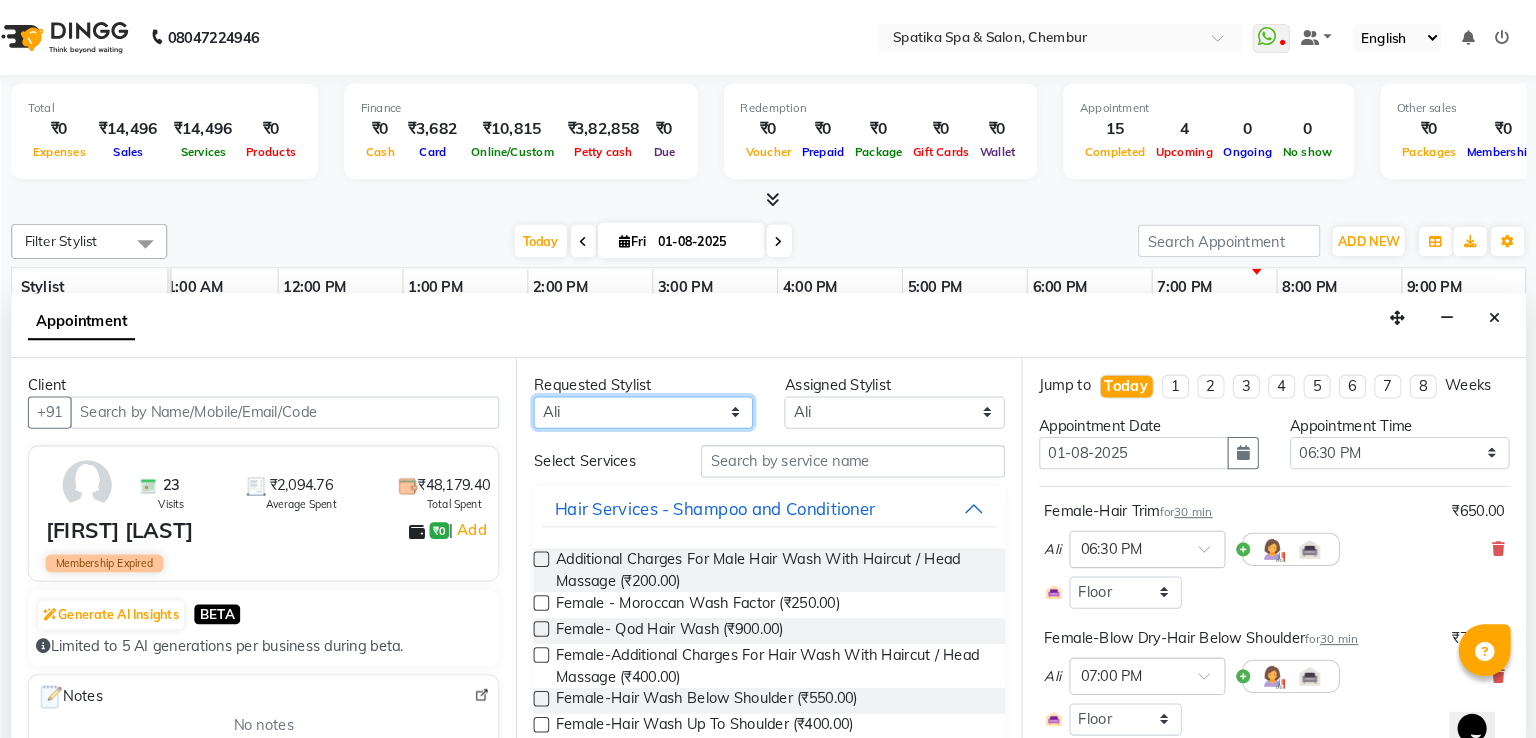 click on "Any Aayushi Sonawala Ali deepak kumar faisal lotus roran Lucky Madhu Gupta Milind Payal Dhanke Priyanka shahrukh sumitra" at bounding box center [677, 396] 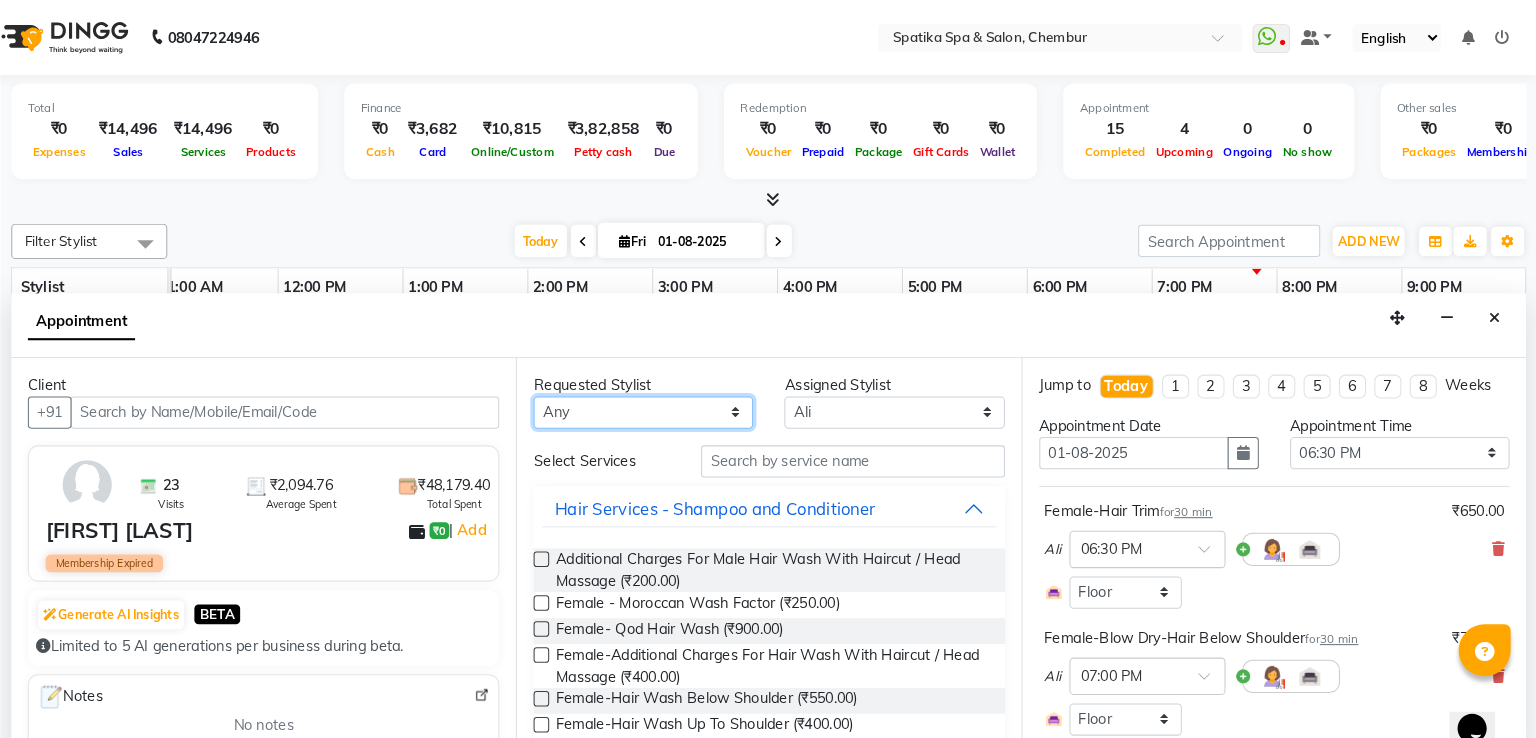 click on "Any Aayushi Sonawala Ali deepak kumar faisal lotus roran Lucky Madhu Gupta Milind Payal Dhanke Priyanka shahrukh sumitra" at bounding box center (677, 396) 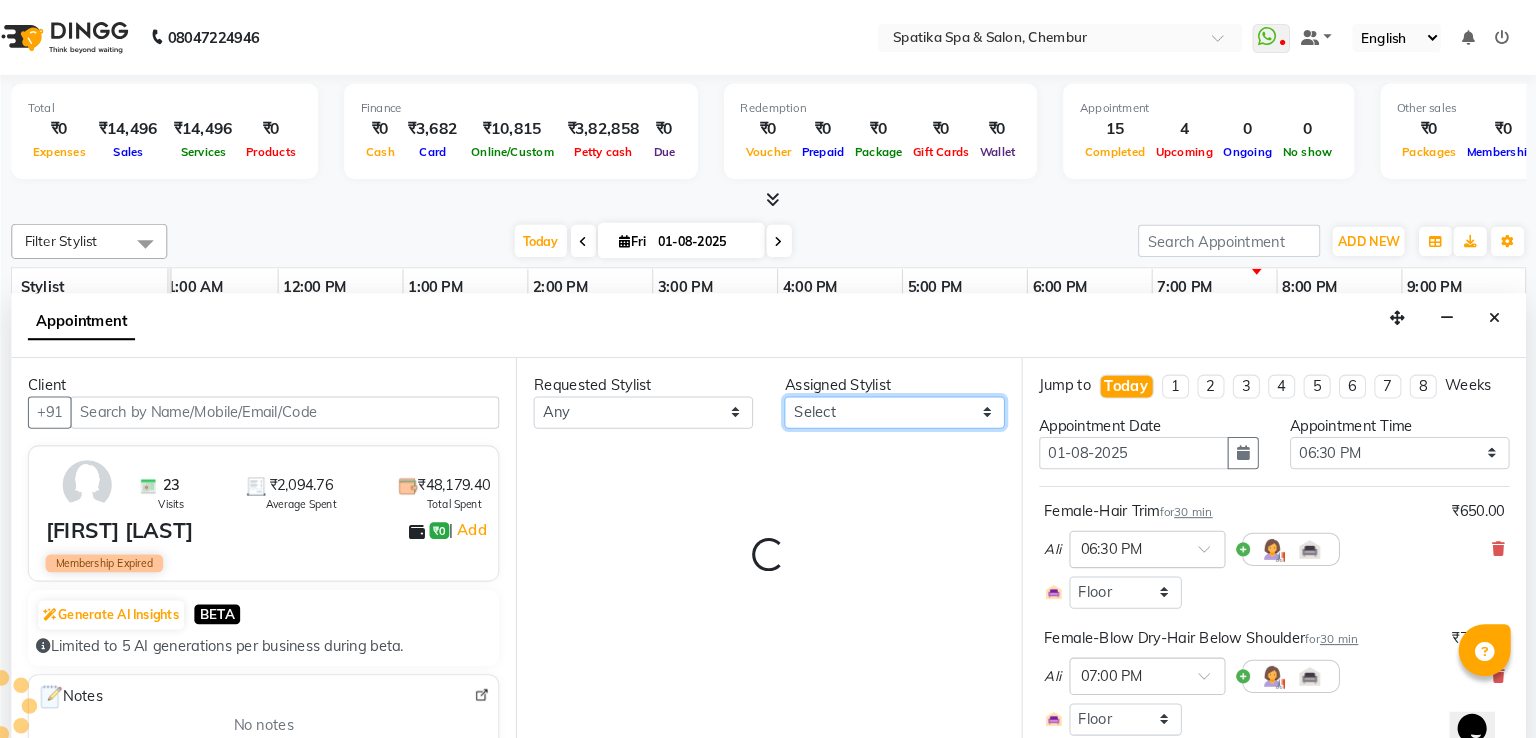 click on "Select Aayushi Sonawala Ali deepak kumar faisal lotus roran Lucky Madhu Gupta Milind Payal Dhanke Priyanka shahrukh sumitra" at bounding box center [918, 396] 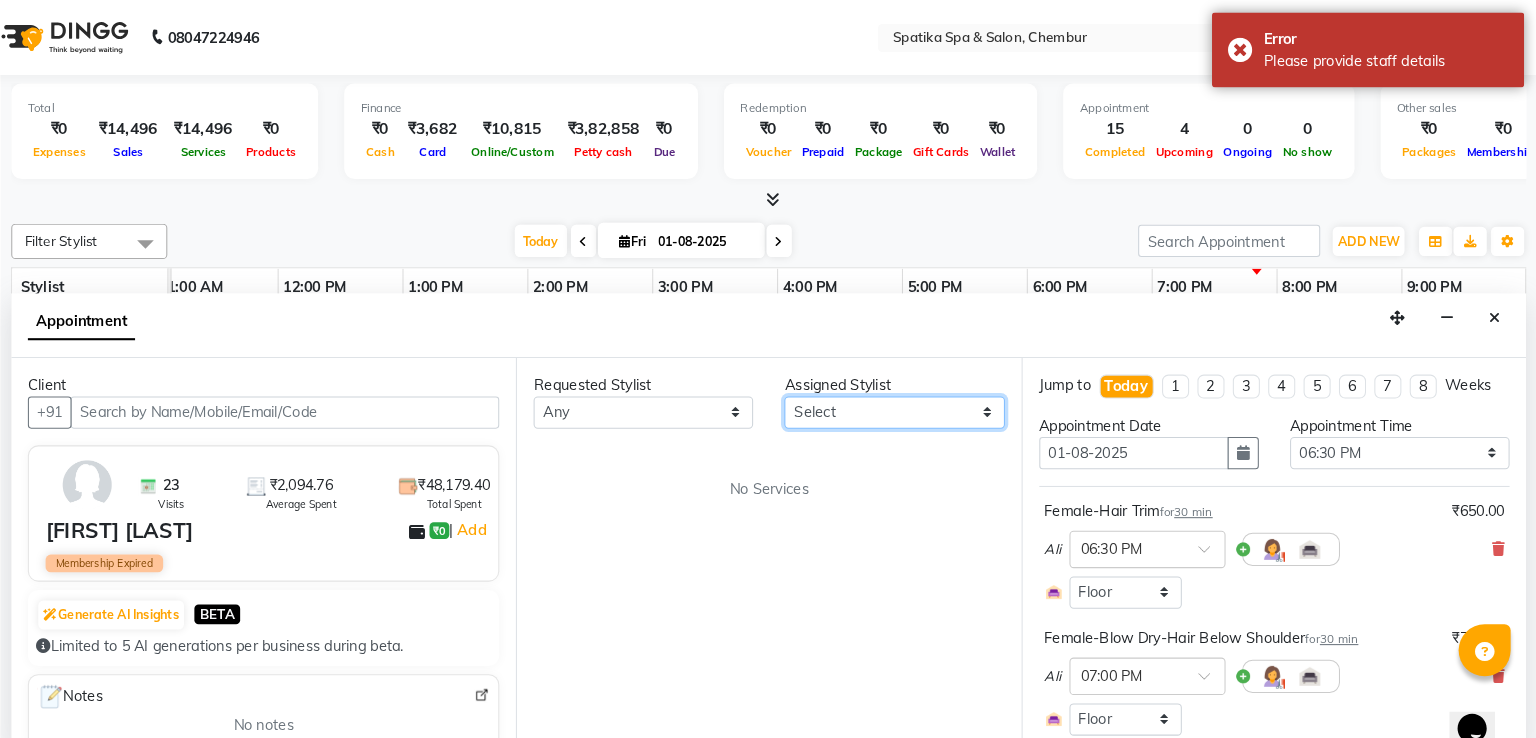 select on "29950" 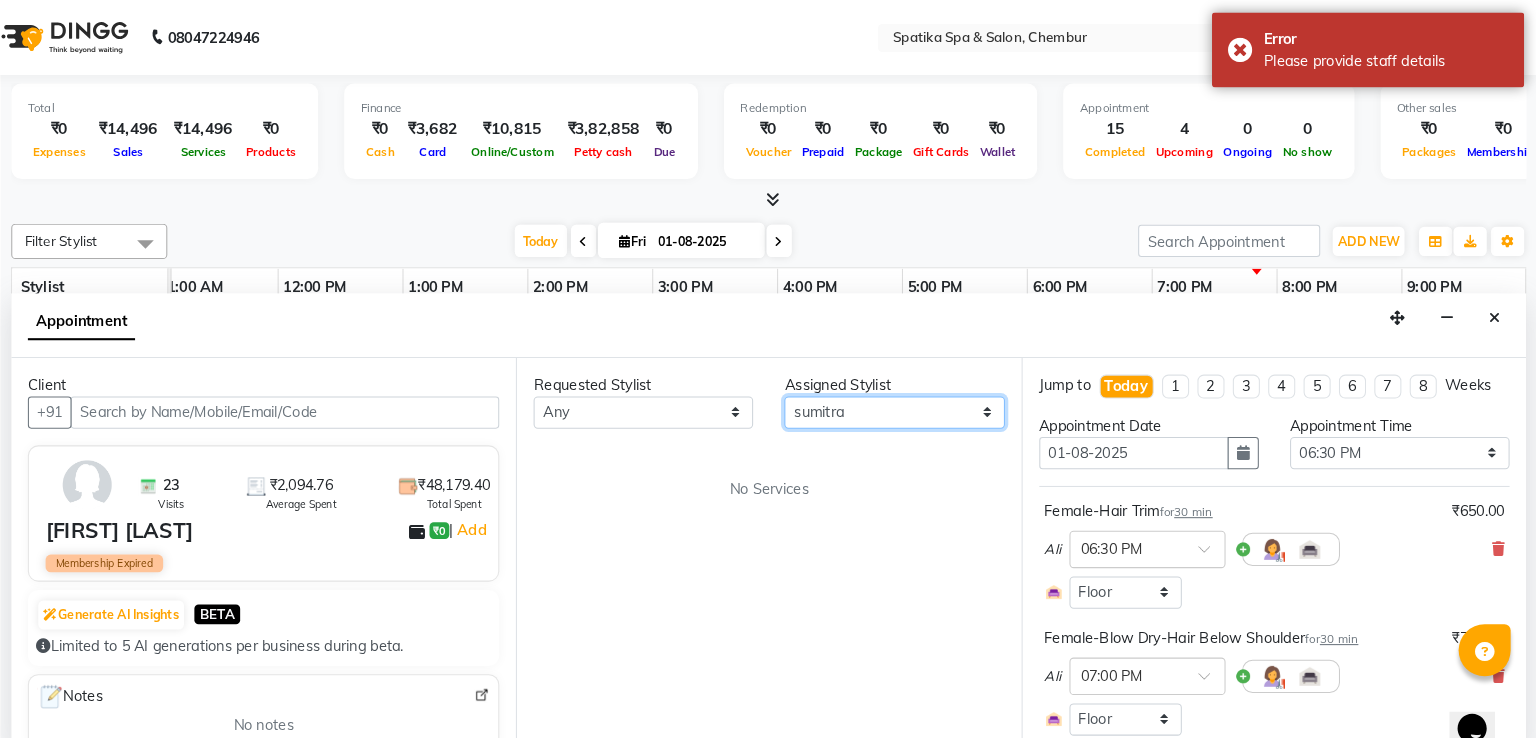 click on "Select Aayushi Sonawala Ali deepak kumar faisal lotus roran Lucky Madhu Gupta Milind Payal Dhanke Priyanka shahrukh sumitra" at bounding box center (918, 396) 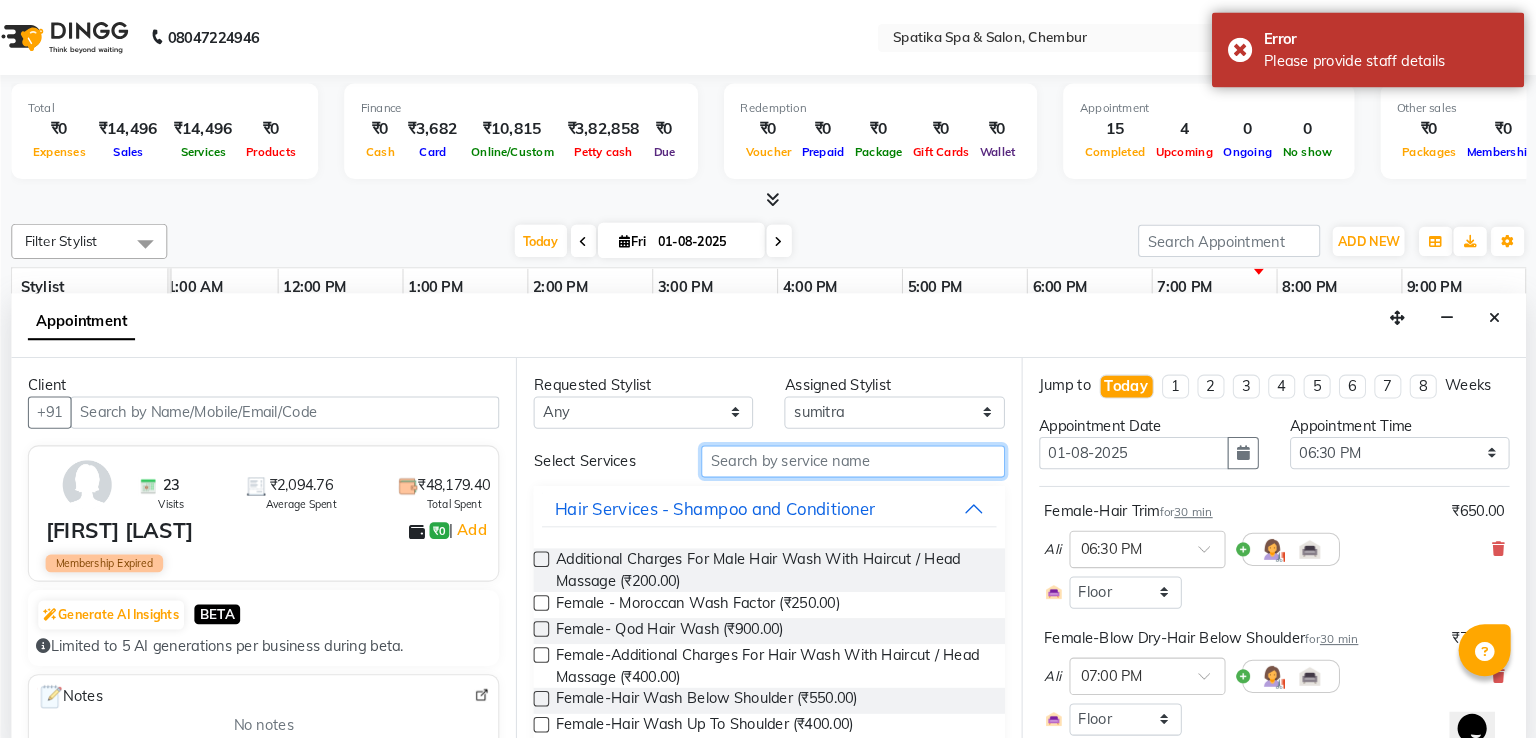 click at bounding box center (879, 443) 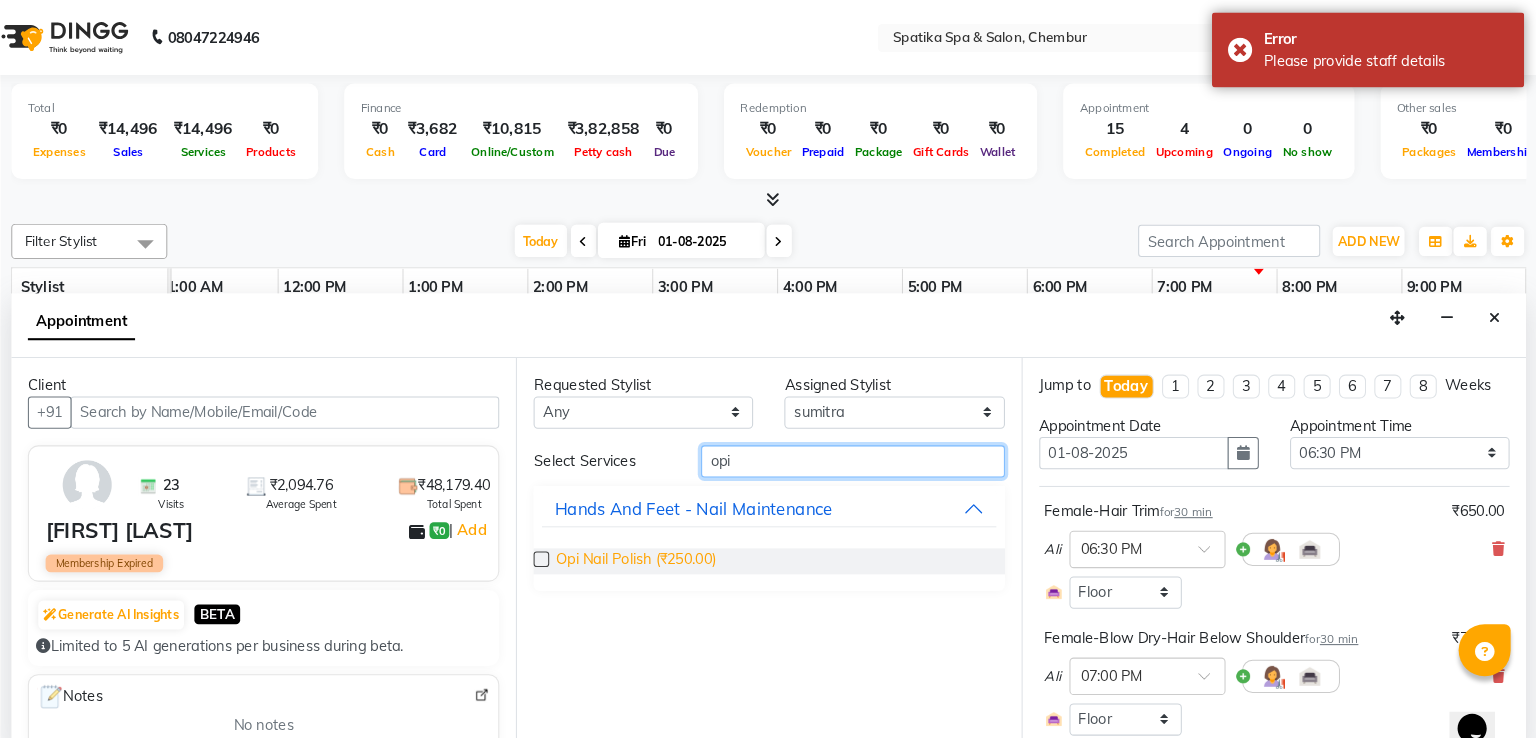 type on "opi" 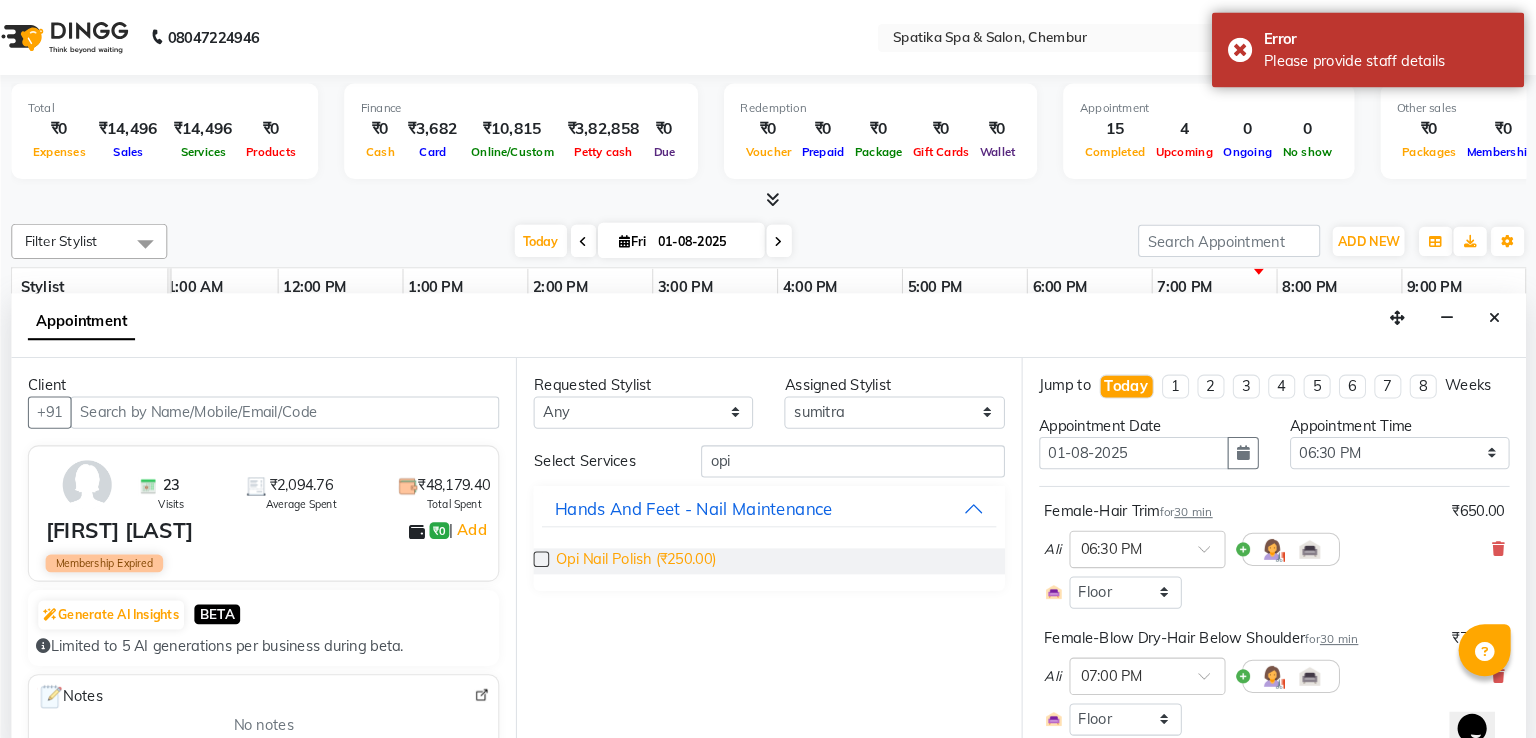 click on "Opi Nail Polish (₹250.00)" at bounding box center [670, 539] 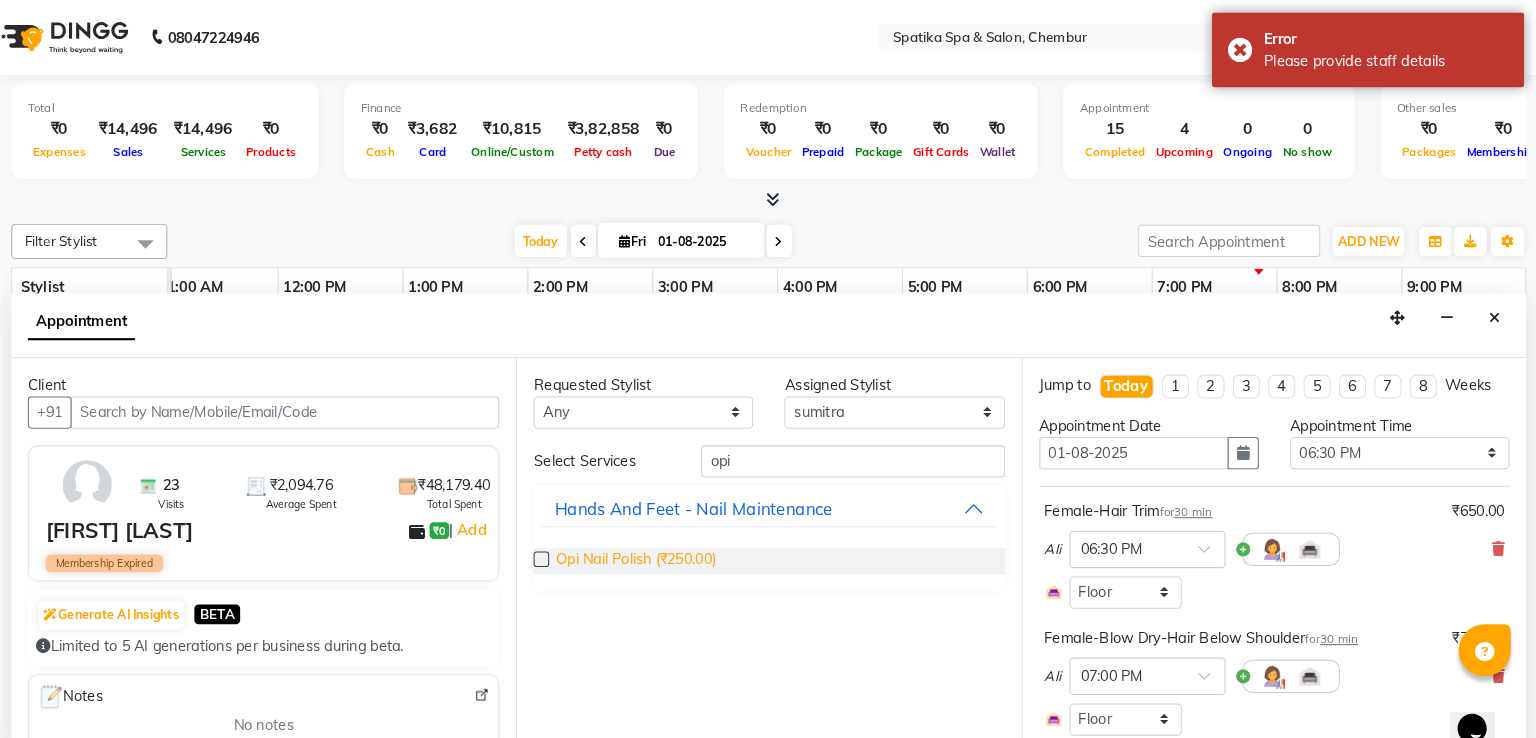 click on "Opi Nail Polish (₹250.00)" at bounding box center (670, 539) 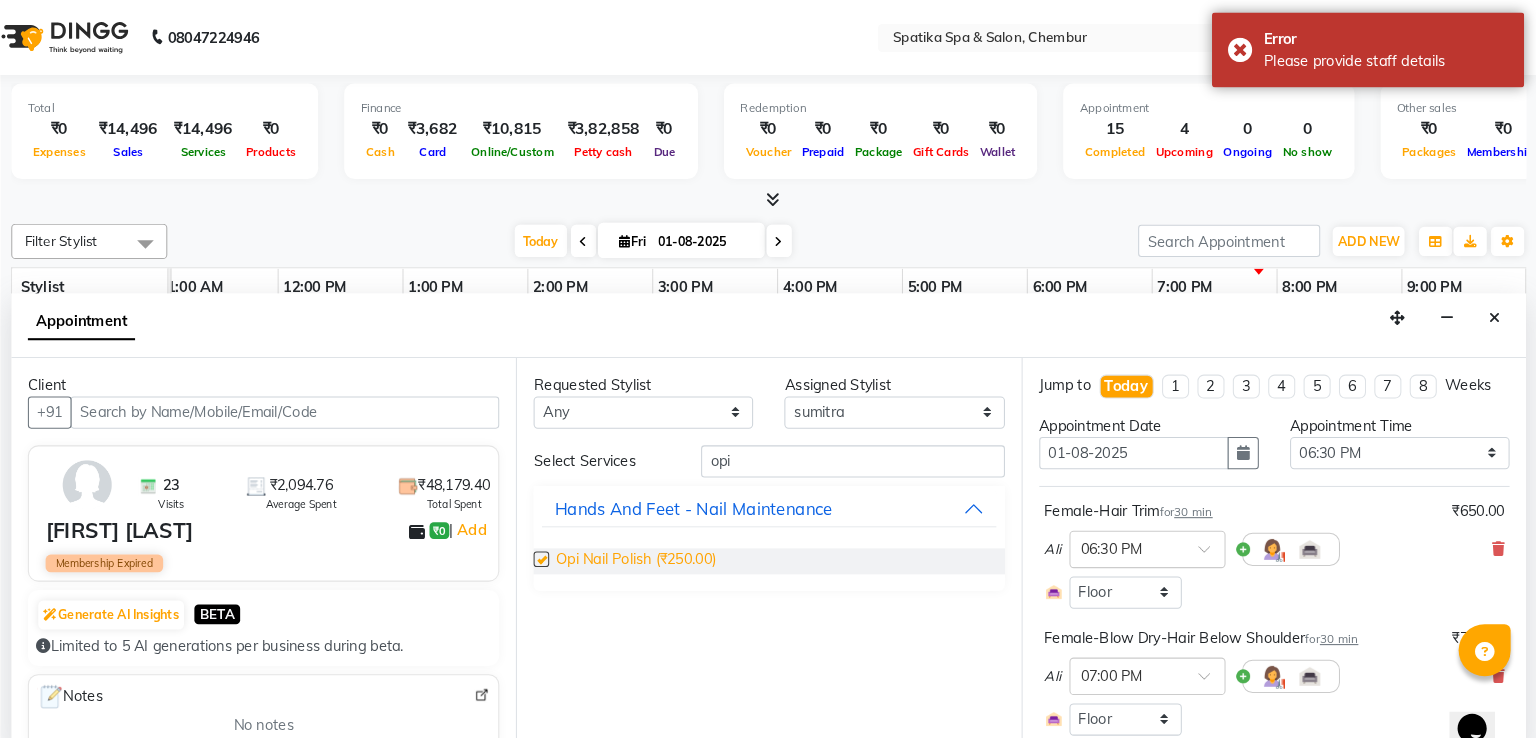 checkbox on "false" 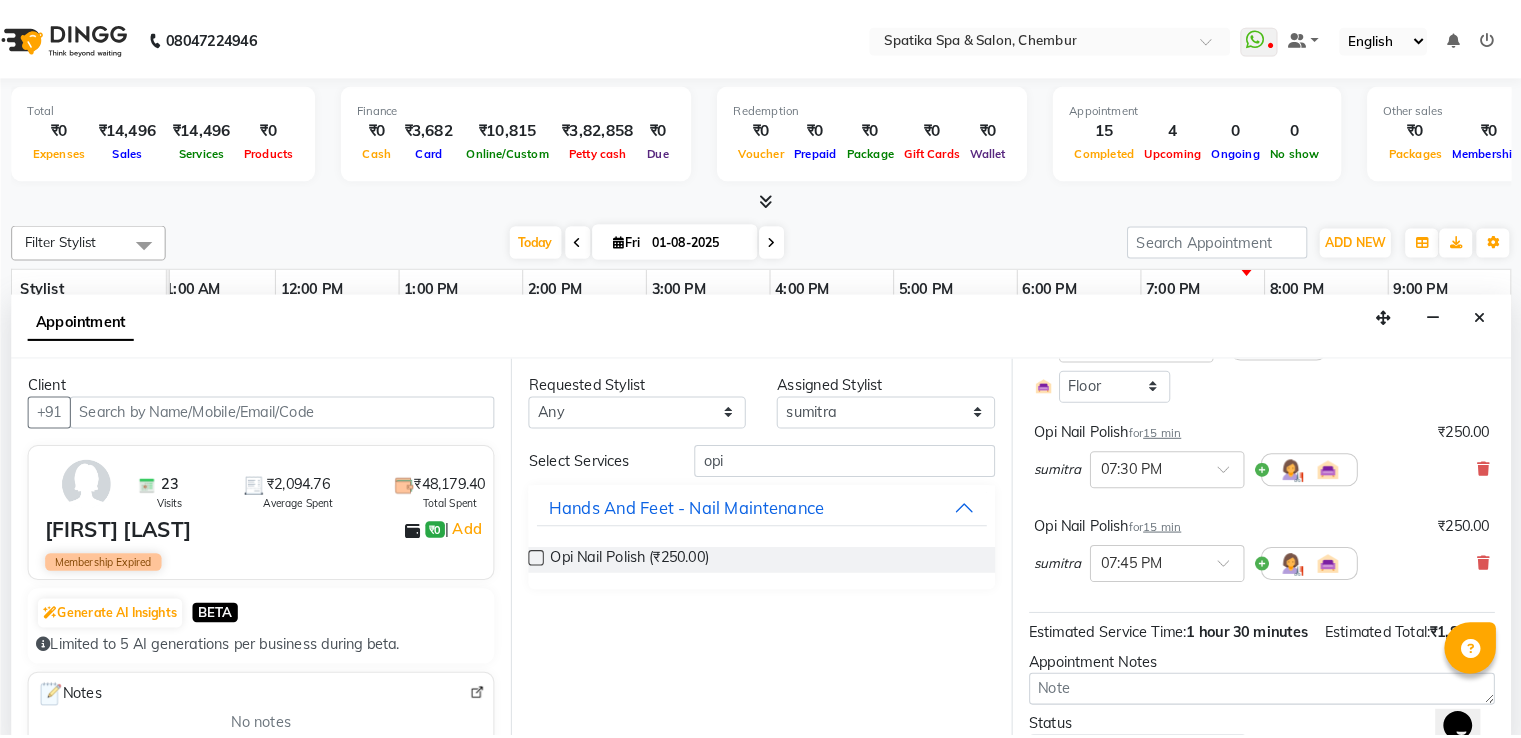 scroll, scrollTop: 423, scrollLeft: 0, axis: vertical 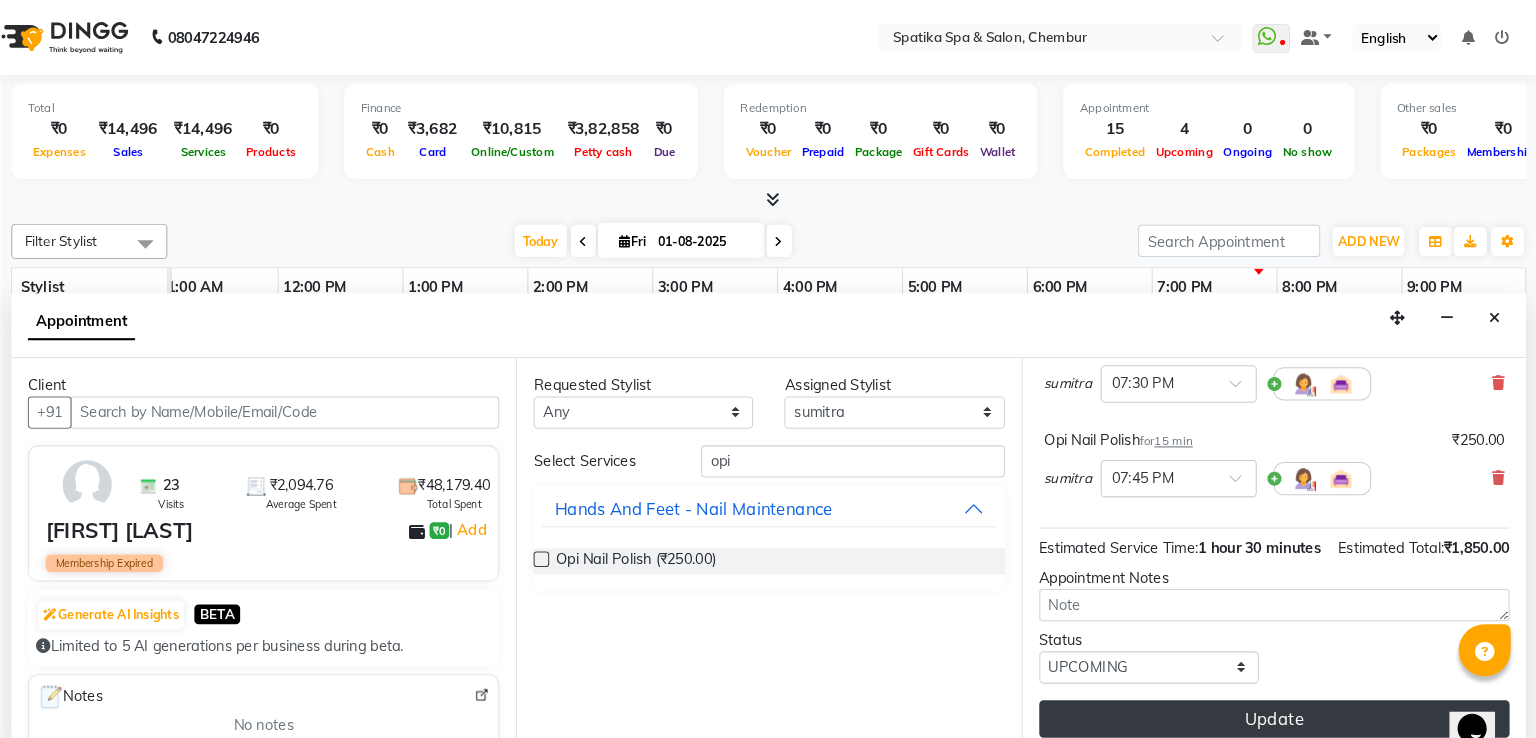 click on "Update" at bounding box center [1284, 691] 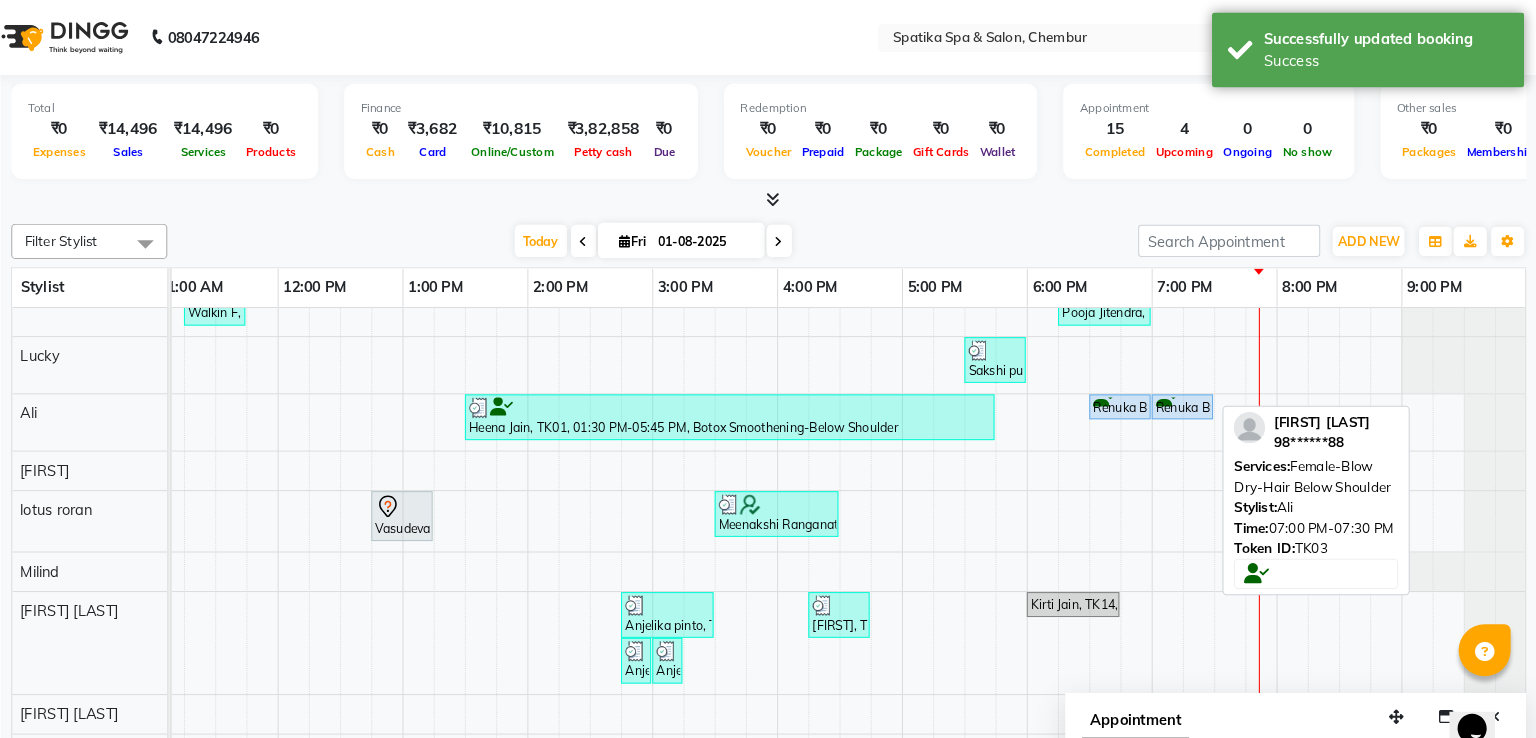 click on "Renuka Bradu, TK03, 07:00 PM-07:30 PM, Female-Blow Dry-Hair Below Shoulder" at bounding box center (1195, 391) 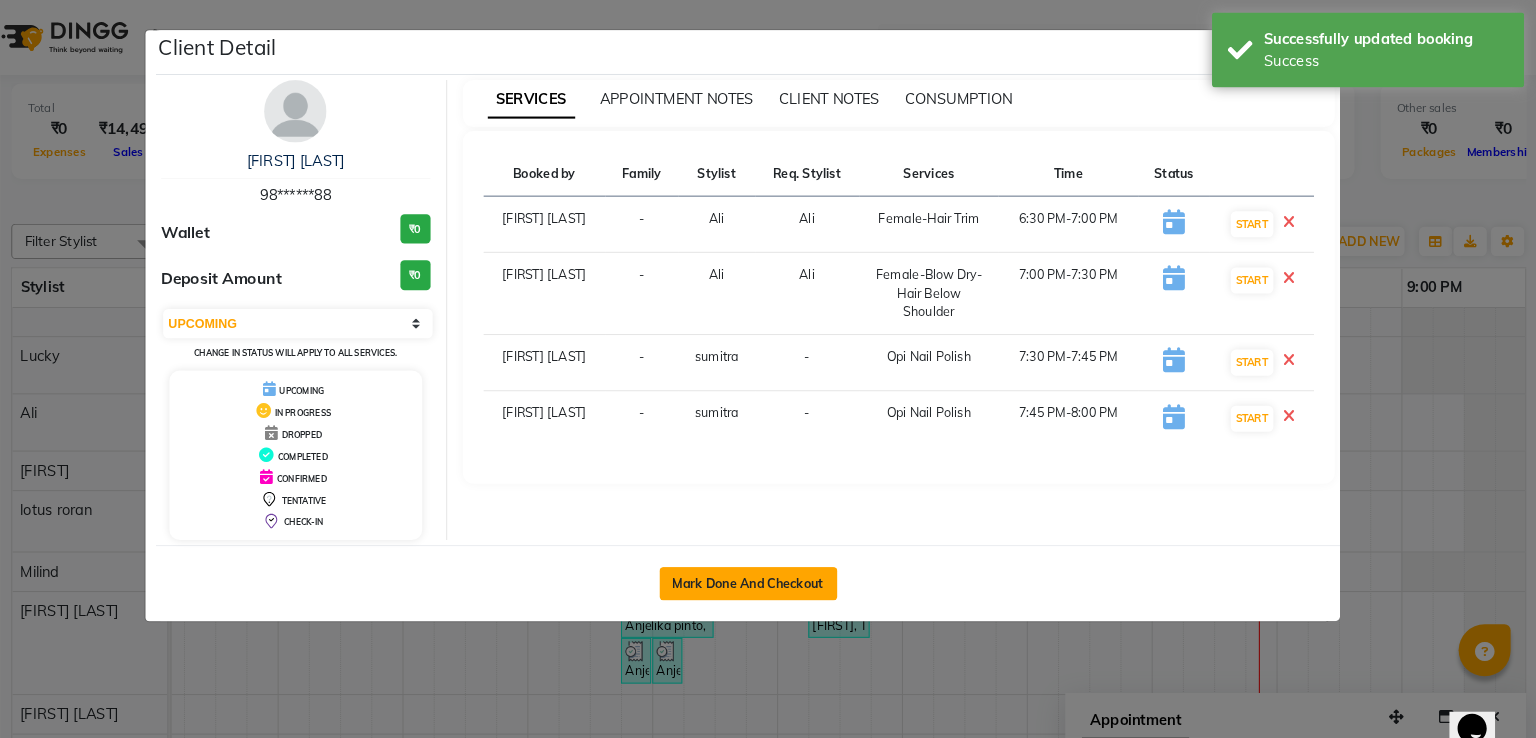 click on "Mark Done And Checkout" 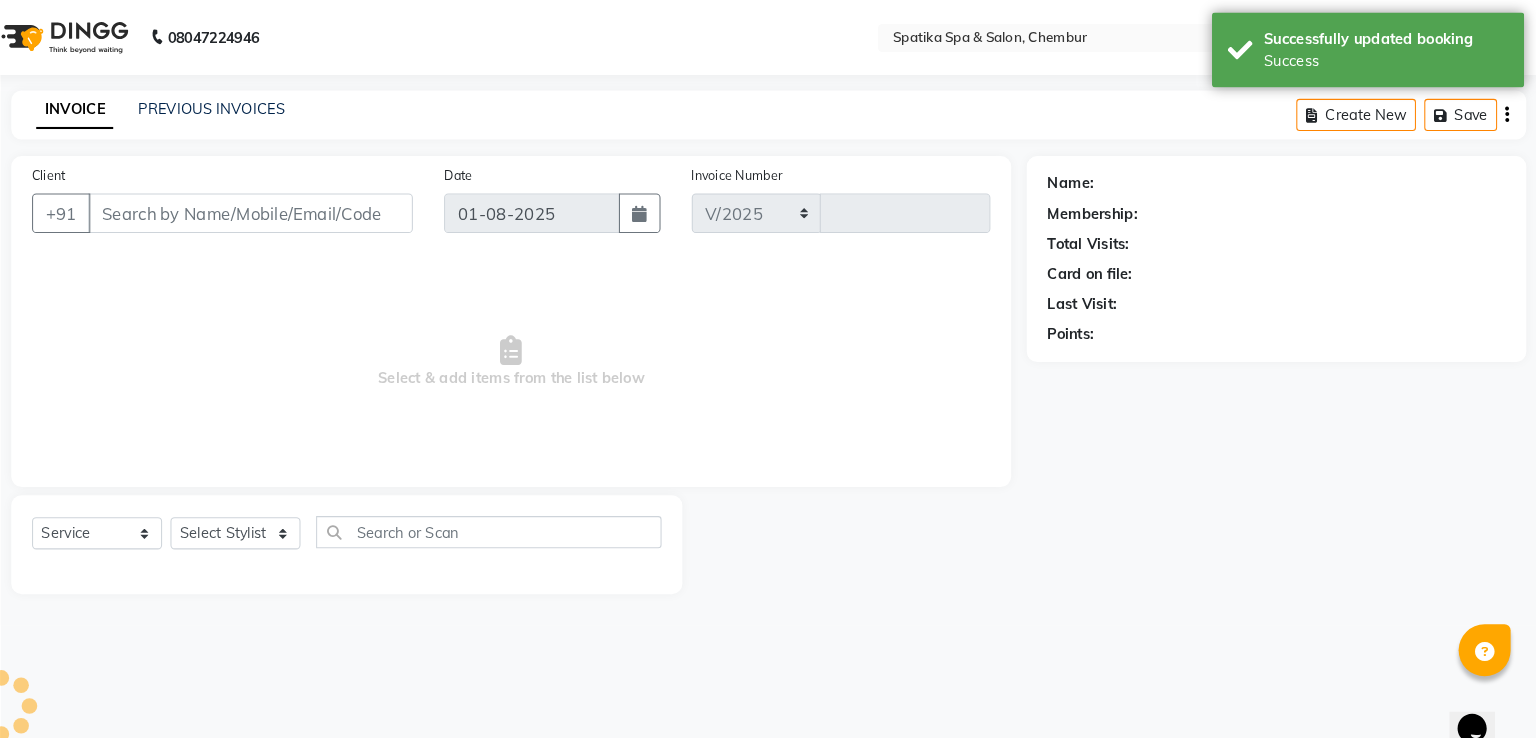 select on "631" 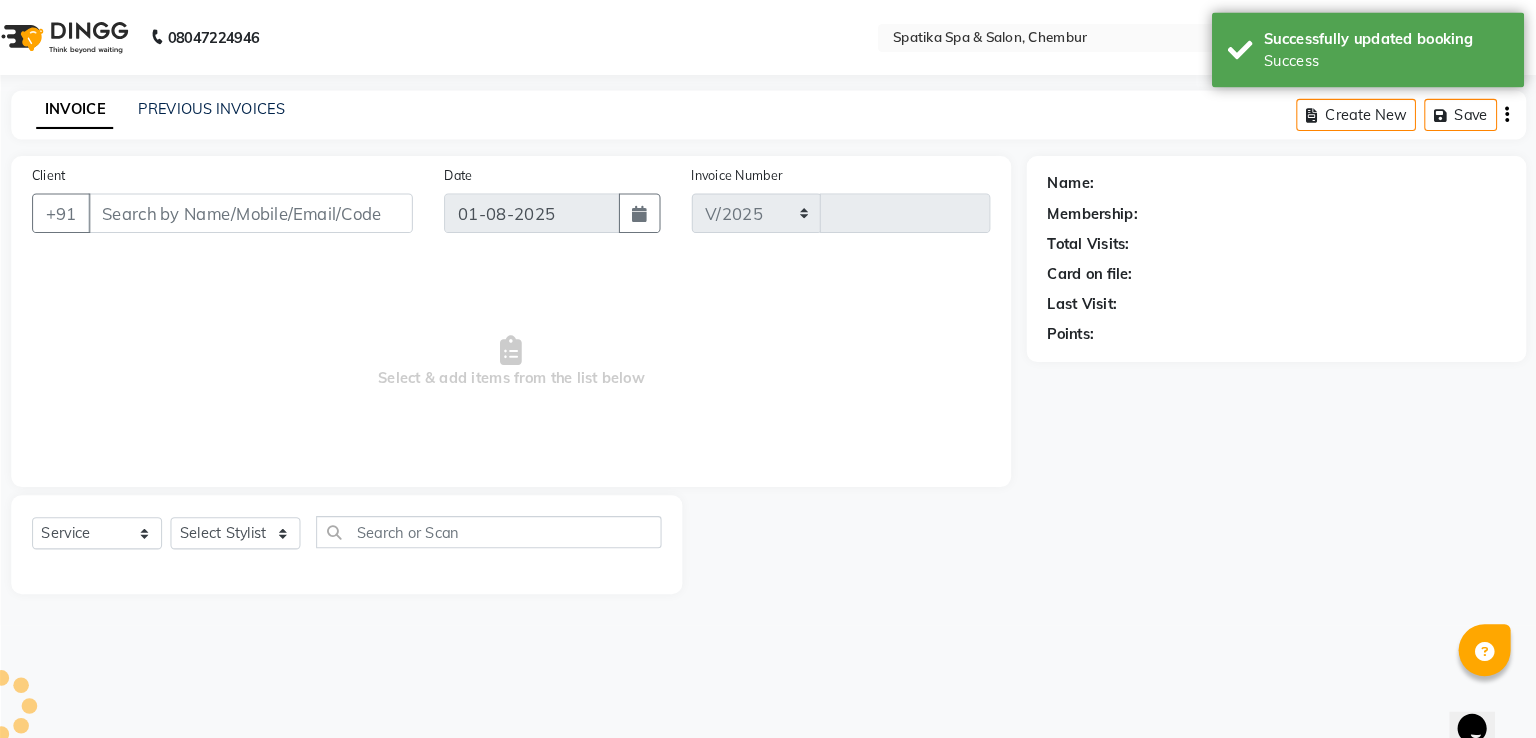 type on "1689" 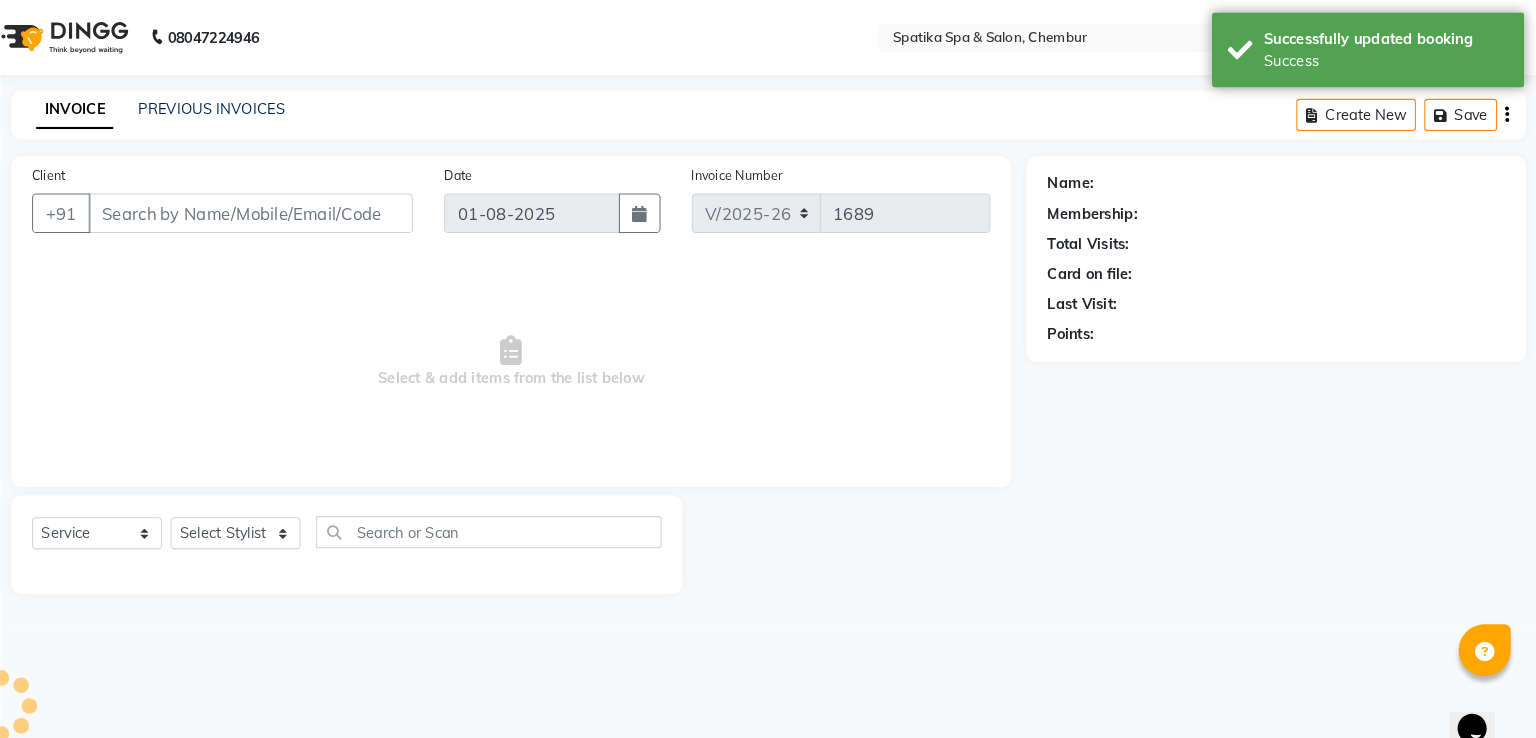 type on "98******88" 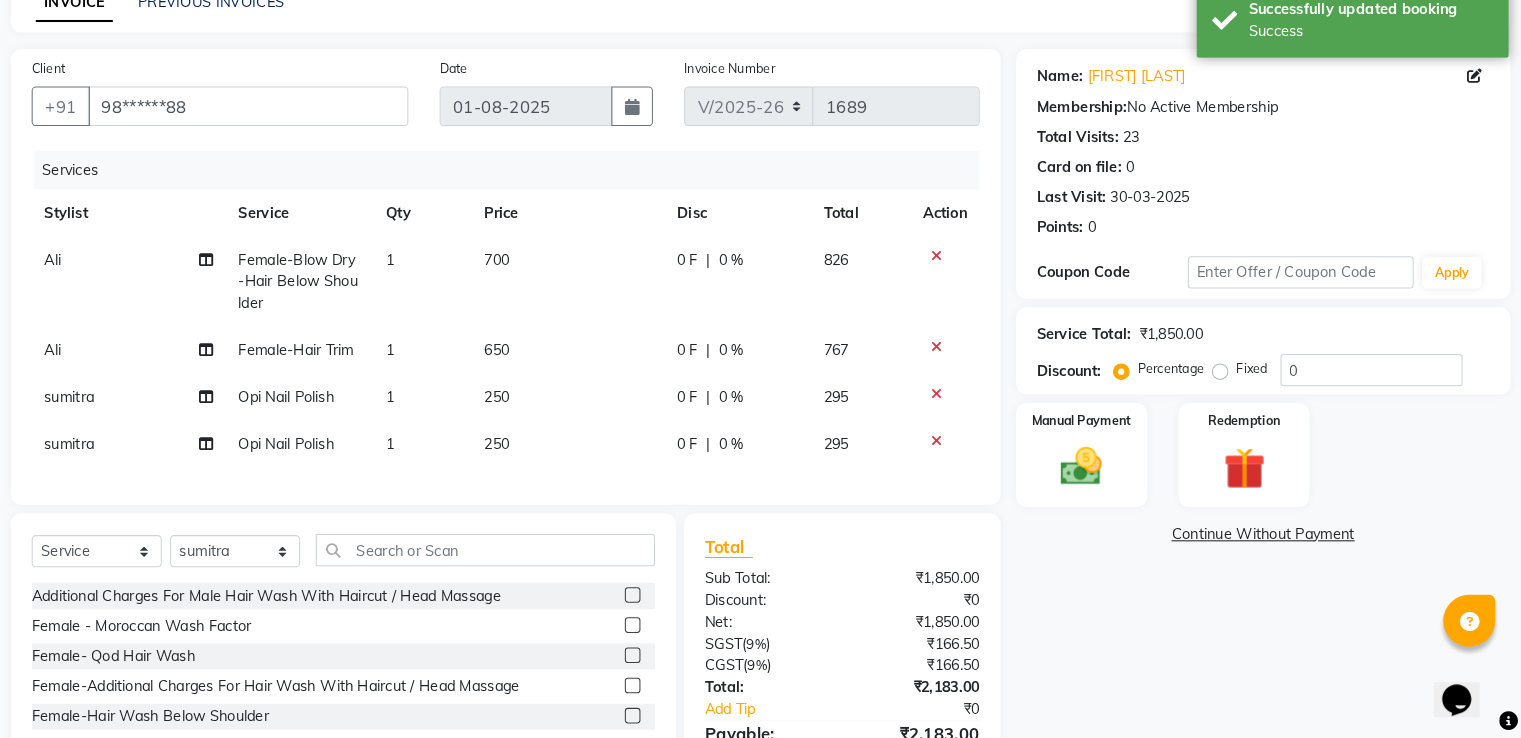 scroll, scrollTop: 199, scrollLeft: 0, axis: vertical 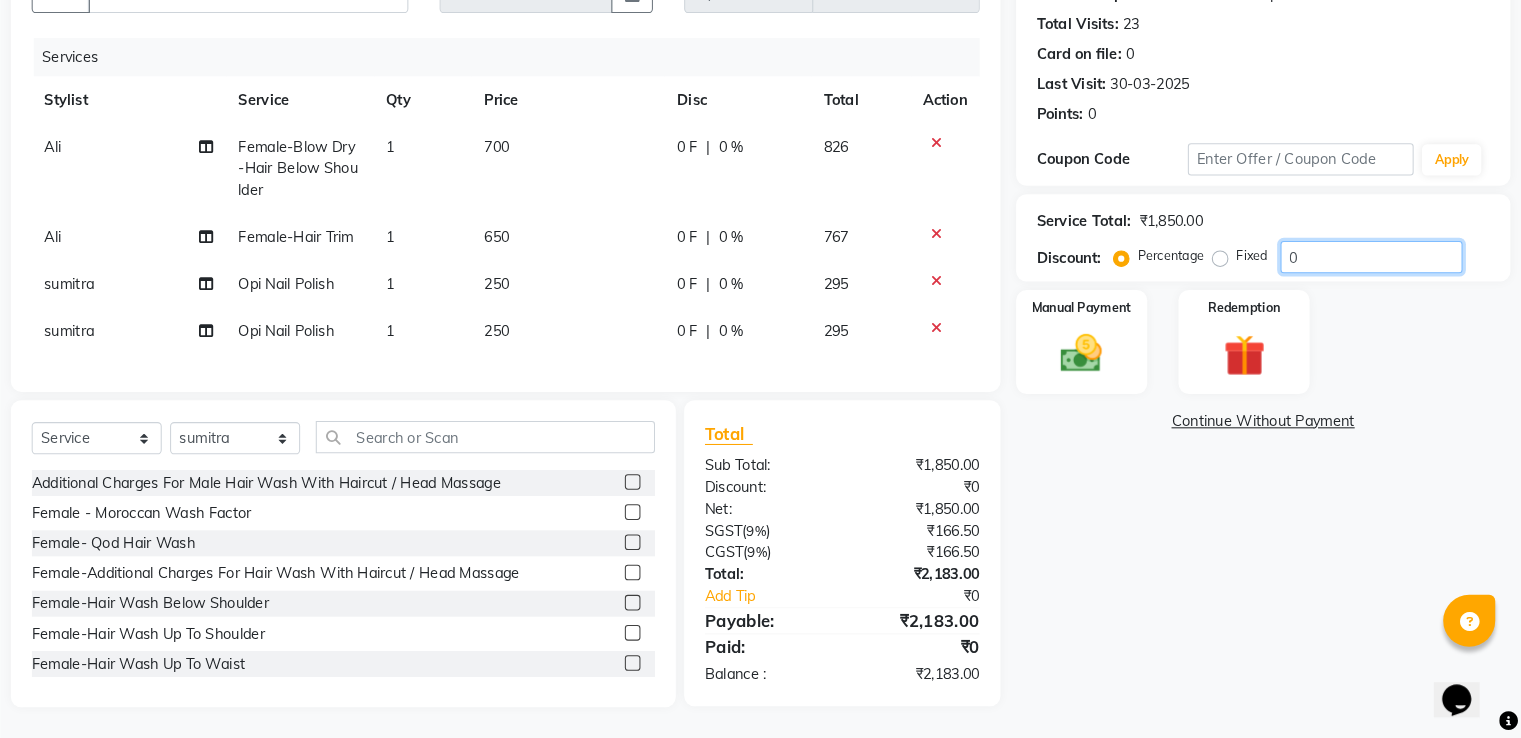 click on "0" 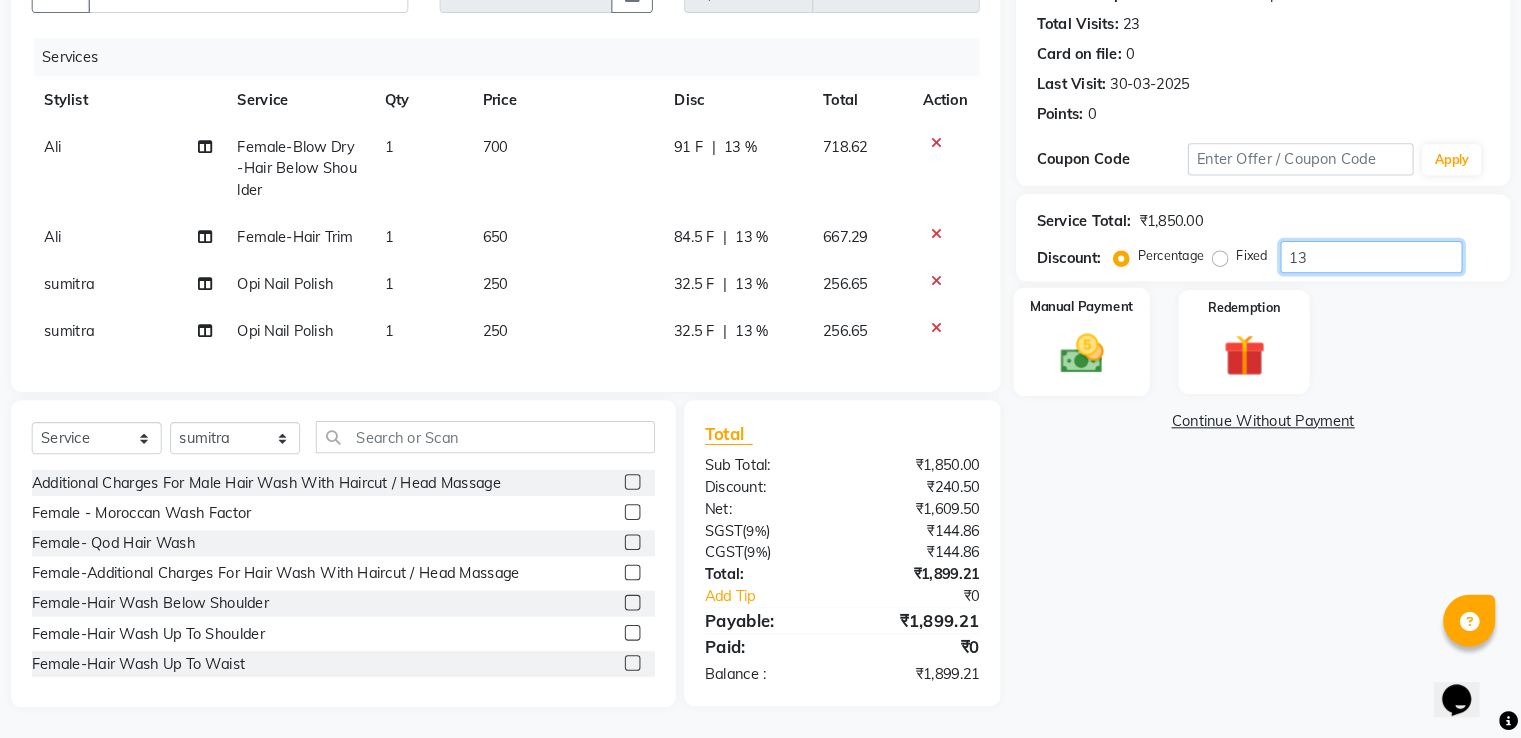 type on "13" 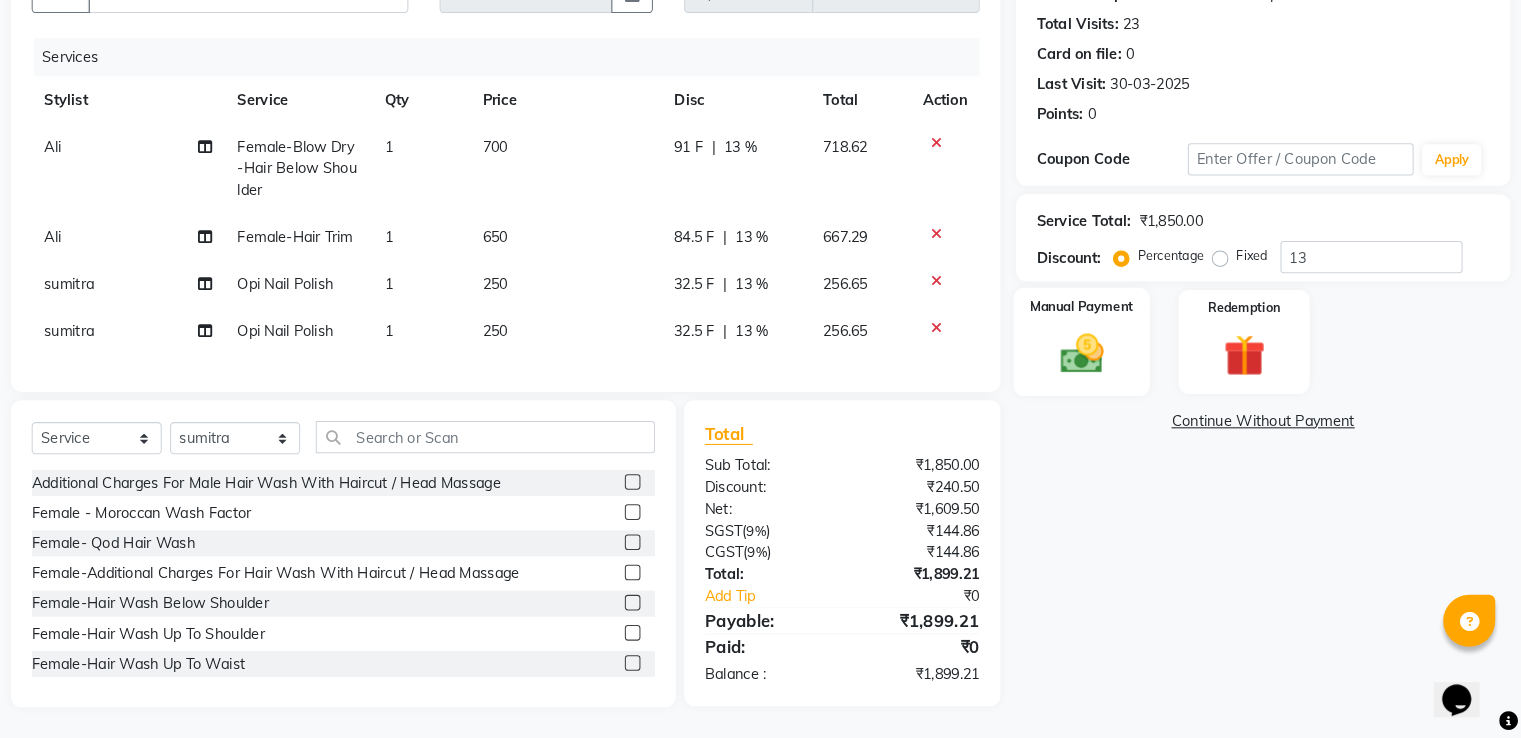 click 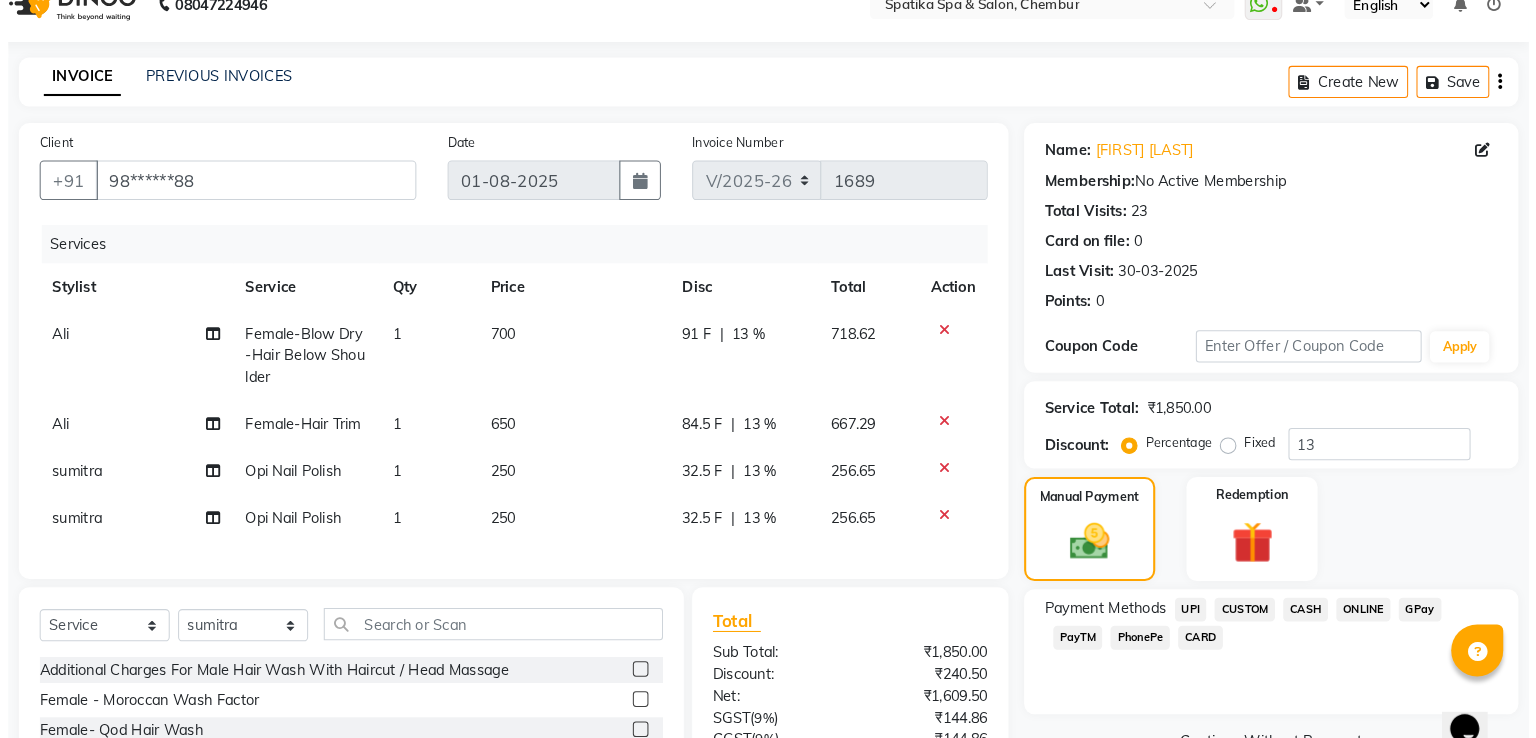 scroll, scrollTop: 0, scrollLeft: 0, axis: both 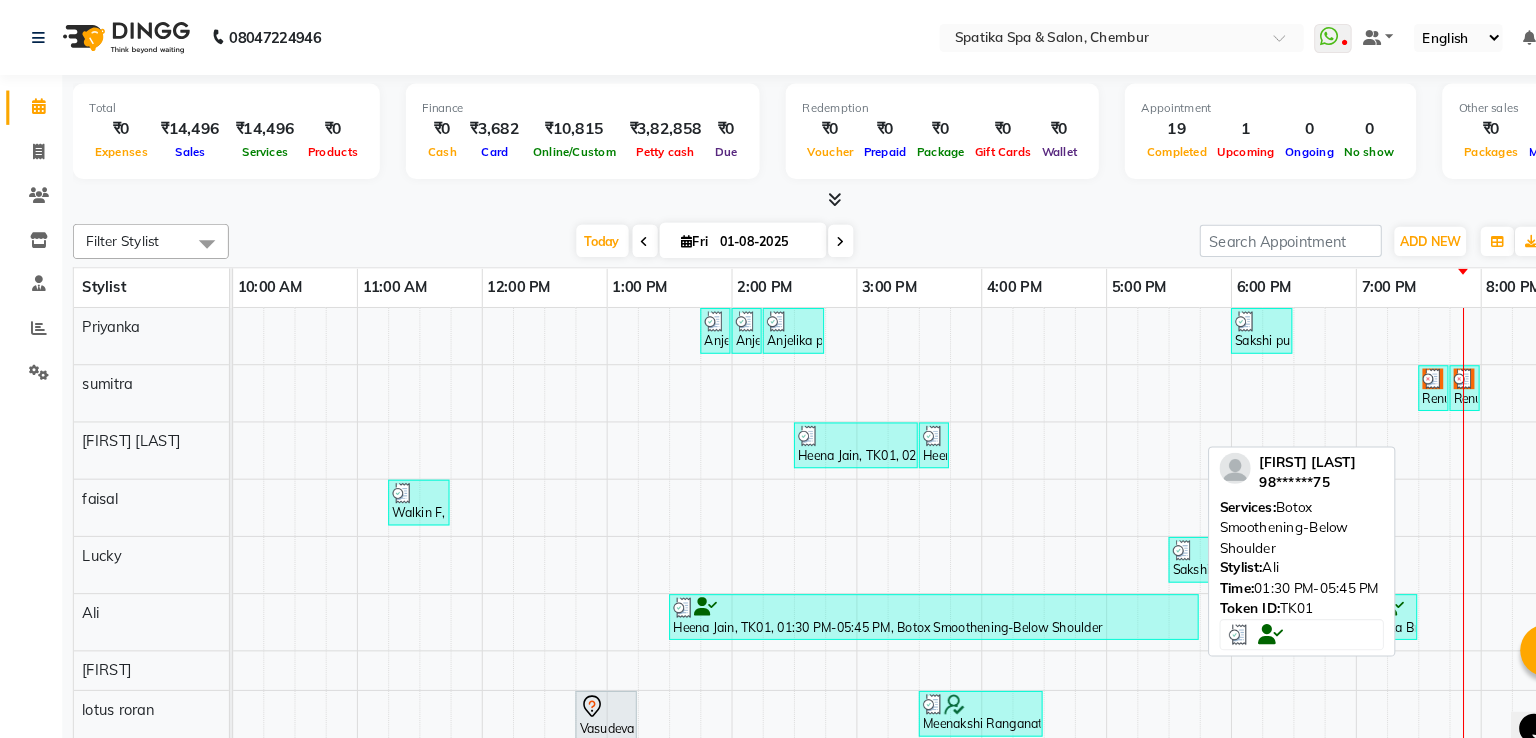 click at bounding box center (897, 584) 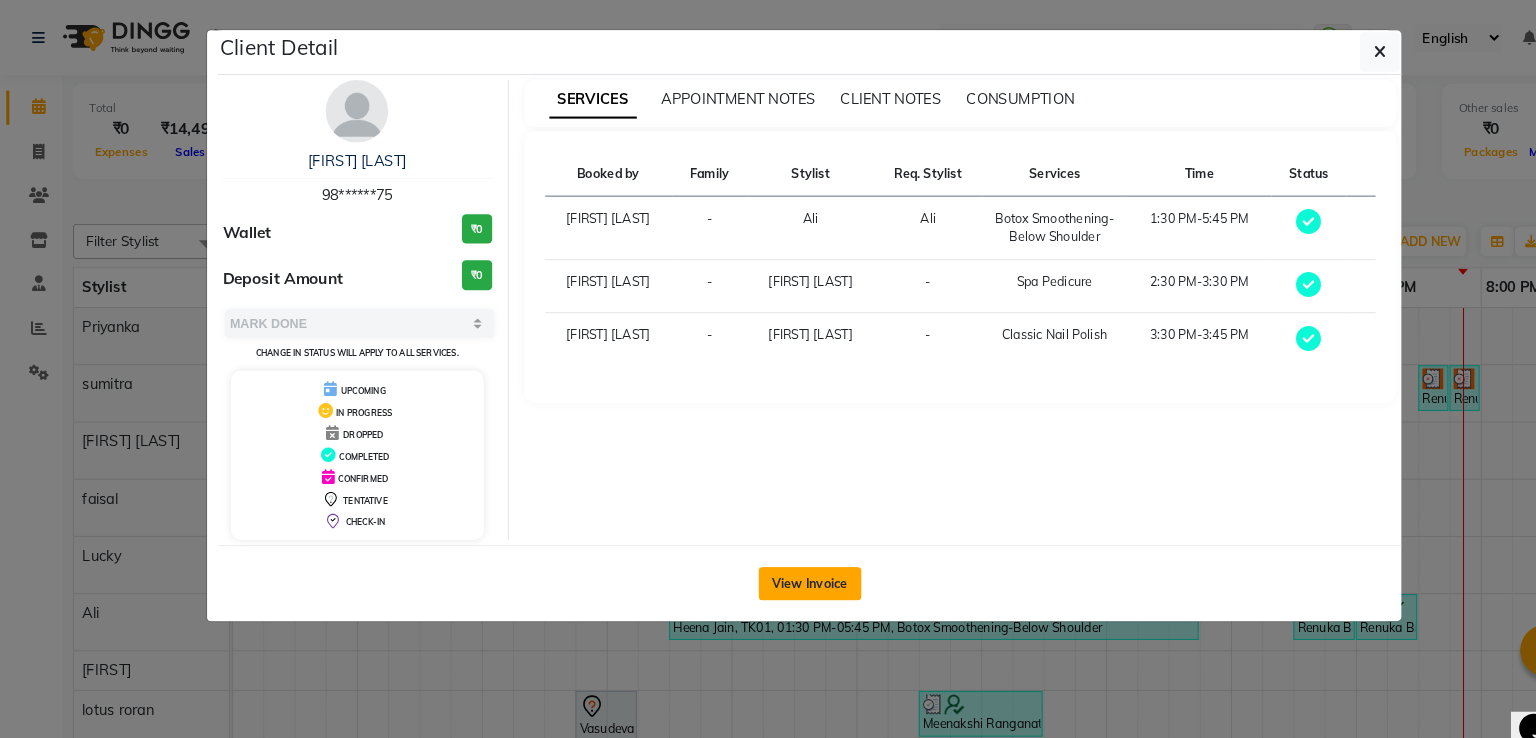 click on "View Invoice" 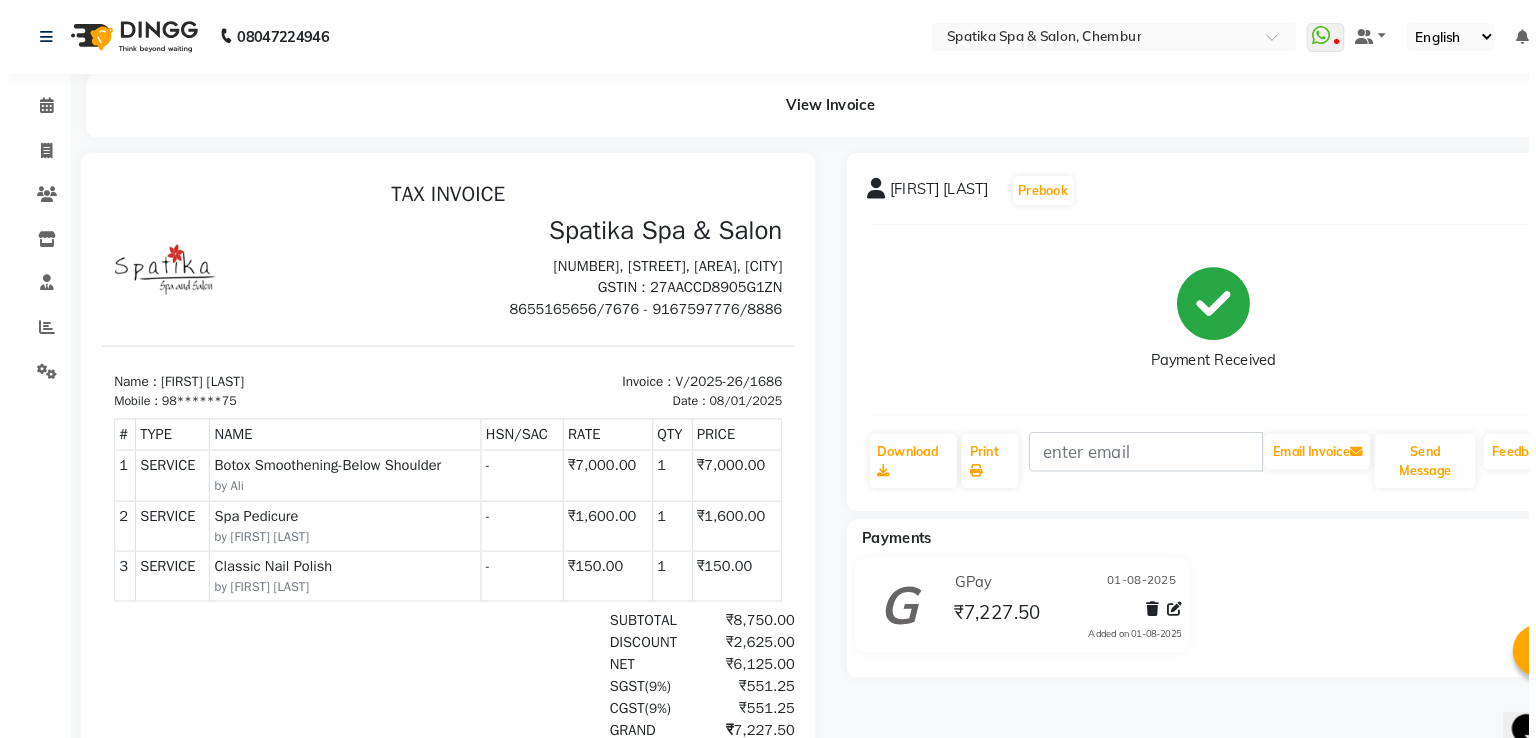 scroll, scrollTop: 0, scrollLeft: 0, axis: both 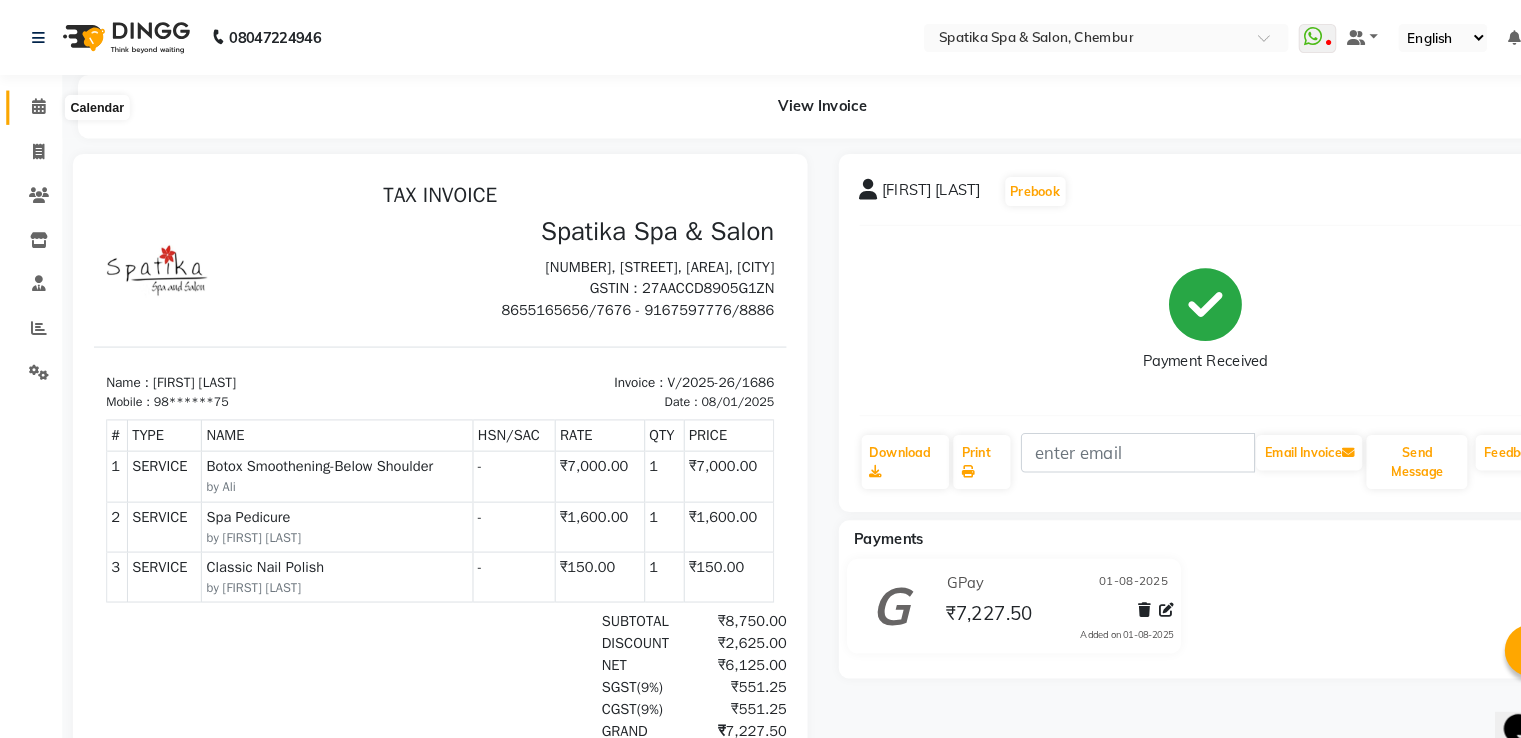 click 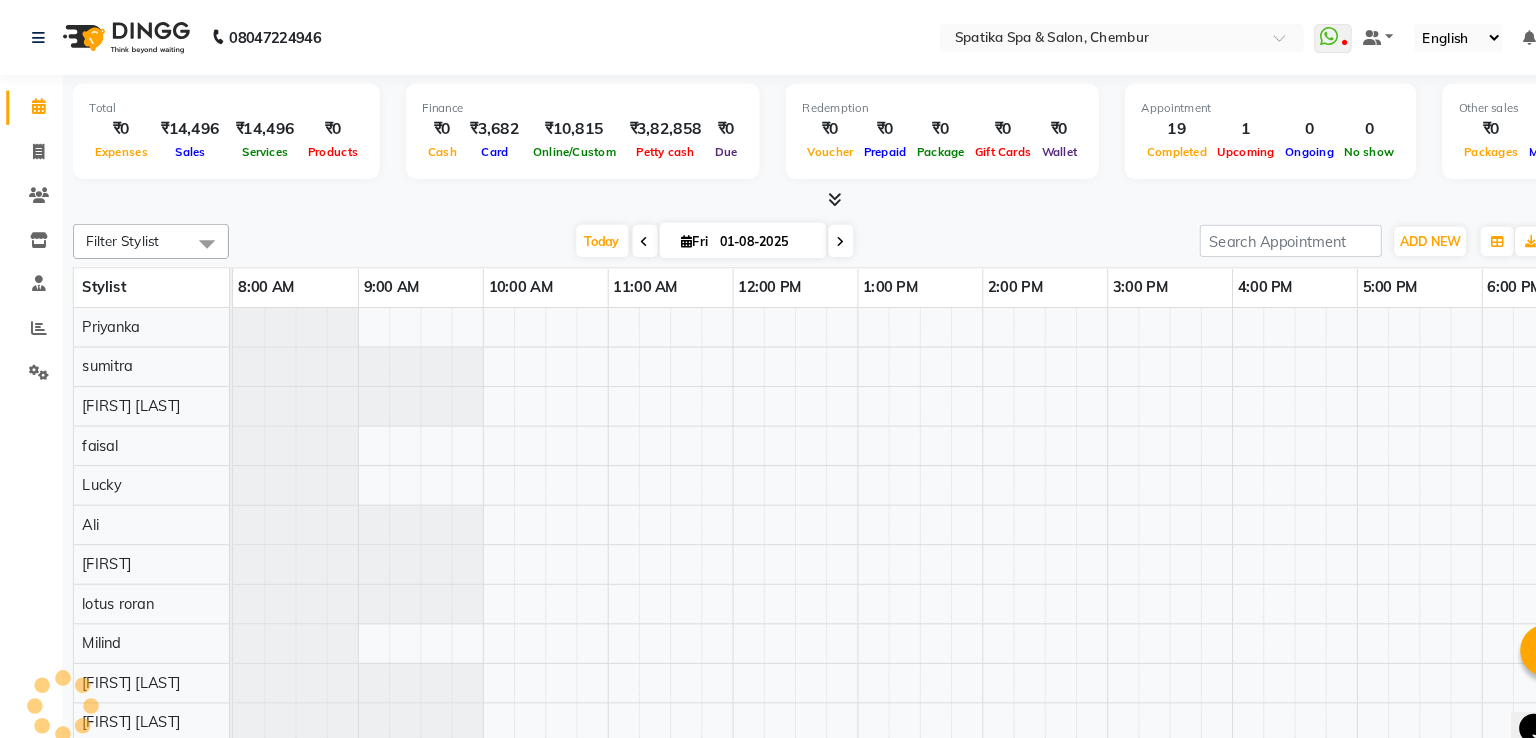 scroll, scrollTop: 0, scrollLeft: 0, axis: both 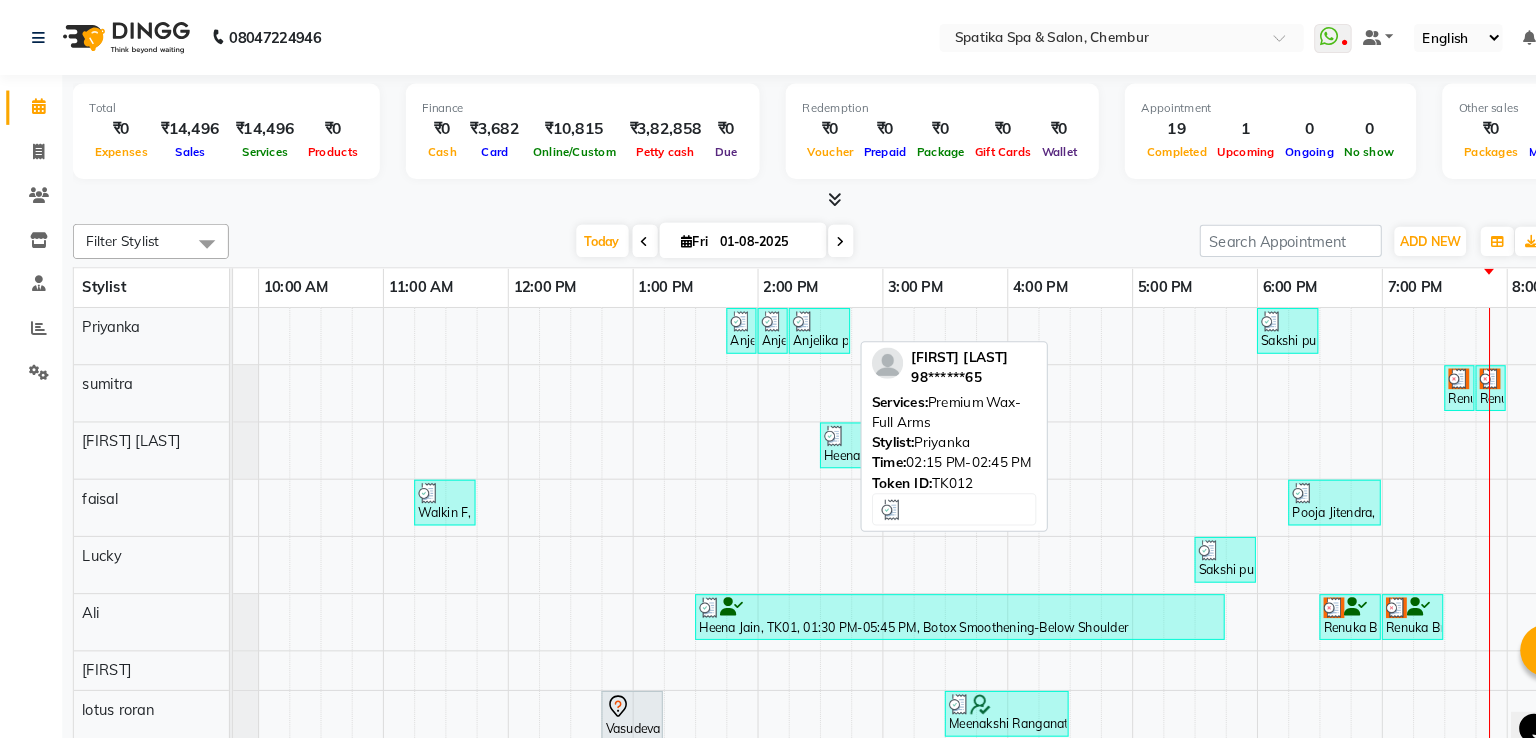 click at bounding box center [772, 309] 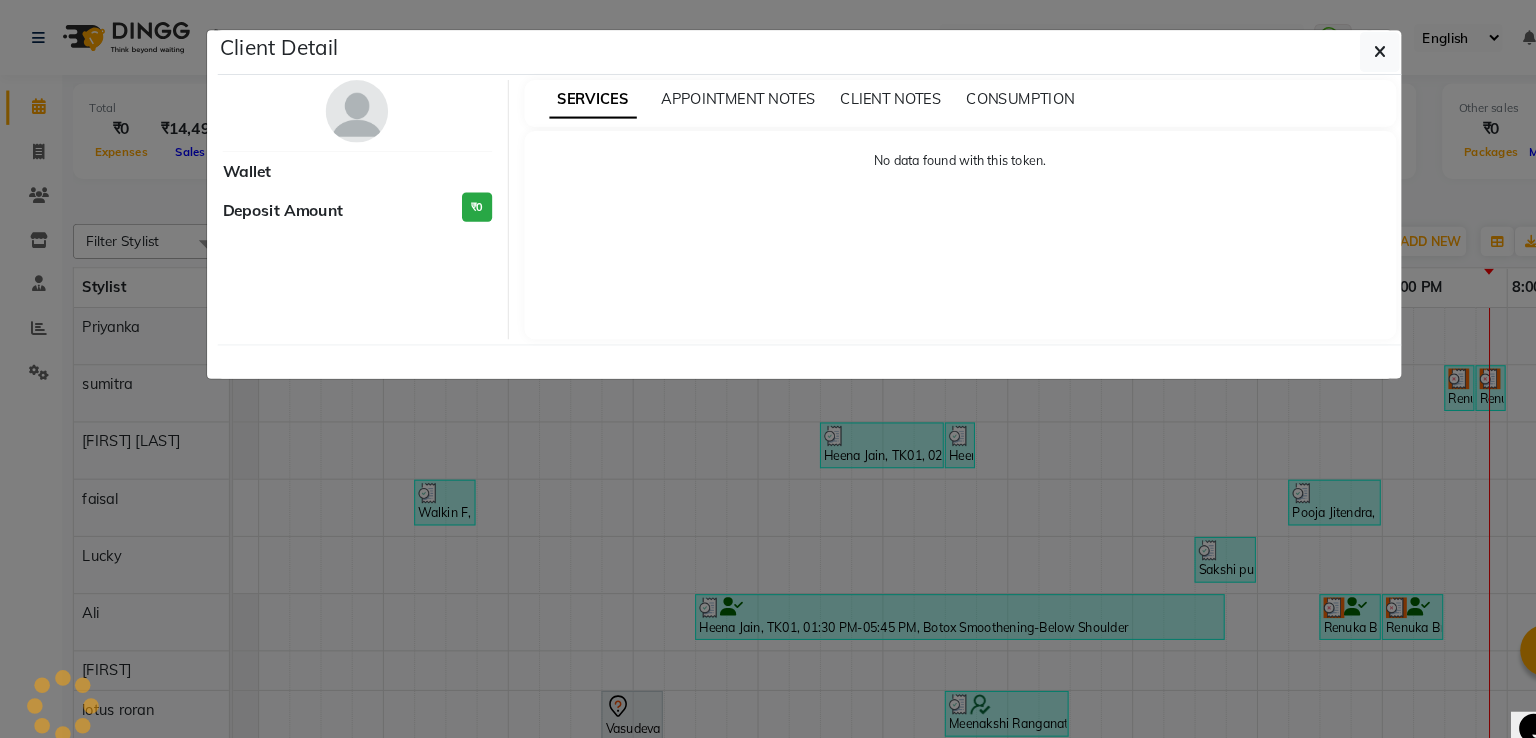 select on "3" 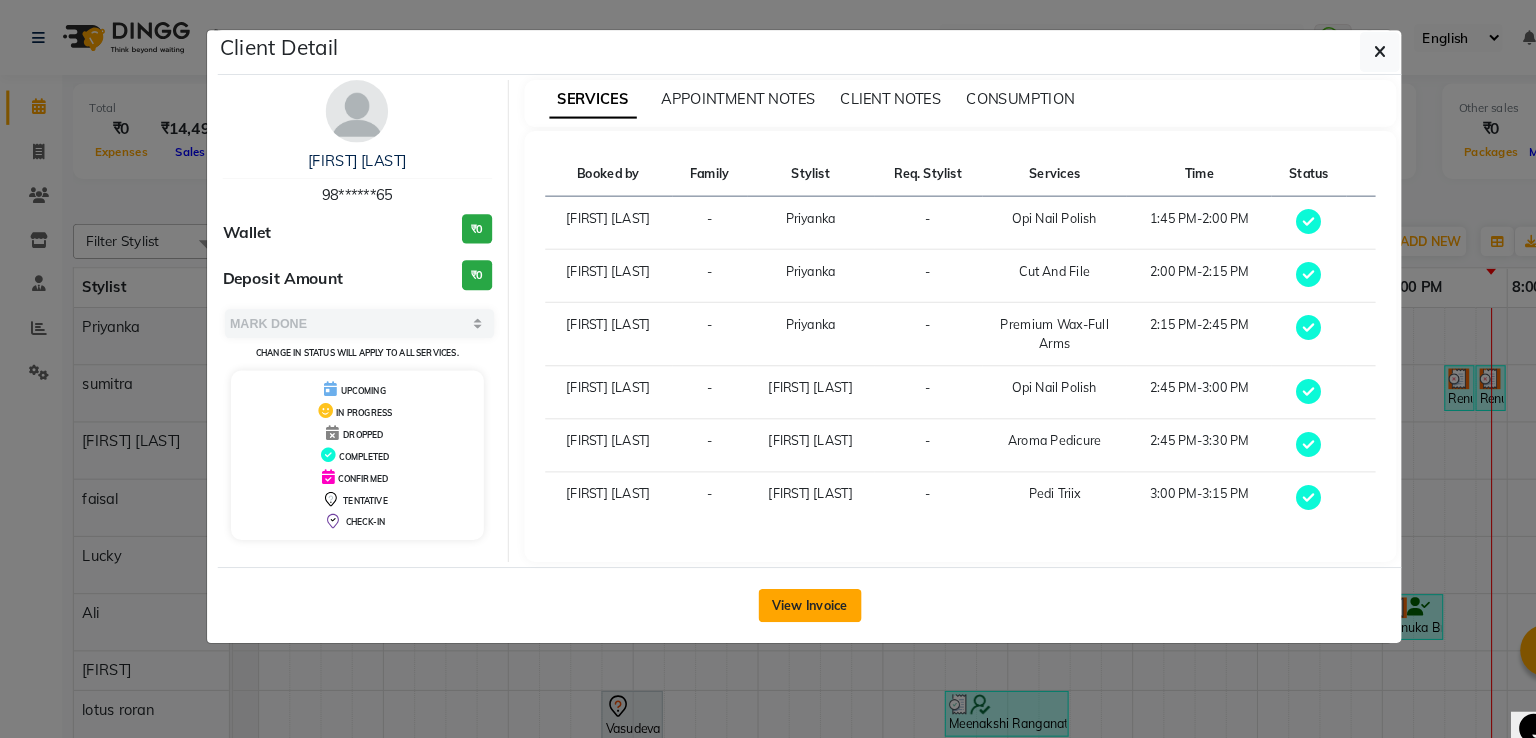click on "View Invoice" 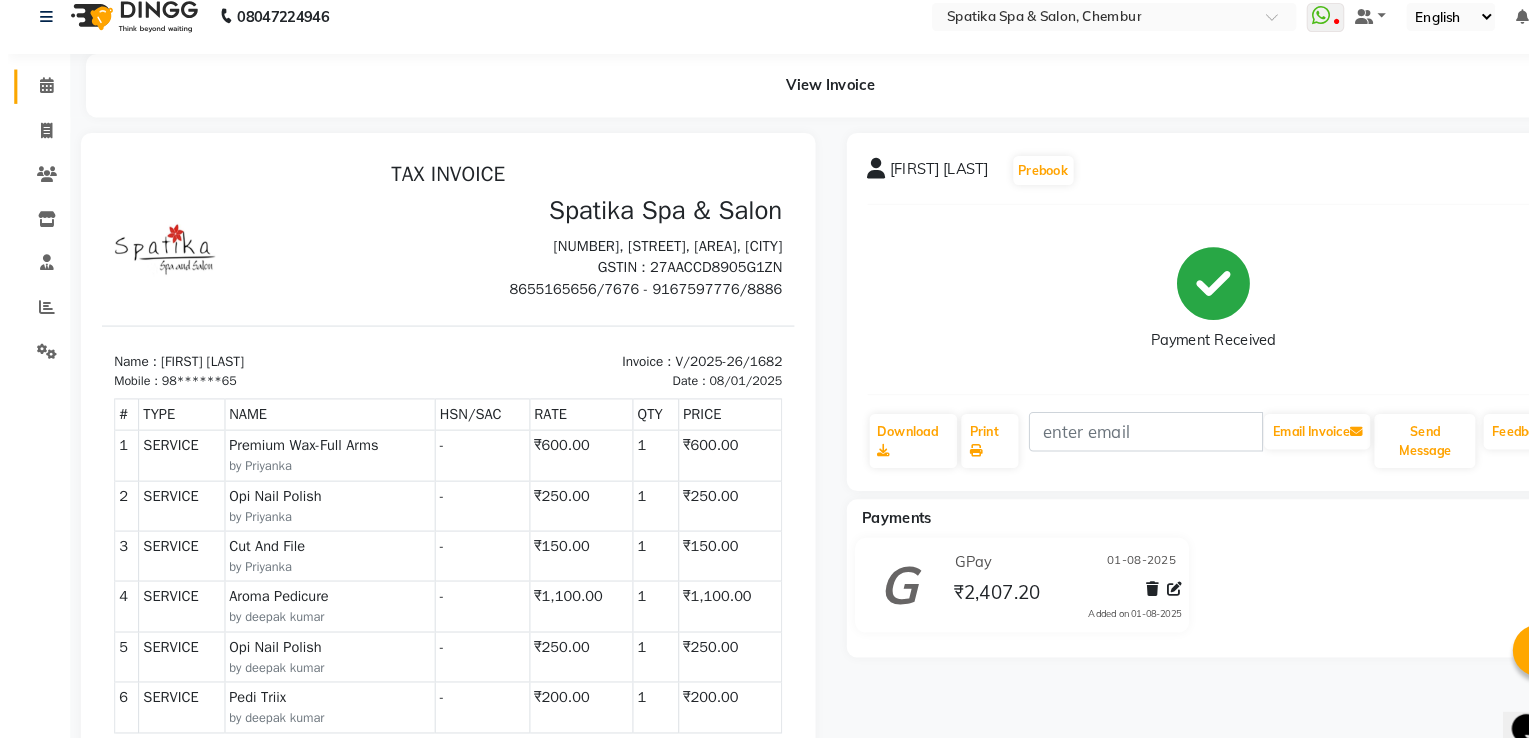 scroll, scrollTop: 0, scrollLeft: 0, axis: both 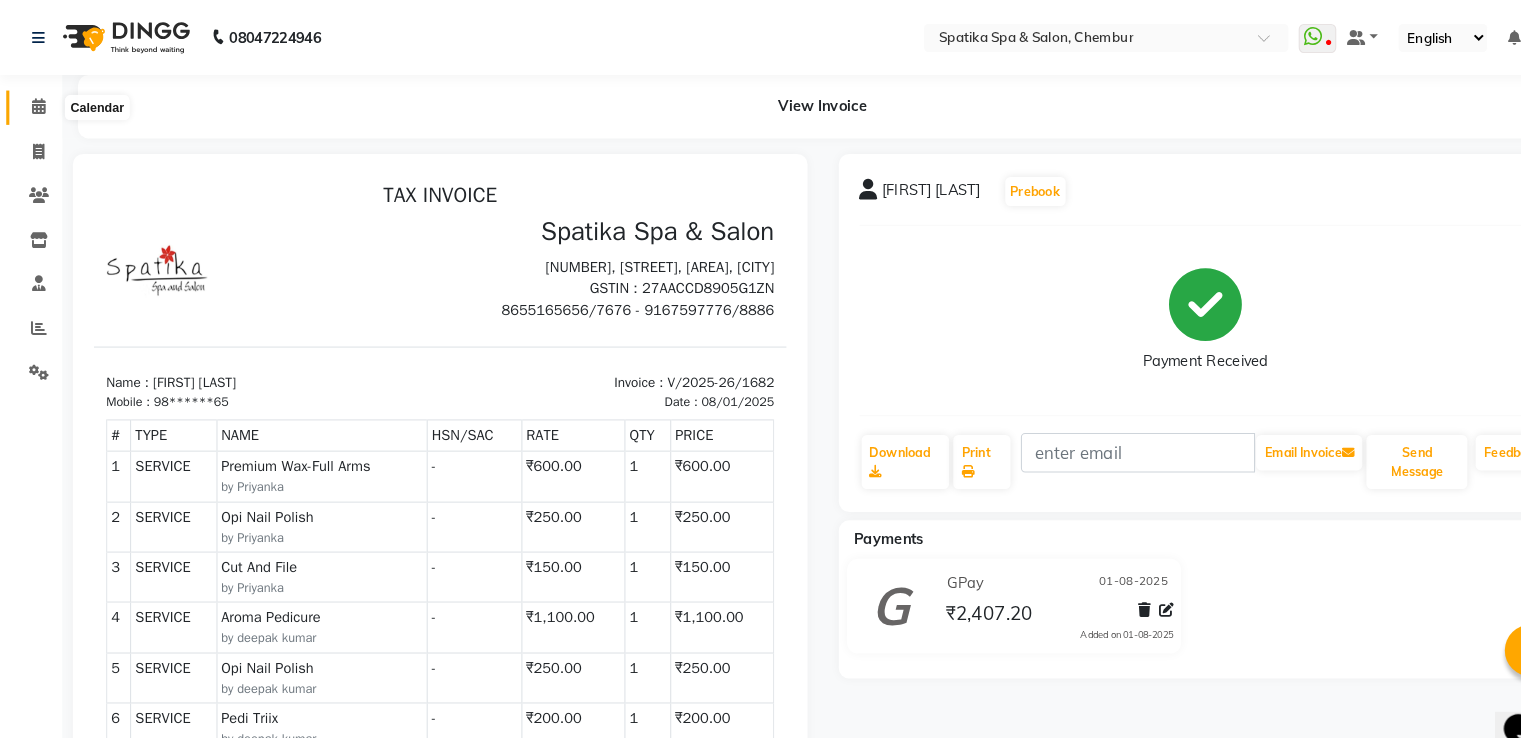 click 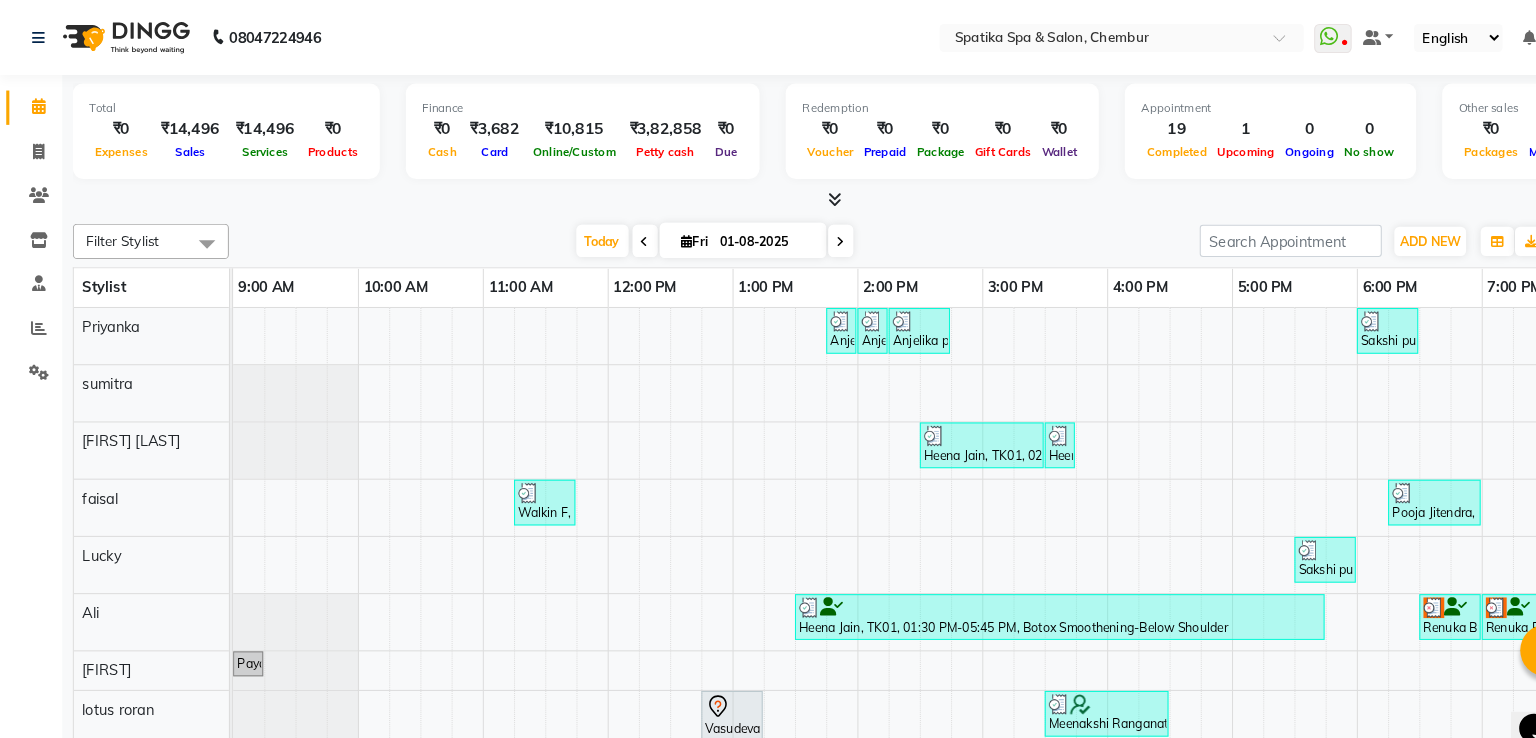 scroll, scrollTop: 0, scrollLeft: 253, axis: horizontal 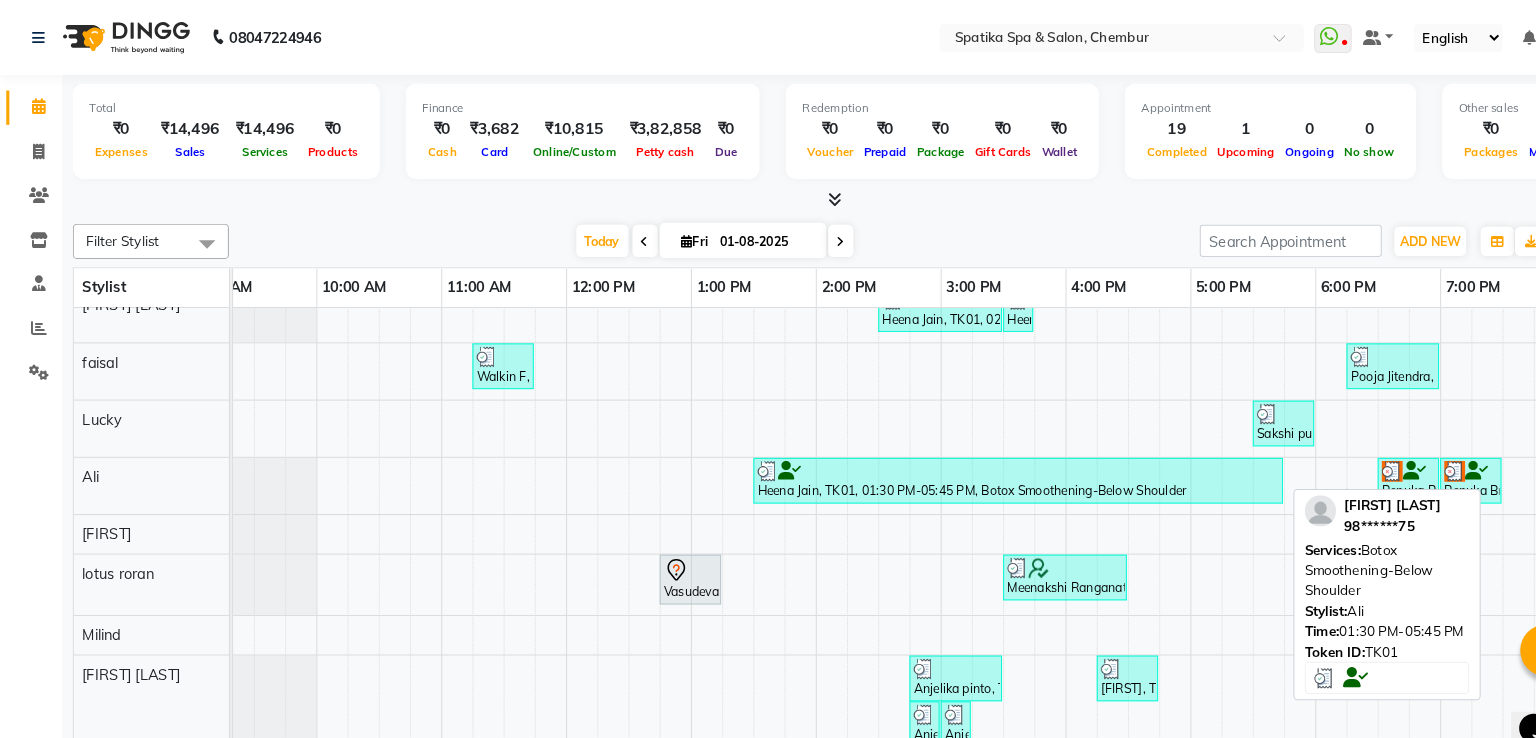 click at bounding box center [978, 453] 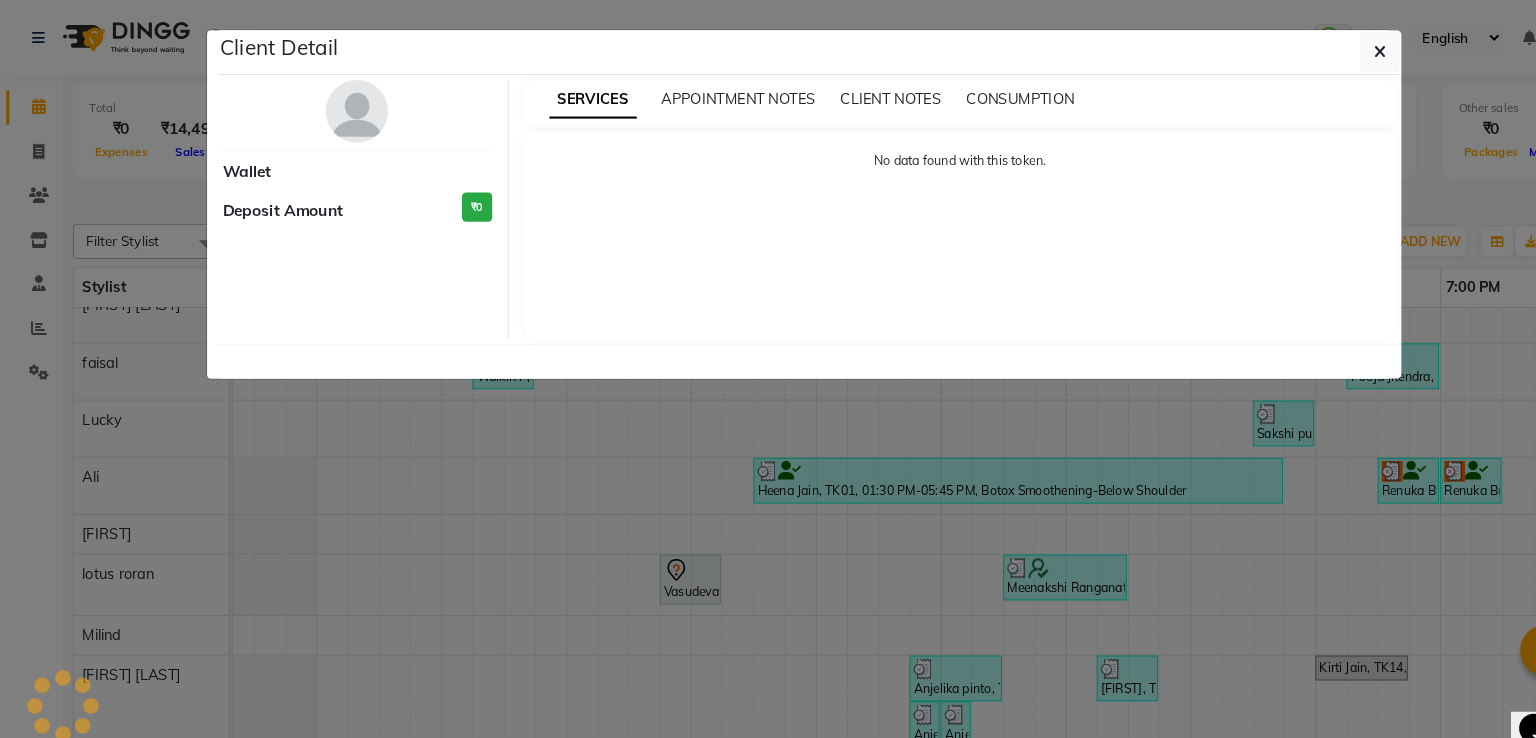 select on "3" 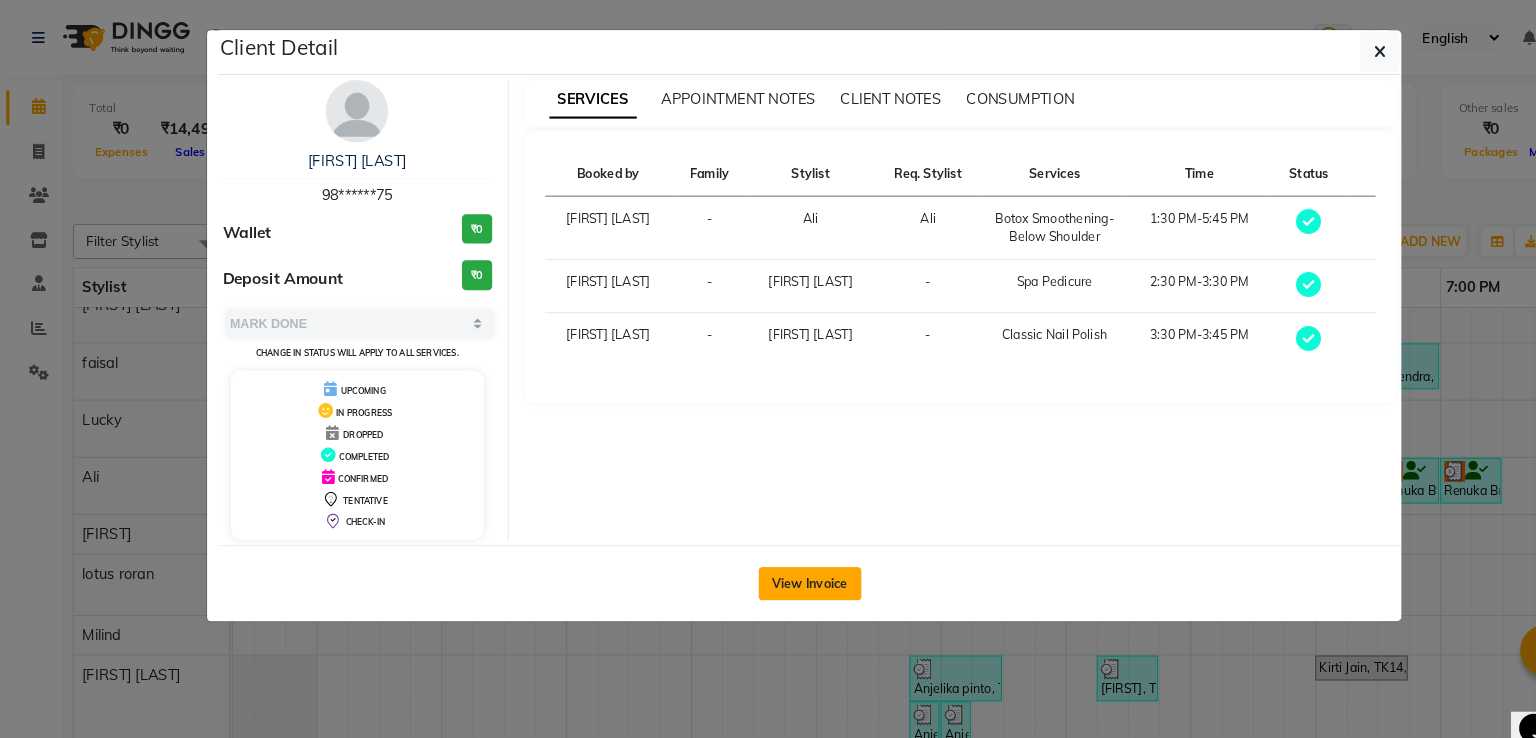 click on "View Invoice" 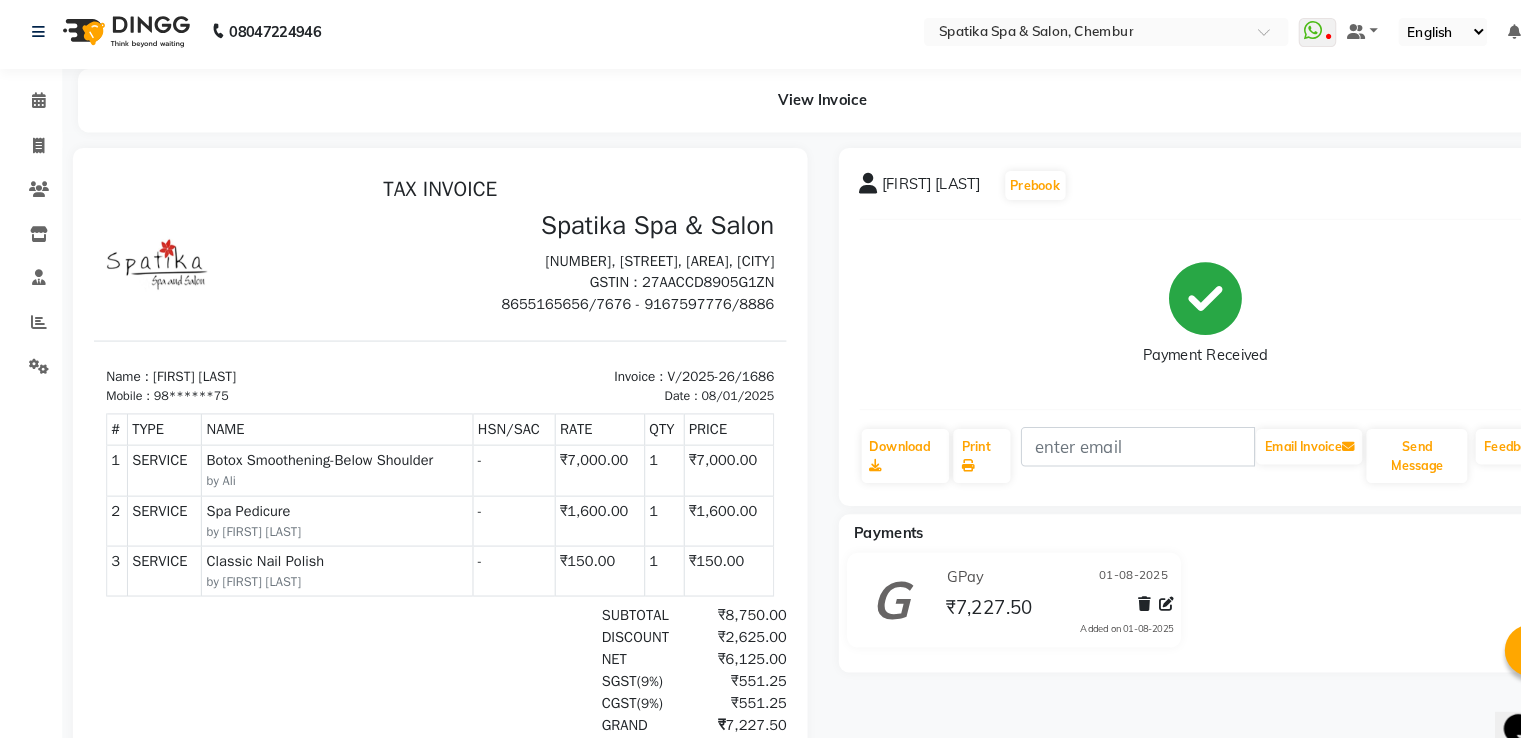 click on "Heena Jain  Prebook" 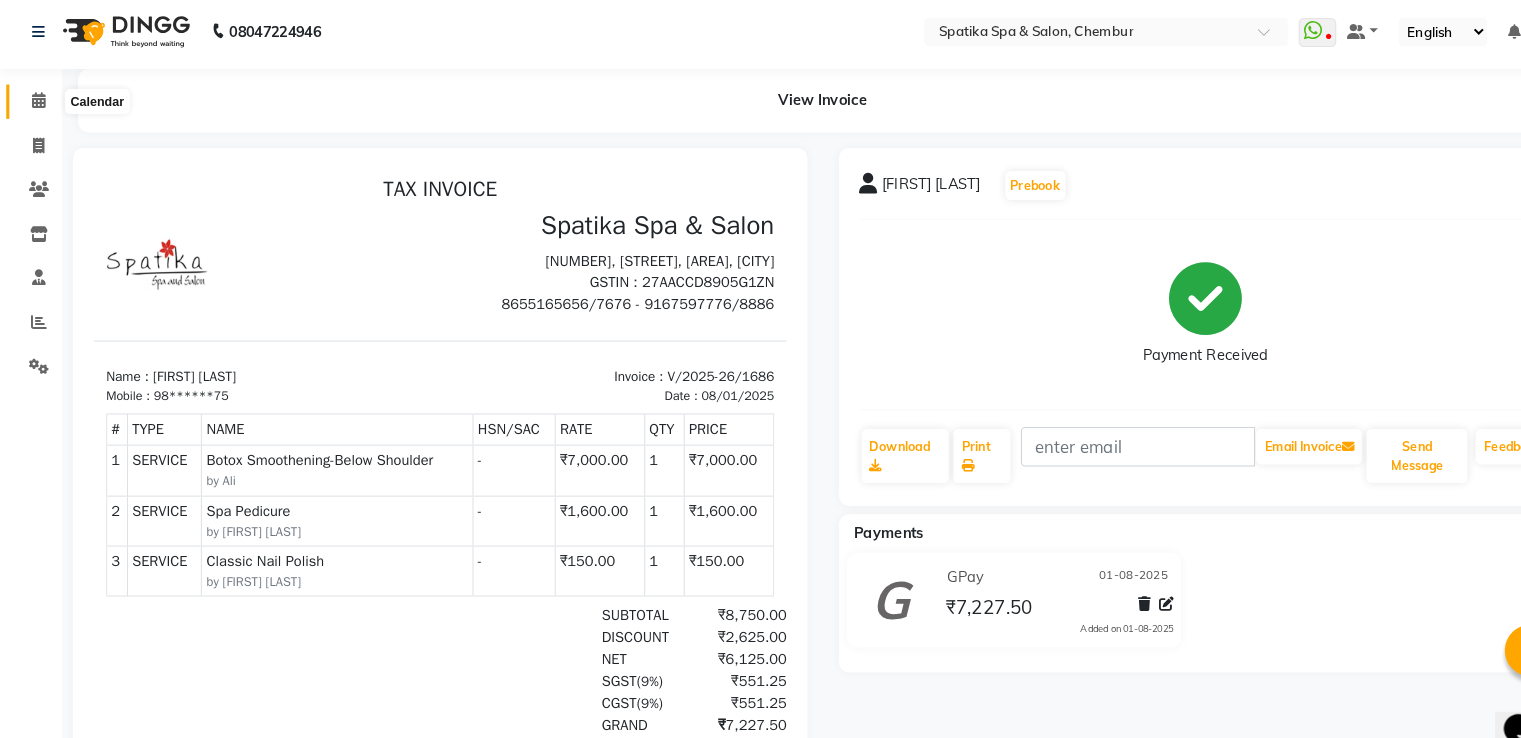 click 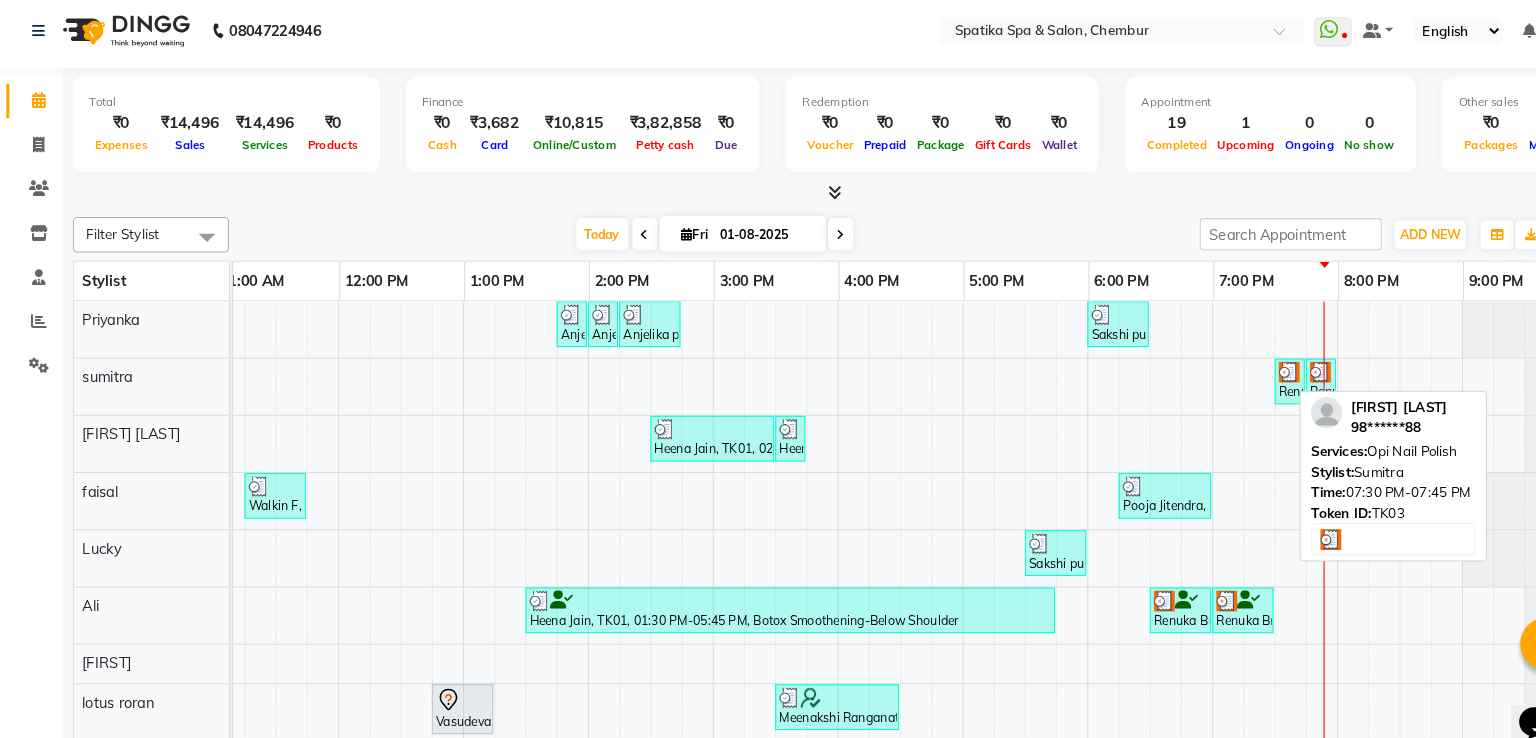 click on "Renuka Bradu, TK03, 07:30 PM-07:45 PM, Opi Nail Polish" at bounding box center [1239, 373] 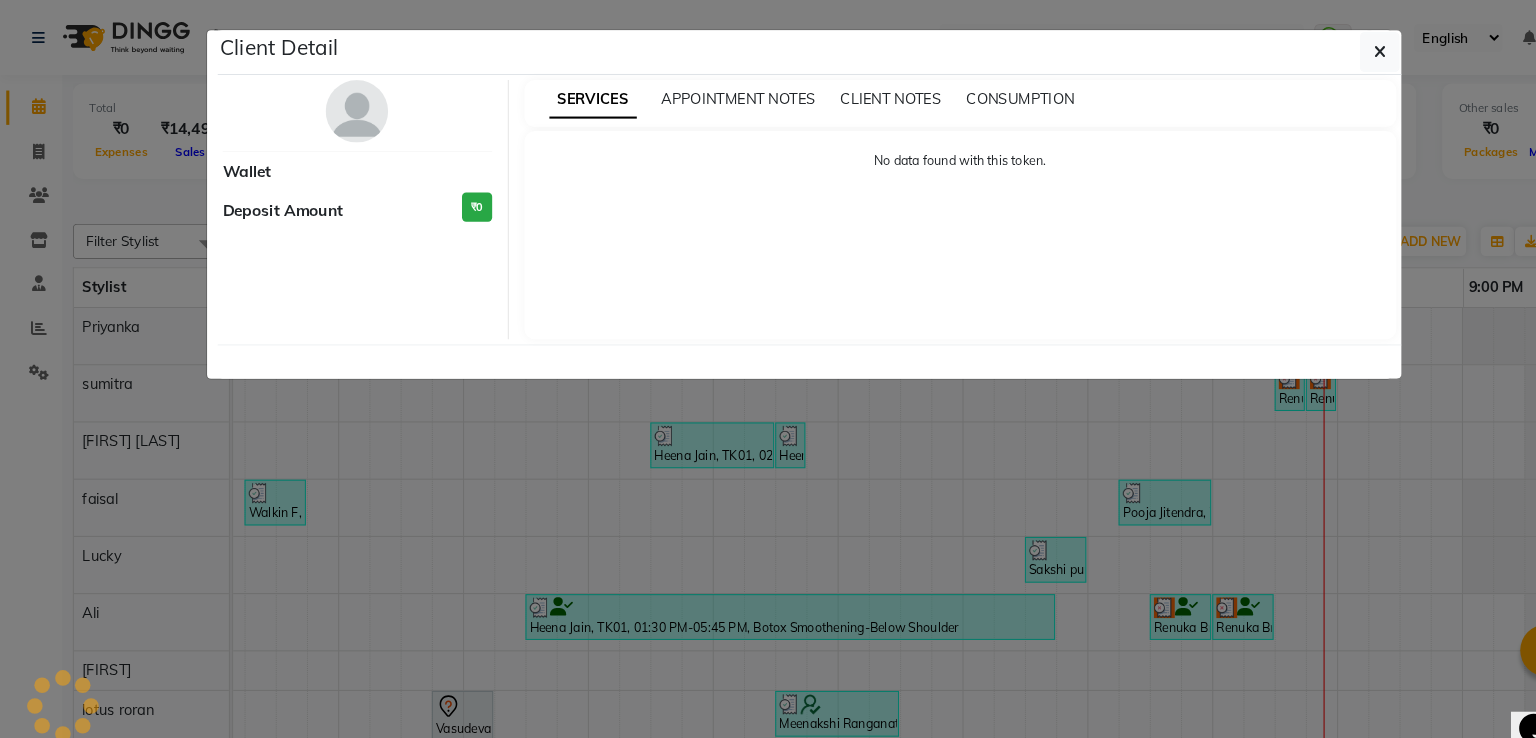 select on "3" 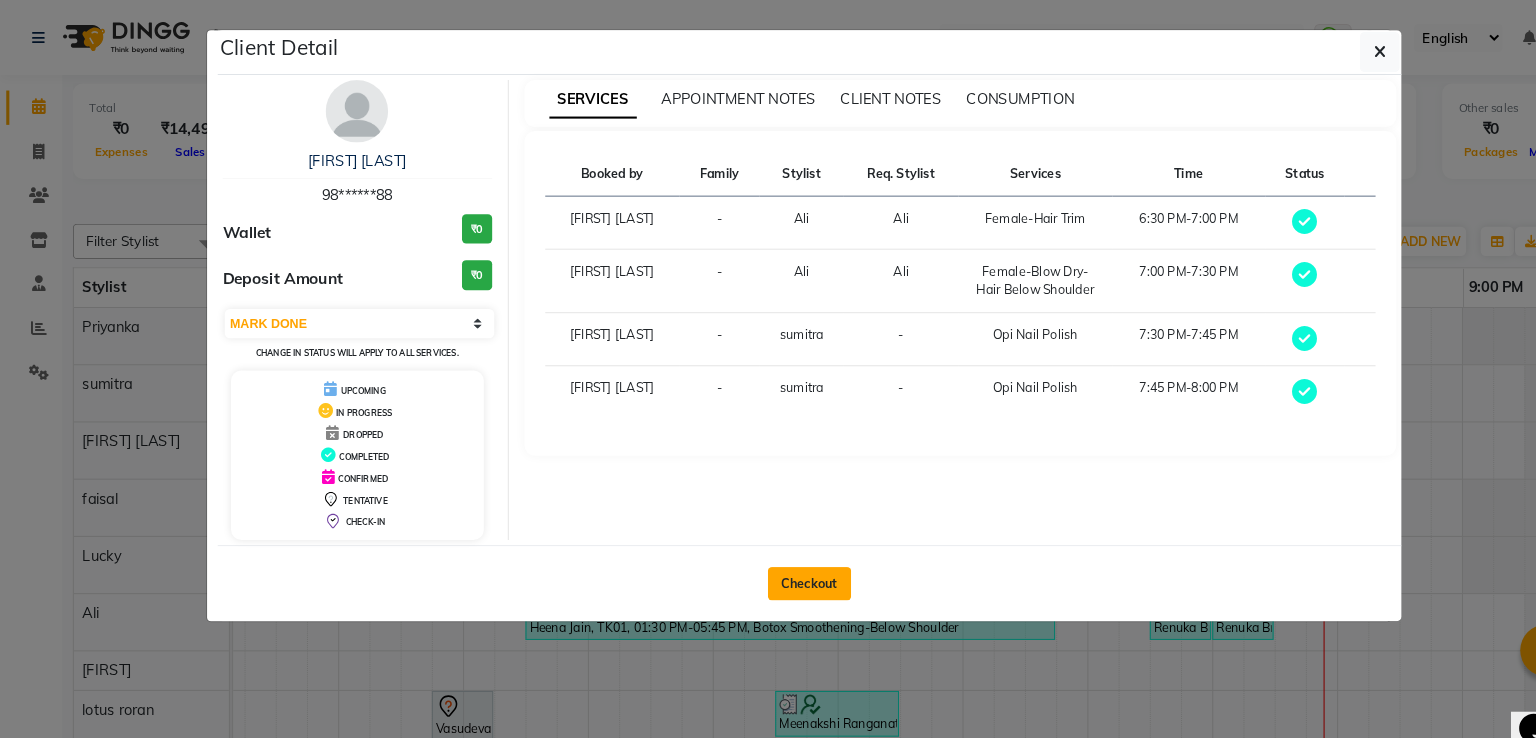 click on "Checkout" 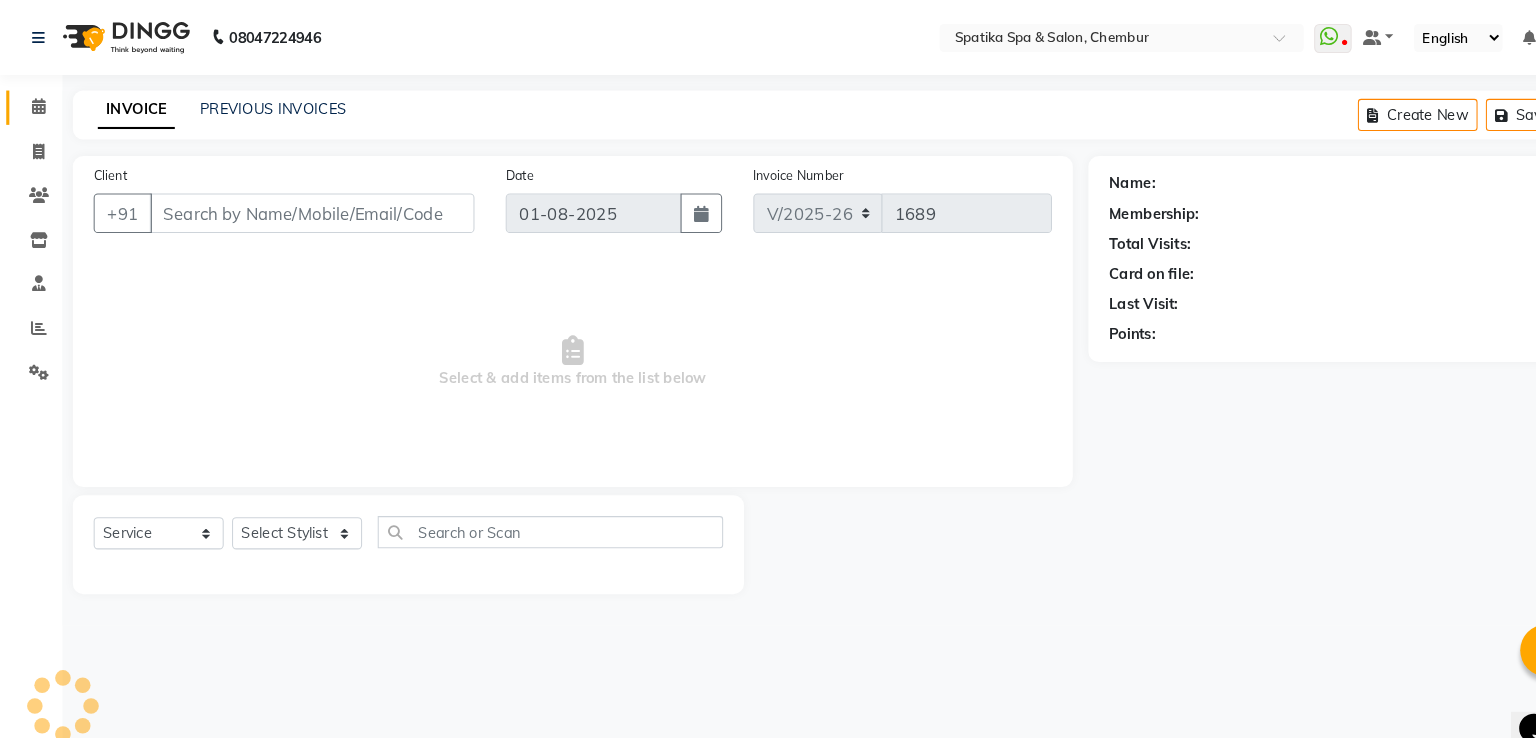 type on "98******88" 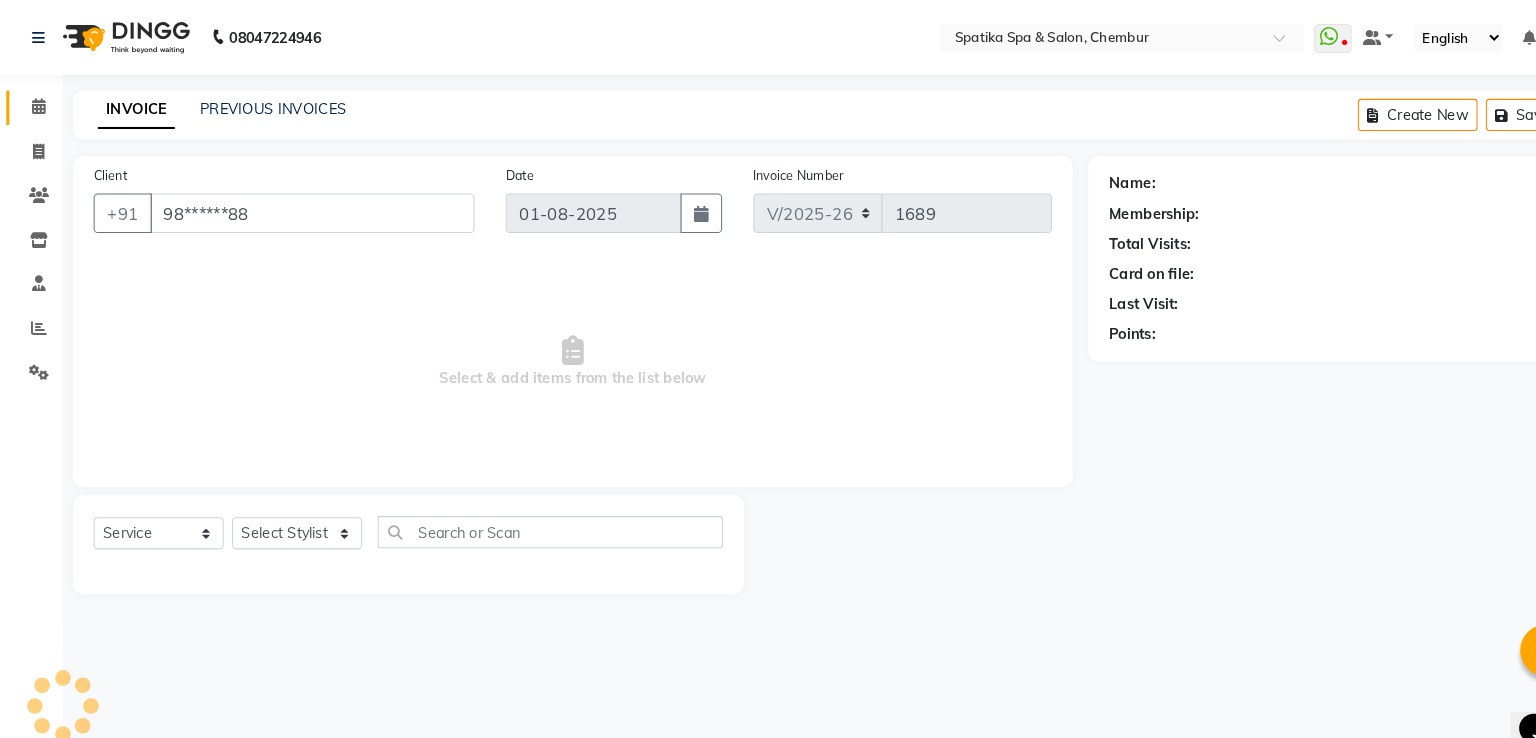 select on "29950" 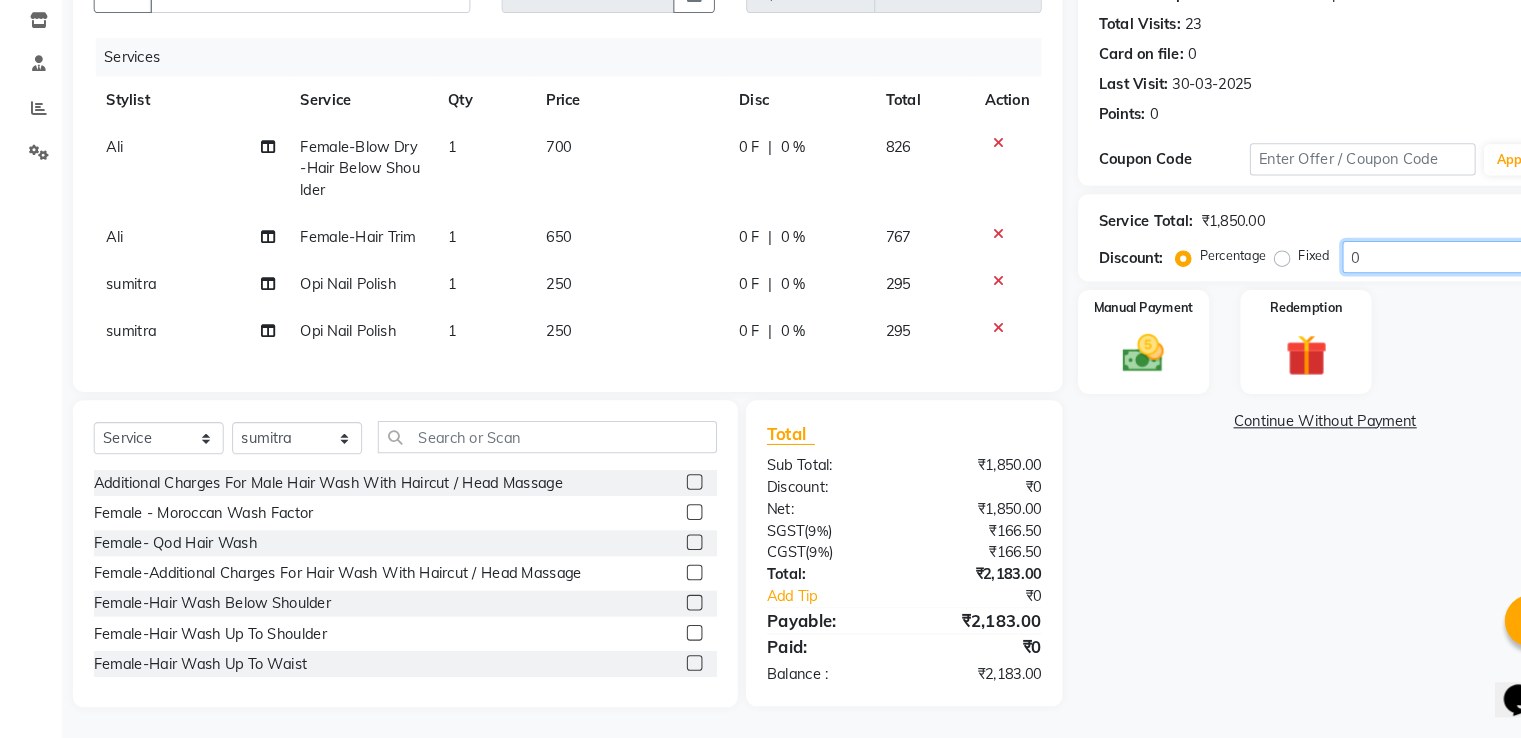 click on "0" 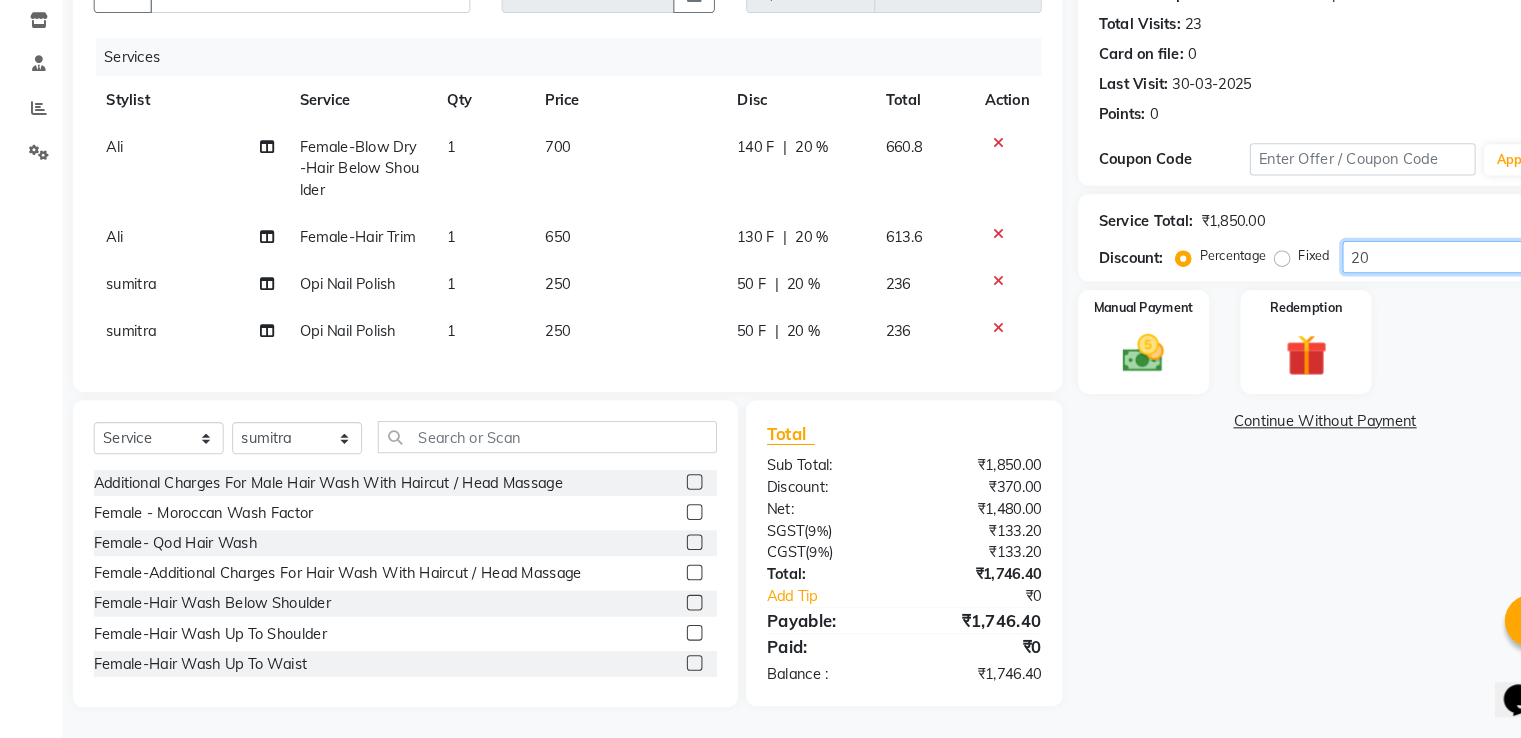 type on "20" 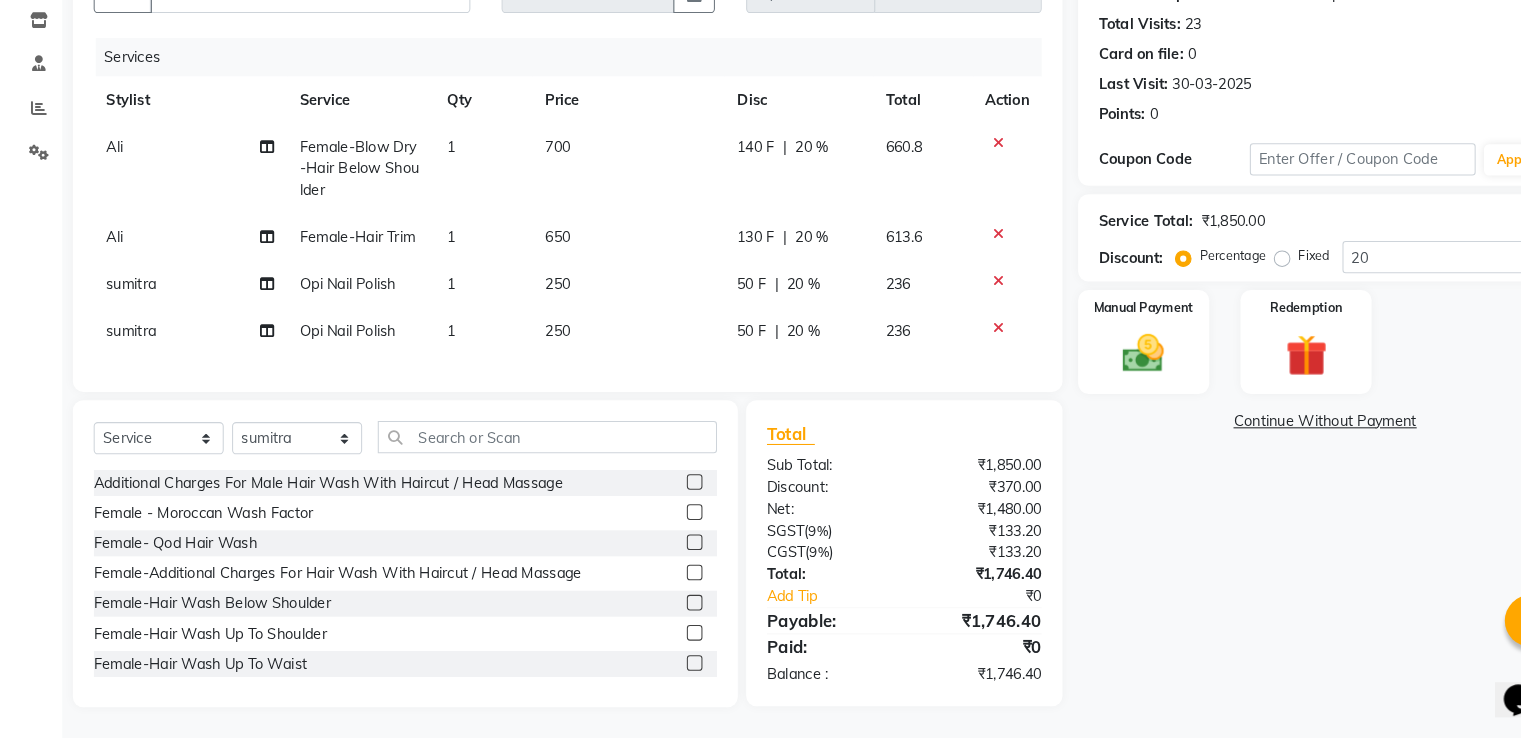 click on "Manual Payment Redemption" 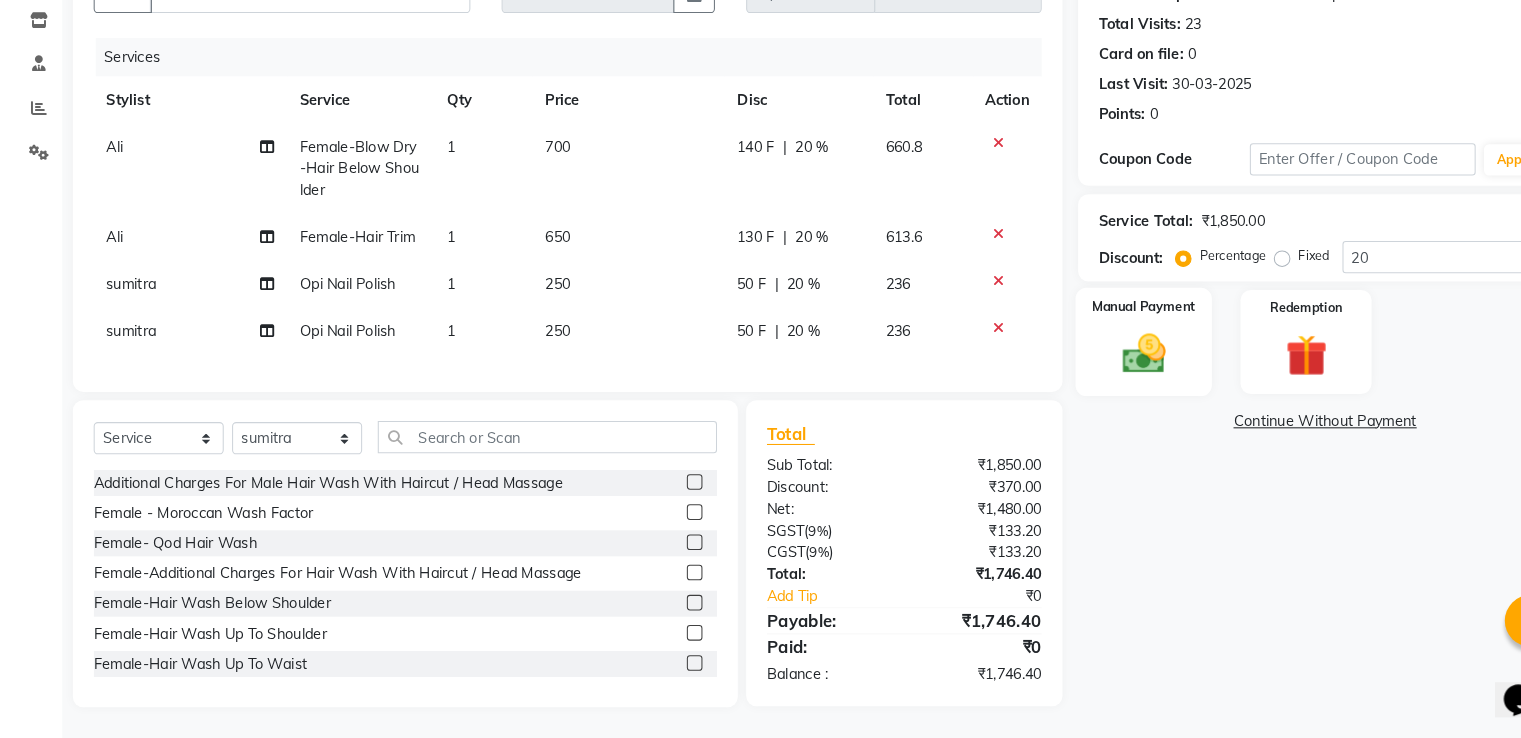 click 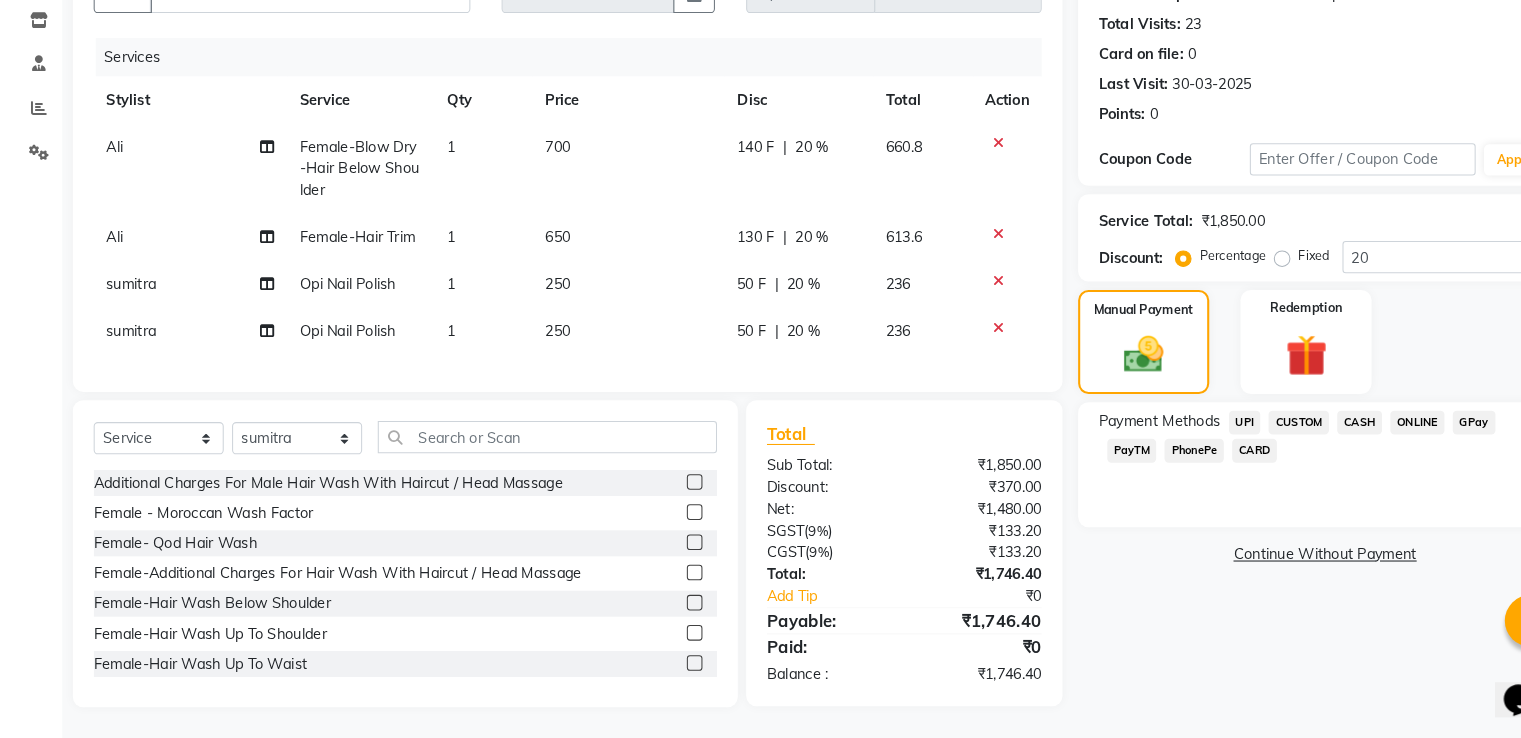click on "CARD" 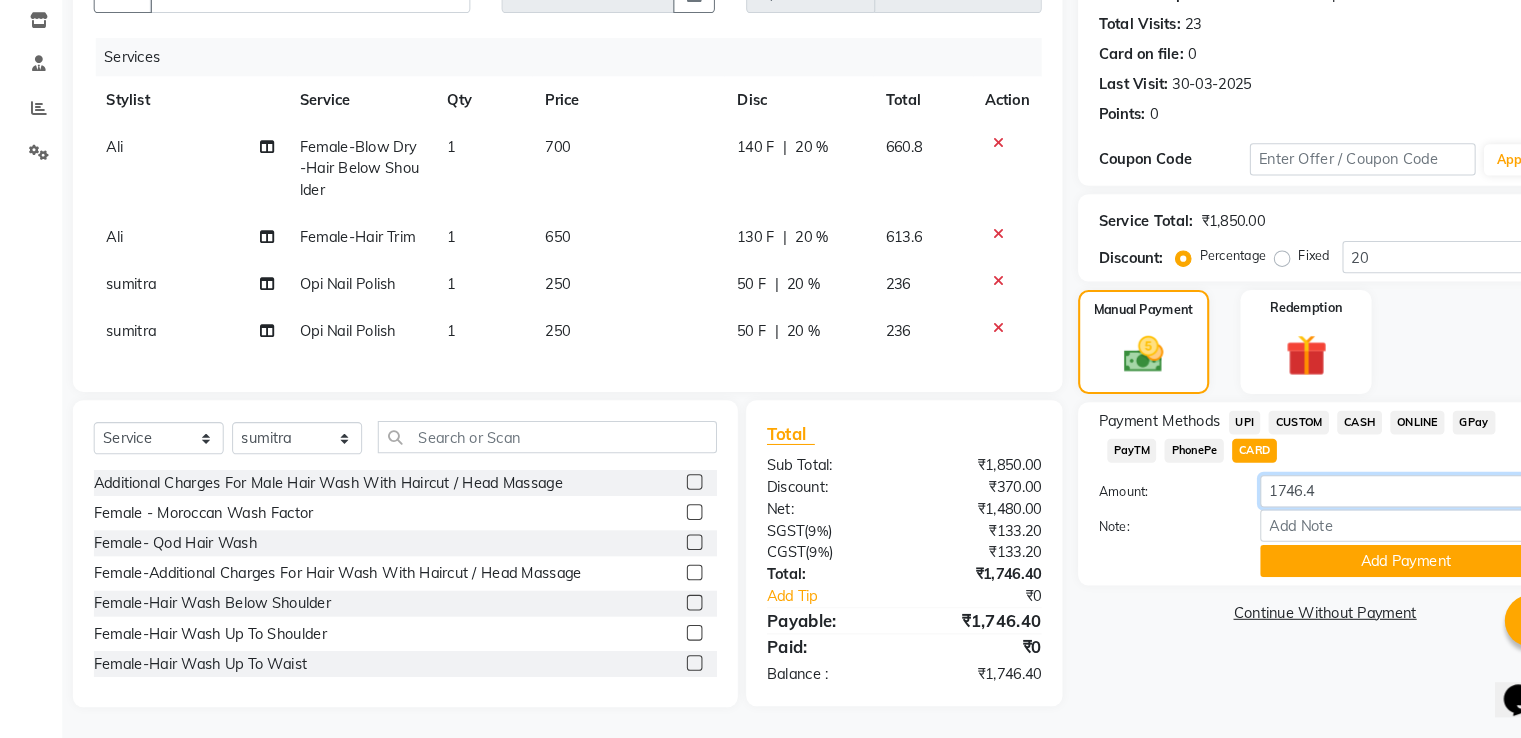 click on "1746.4" 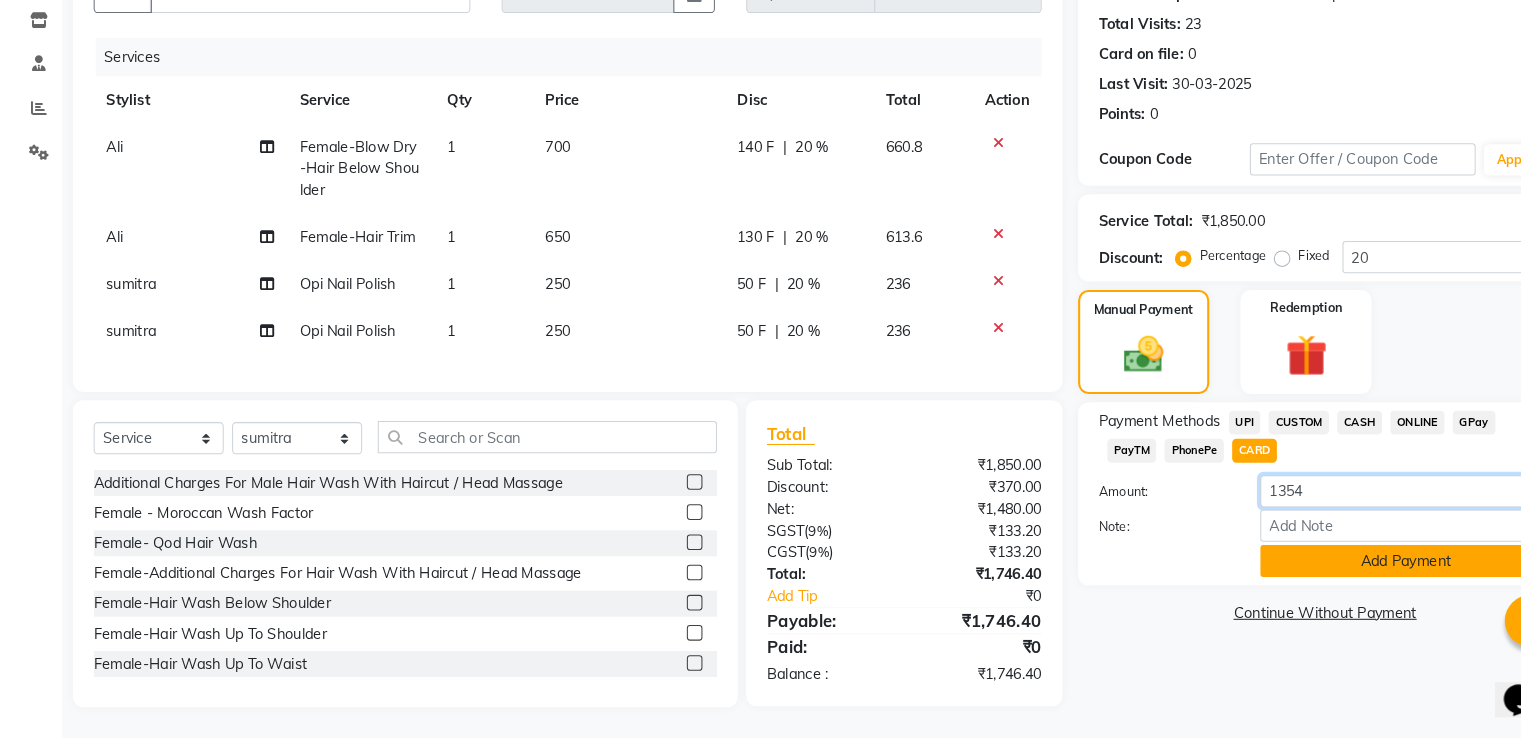 type on "1354" 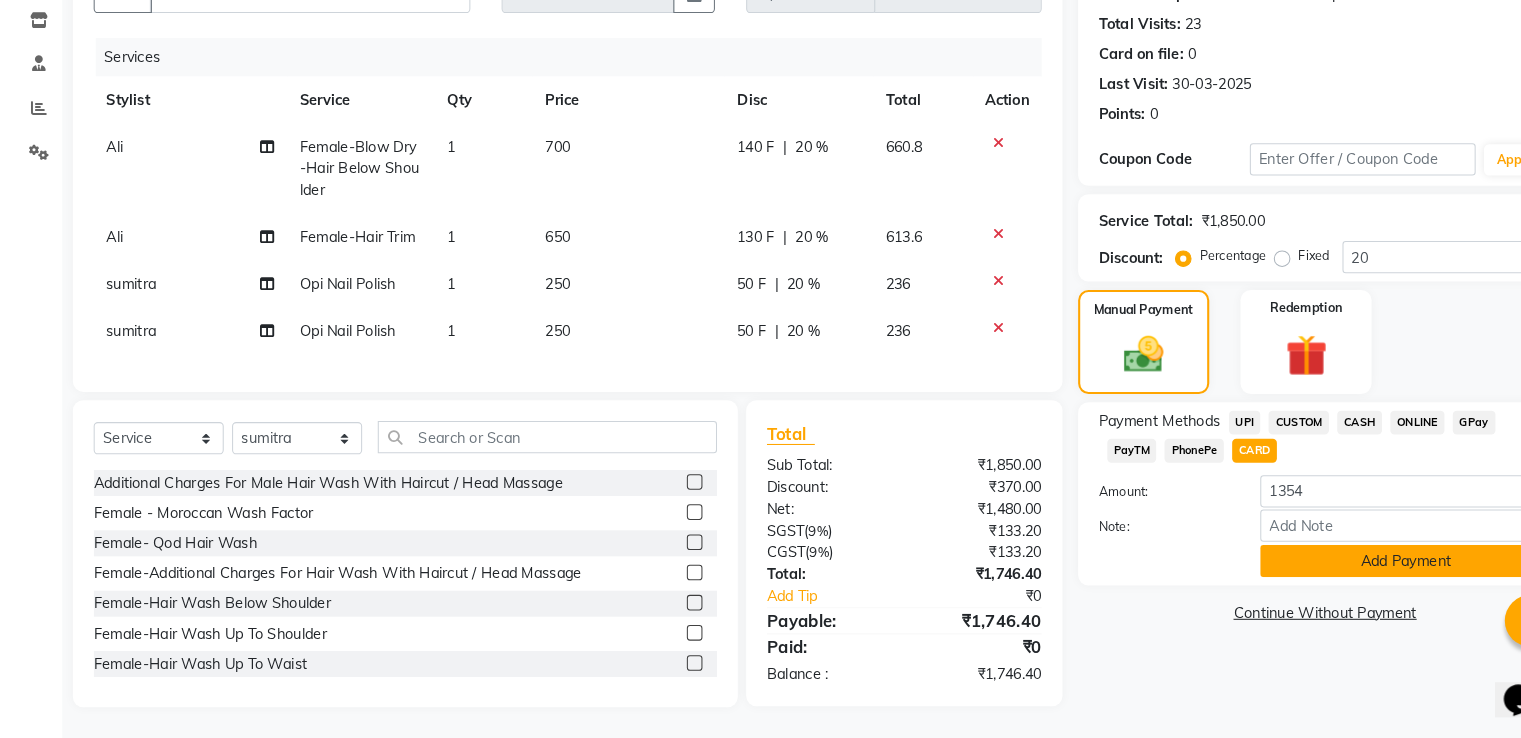 click on "Add Payment" 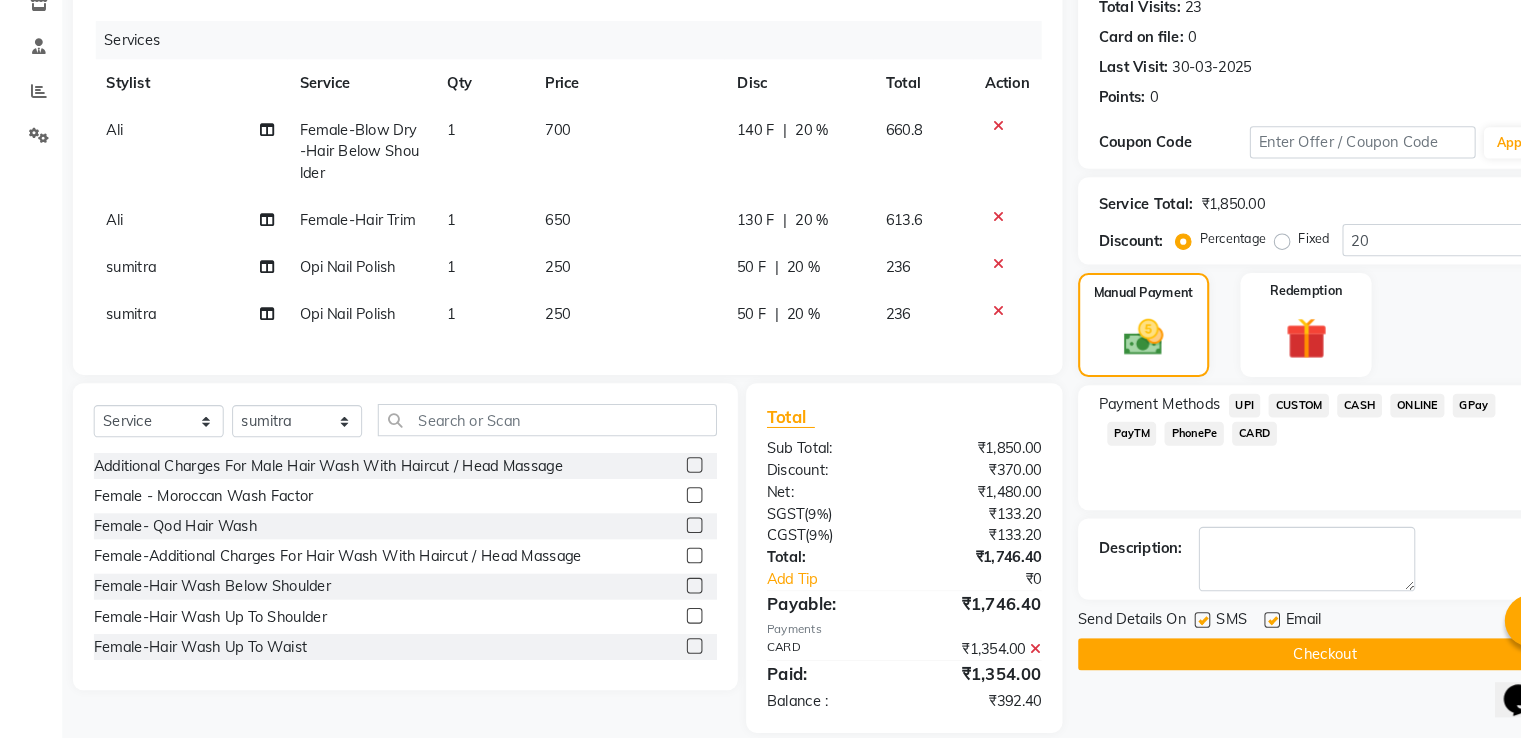 click on "CASH" 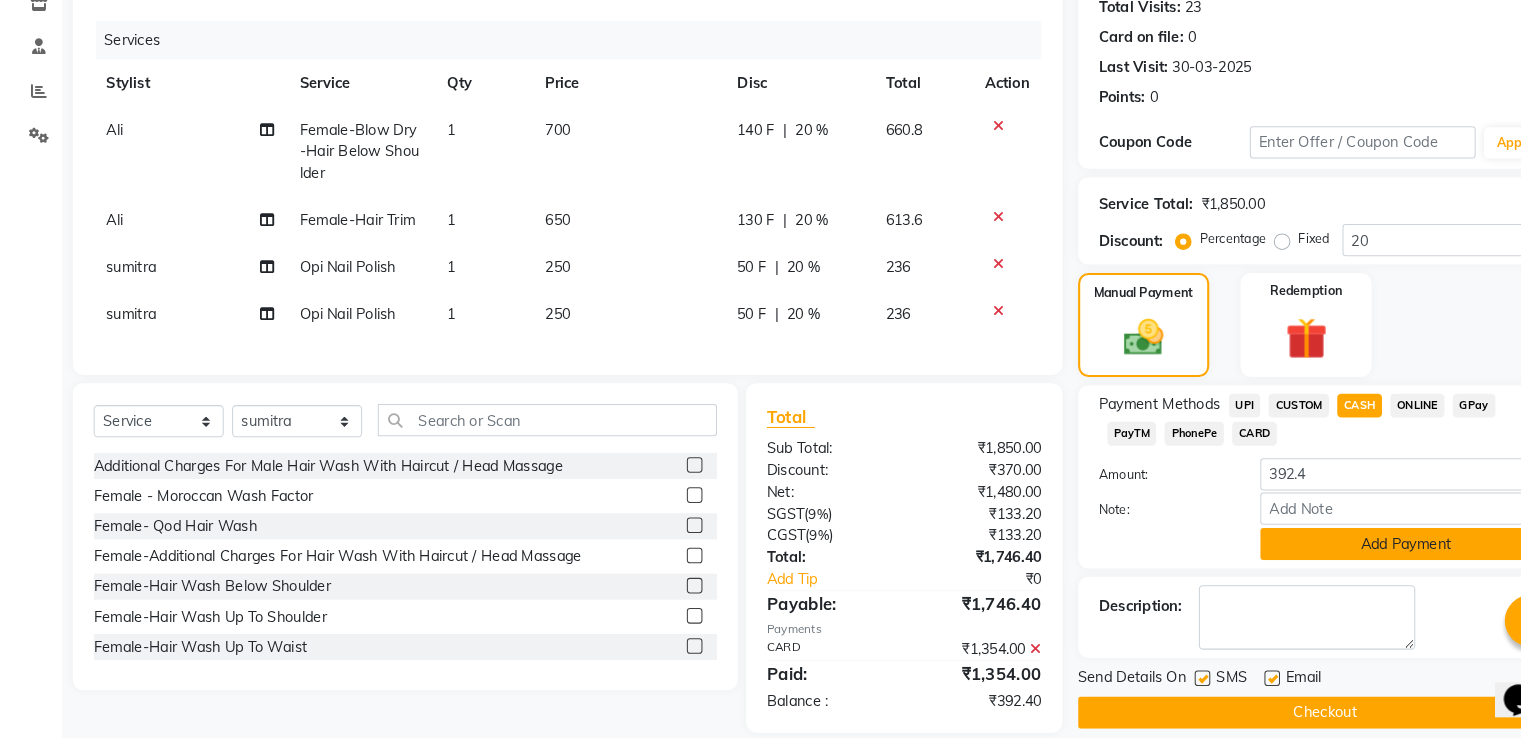 click on "Add Payment" 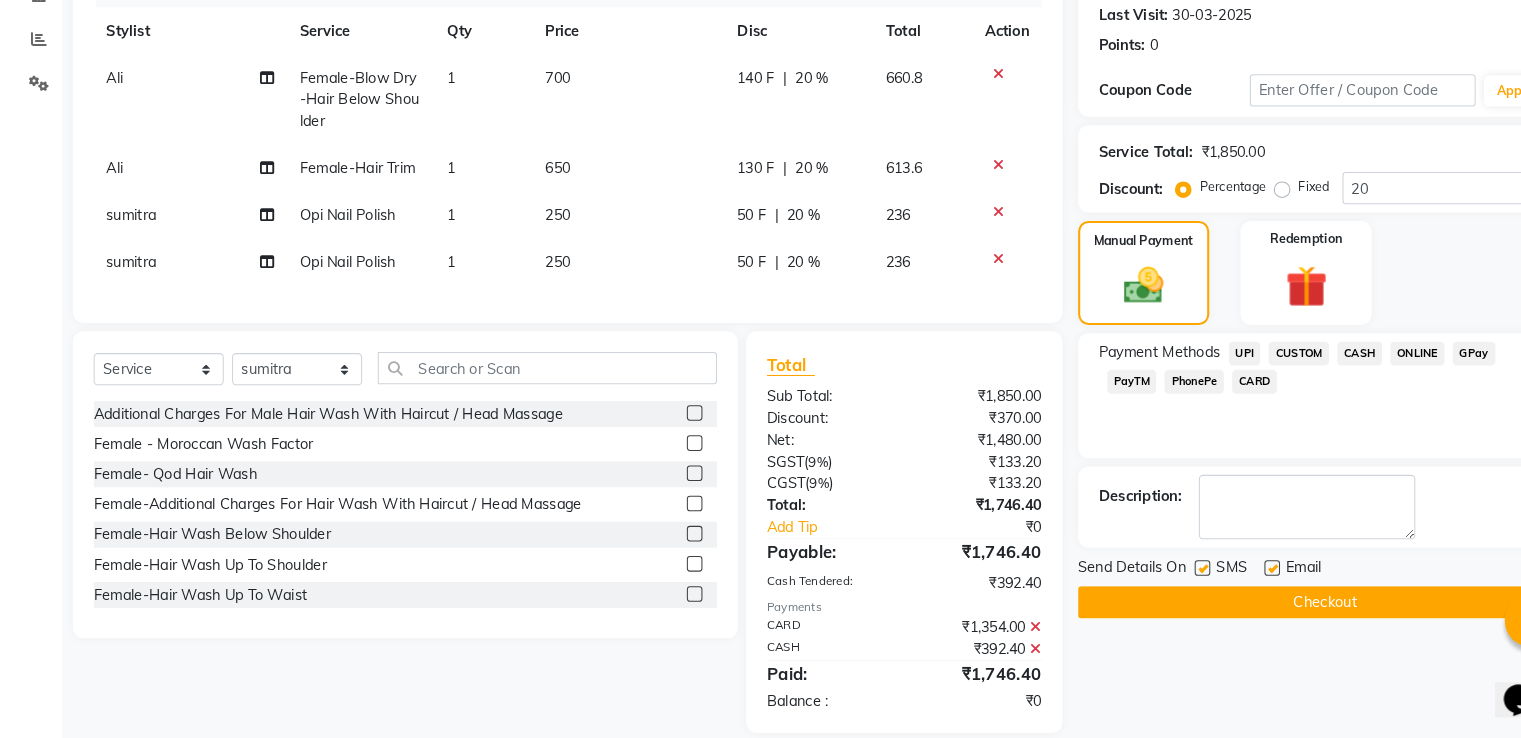 scroll, scrollTop: 290, scrollLeft: 0, axis: vertical 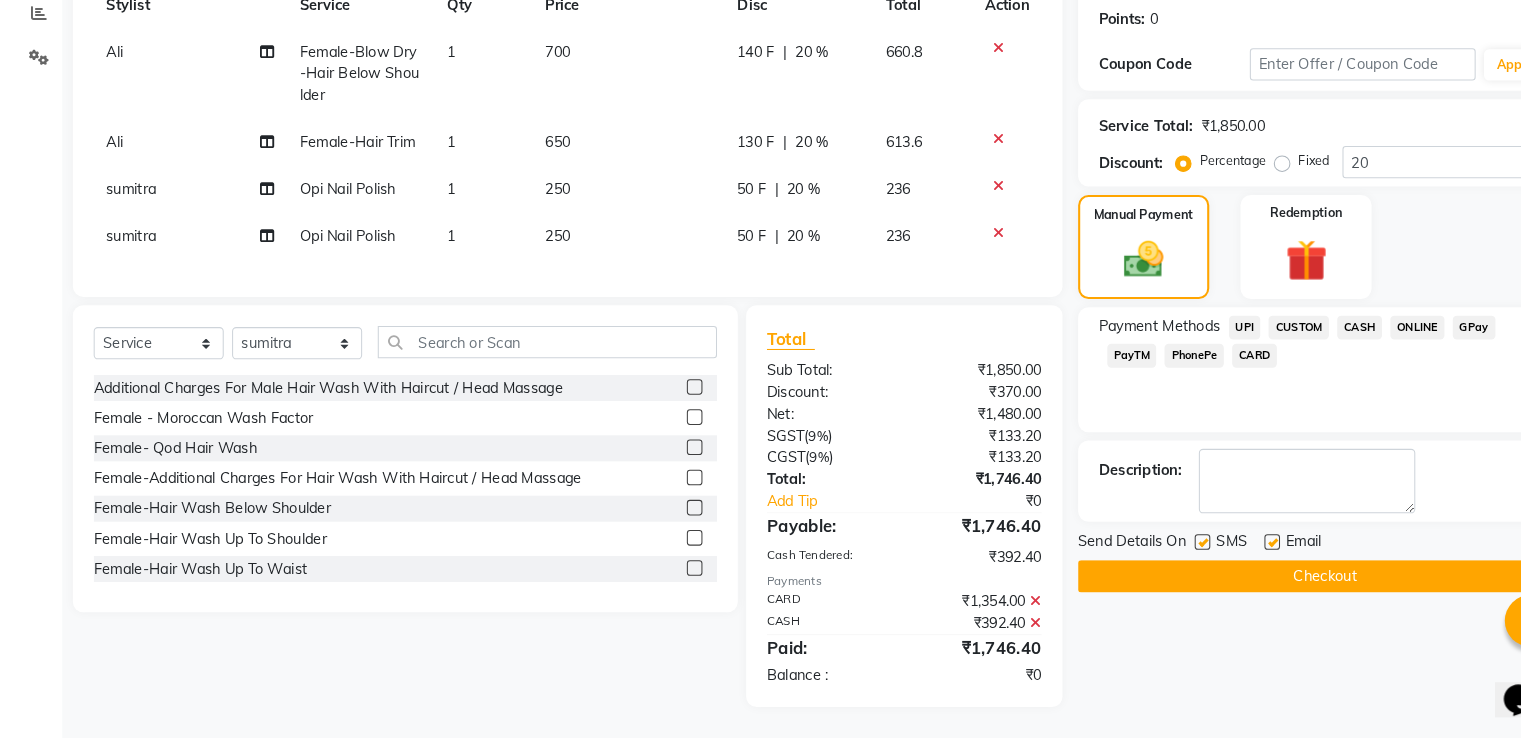 click on "Checkout" 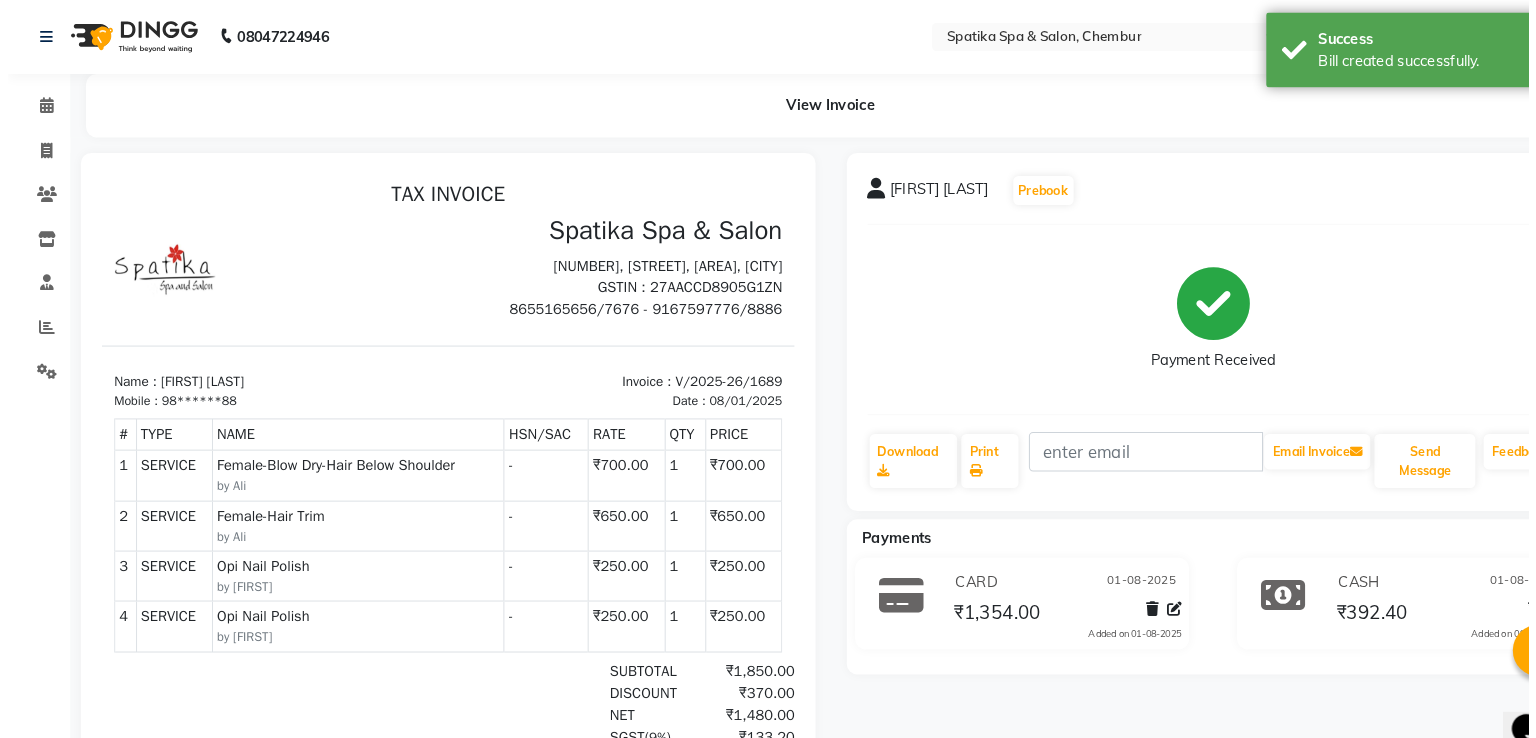 scroll, scrollTop: 0, scrollLeft: 0, axis: both 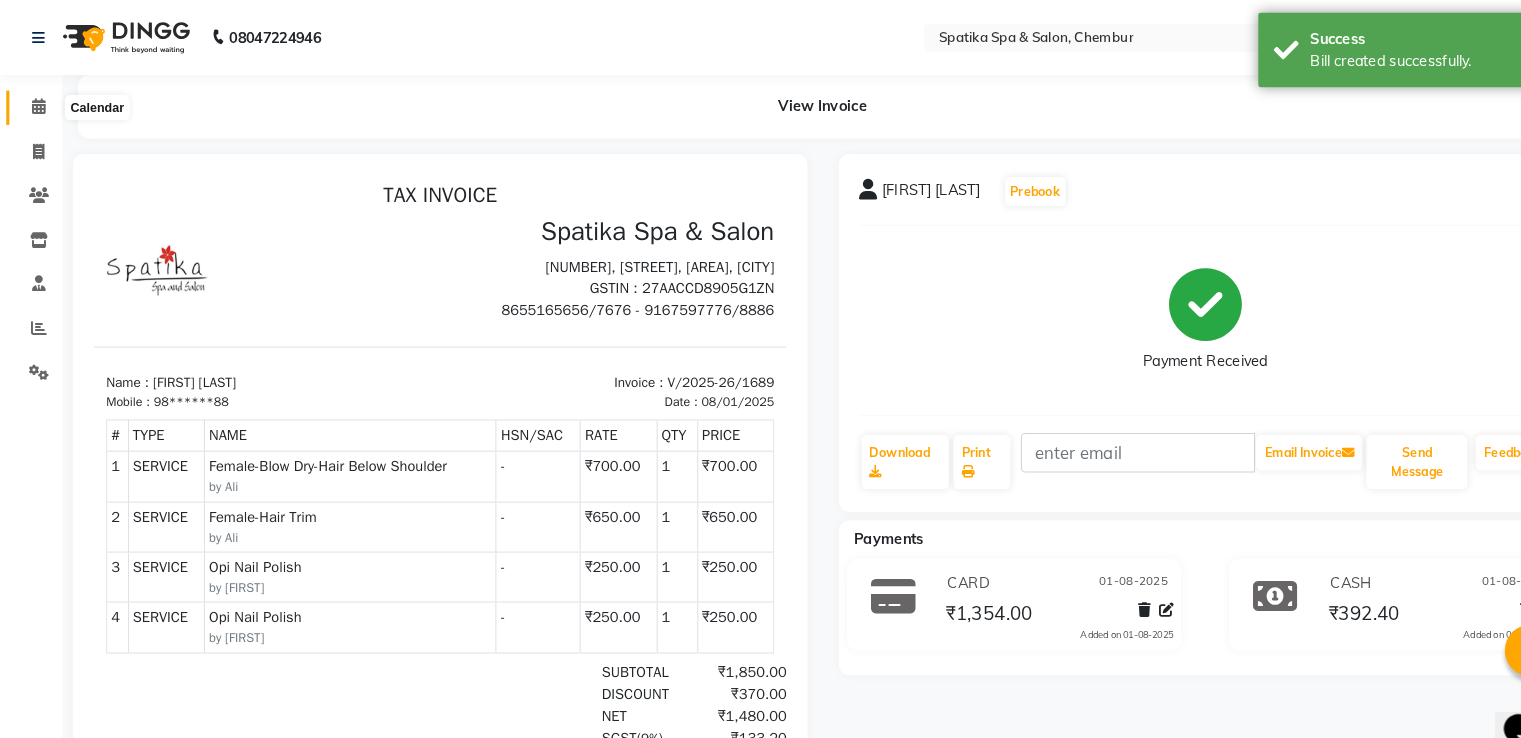 click 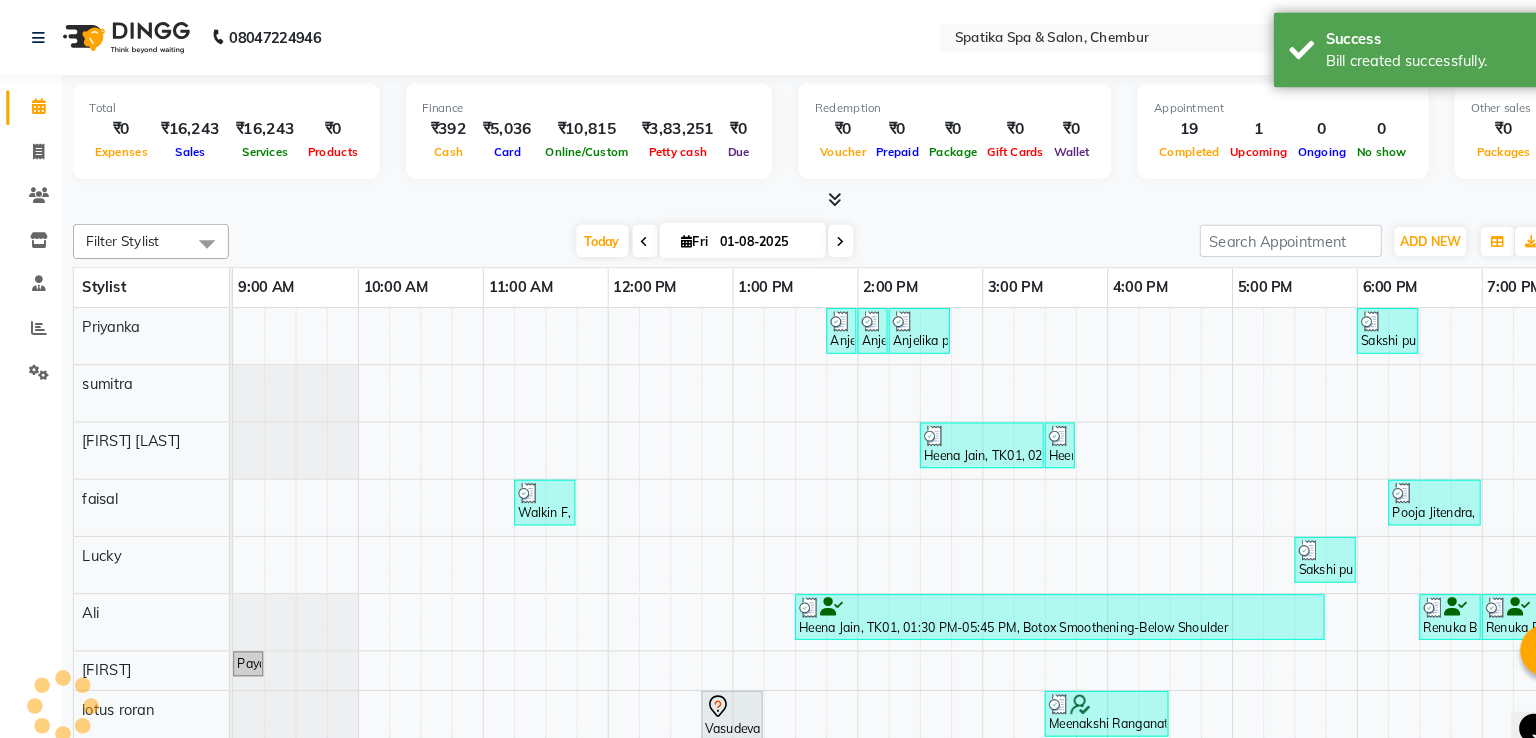 scroll, scrollTop: 0, scrollLeft: 0, axis: both 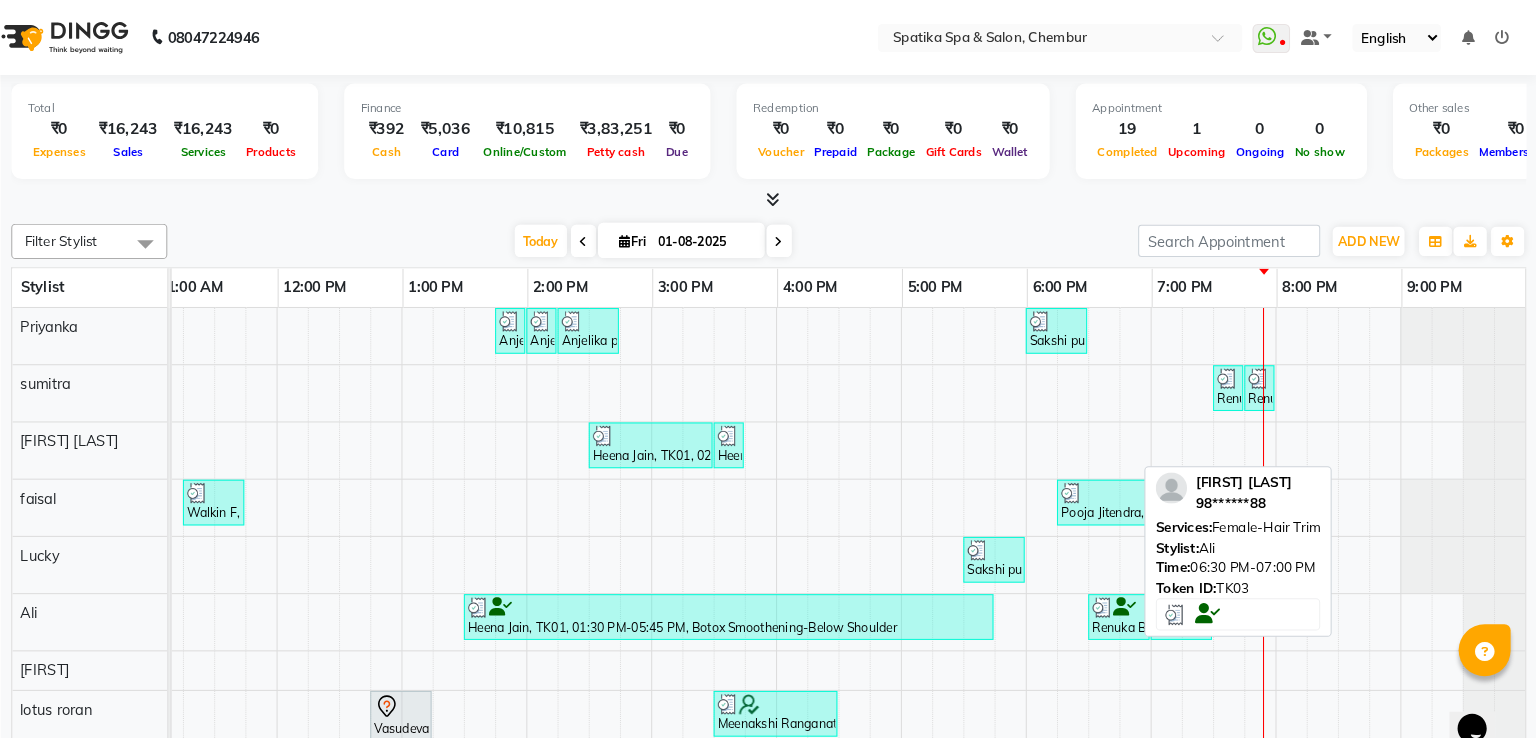 click at bounding box center [1134, 584] 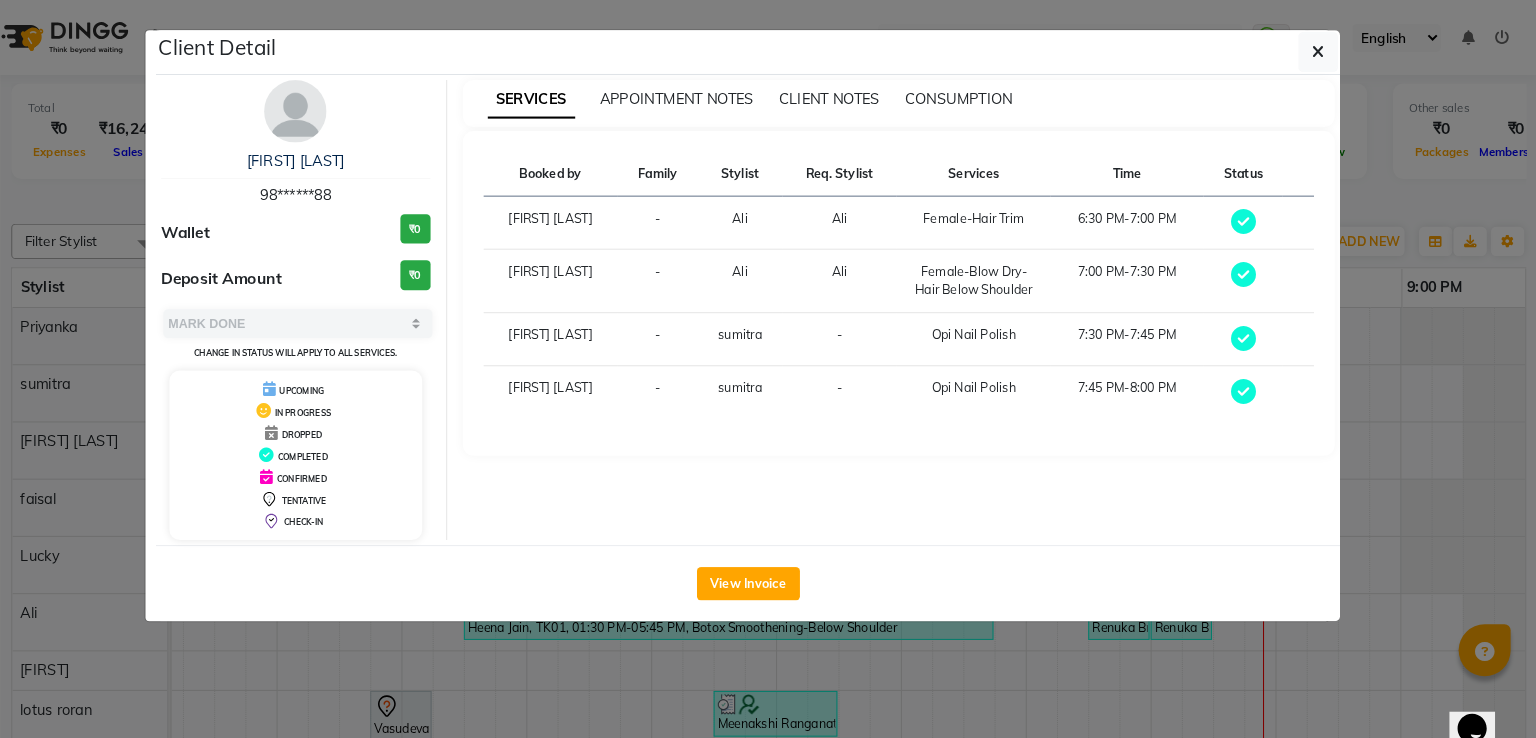 click on "Client Detail  Renuka Bradu   98******88 Wallet ₹0 Deposit Amount  ₹0  Select MARK DONE UPCOMING Change in status will apply to all services. UPCOMING IN PROGRESS DROPPED COMPLETED CONFIRMED TENTATIVE CHECK-IN SERVICES APPOINTMENT NOTES CLIENT NOTES CONSUMPTION Booked by Family Stylist Req. Stylist Services Time Status  Aayushi Sonawala  - Ali Ali  Female-Hair Trim   6:30 PM-7:00 PM   Aayushi Sonawala  - Ali Ali  Female-Blow Dry-Hair Below Shoulder   7:00 PM-7:30 PM   Aayushi Sonawala  - sumitra -  Opi Nail Polish   7:30 PM-7:45 PM   Aayushi Sonawala  - sumitra -  Opi Nail Polish   7:45 PM-8:00 PM   View Invoice" 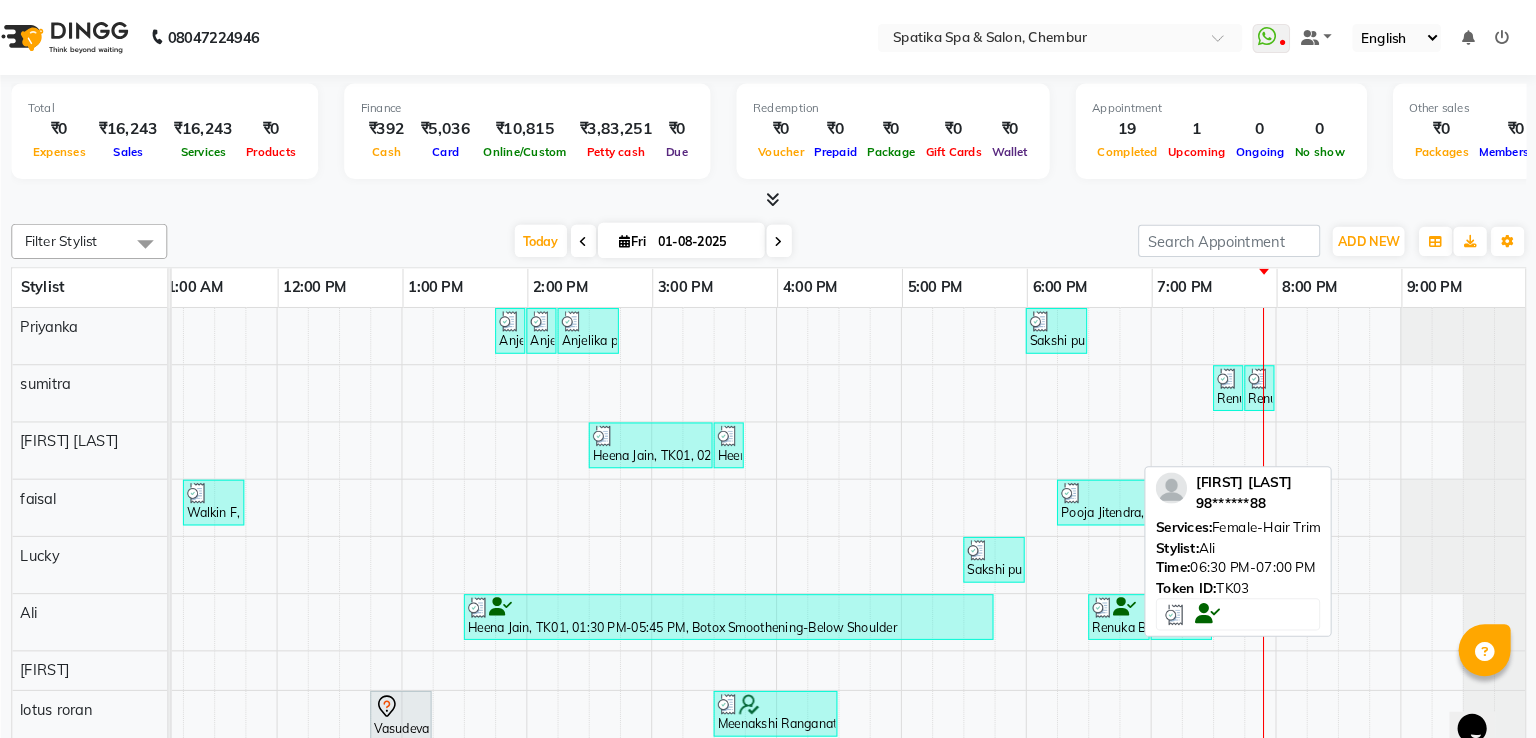 click on "Renuka Bradu, TK03, 06:30 PM-07:00 PM, Female-Hair Trim" at bounding box center (1134, 593) 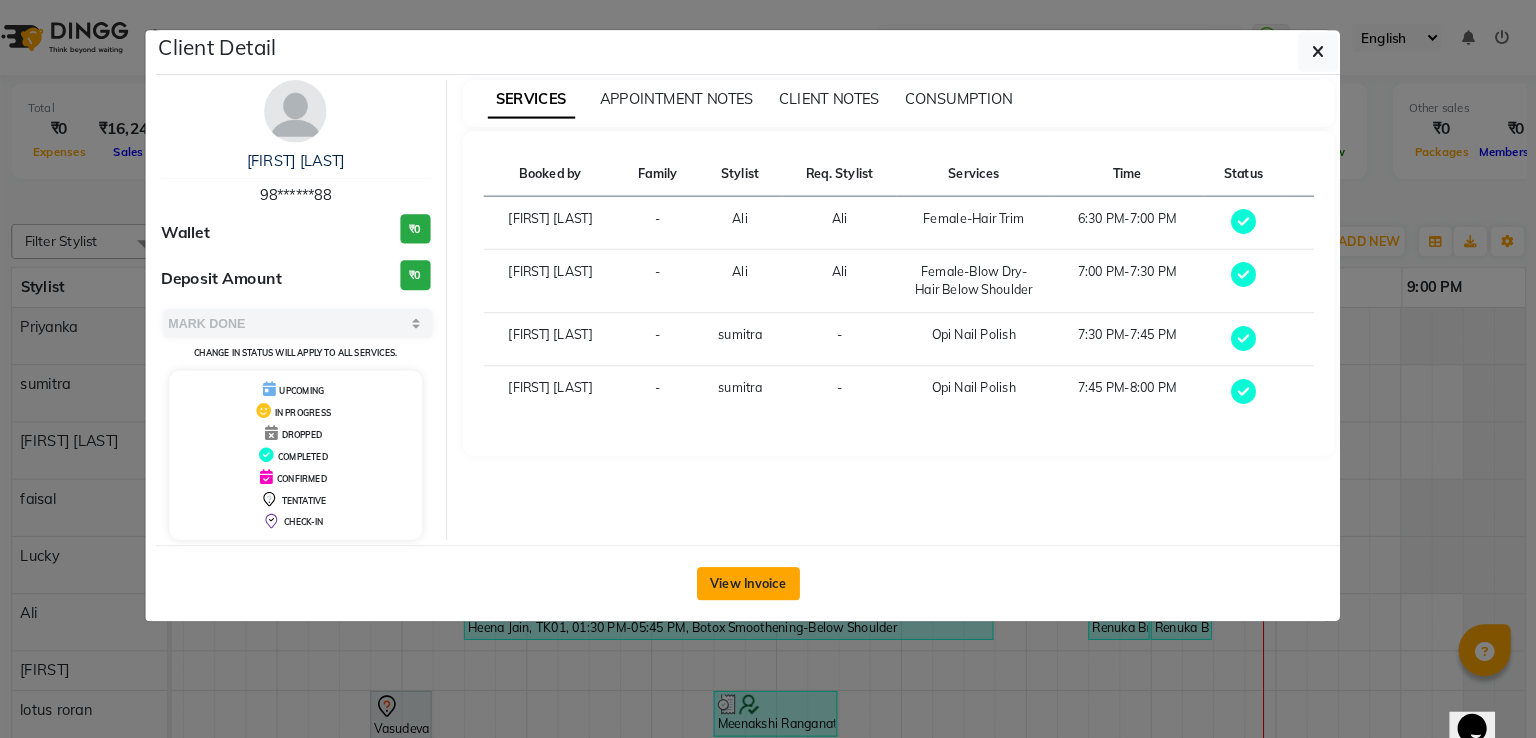 click on "View Invoice" 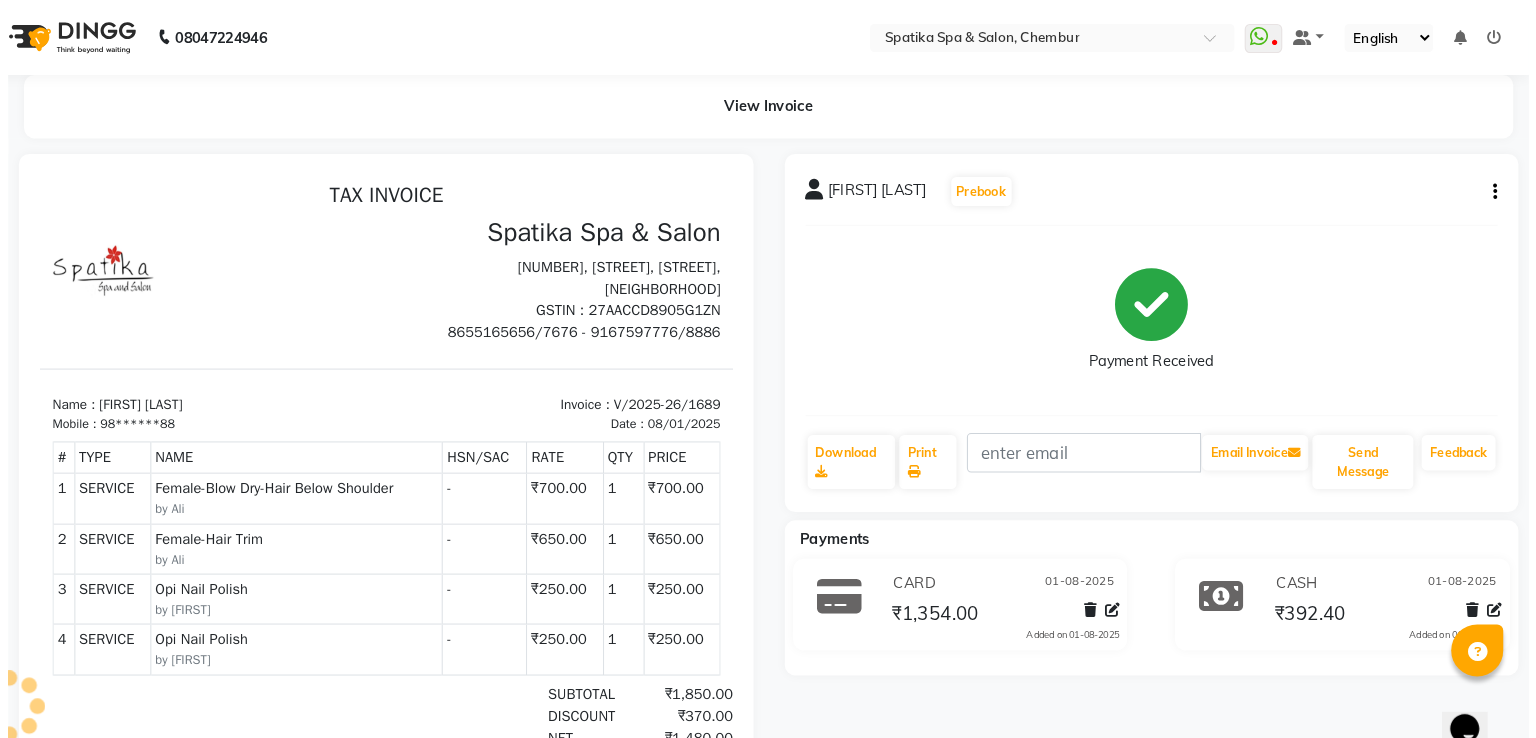 scroll, scrollTop: 0, scrollLeft: 0, axis: both 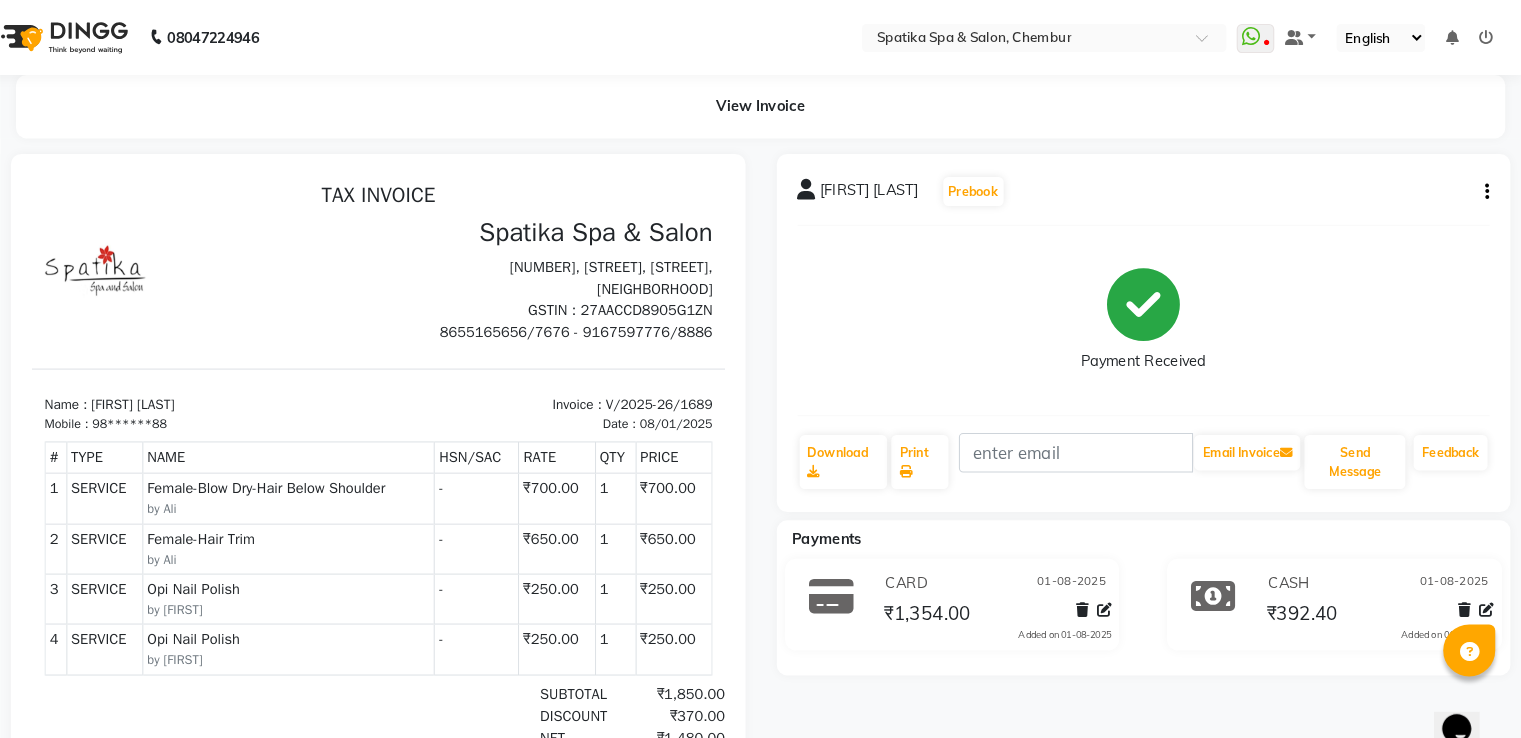 click 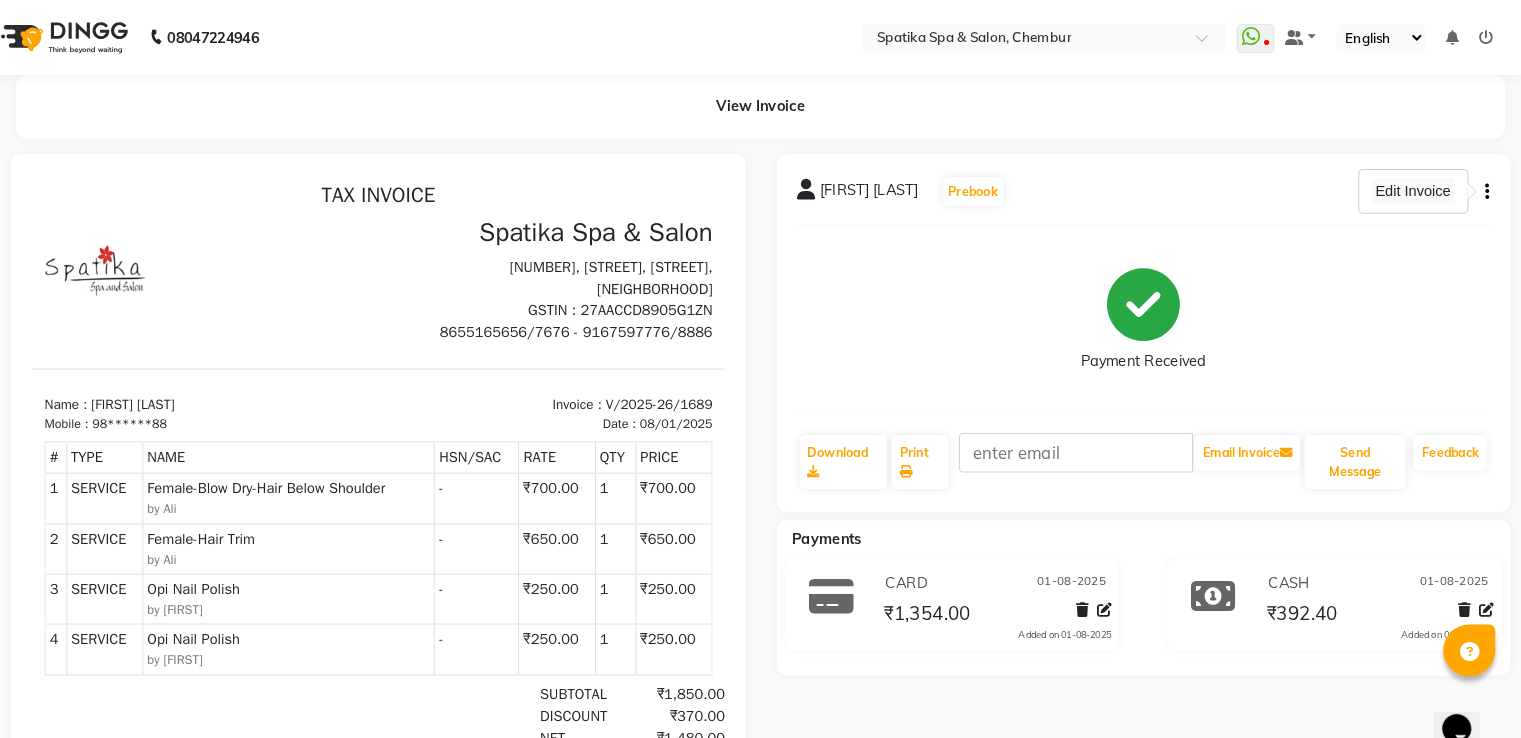 click on "Edit Invoice" at bounding box center (1417, 183) 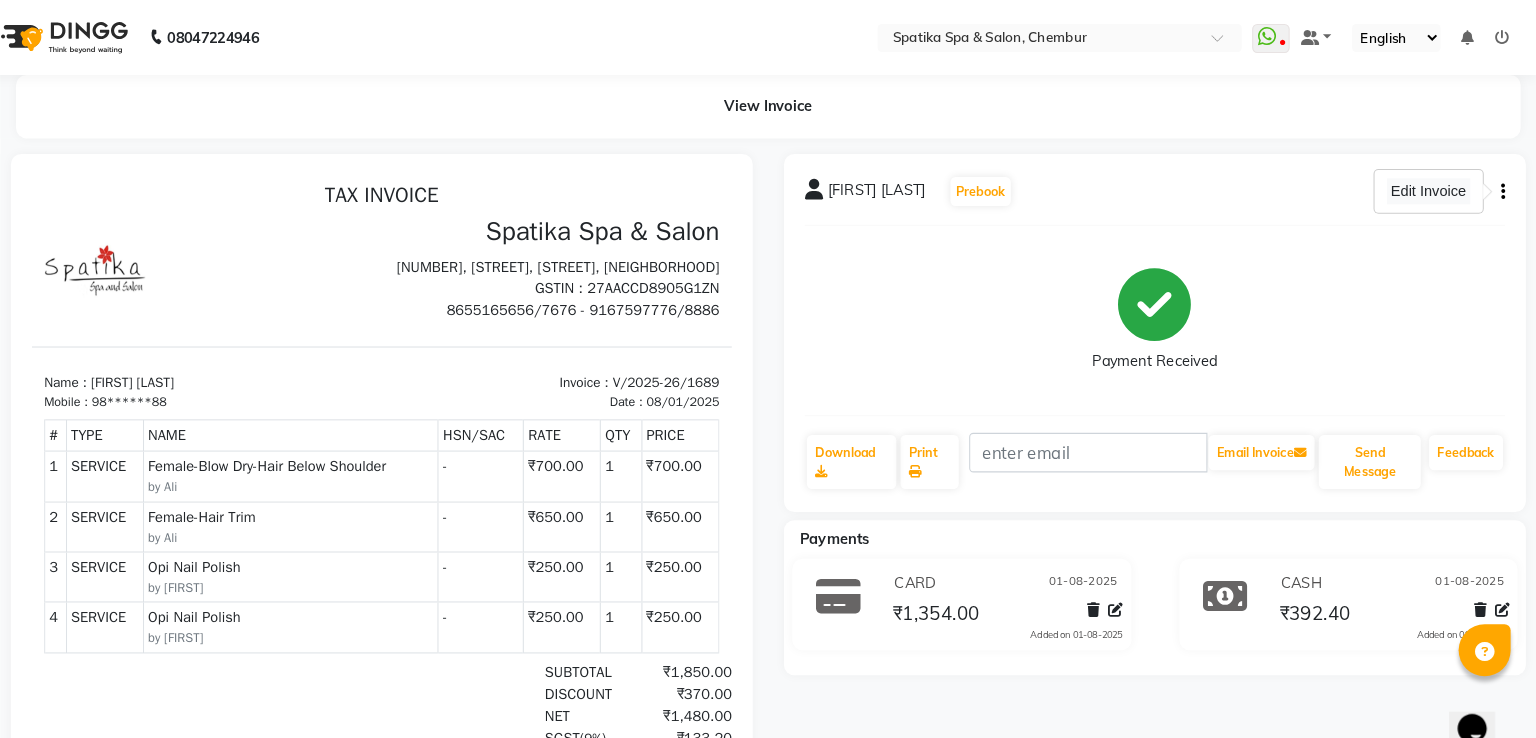 select on "service" 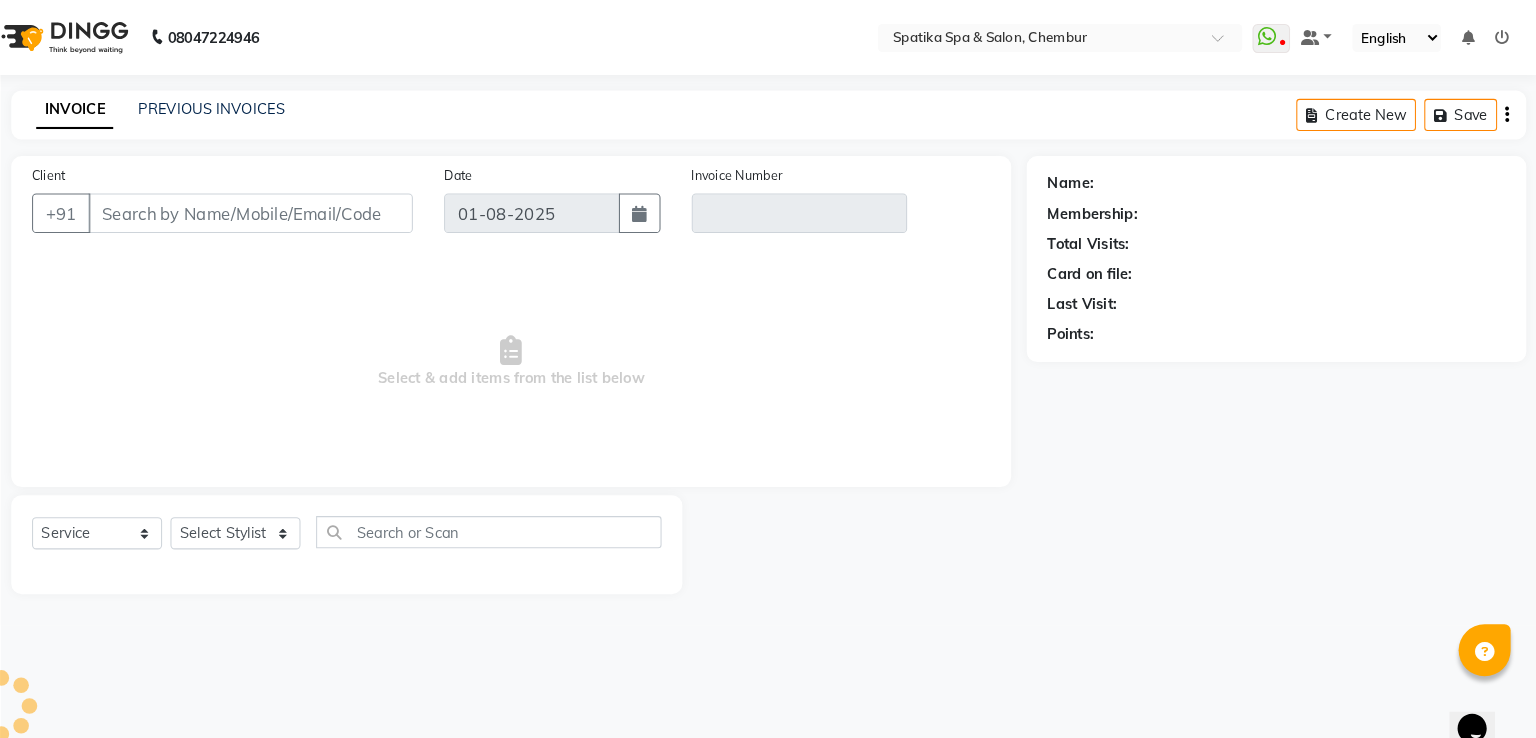 scroll, scrollTop: 0, scrollLeft: 0, axis: both 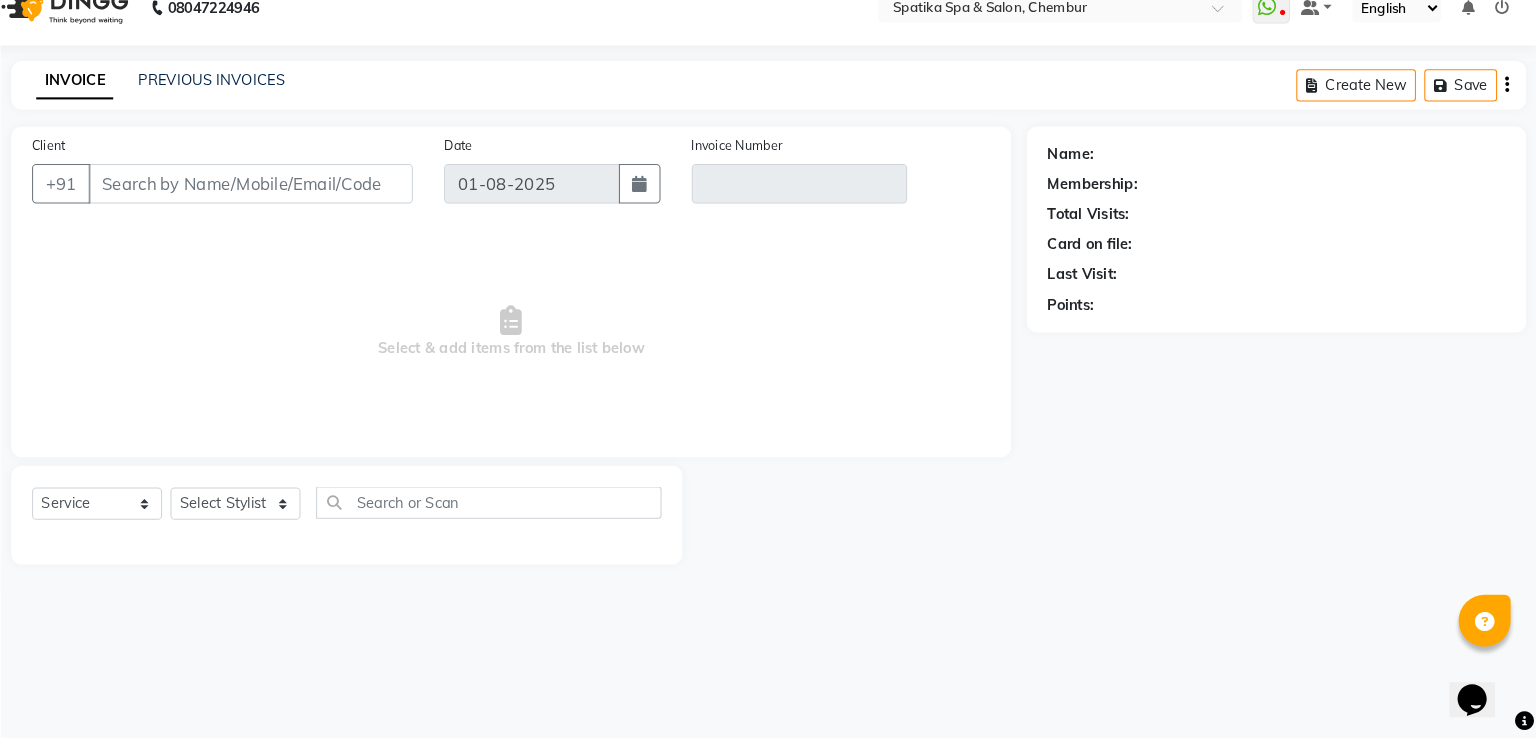 type on "98******88" 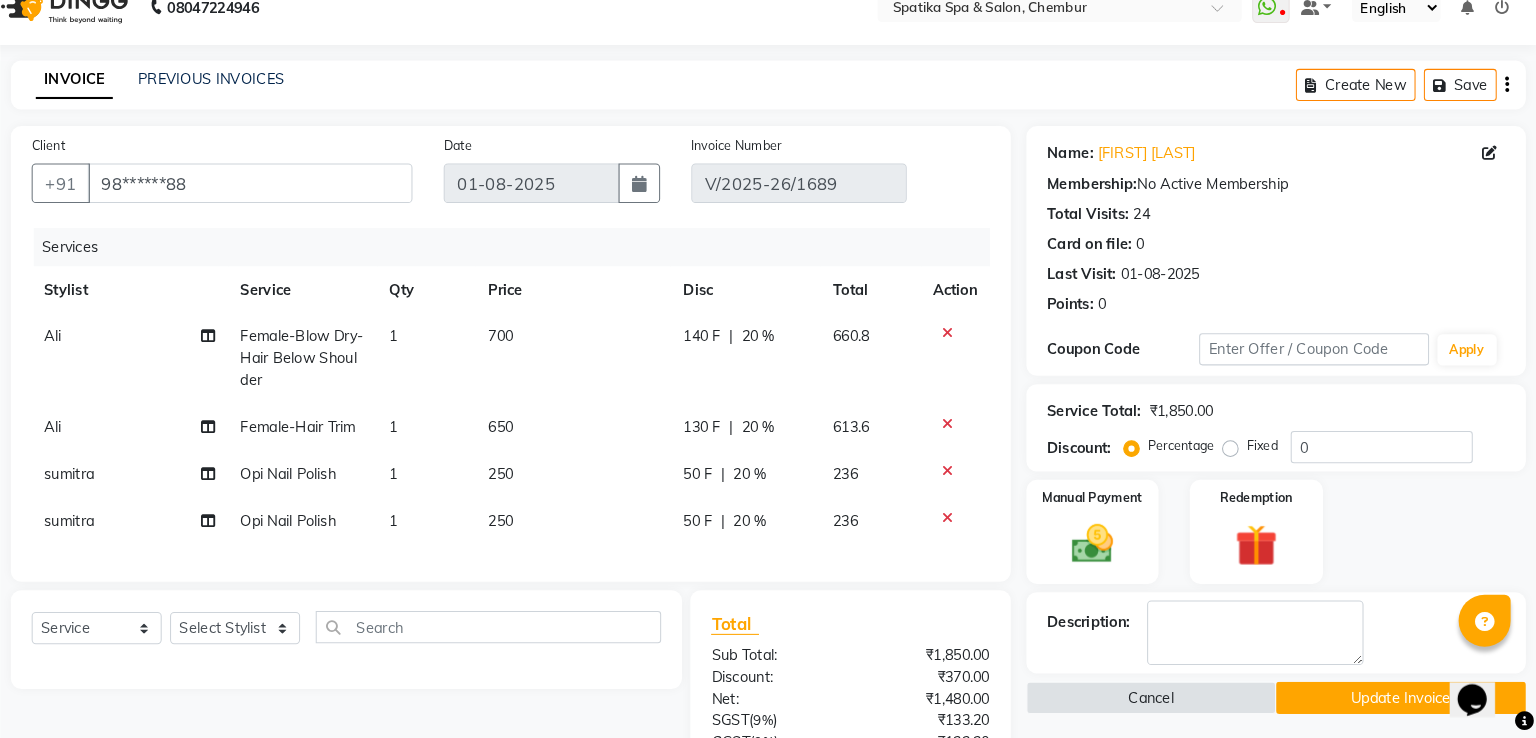 select on "select" 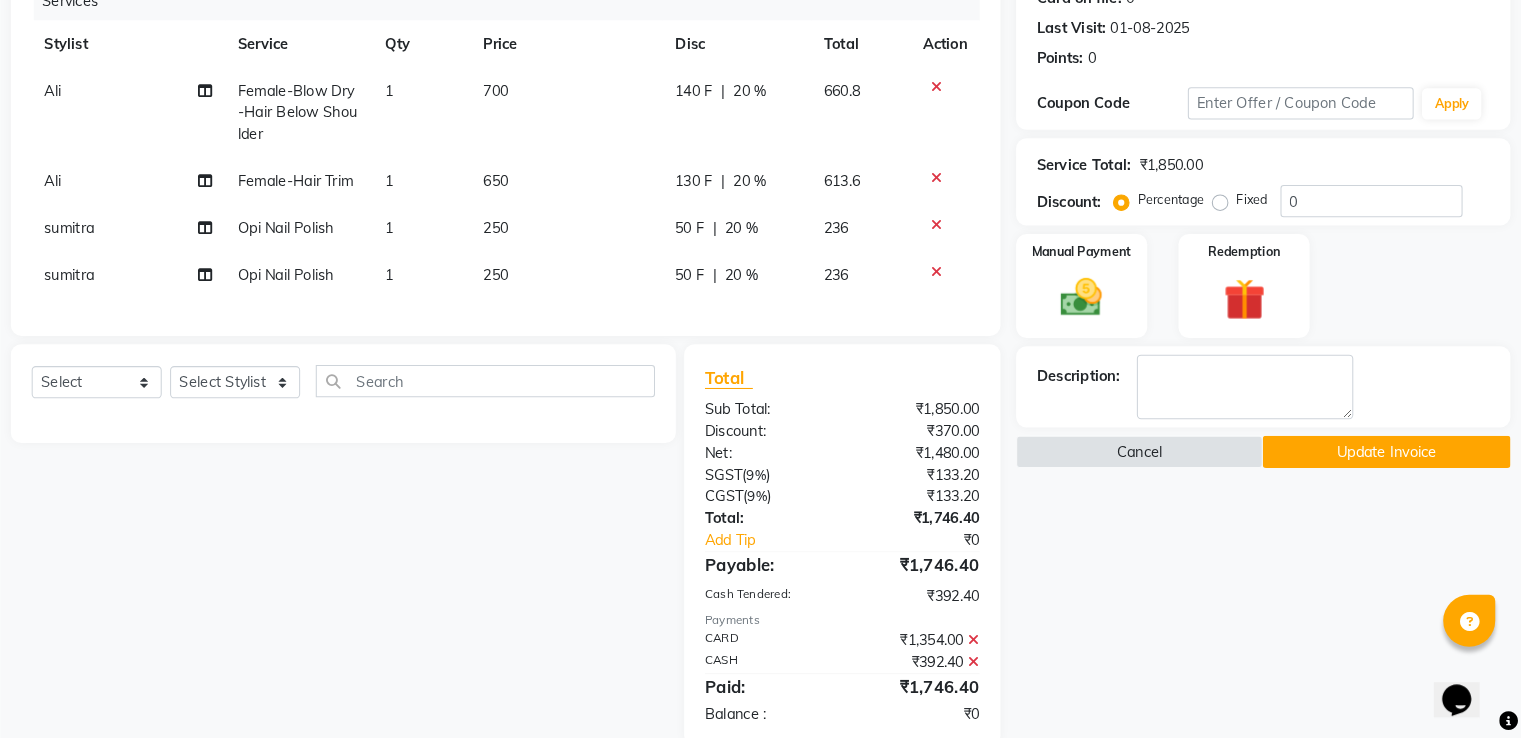 scroll, scrollTop: 290, scrollLeft: 0, axis: vertical 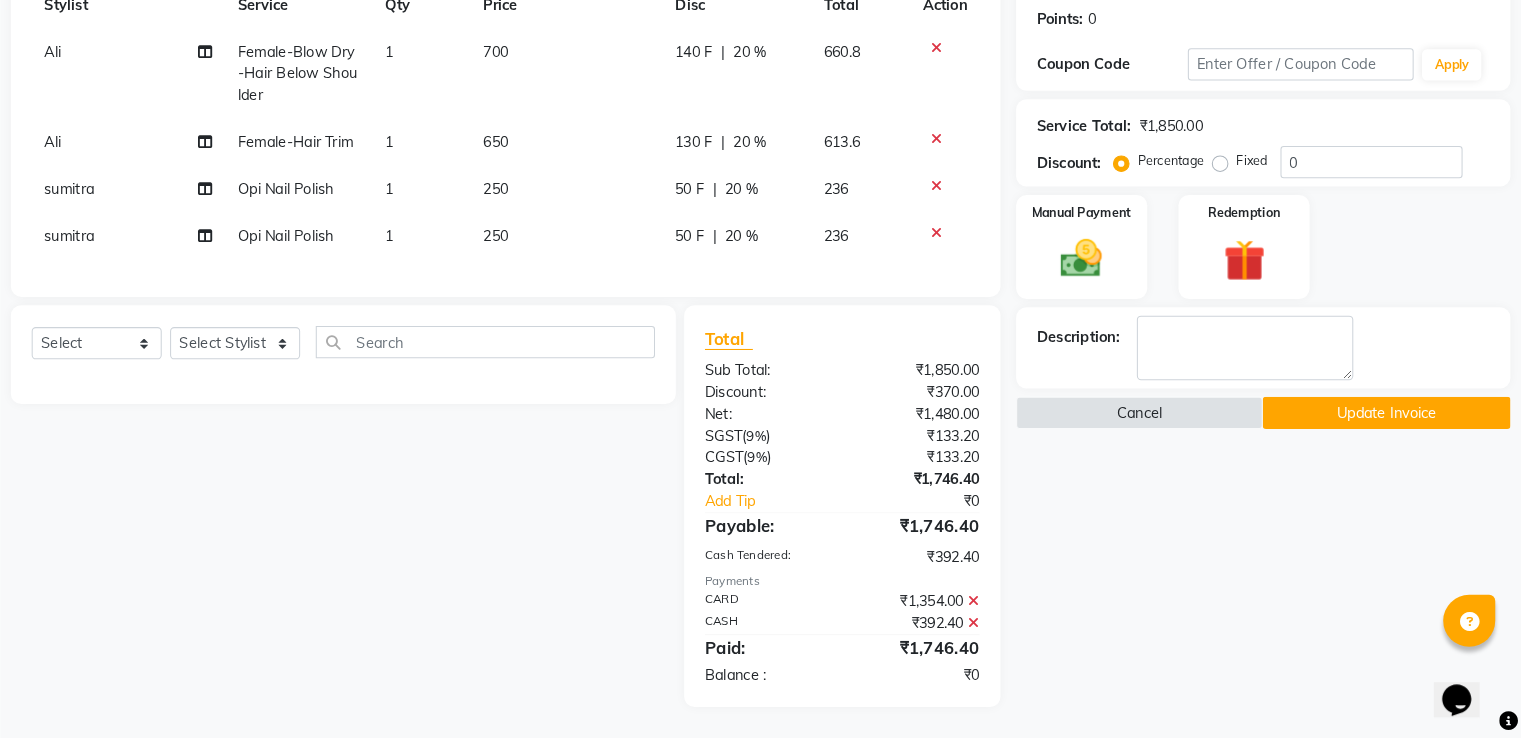click 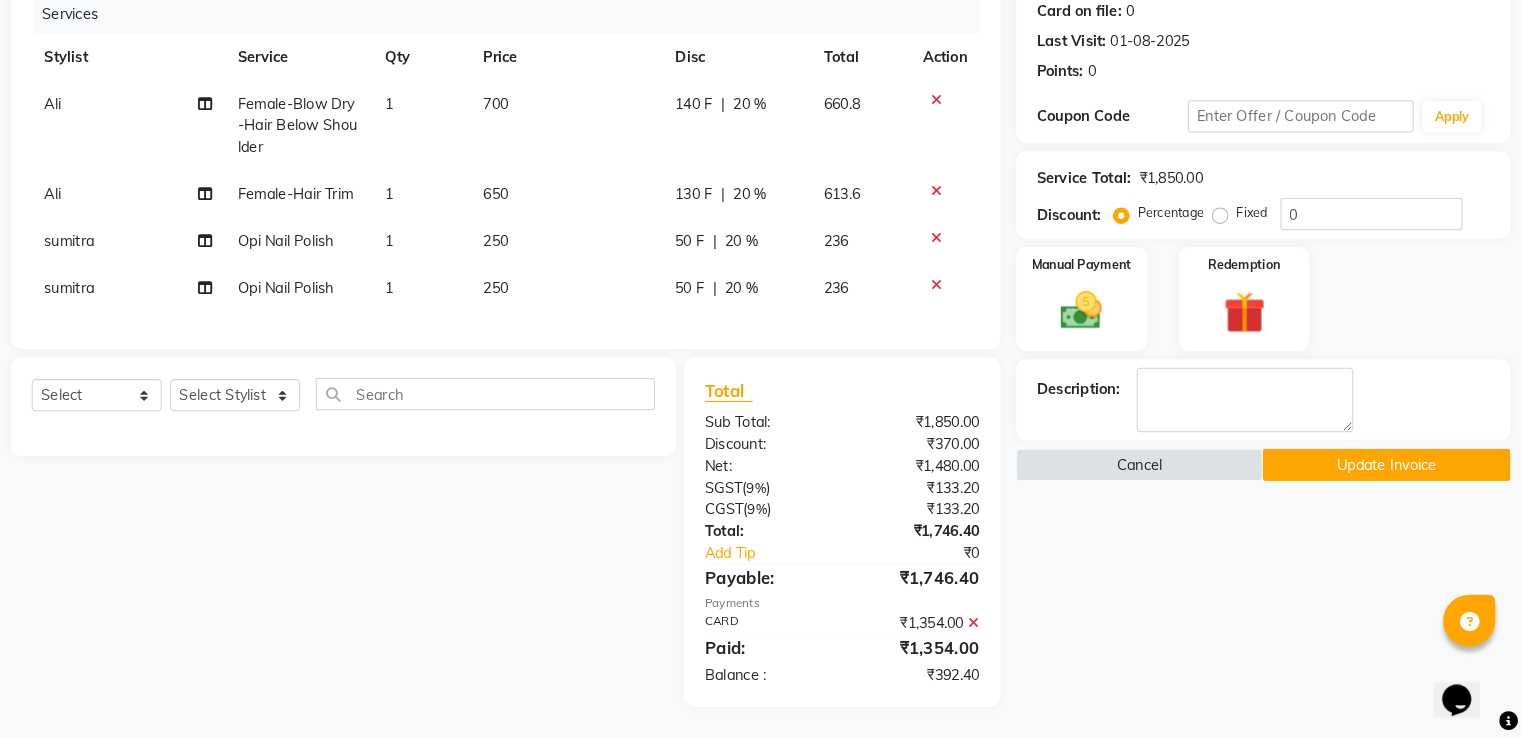 scroll, scrollTop: 240, scrollLeft: 0, axis: vertical 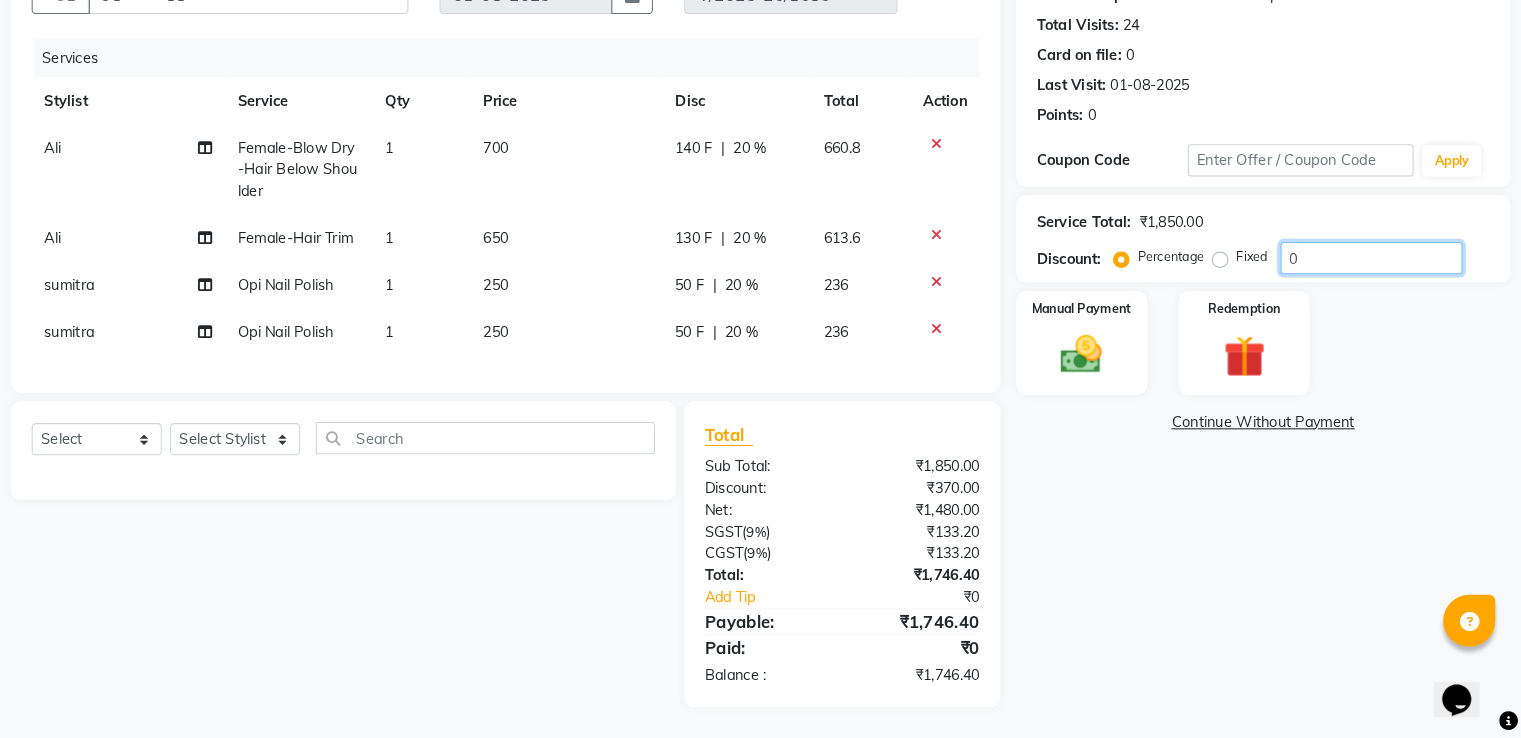 click on "0" 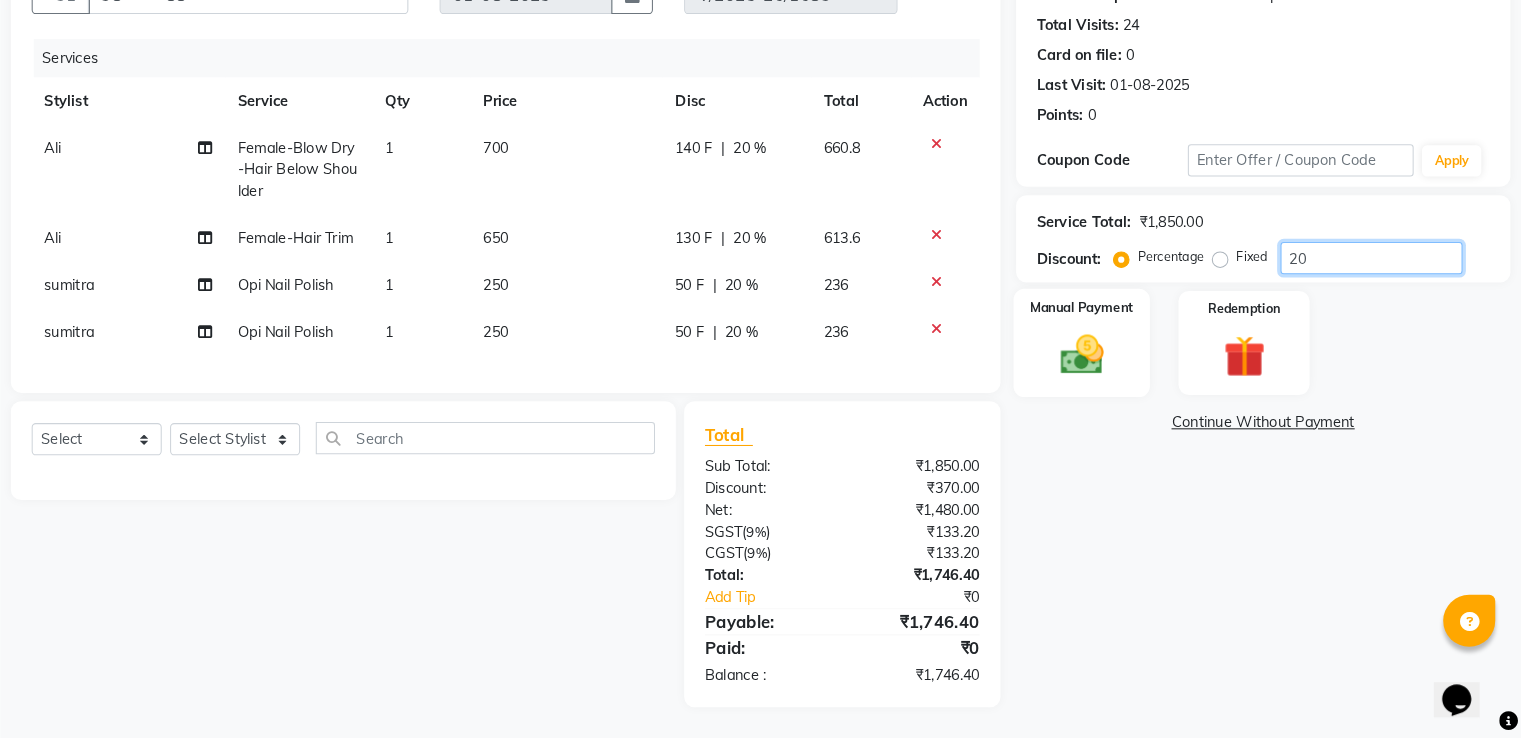 type on "20" 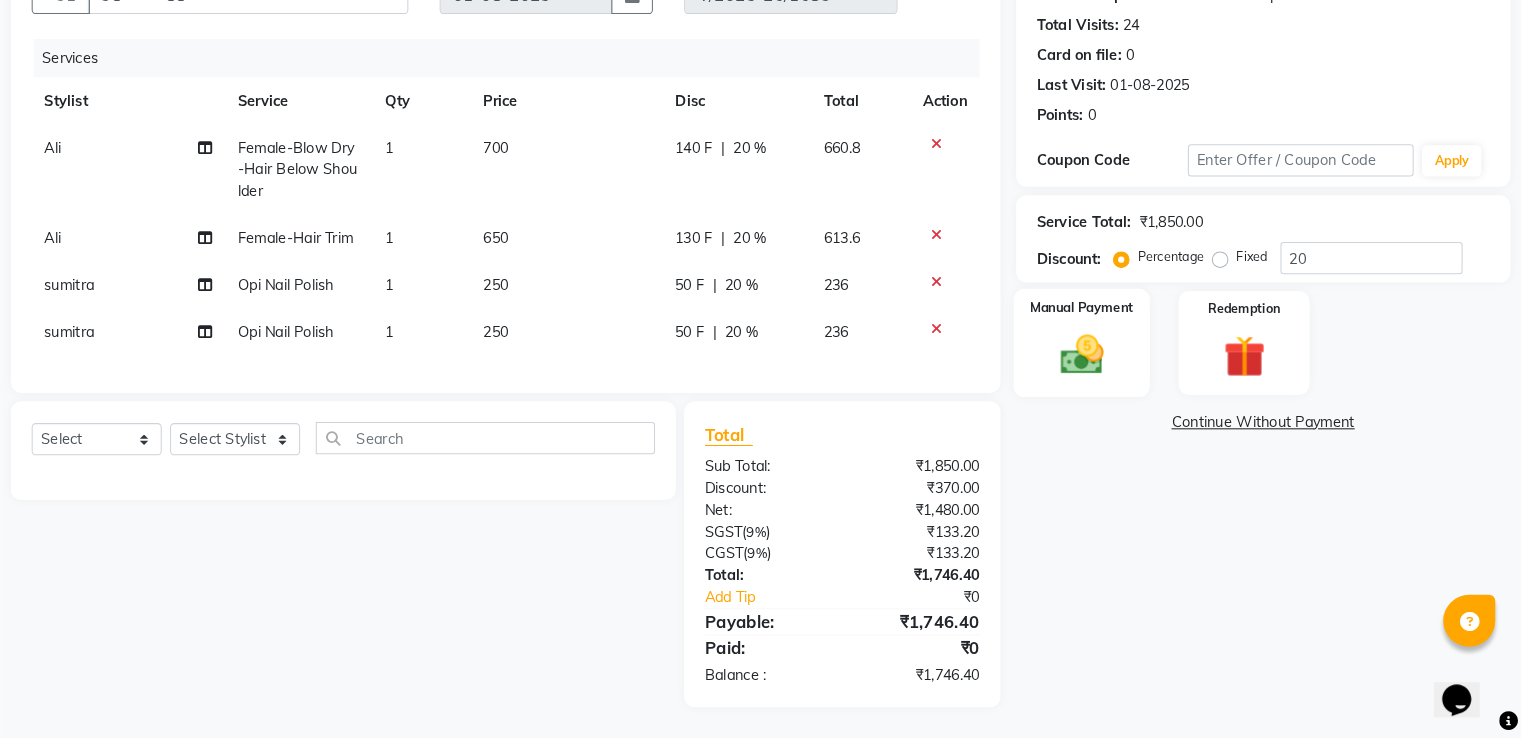 click on "Manual Payment" 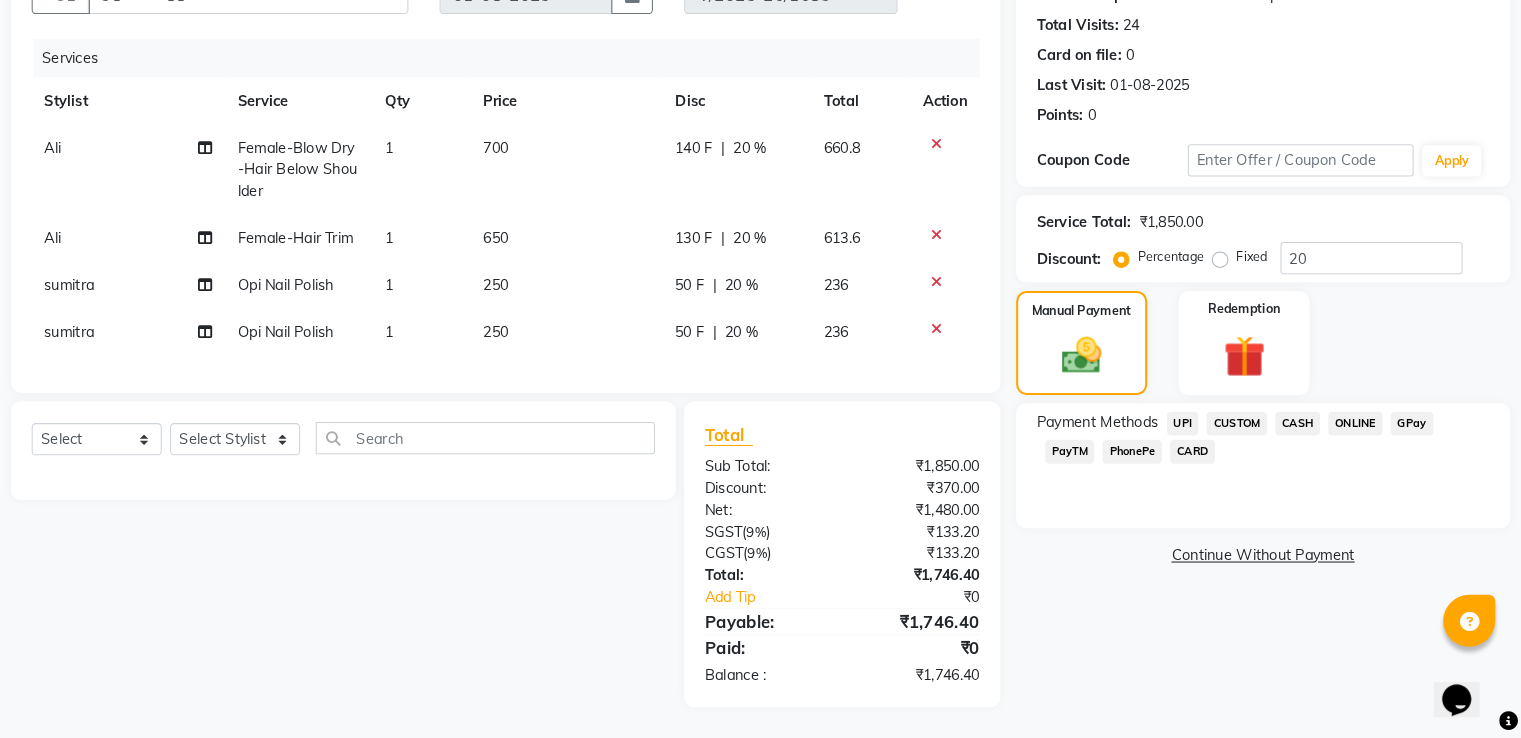 click on "GPay" 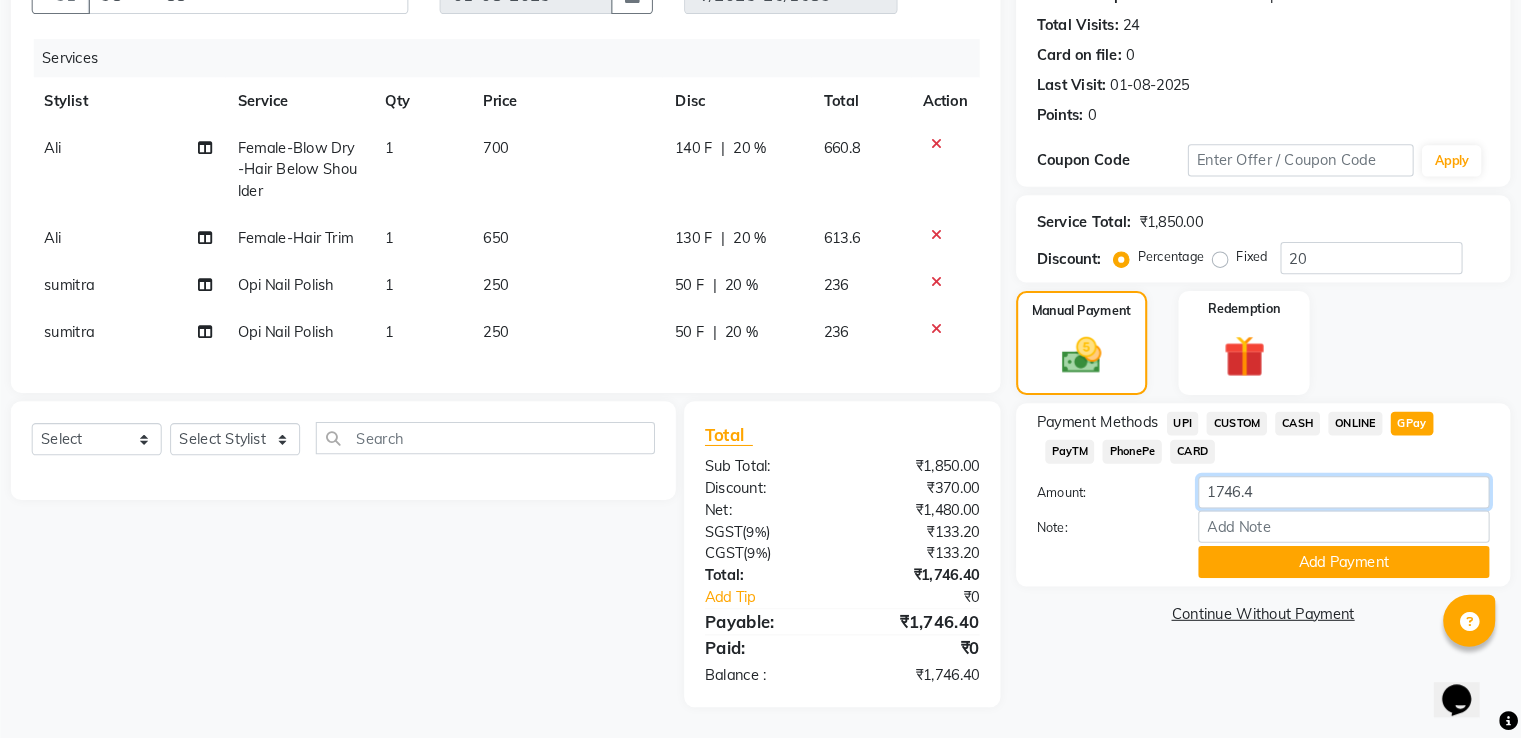 click on "1746.4" 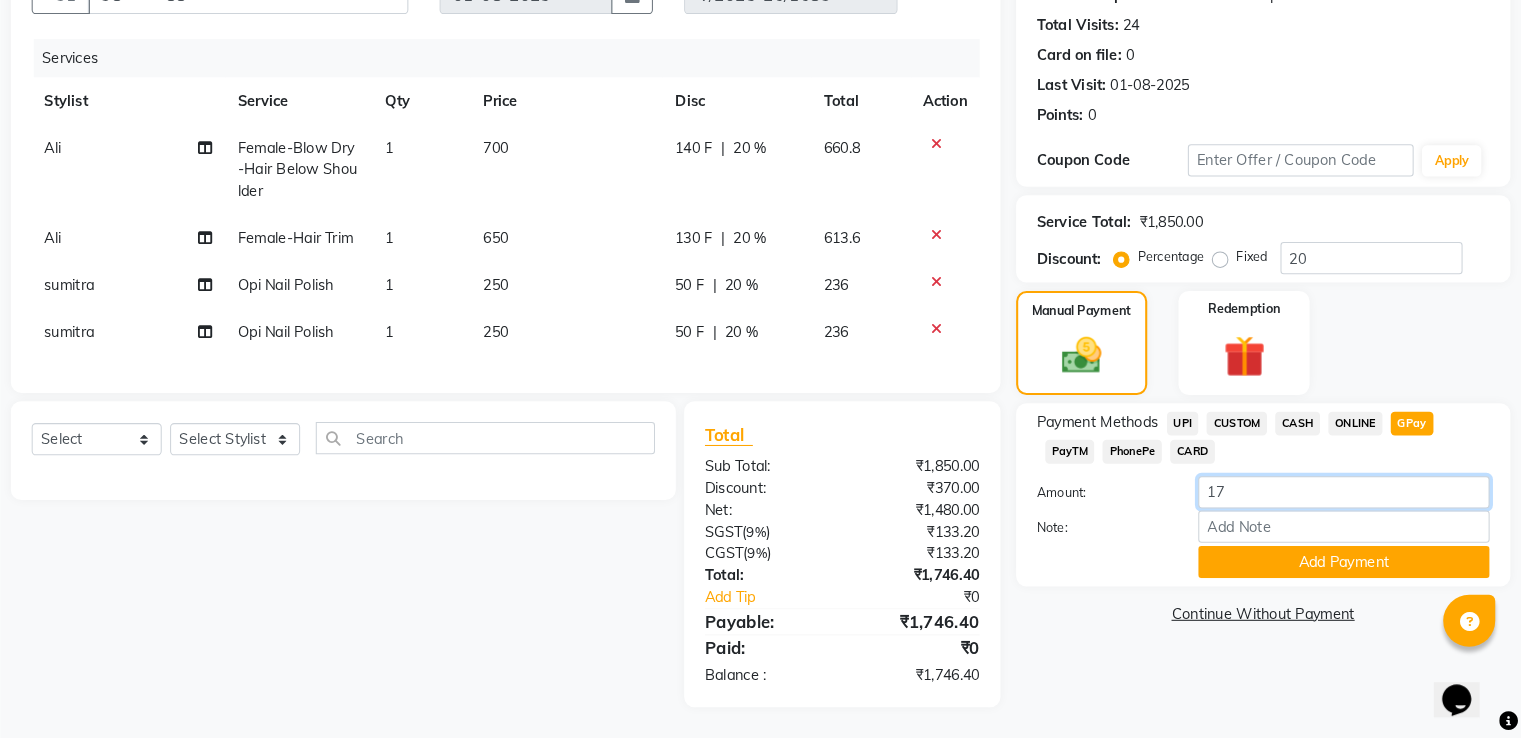type on "1" 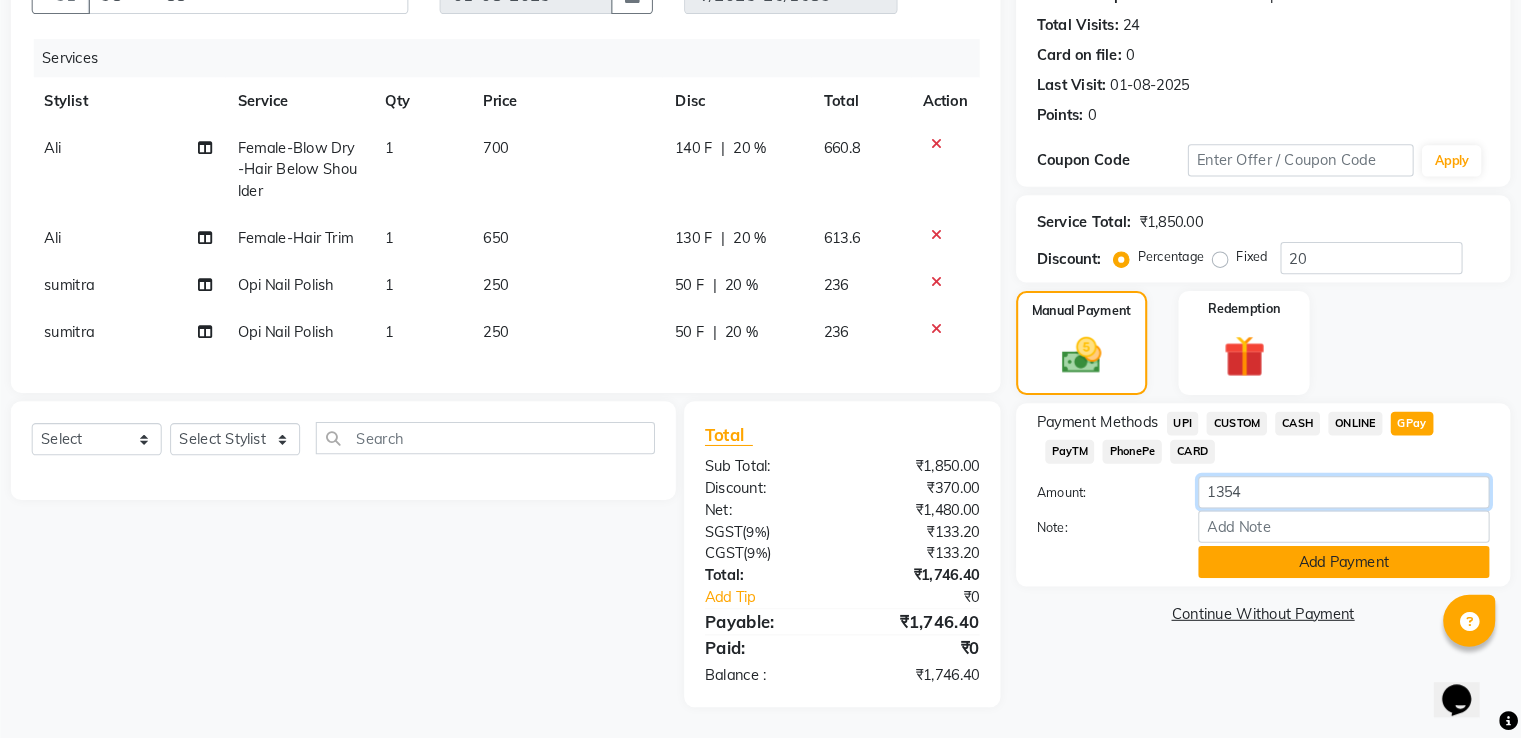 type on "1354" 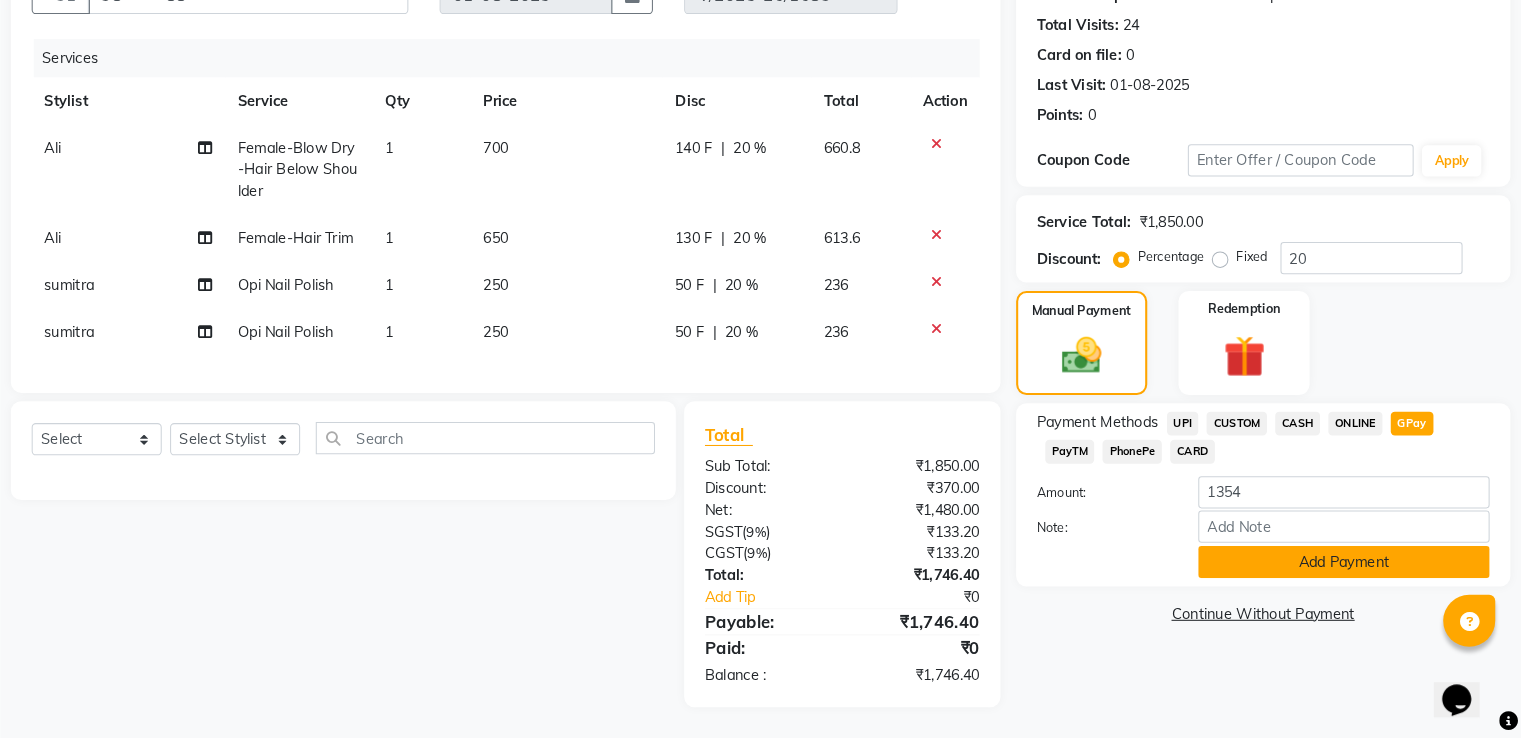 click on "Add Payment" 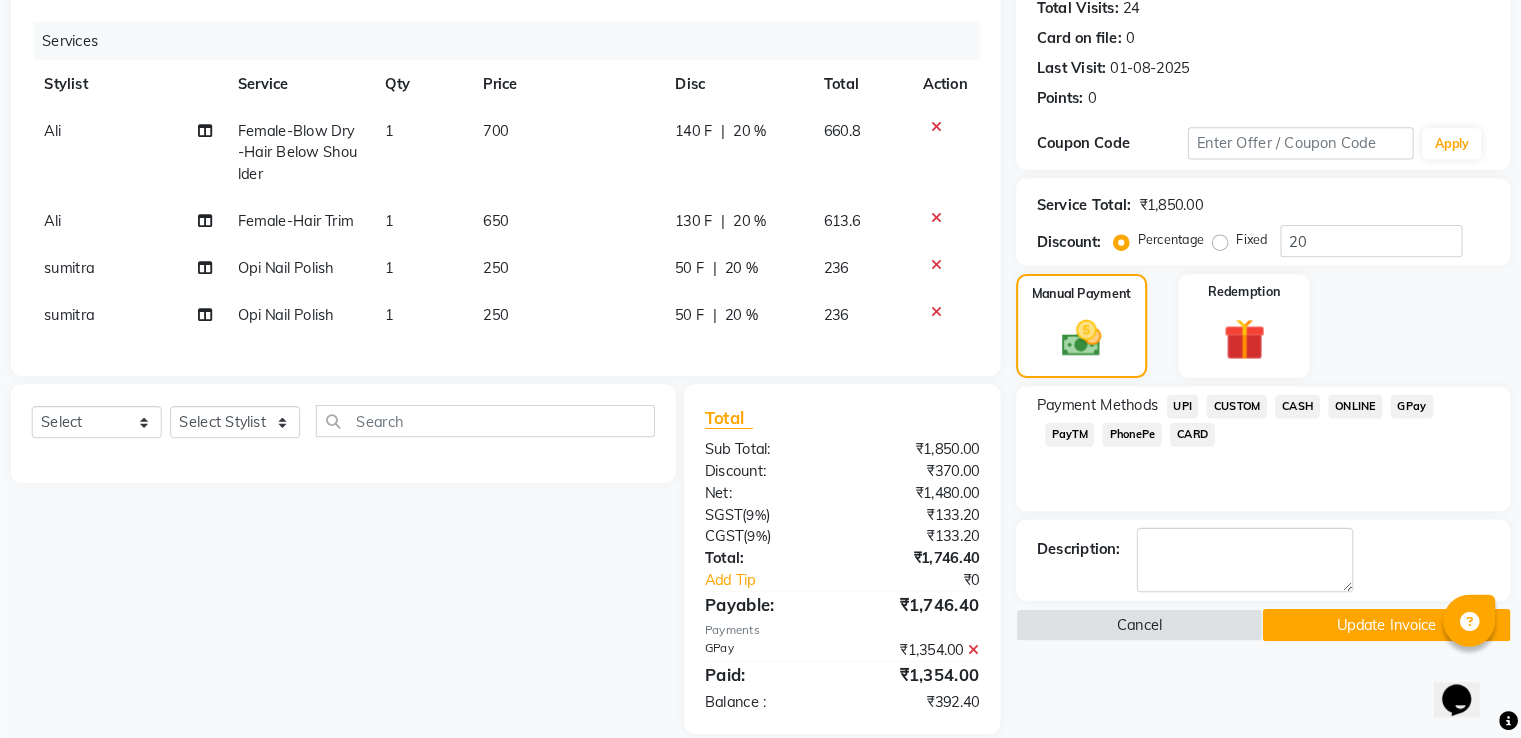 click on "CASH" 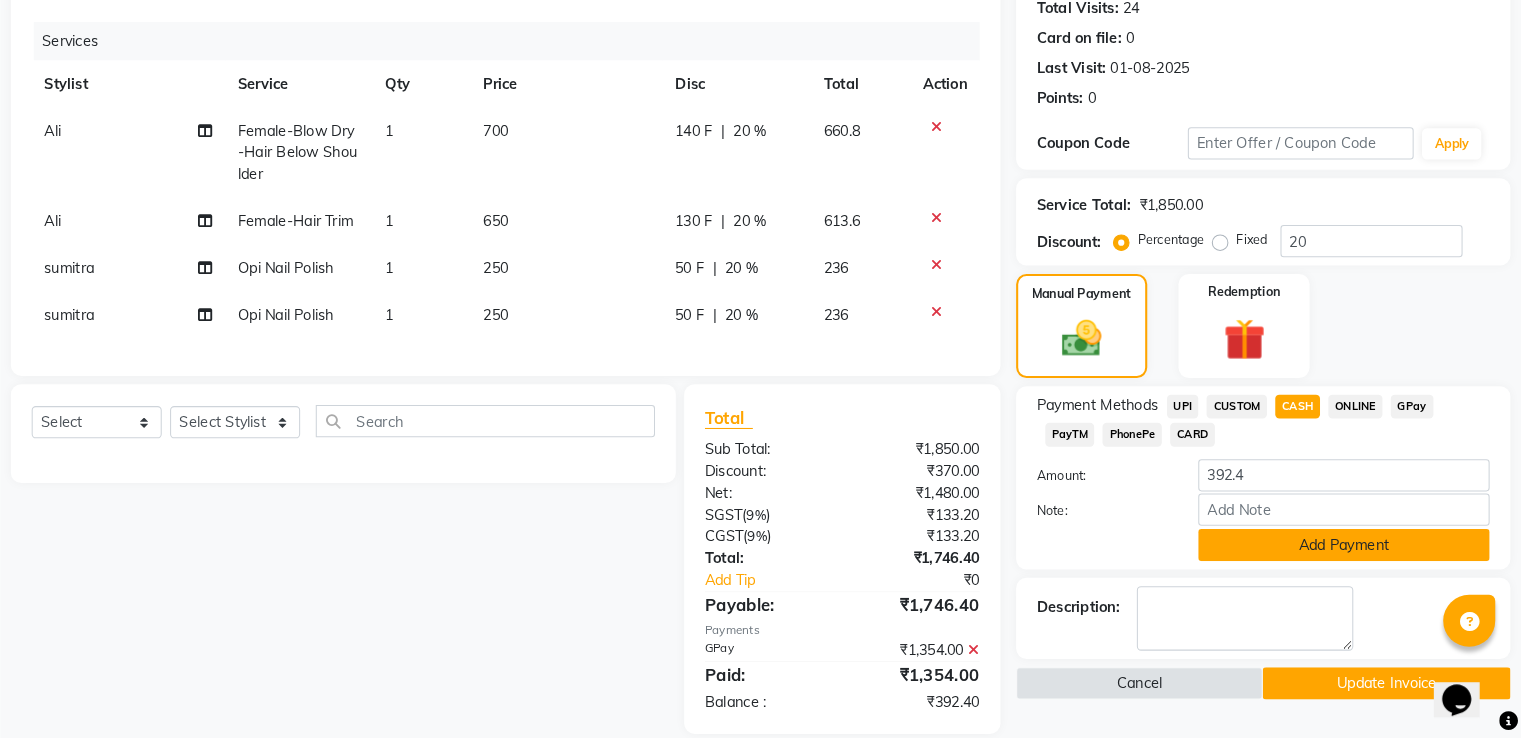 click on "Add Payment" 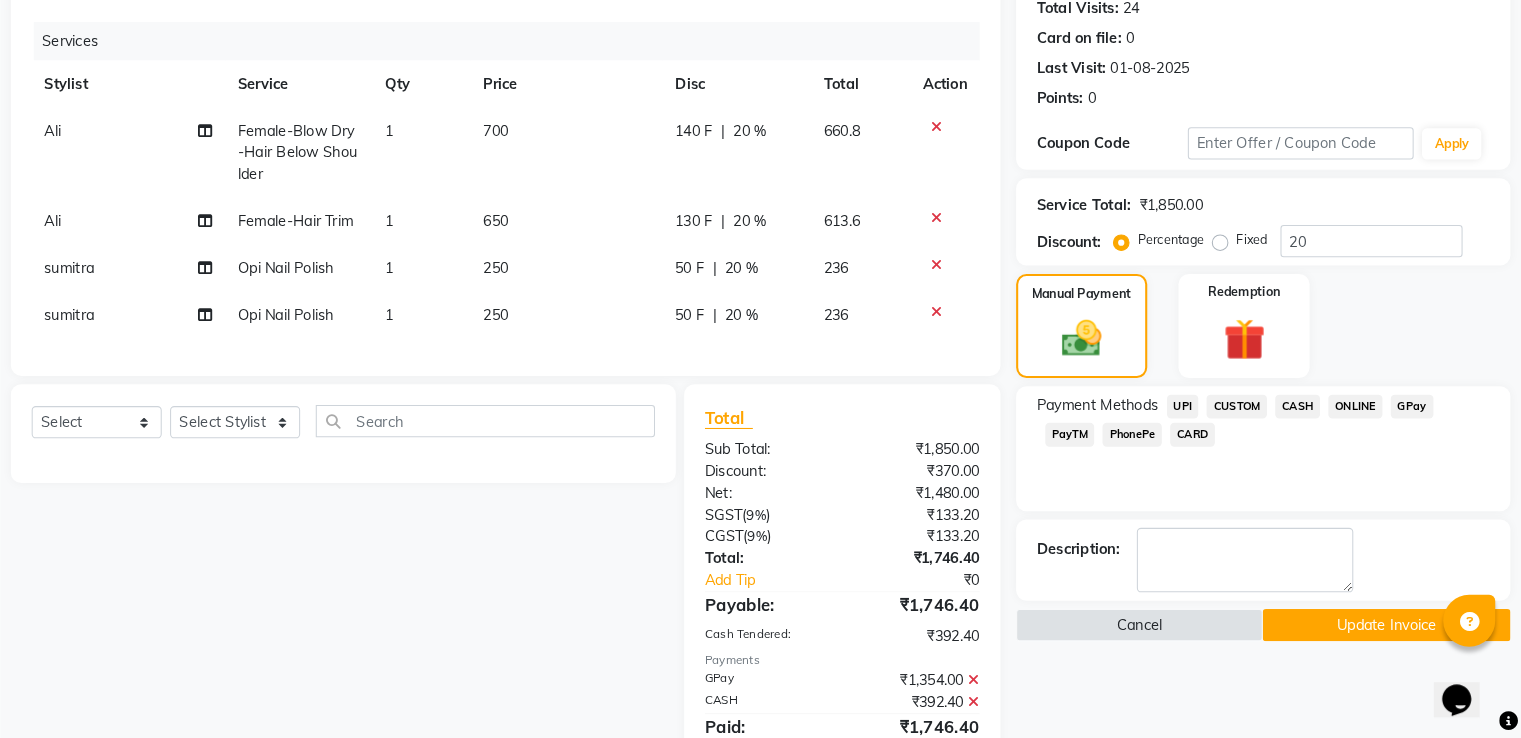 click on "Update Invoice" 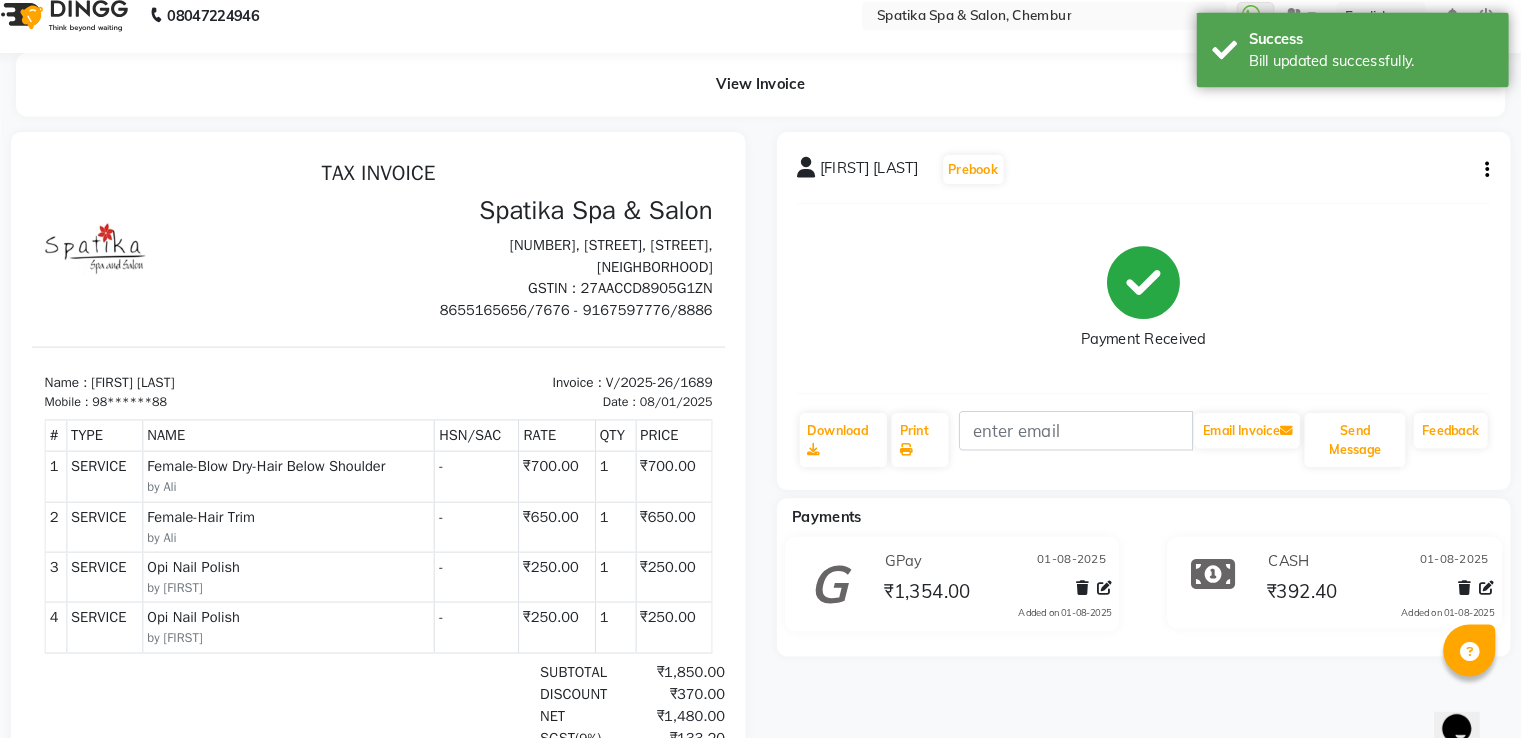 scroll, scrollTop: 0, scrollLeft: 0, axis: both 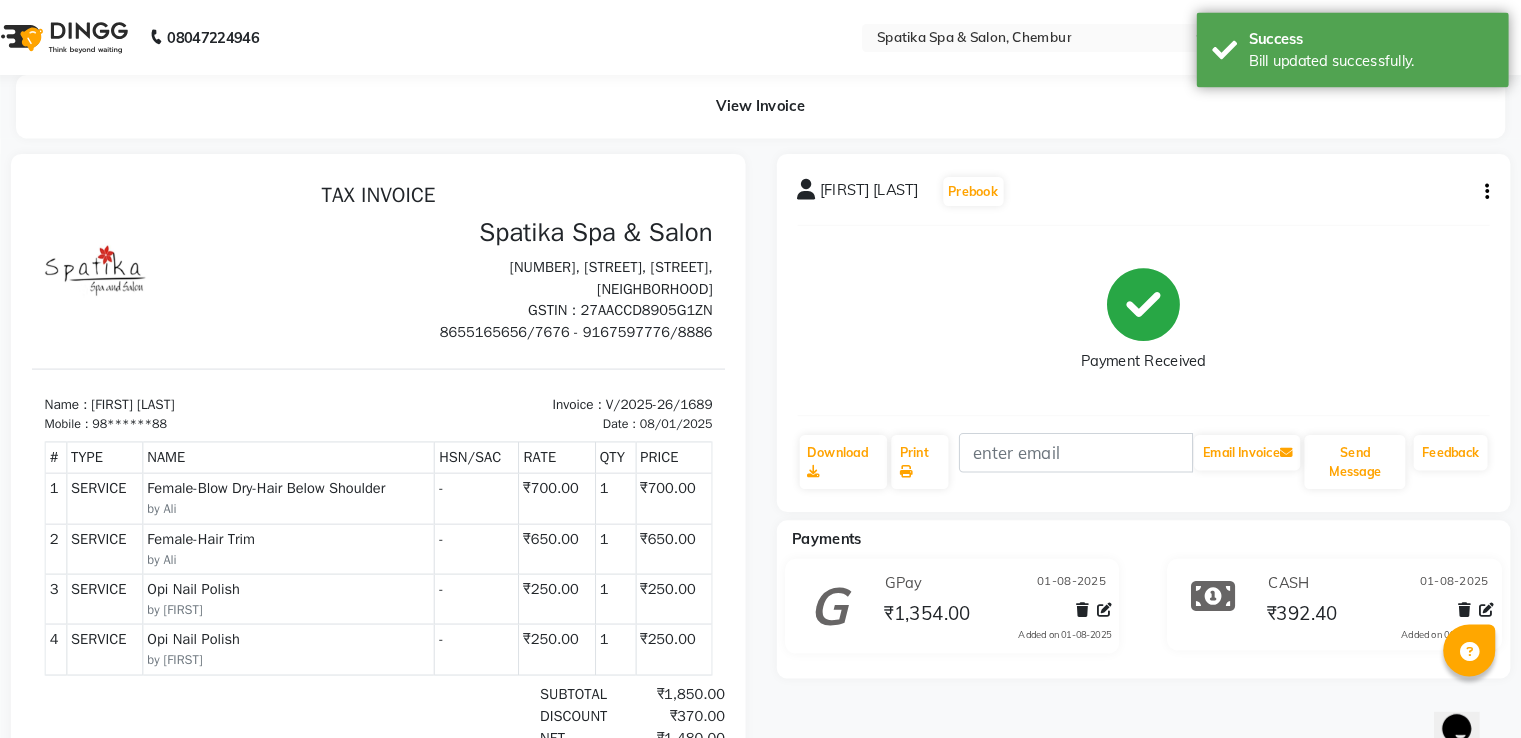 select on "service" 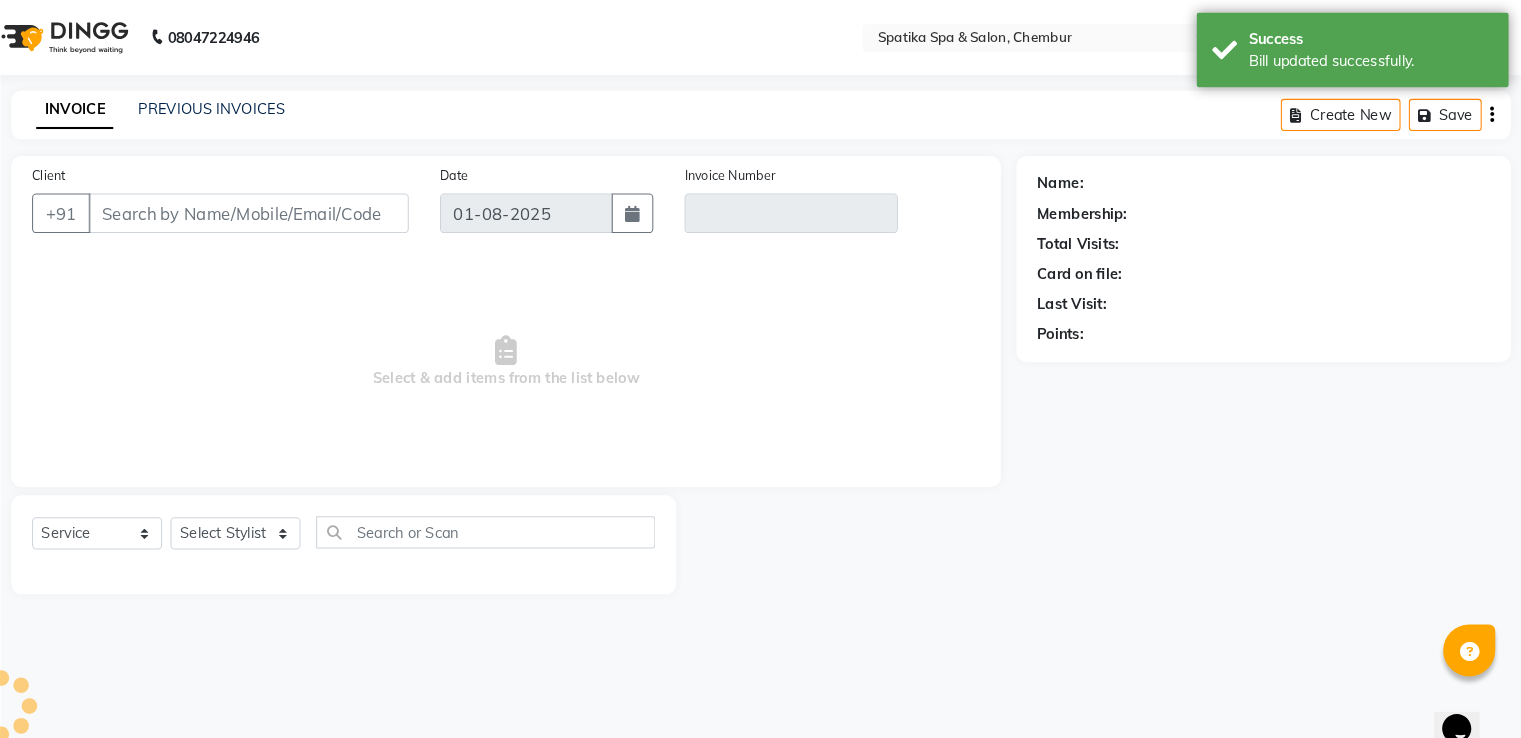 scroll, scrollTop: 0, scrollLeft: 0, axis: both 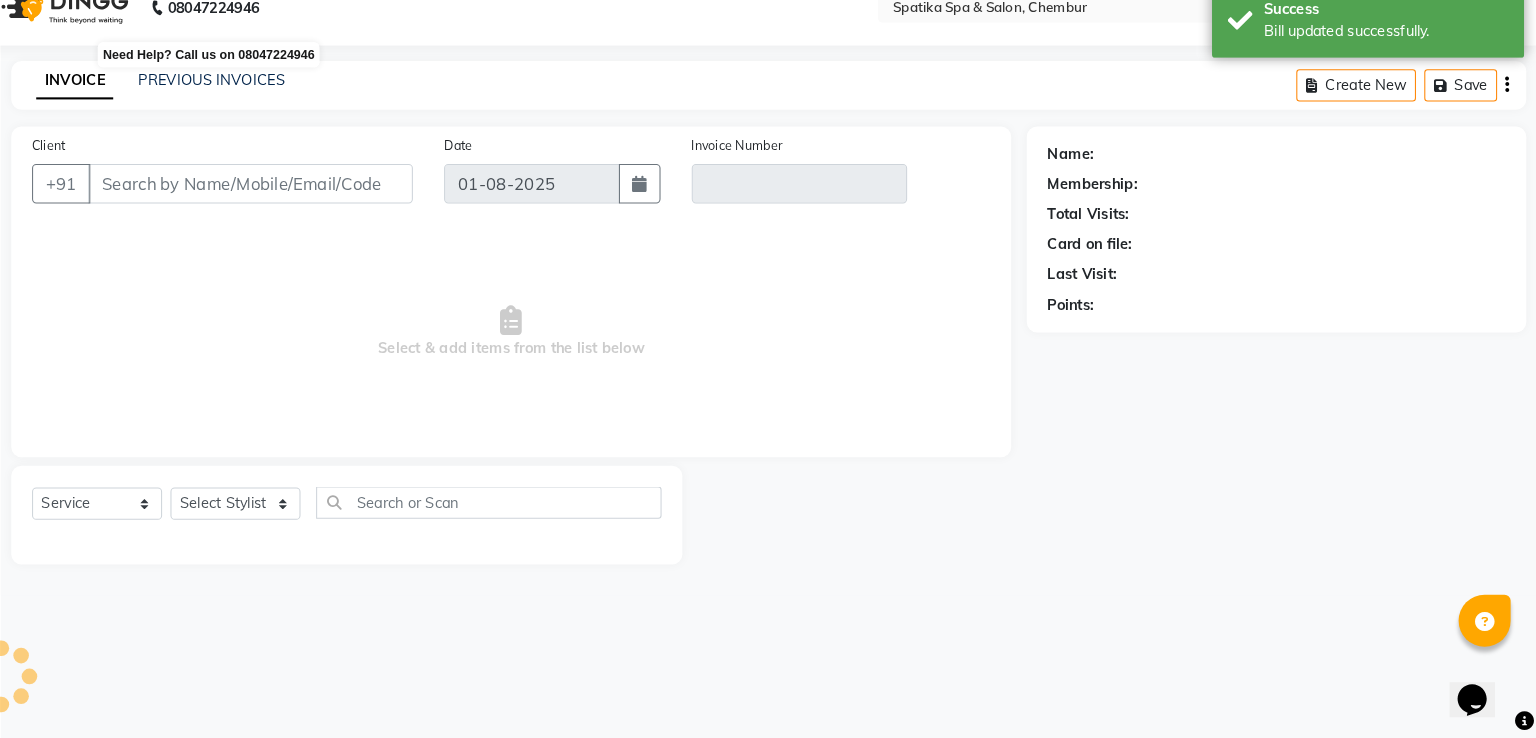 type on "98******88" 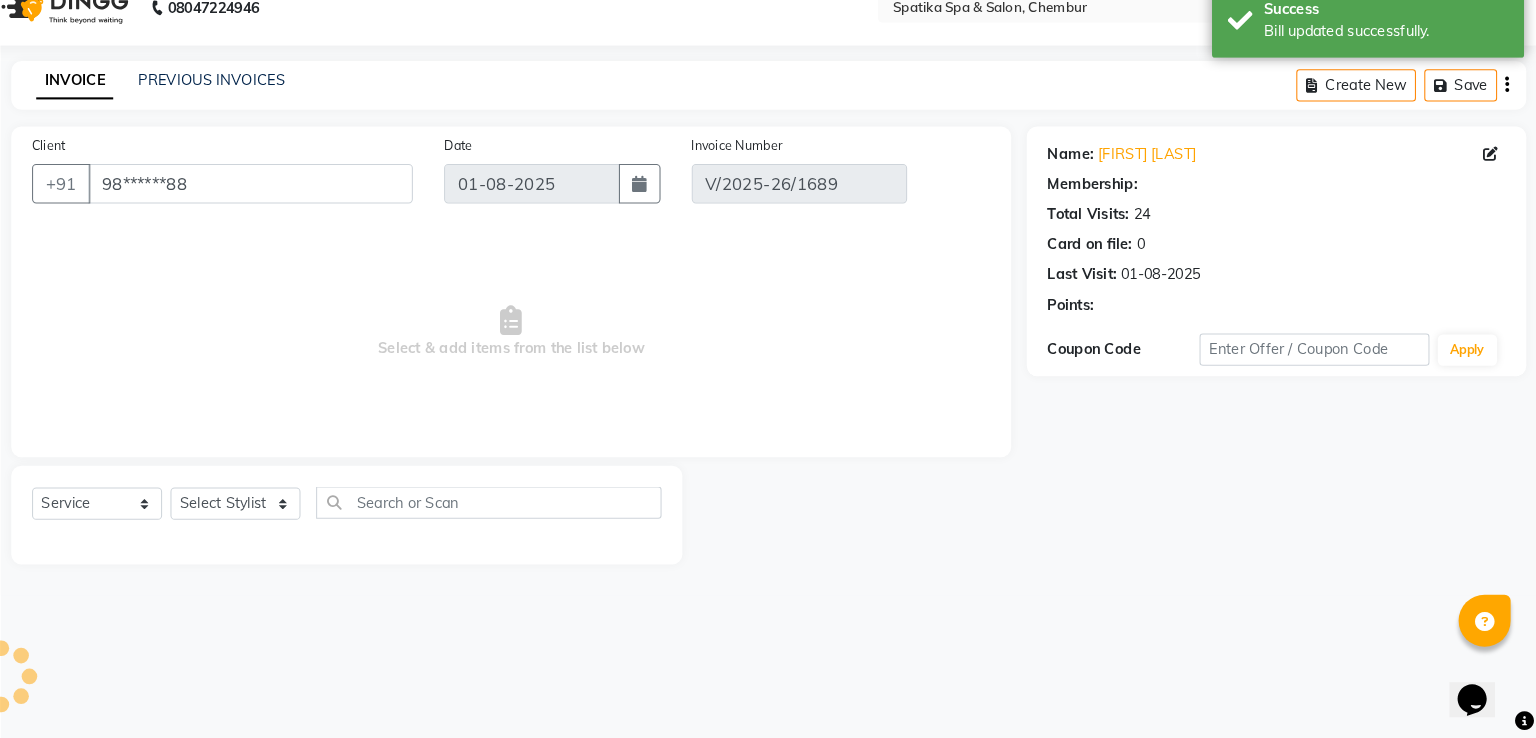 select on "select" 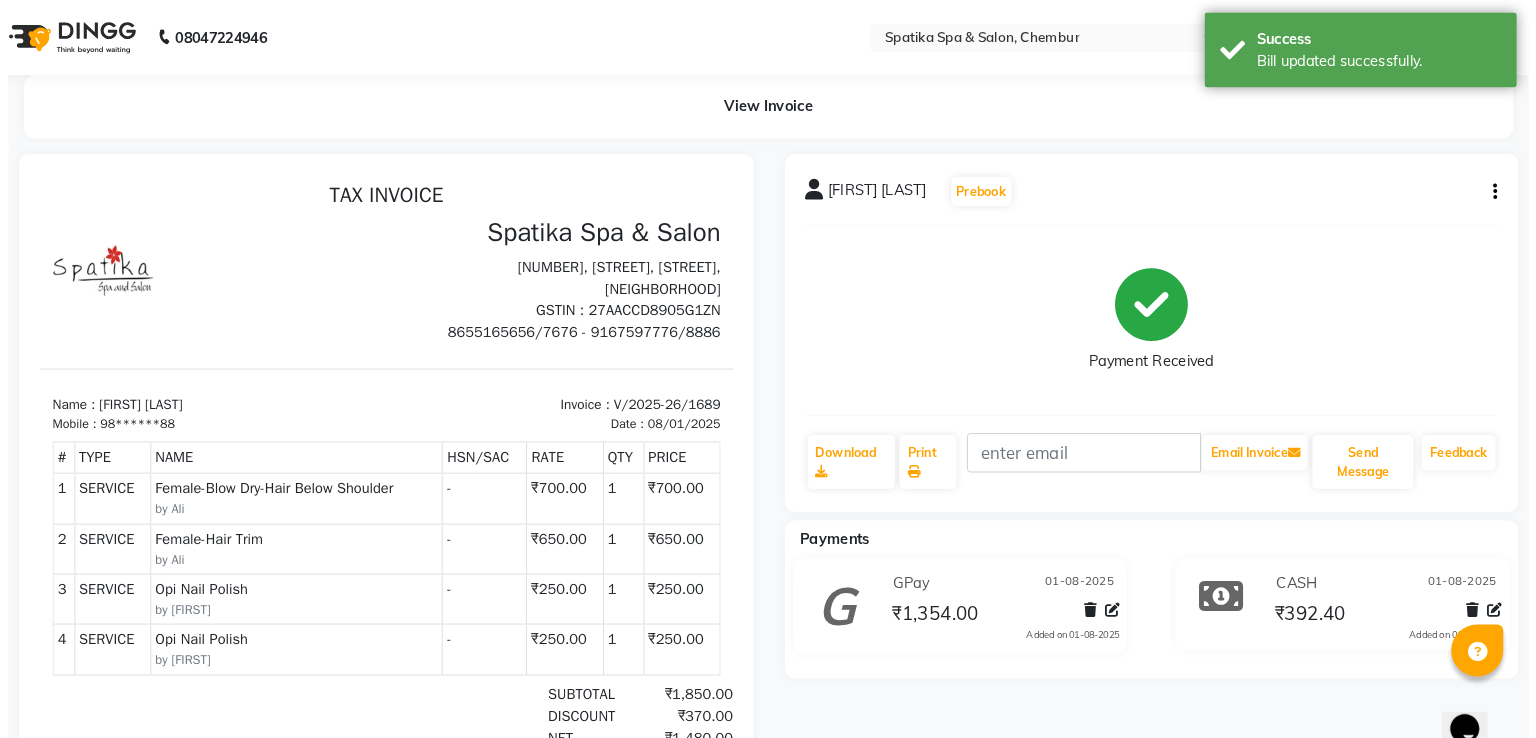 scroll, scrollTop: 0, scrollLeft: 0, axis: both 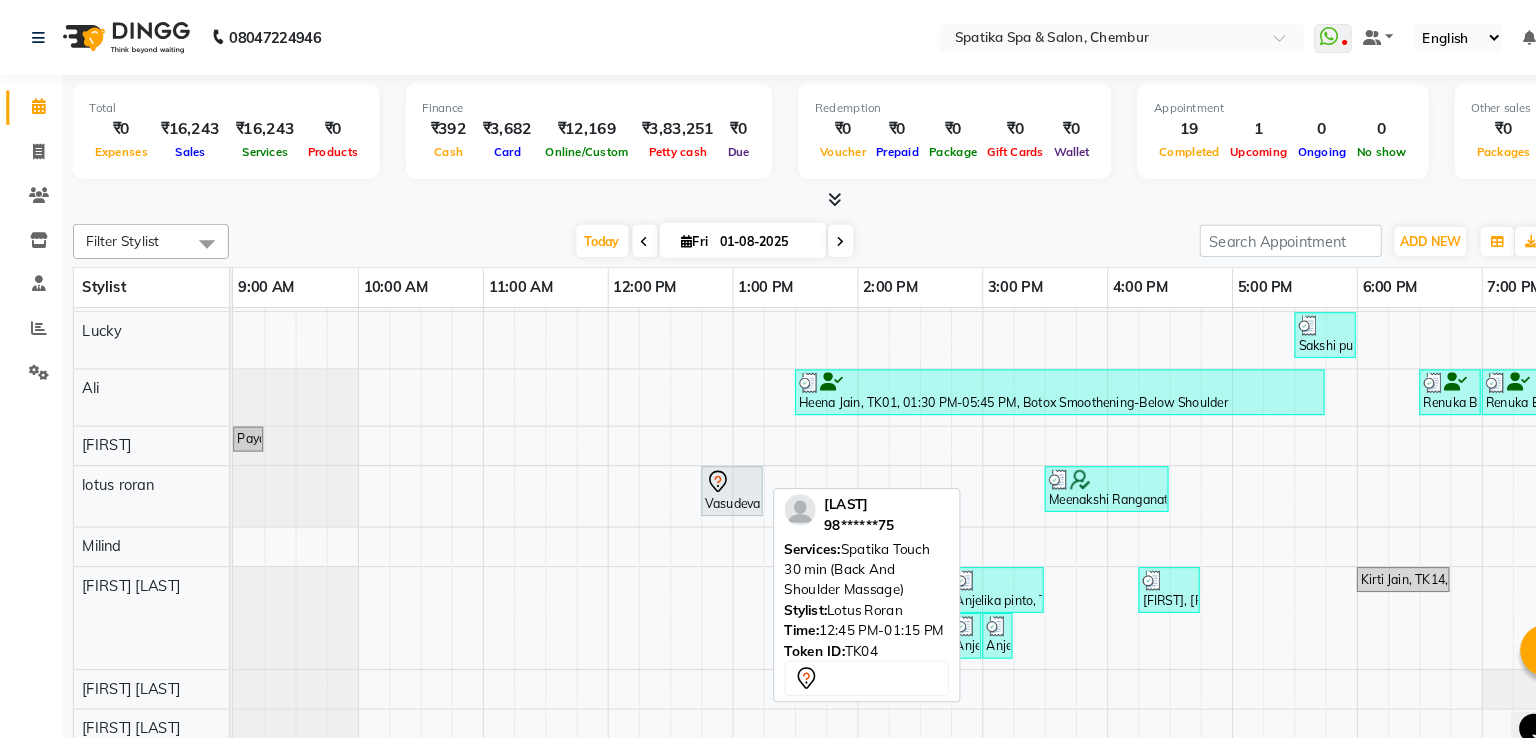 click 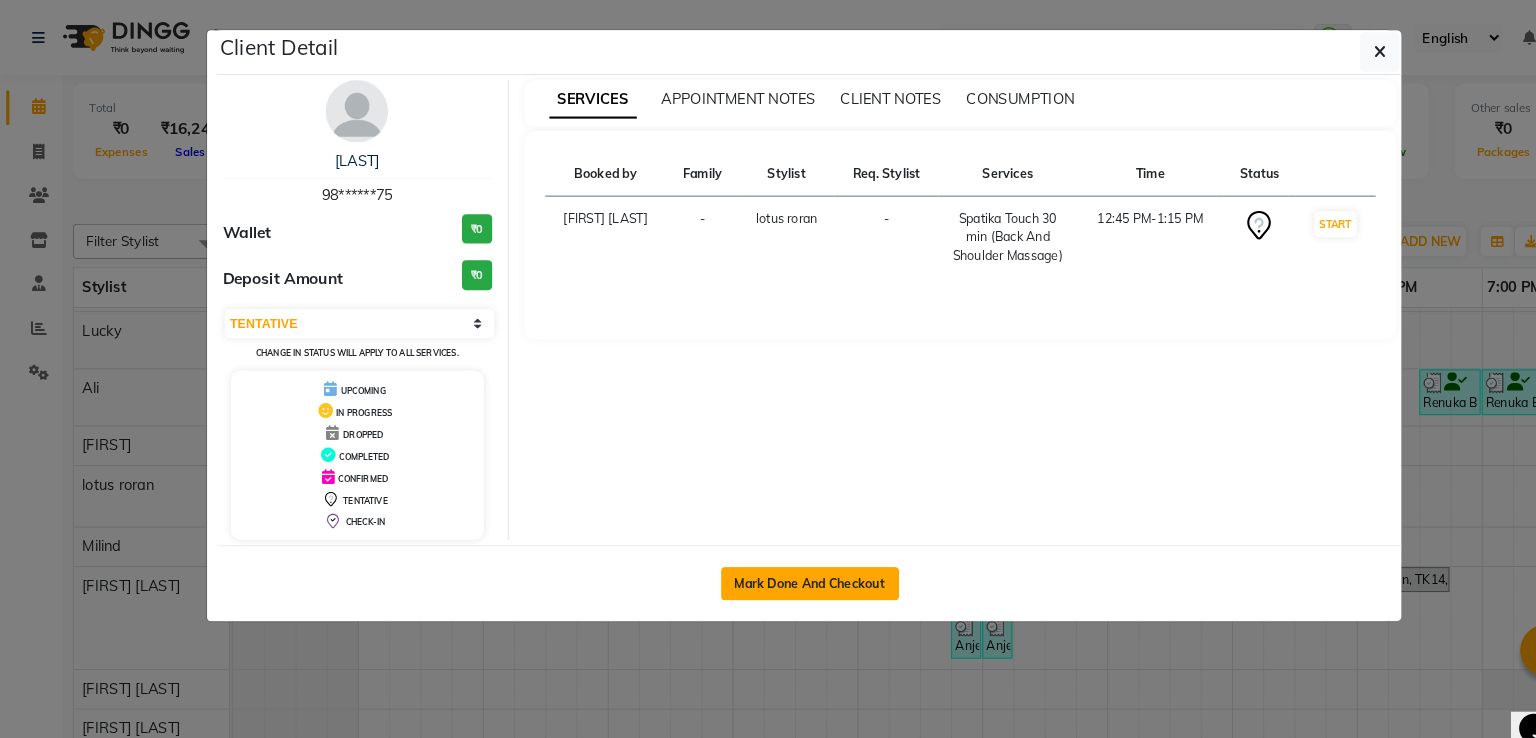click on "Mark Done And Checkout" 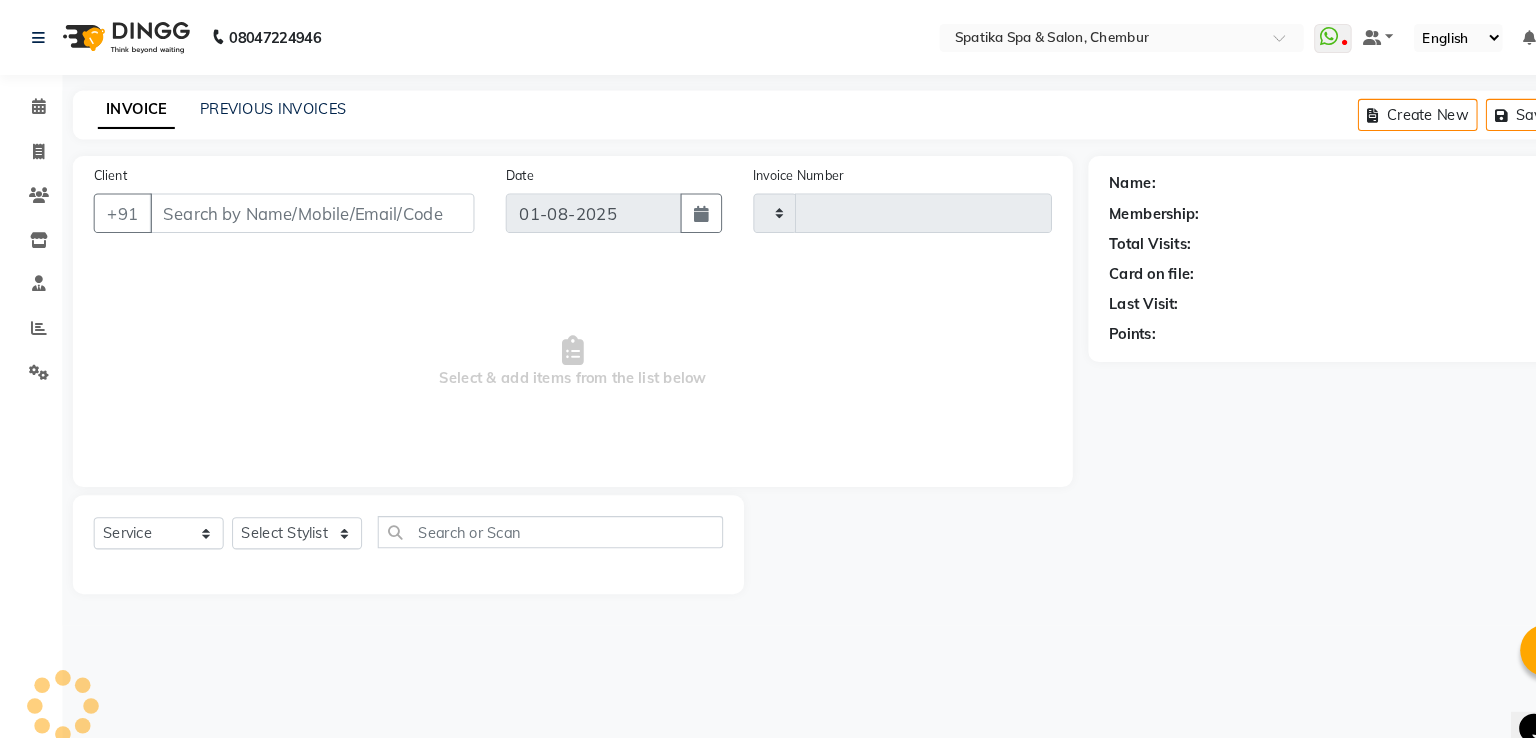 type on "1690" 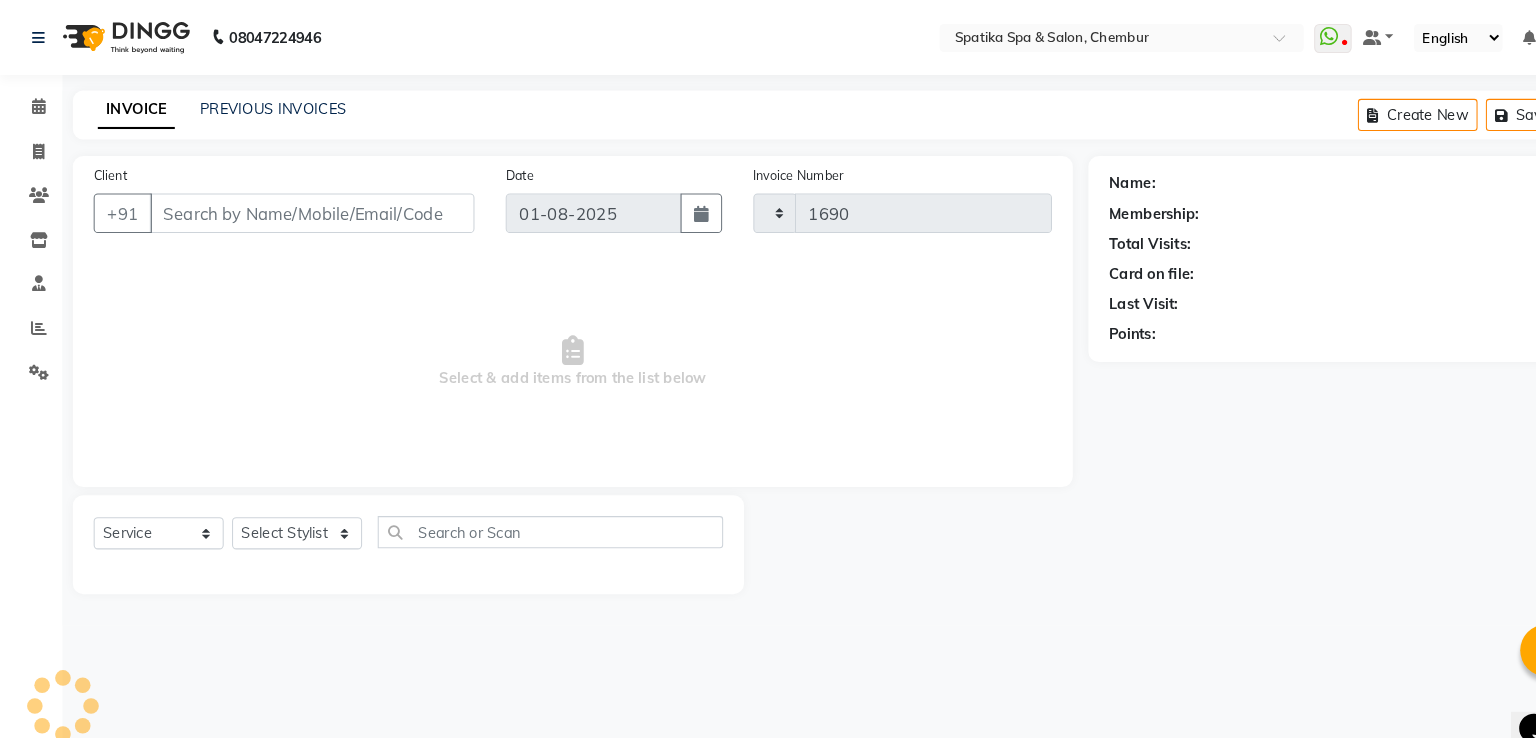 select on "631" 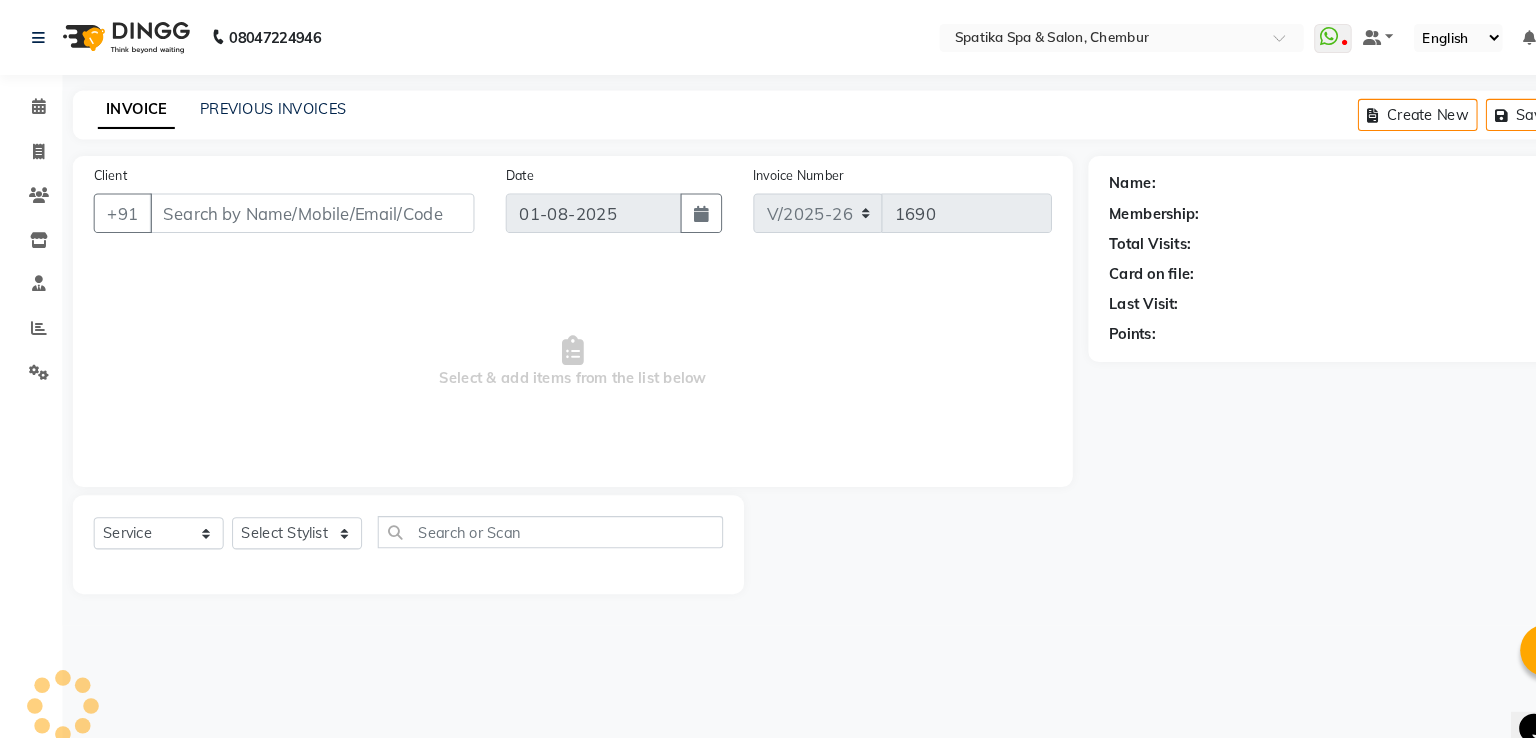 type on "98******75" 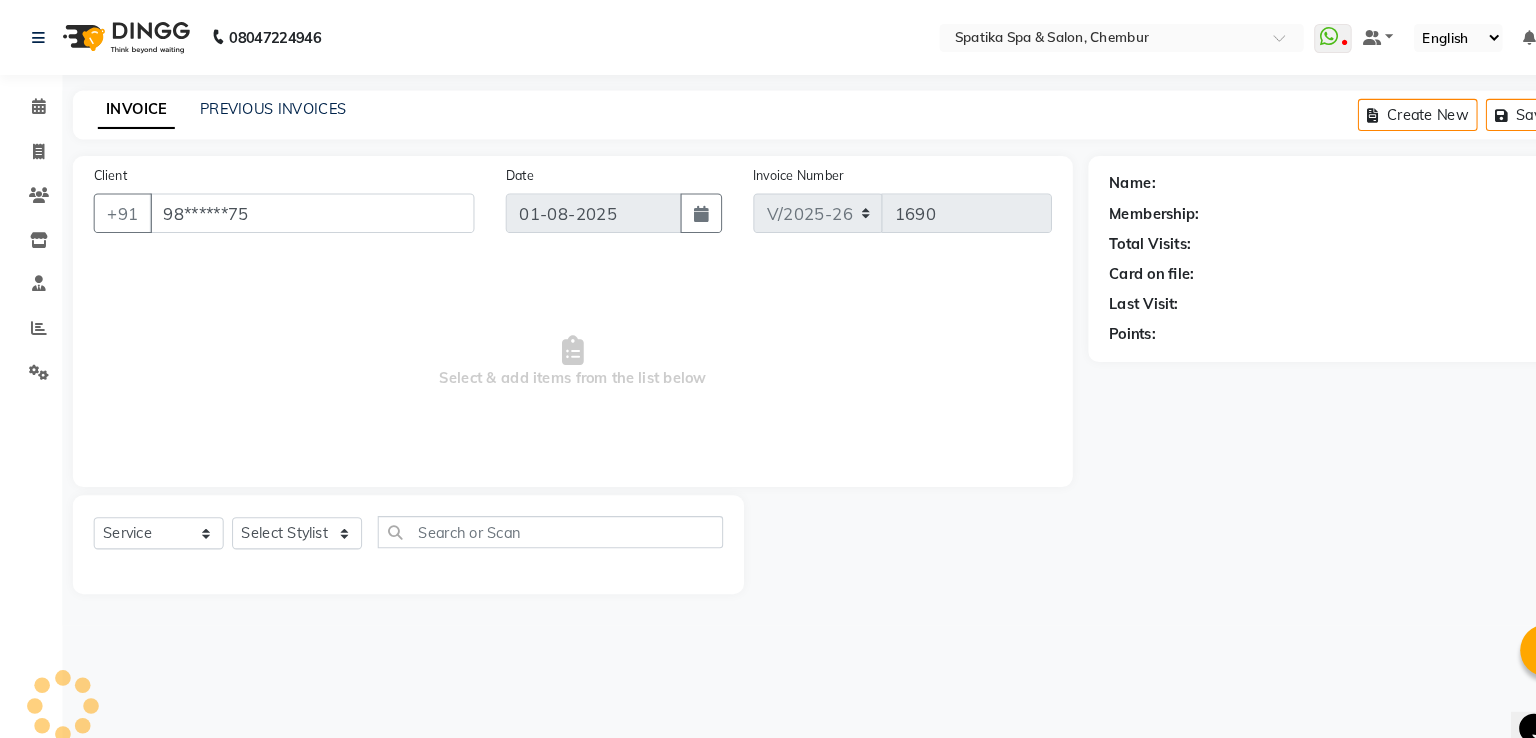 select on "79231" 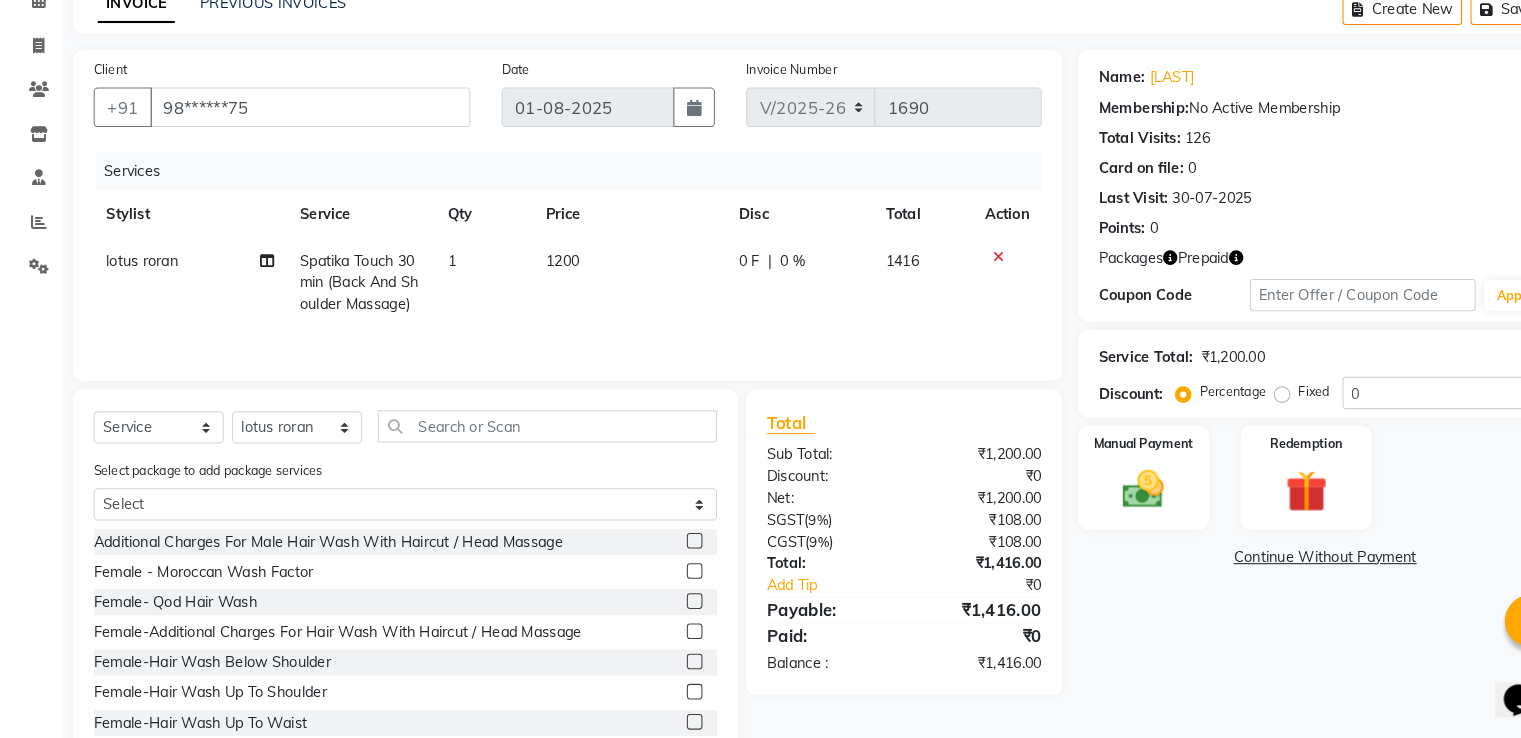 scroll, scrollTop: 96, scrollLeft: 0, axis: vertical 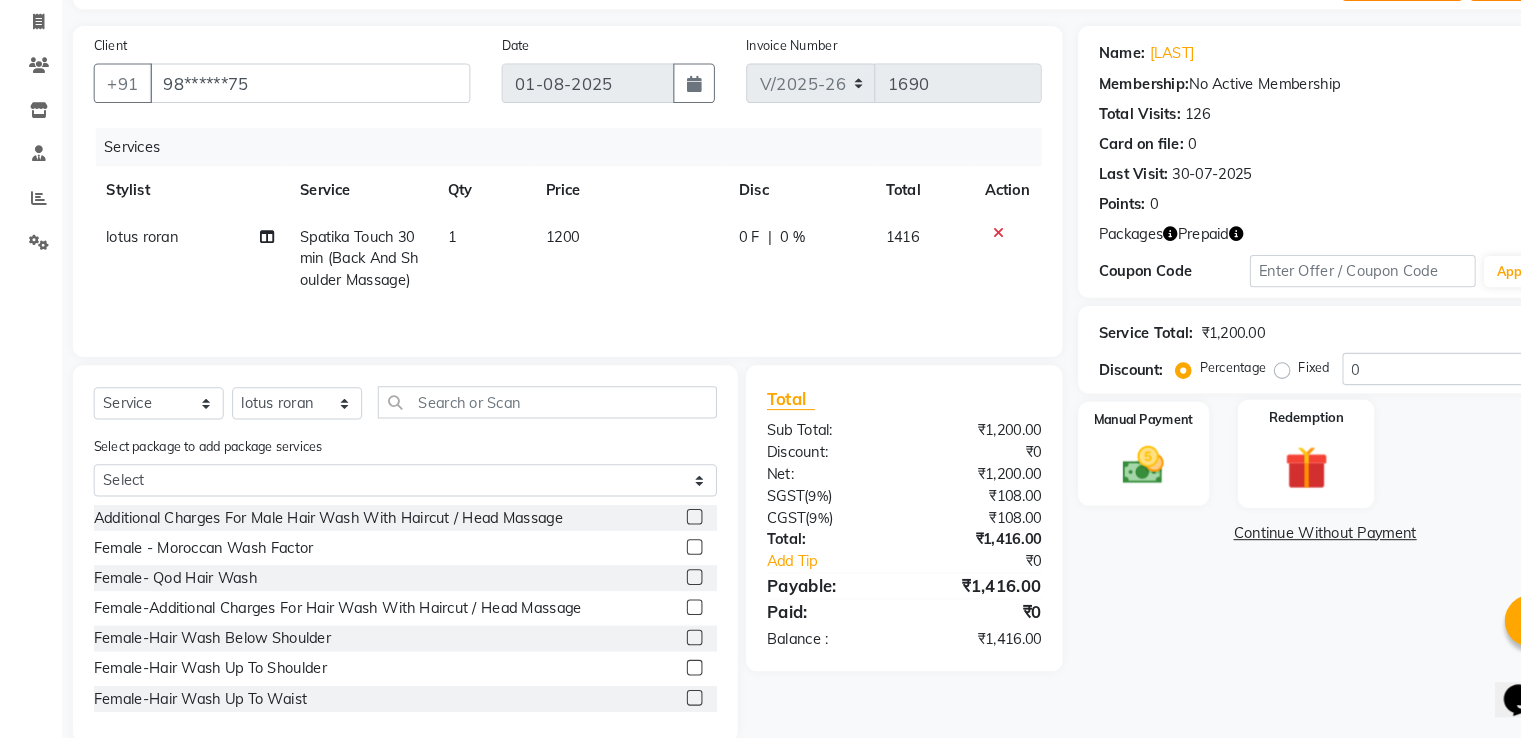 click 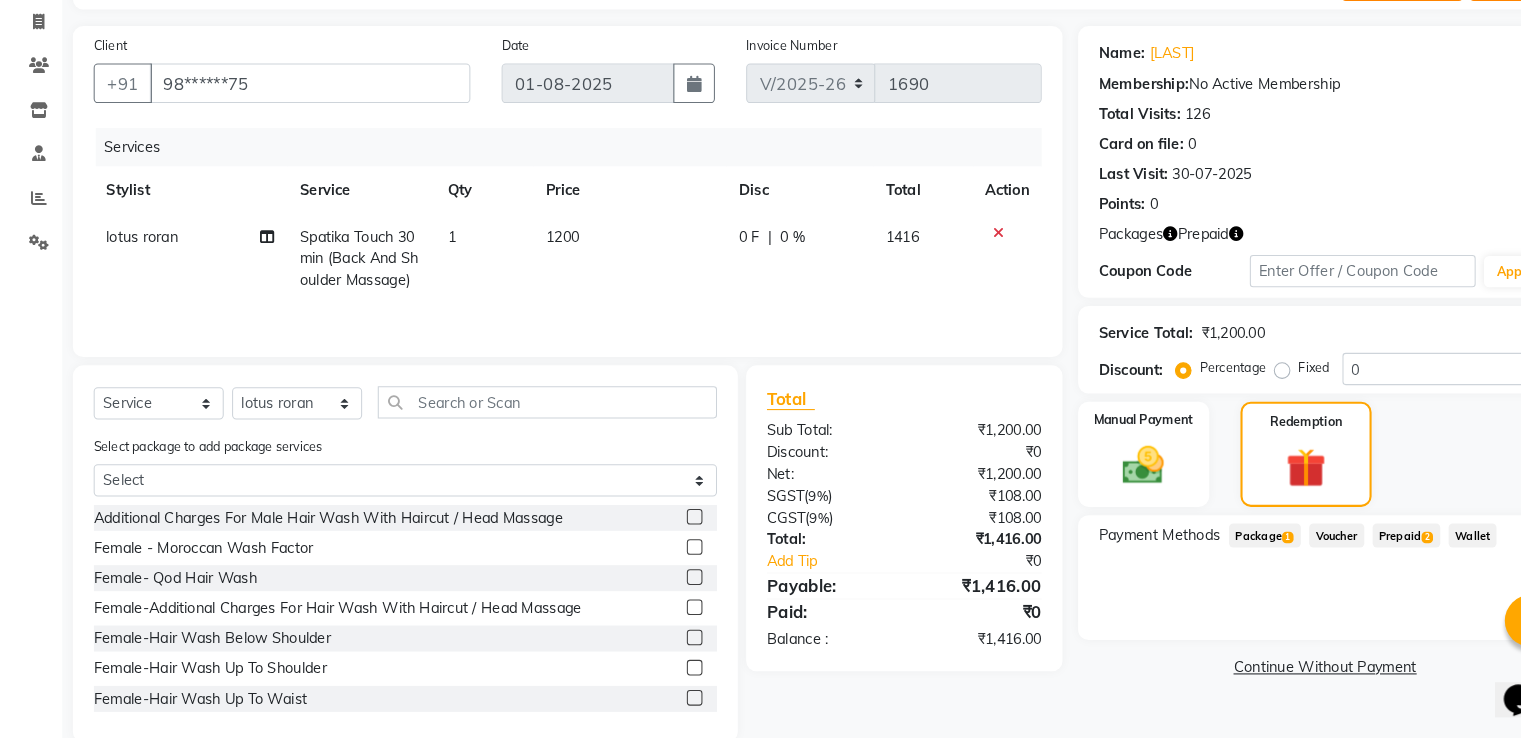 click on "Prepaid  2" 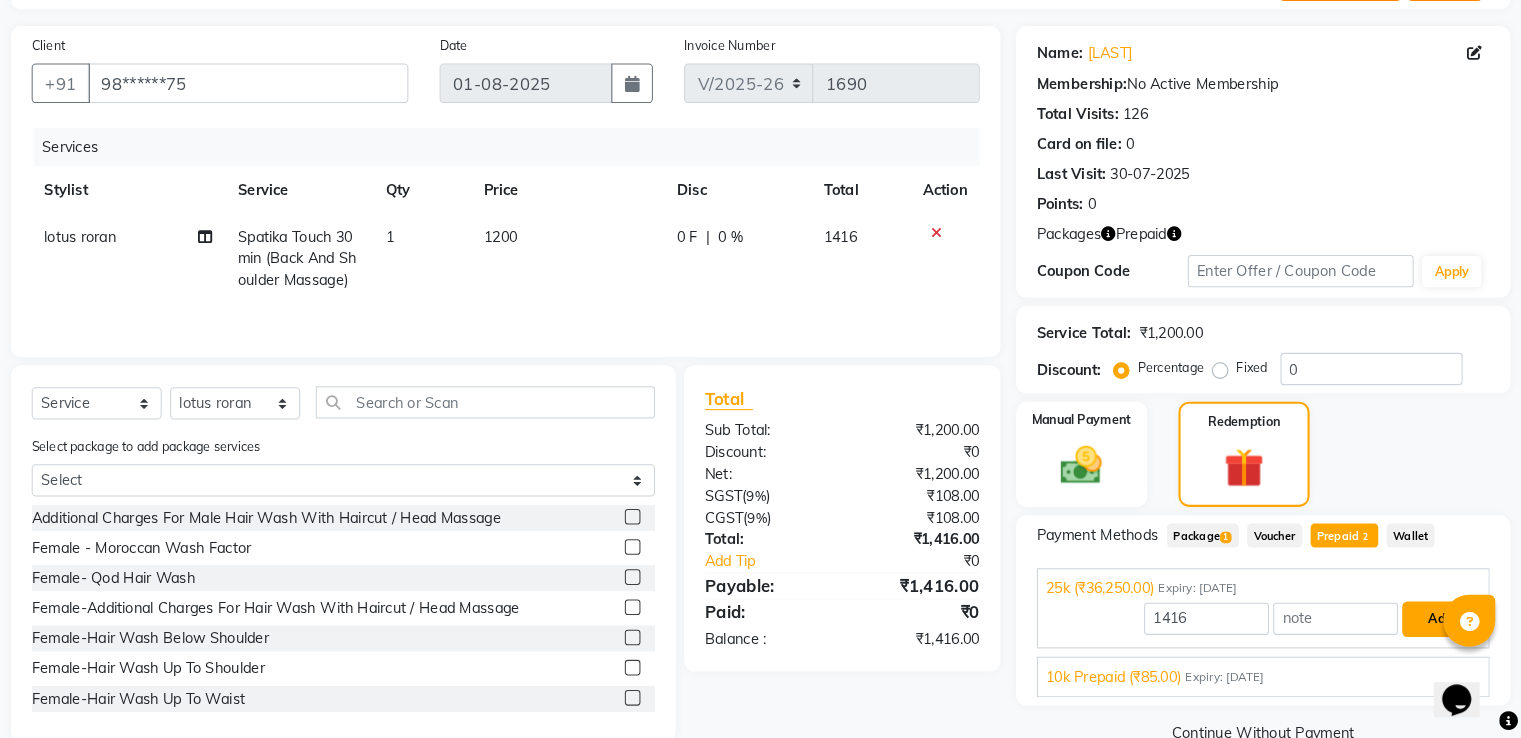 click on "Add" at bounding box center (1443, 624) 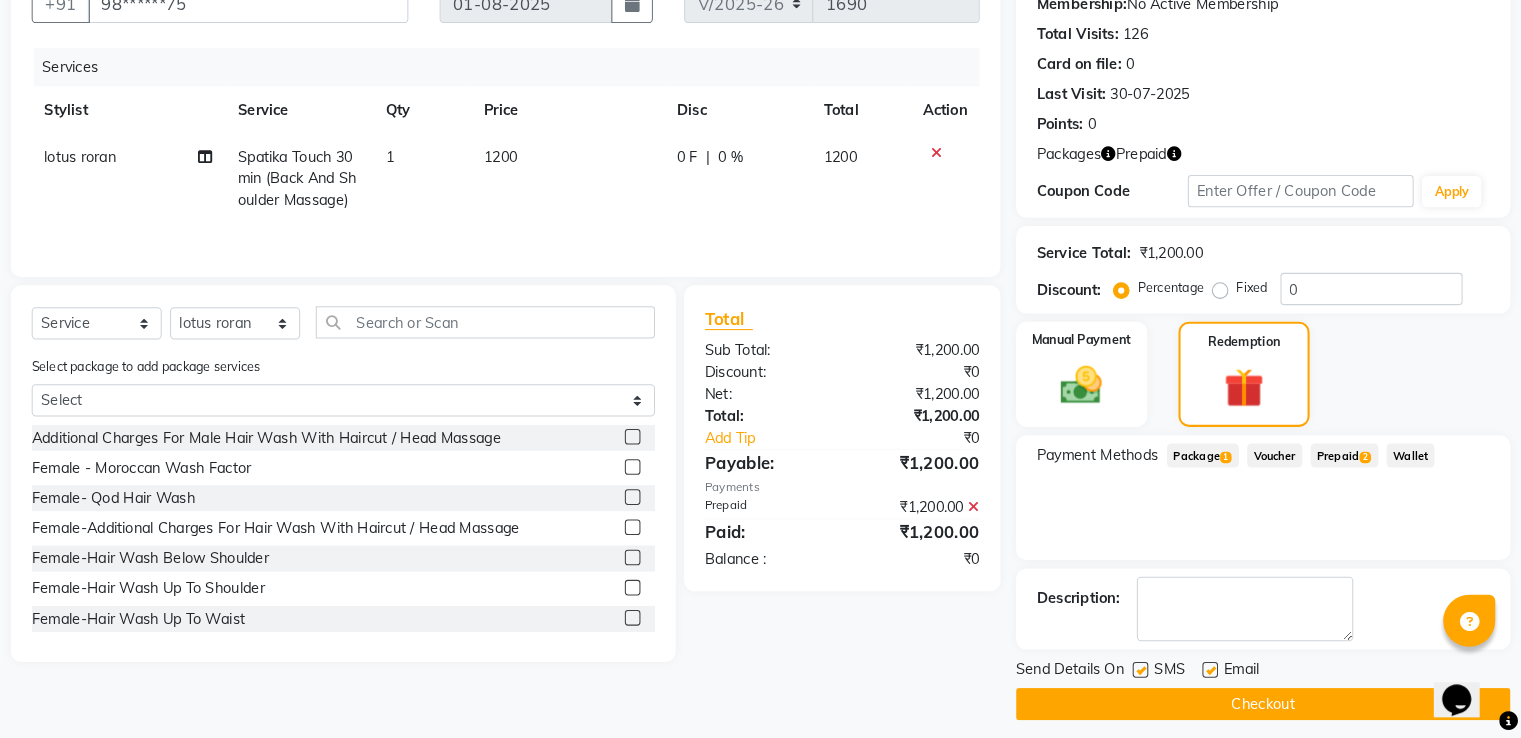 scroll, scrollTop: 185, scrollLeft: 0, axis: vertical 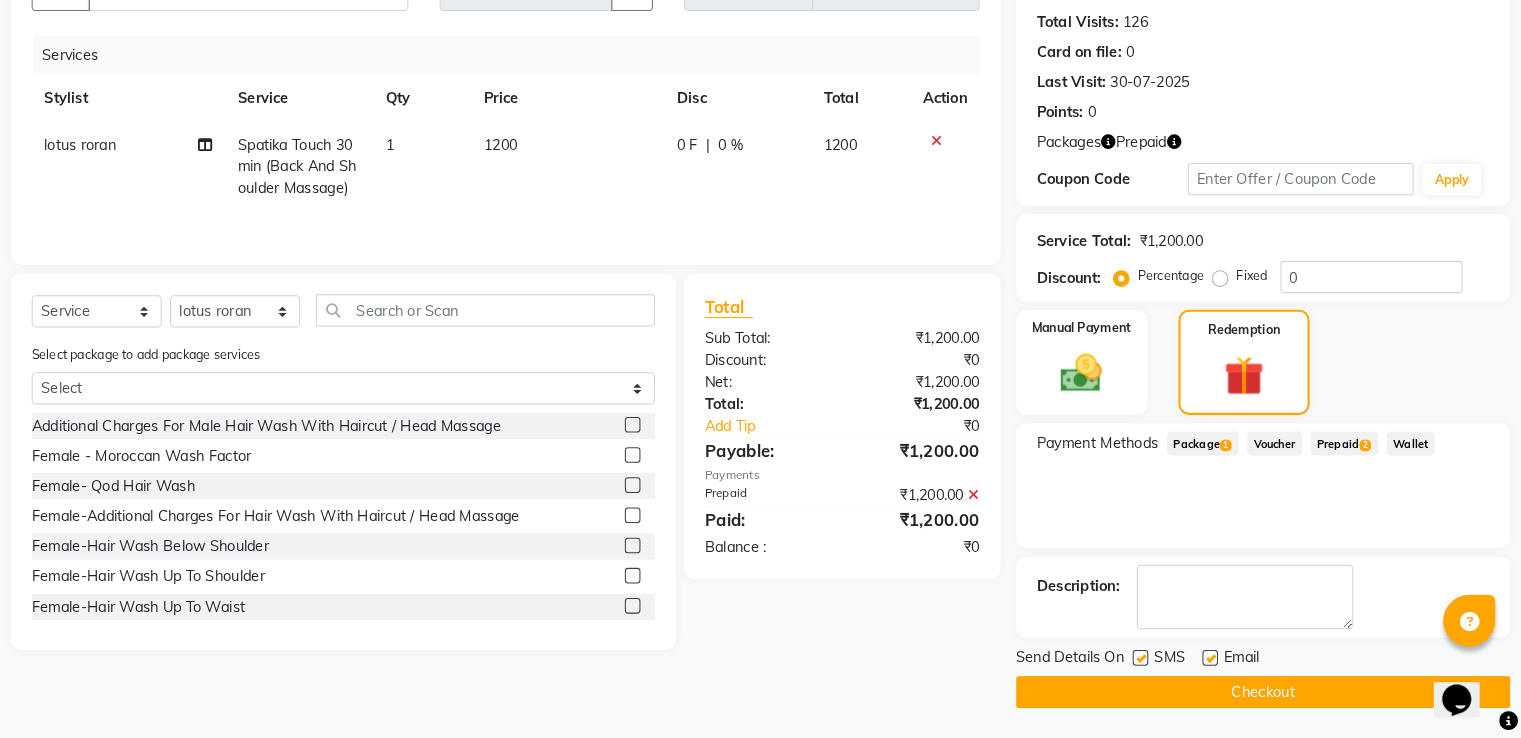click on "Checkout" 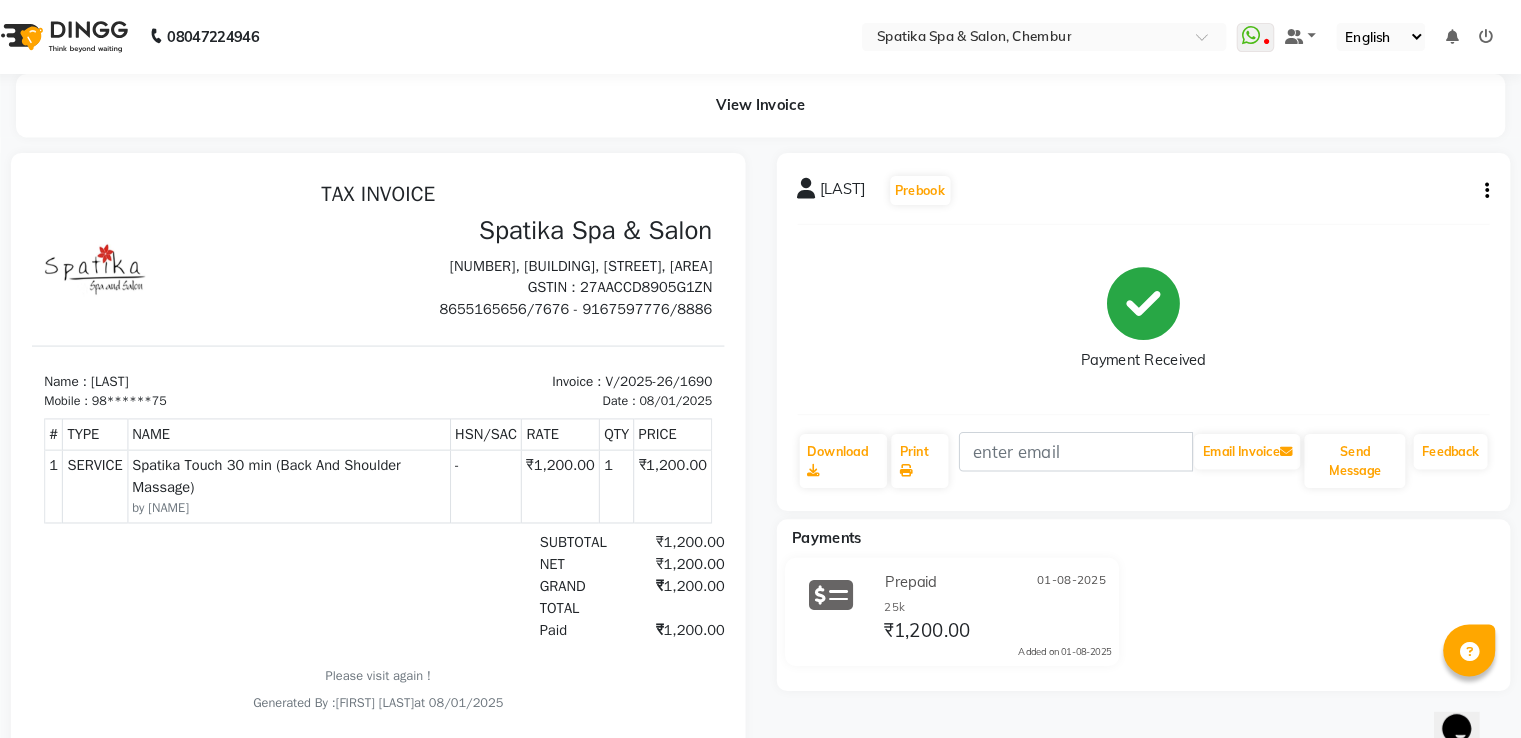 scroll, scrollTop: 0, scrollLeft: 0, axis: both 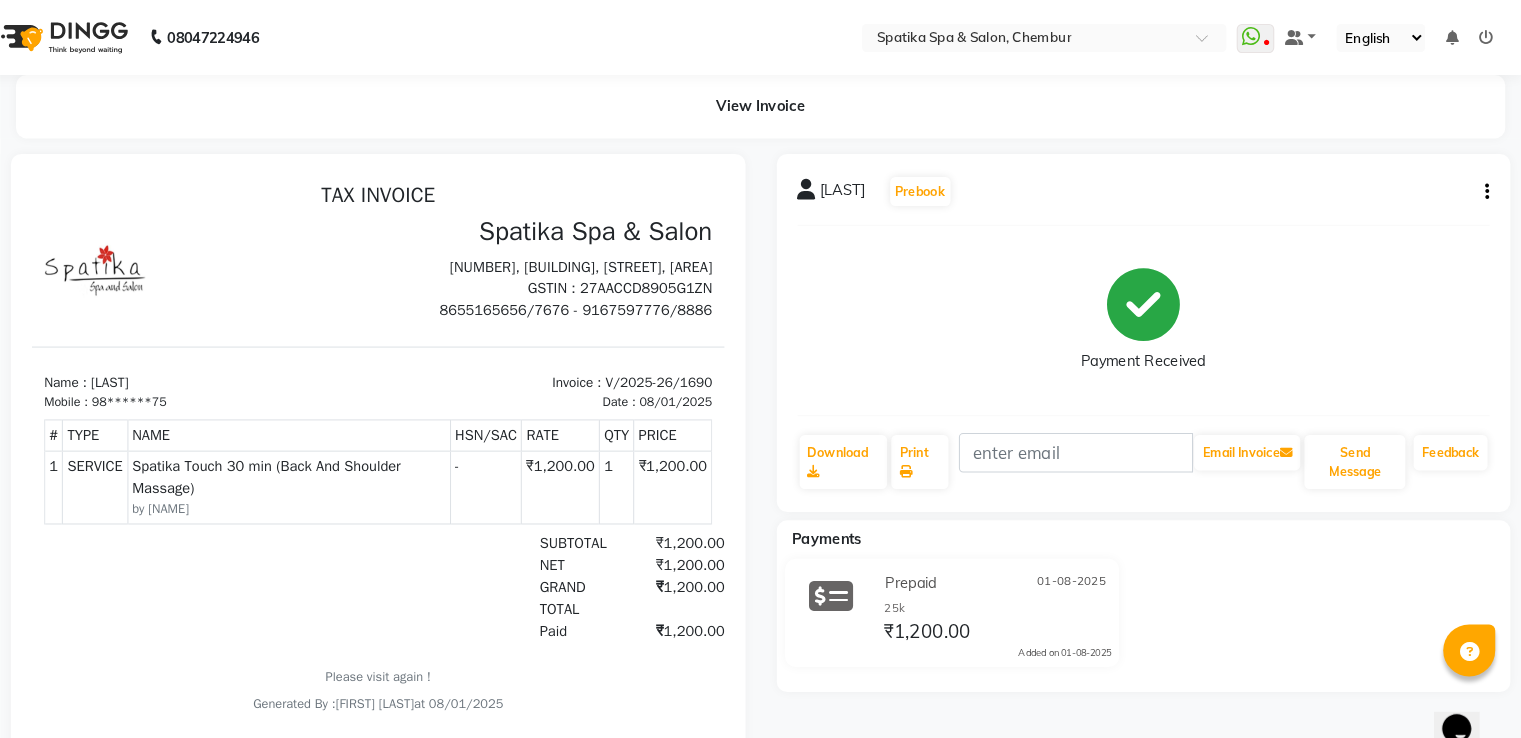 select on "631" 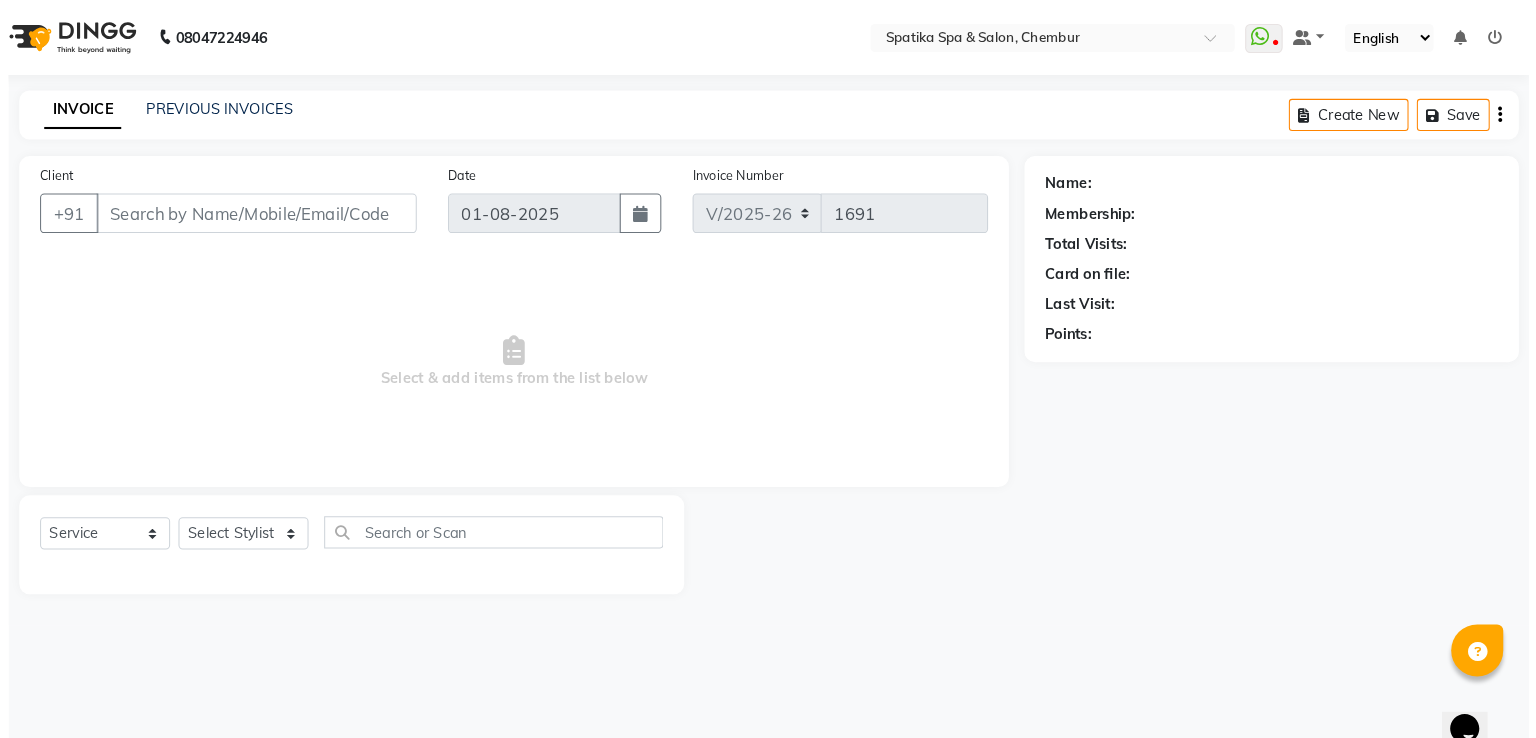 scroll, scrollTop: 0, scrollLeft: 0, axis: both 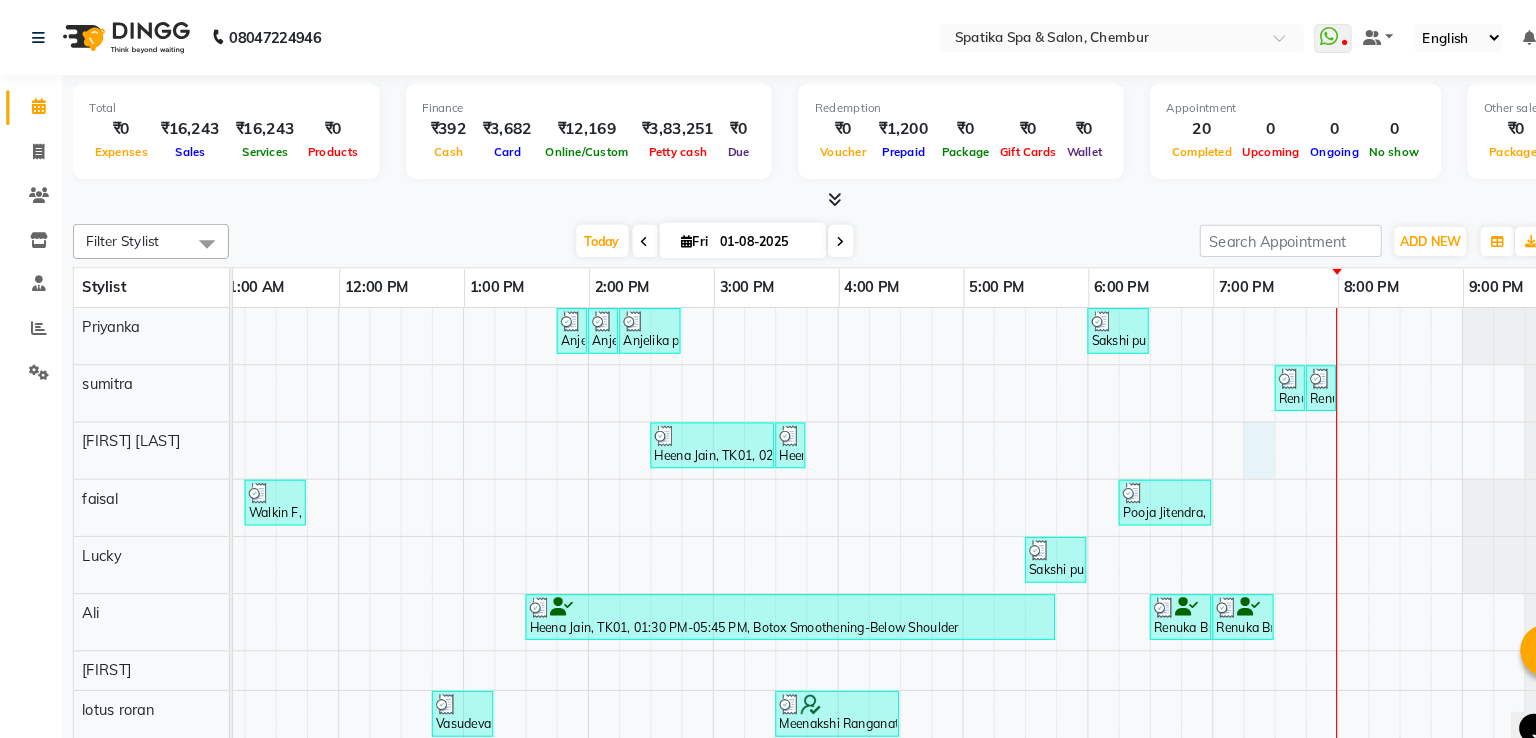 click on "[FIRST] [LAST], TK12, 01:45 PM-02:00 PM, Opi Nail Polish     [FIRST] [LAST], TK12, 02:00 PM-02:15 PM, Cut And File     [FIRST] [LAST], TK12, 02:15 PM-02:45 PM, Premium Wax-Full Arms     [FIRST] [LAST], TK08, 06:00 PM-06:30 PM, Eyebrows,Upper Lip     [FIRST] [LAST], TK03, 07:30 PM-07:45 PM, Opi Nail Polish     [FIRST] [LAST], TK03, 07:45 PM-08:00 PM, Opi Nail Polish     [FIRST] [LAST], TK01, 02:30 PM-03:30 PM, Spa Pedicure     [FIRST] [LAST], TK01, 03:30 PM-03:45 PM, Classic Nail Polish     Walkin F, TK07, 11:15 AM-11:45 AM, Female-Hair Wash Below Shoulder     [FIRST] [LAST], TK10, 06:15 PM-07:00 PM, Female-Hair Wash Below Shoulder     [FIRST] [LAST], TK08, 05:30 PM-06:00 PM, Female-Hair Wash Below Shoulder     [FIRST] [LAST], TK01, 01:30 PM-05:45 PM, Botox Smoothening-Below Shoulder     [FIRST] [LAST], TK03, 06:30 PM-07:00 PM, Female-Hair Trim     [FIRST] [LAST], TK03, 07:00 PM-07:30 PM, Female-Blow Dry-Hair Below Shoulder    [FIRST] [LAST], TK11, 09:00 AM-09:15 AM, Additional Charges For Male Hair Wash With Haircut / Head Massage" at bounding box center [745, 613] 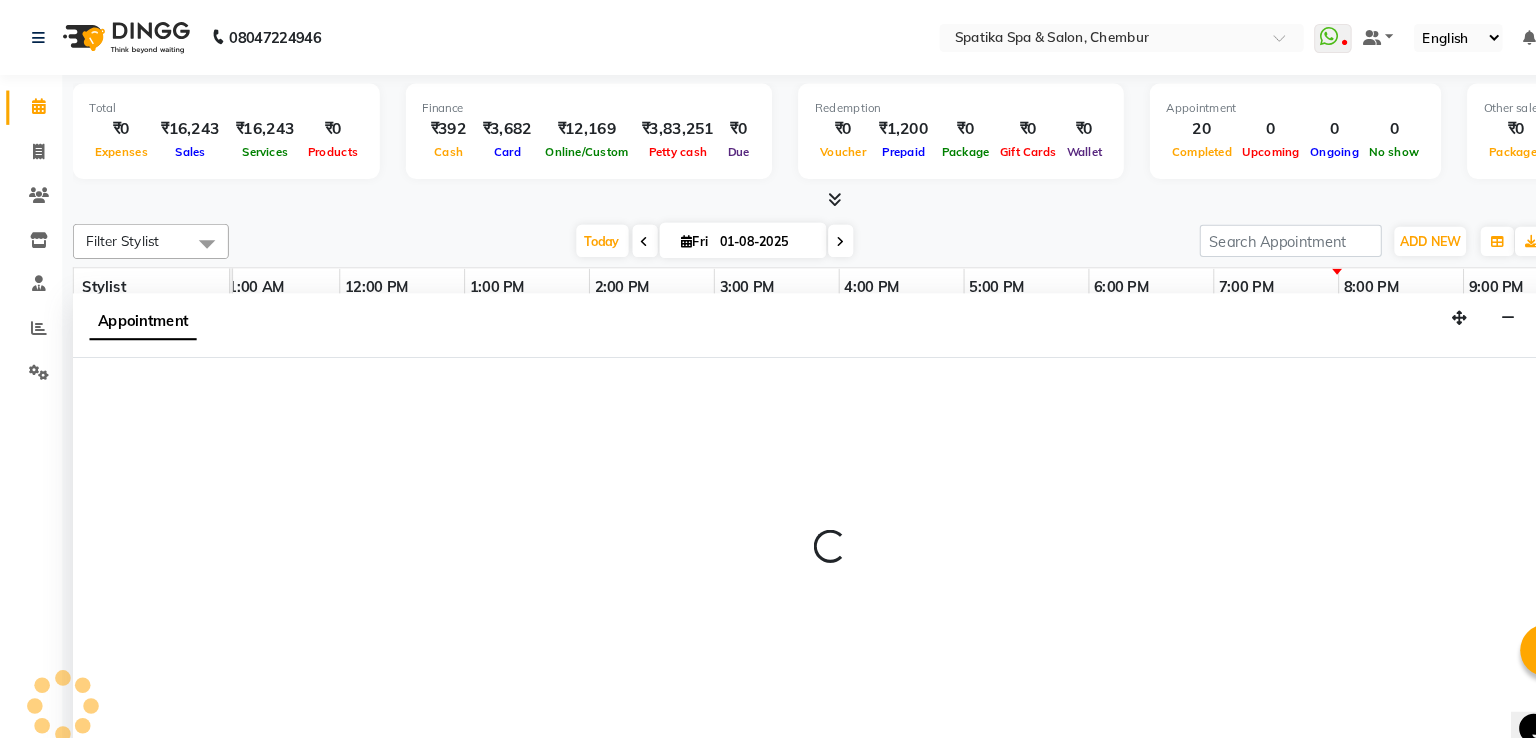 click at bounding box center (798, 534) 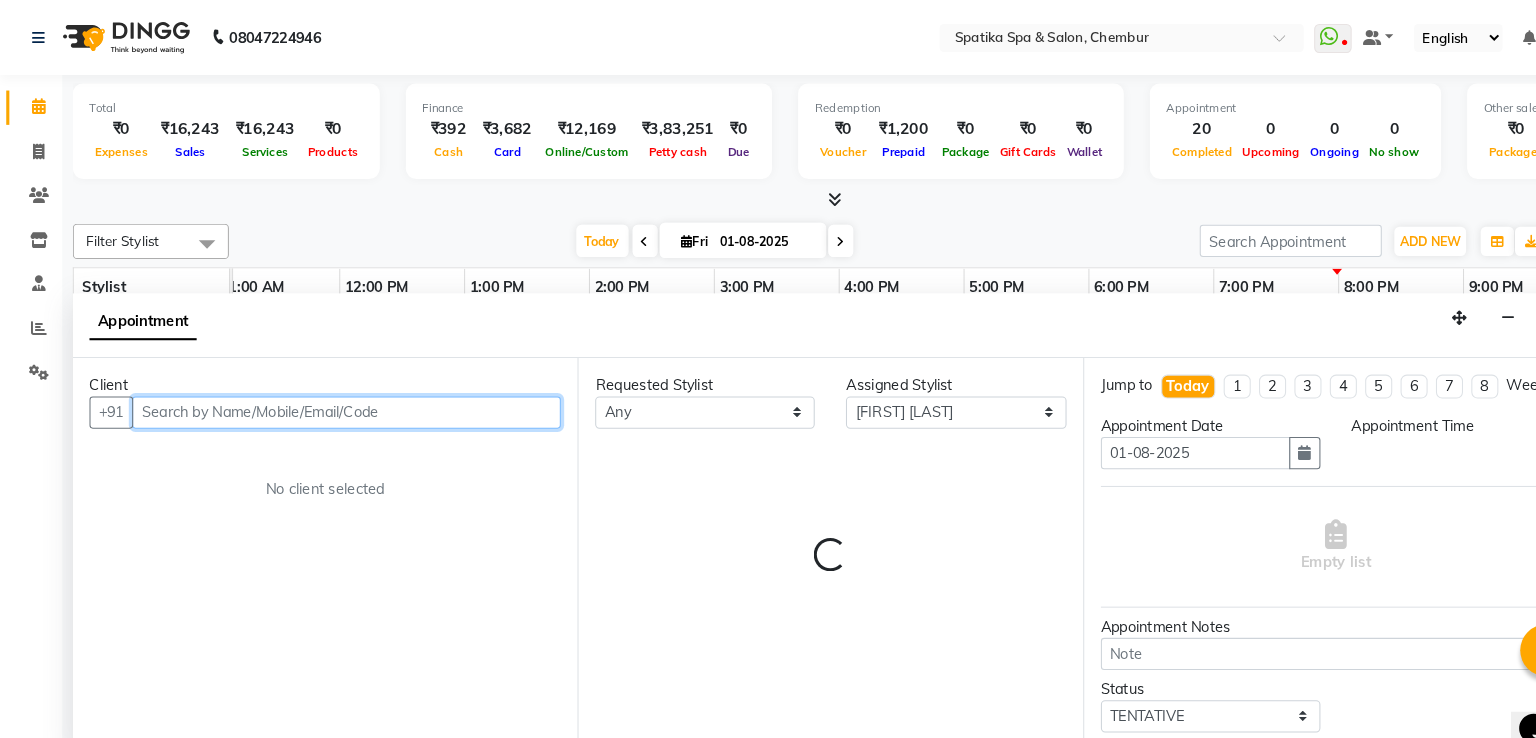 select on "1155" 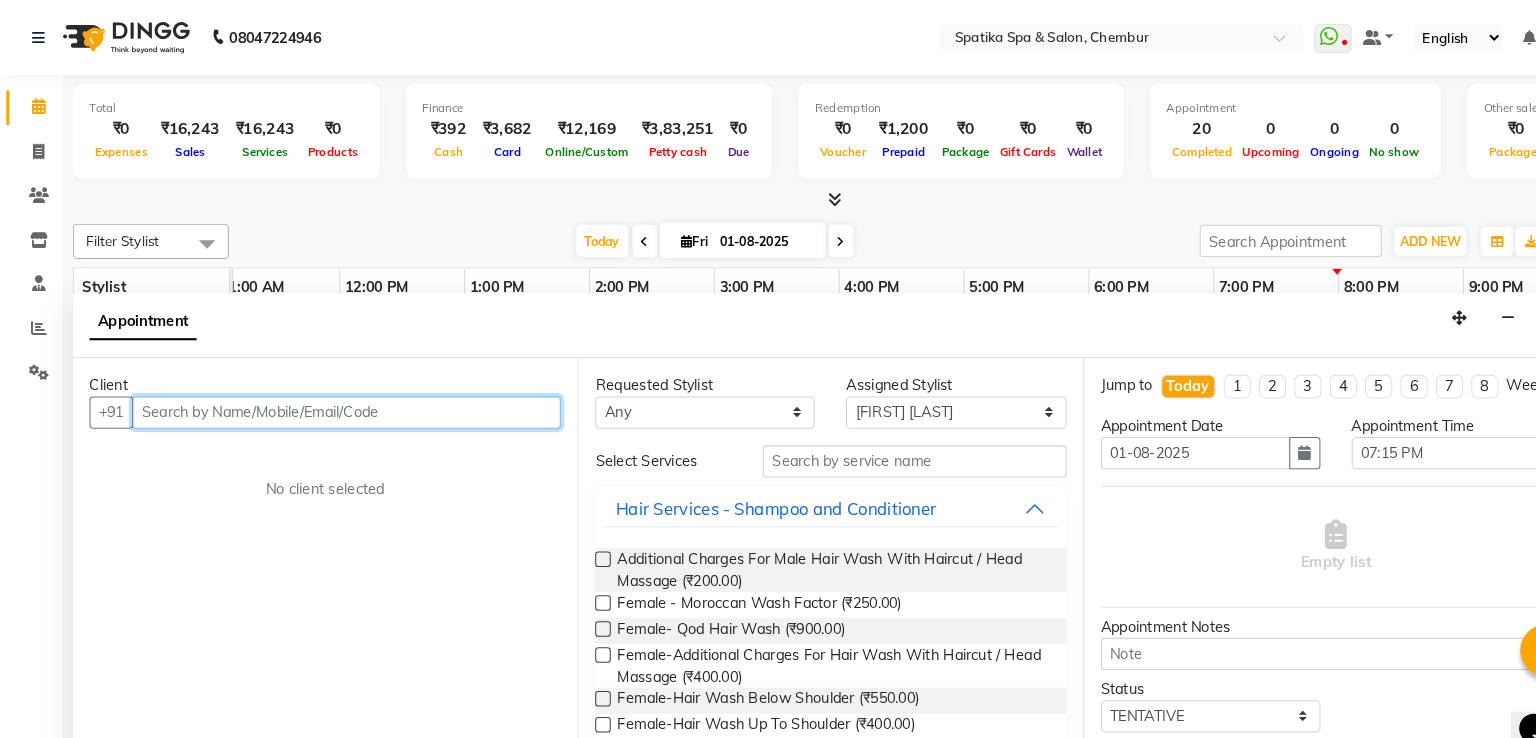 click at bounding box center [333, 396] 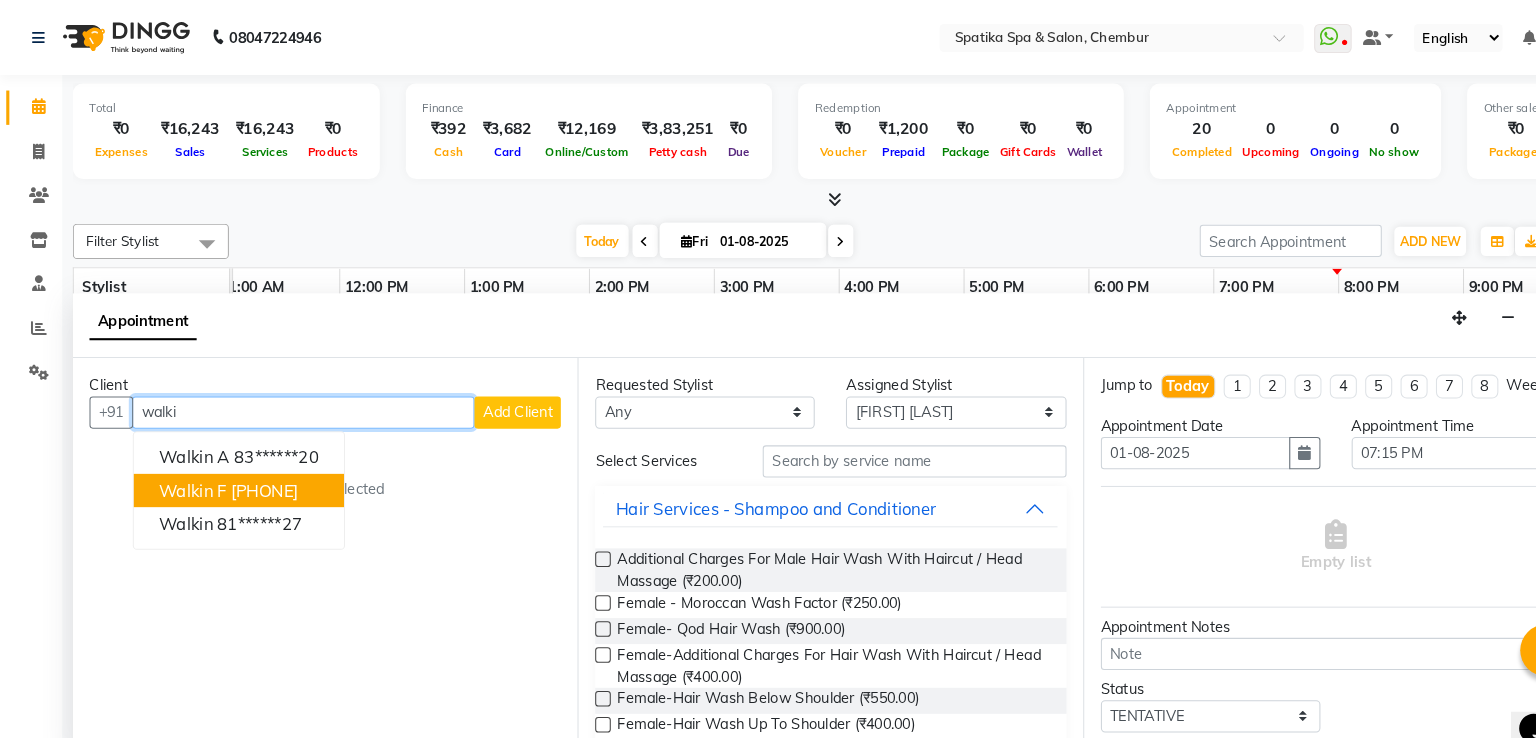 click on "[PHONE]" at bounding box center [254, 471] 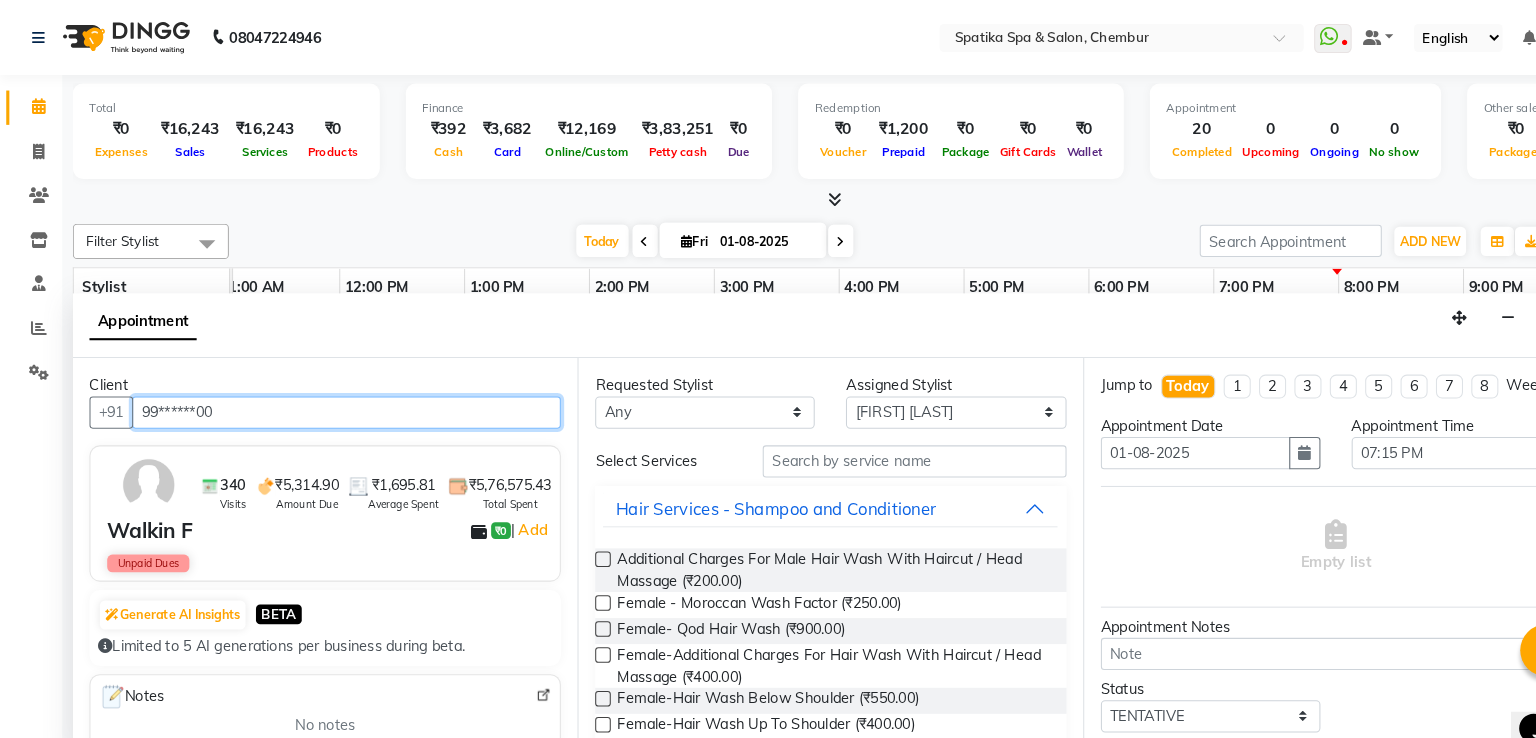 type on "99******00" 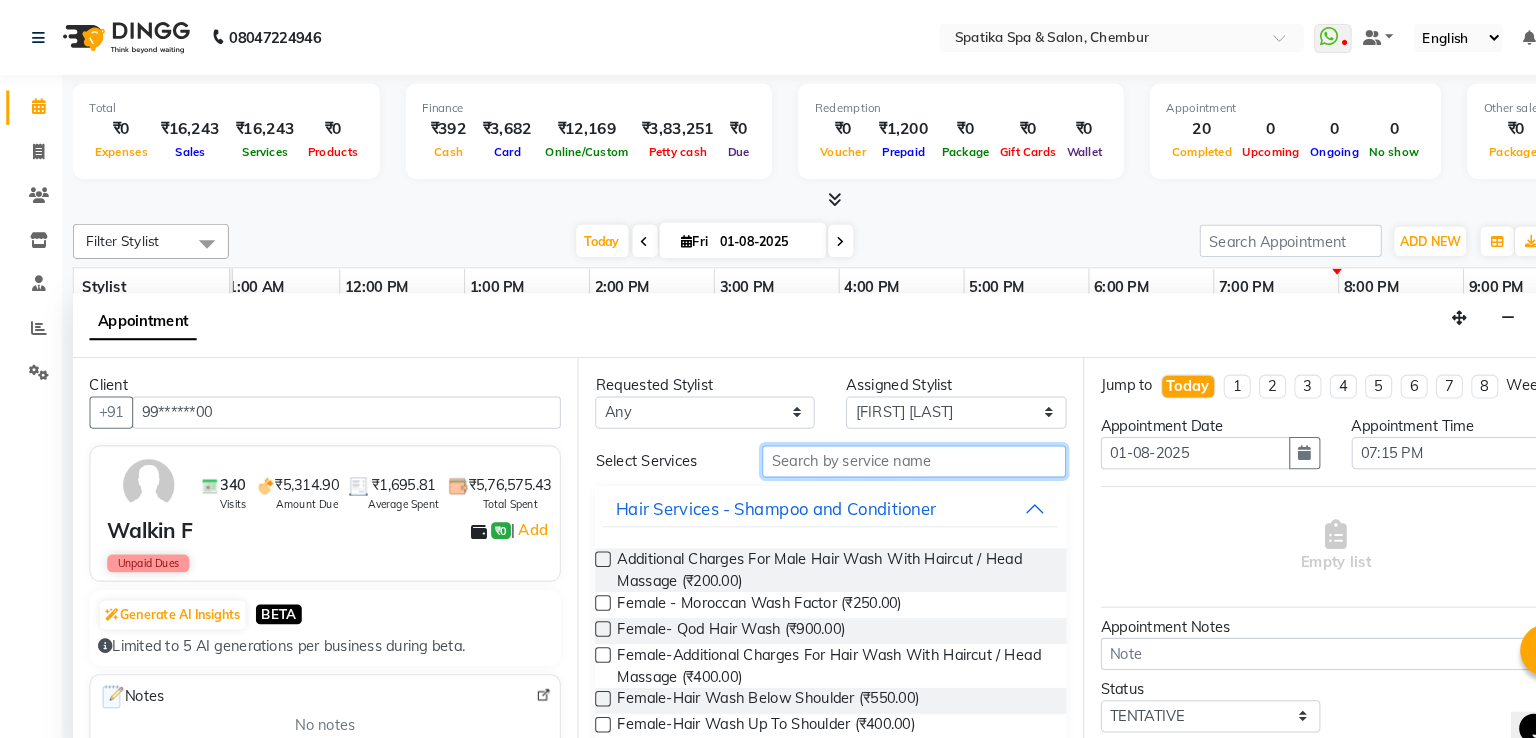 click at bounding box center [879, 443] 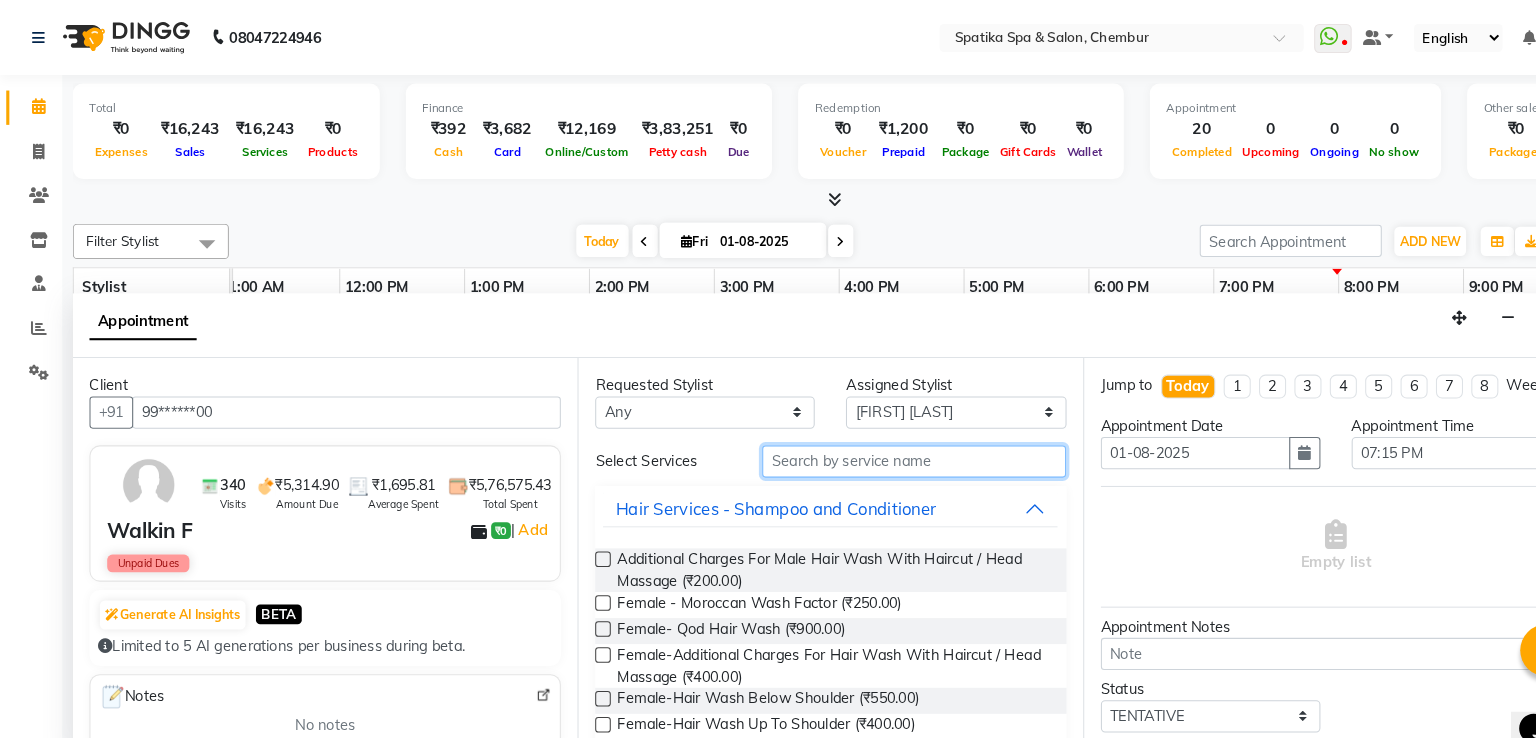 click at bounding box center [879, 443] 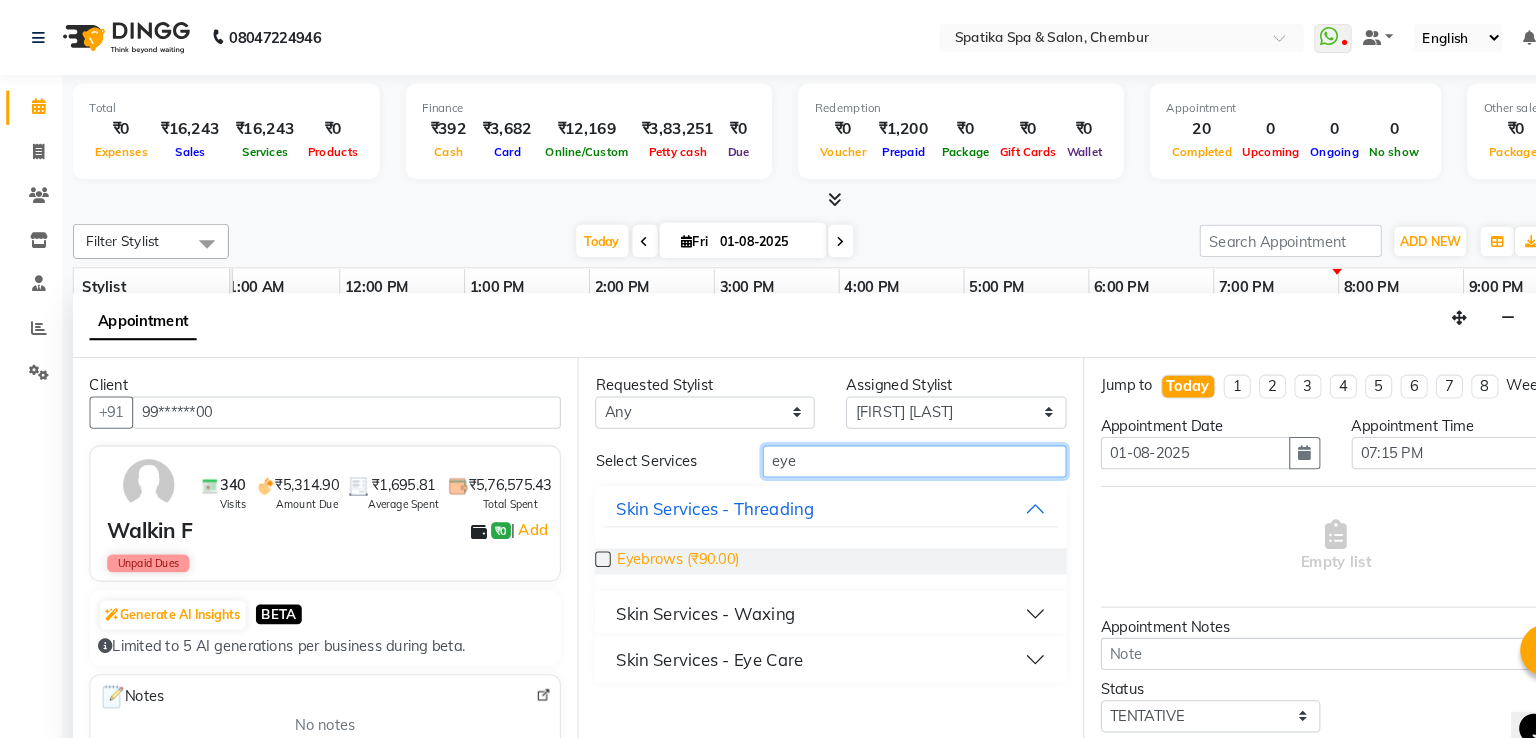 type on "eye" 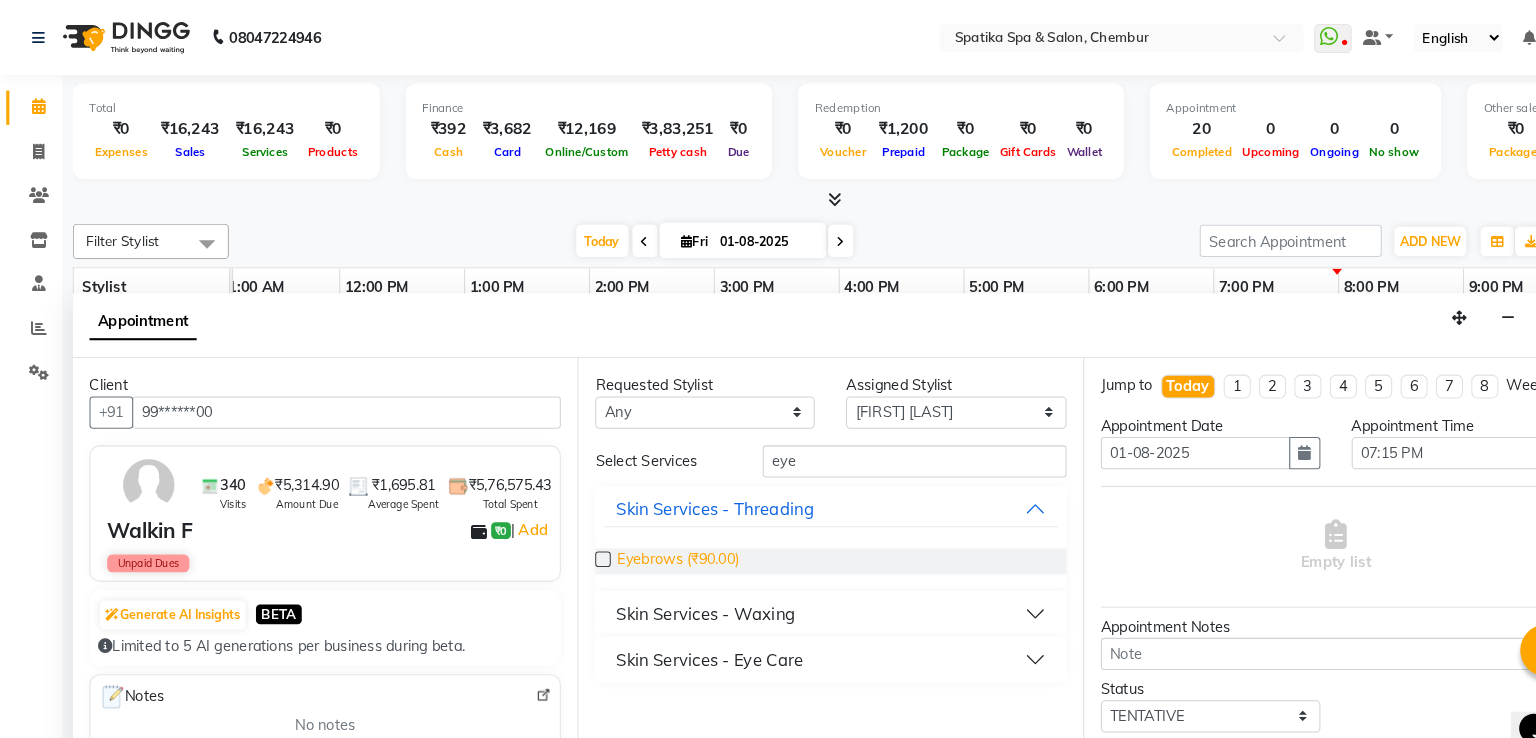 click on "Eyebrows (₹90.00)" at bounding box center (651, 539) 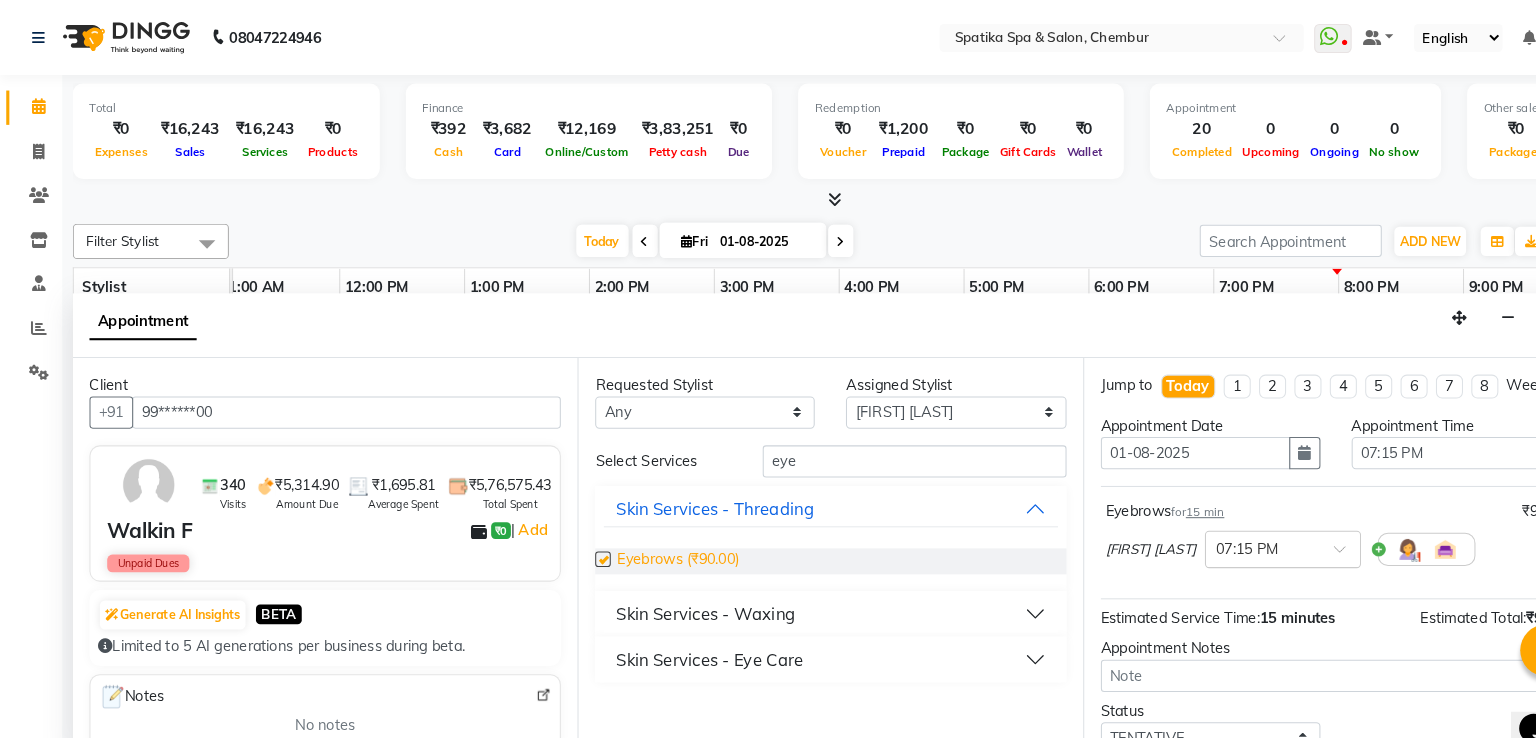 checkbox on "false" 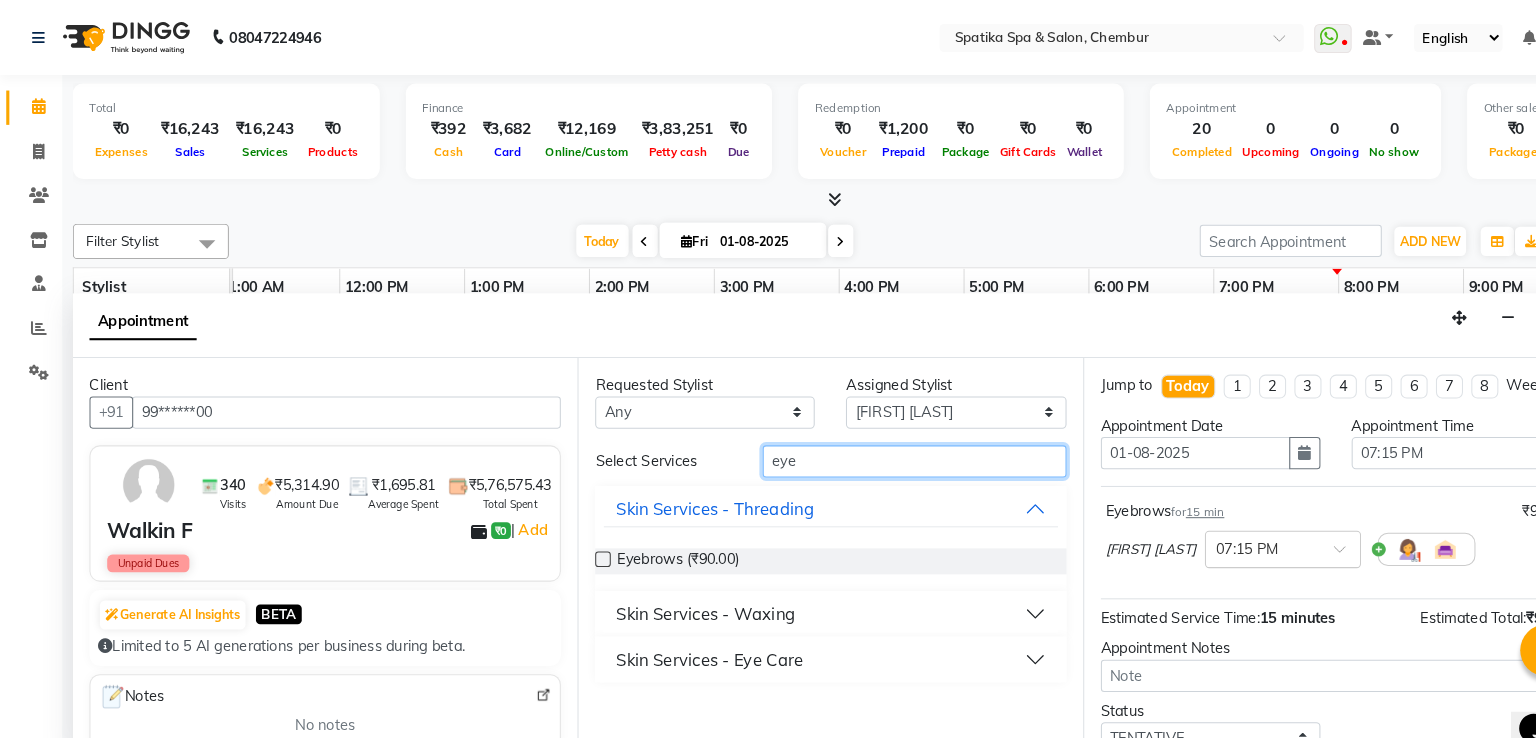 click on "eye" at bounding box center [879, 443] 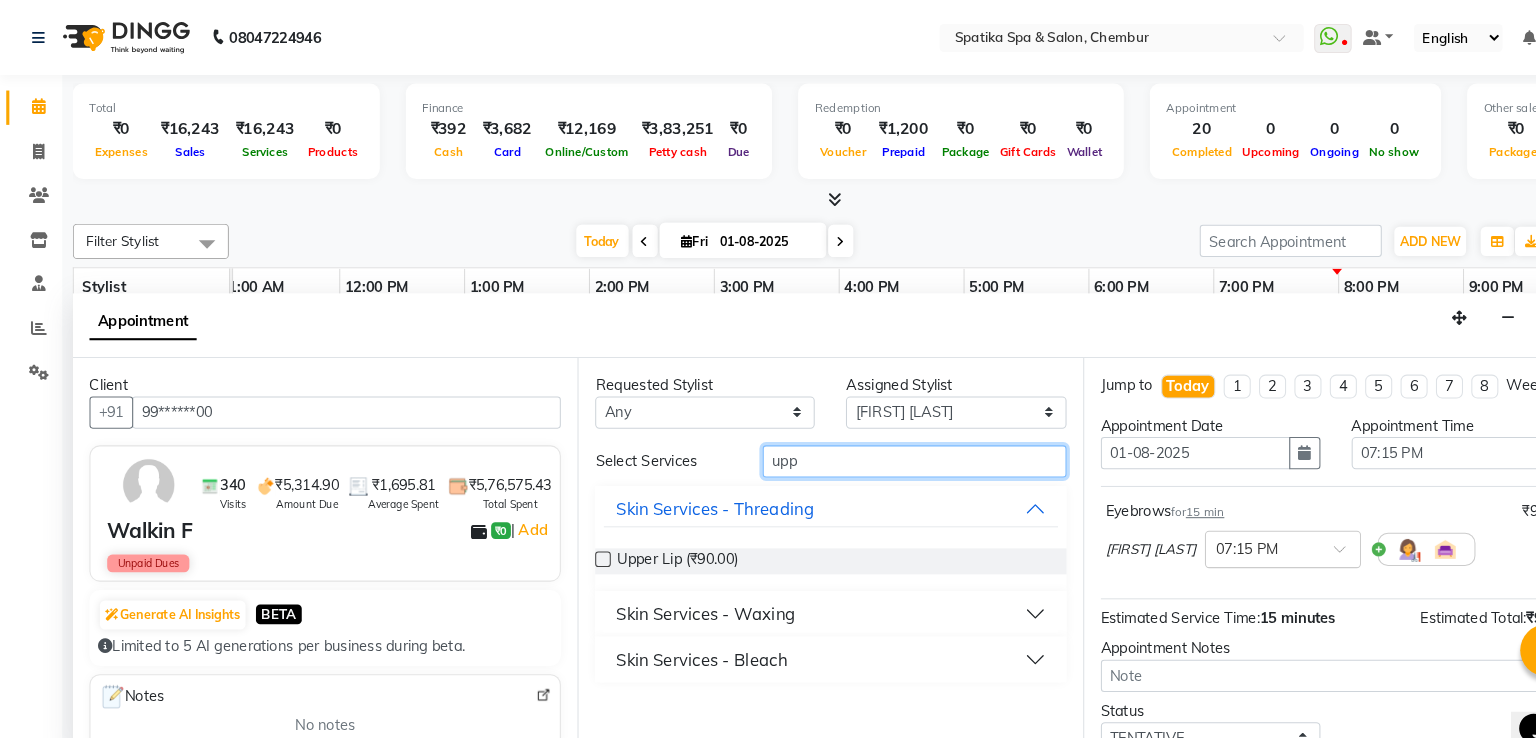 type on "upp" 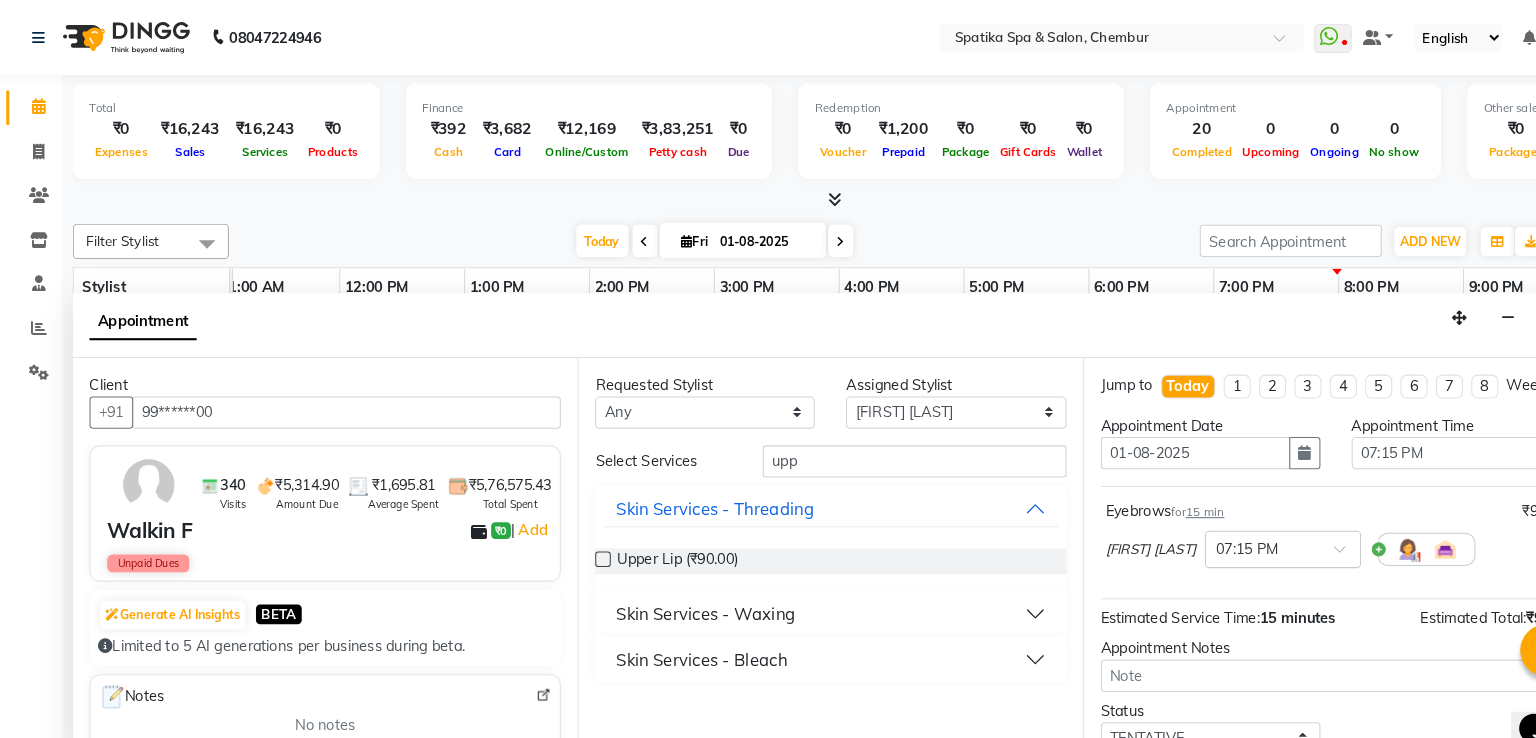 click on "Skin Services - Waxing" at bounding box center (678, 590) 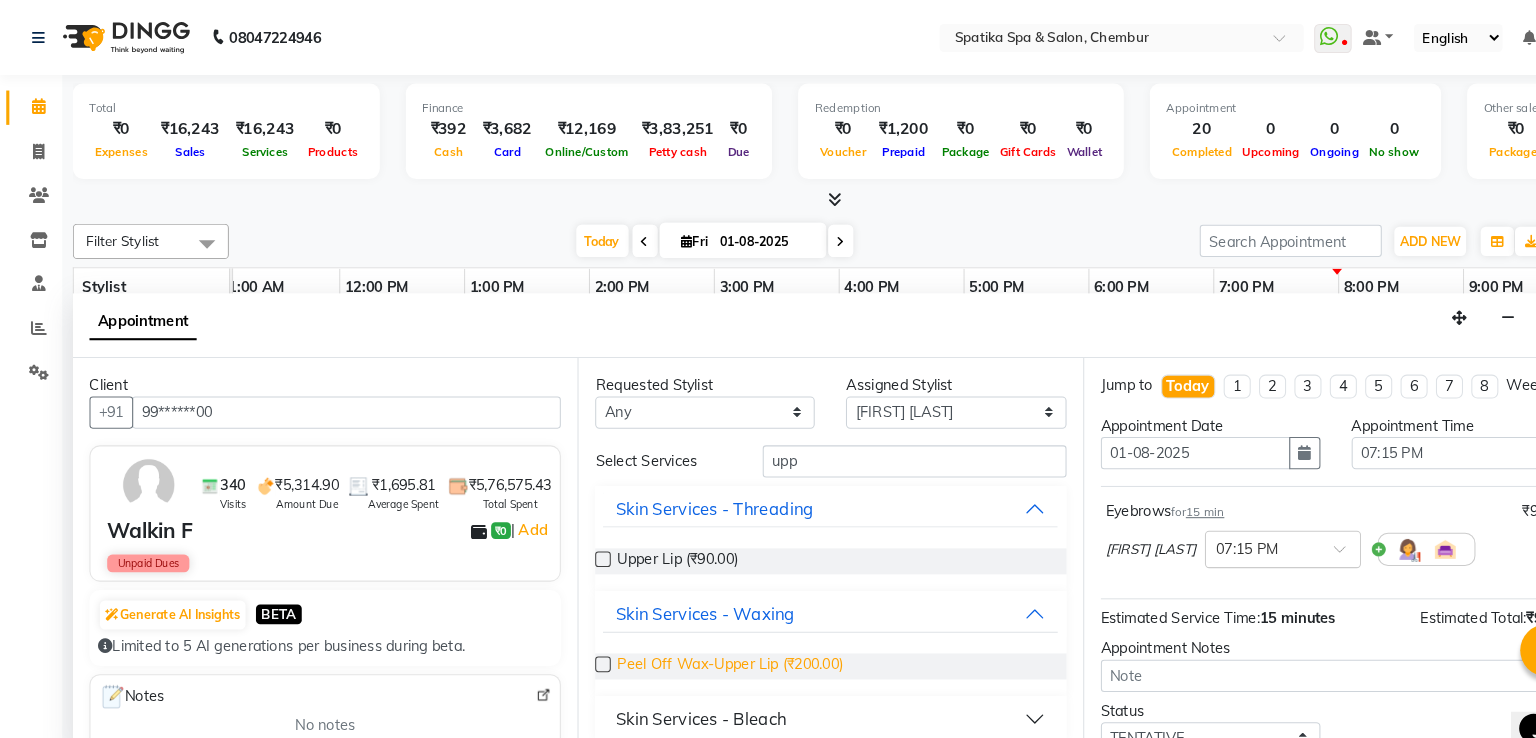 click on "Peel Off Wax-Upper Lip (₹200.00)" at bounding box center (701, 640) 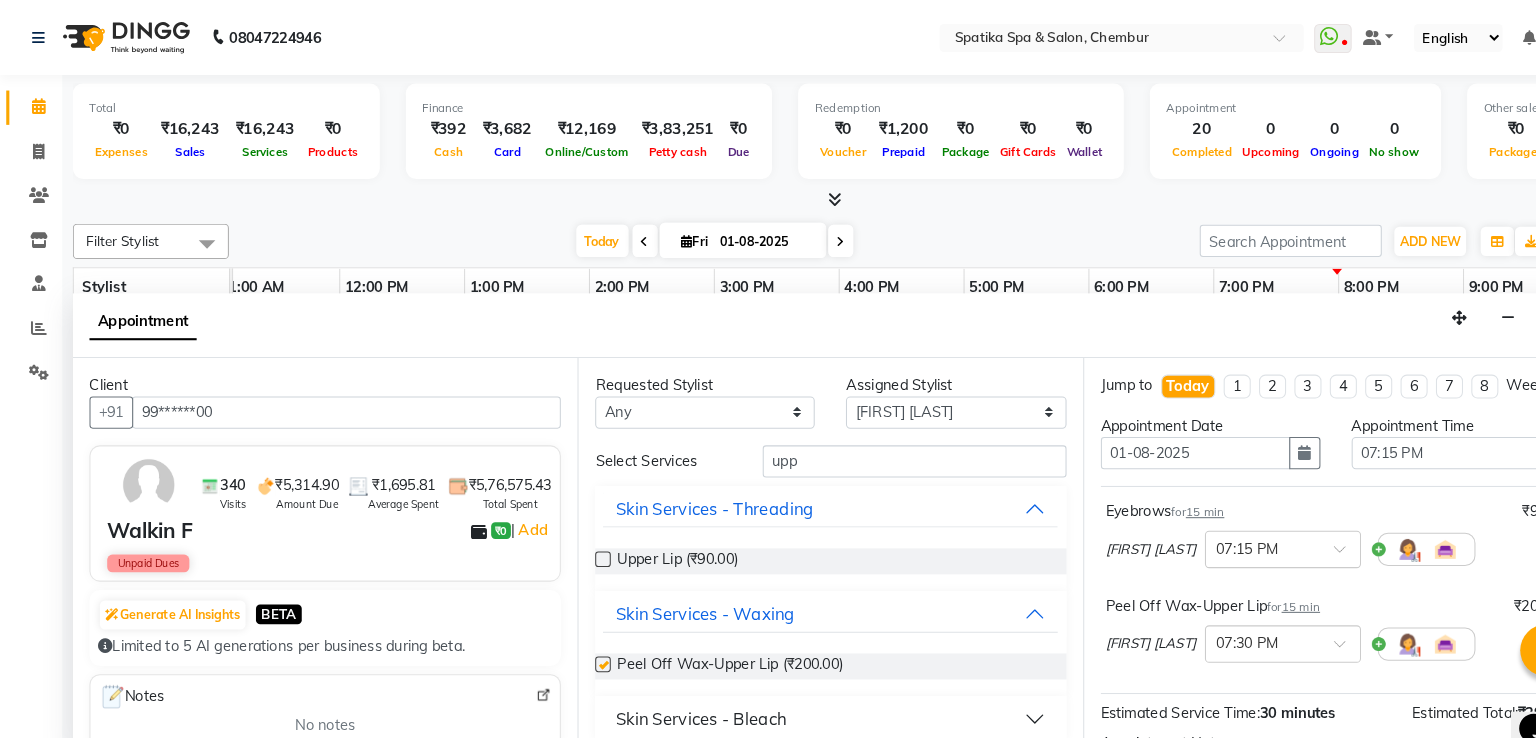 checkbox on "false" 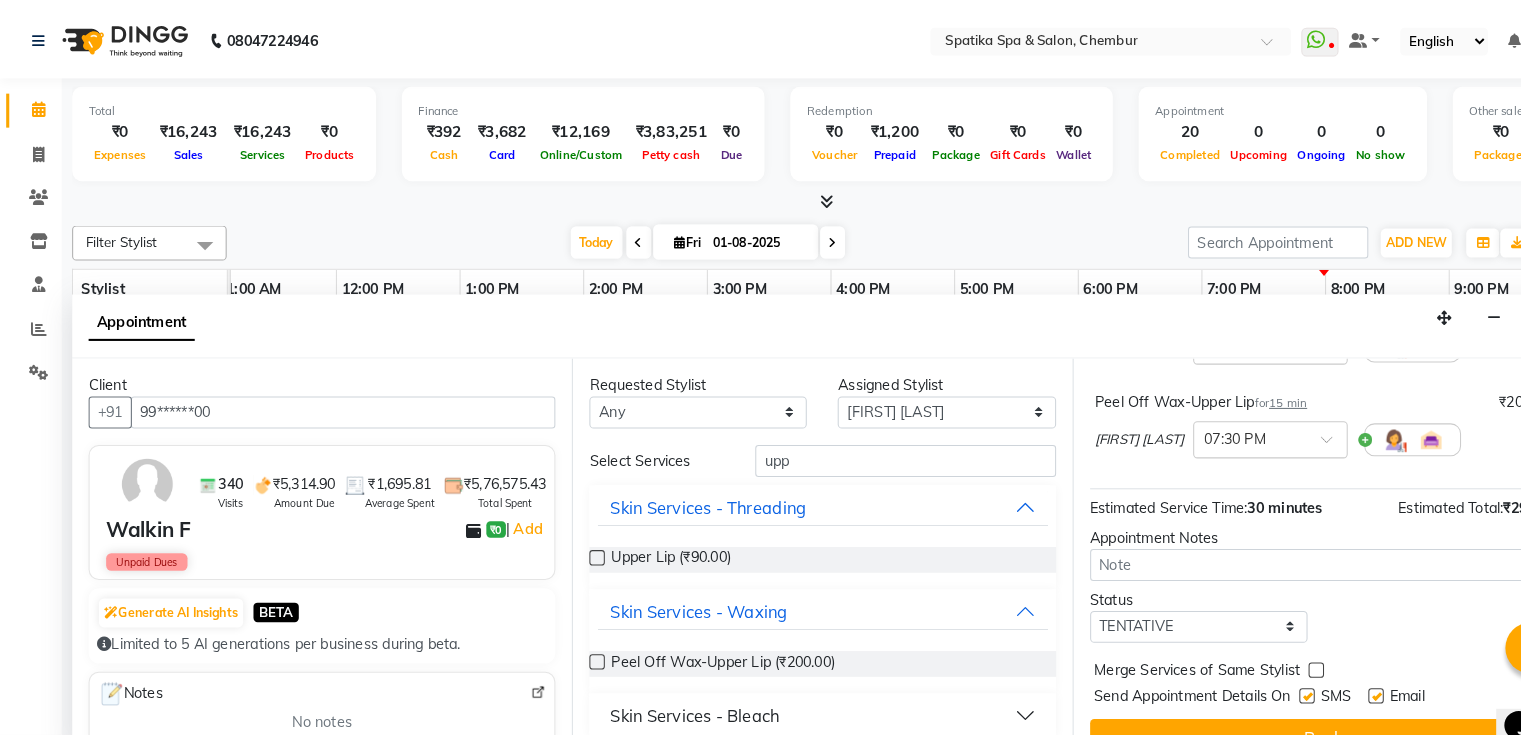 scroll, scrollTop: 216, scrollLeft: 0, axis: vertical 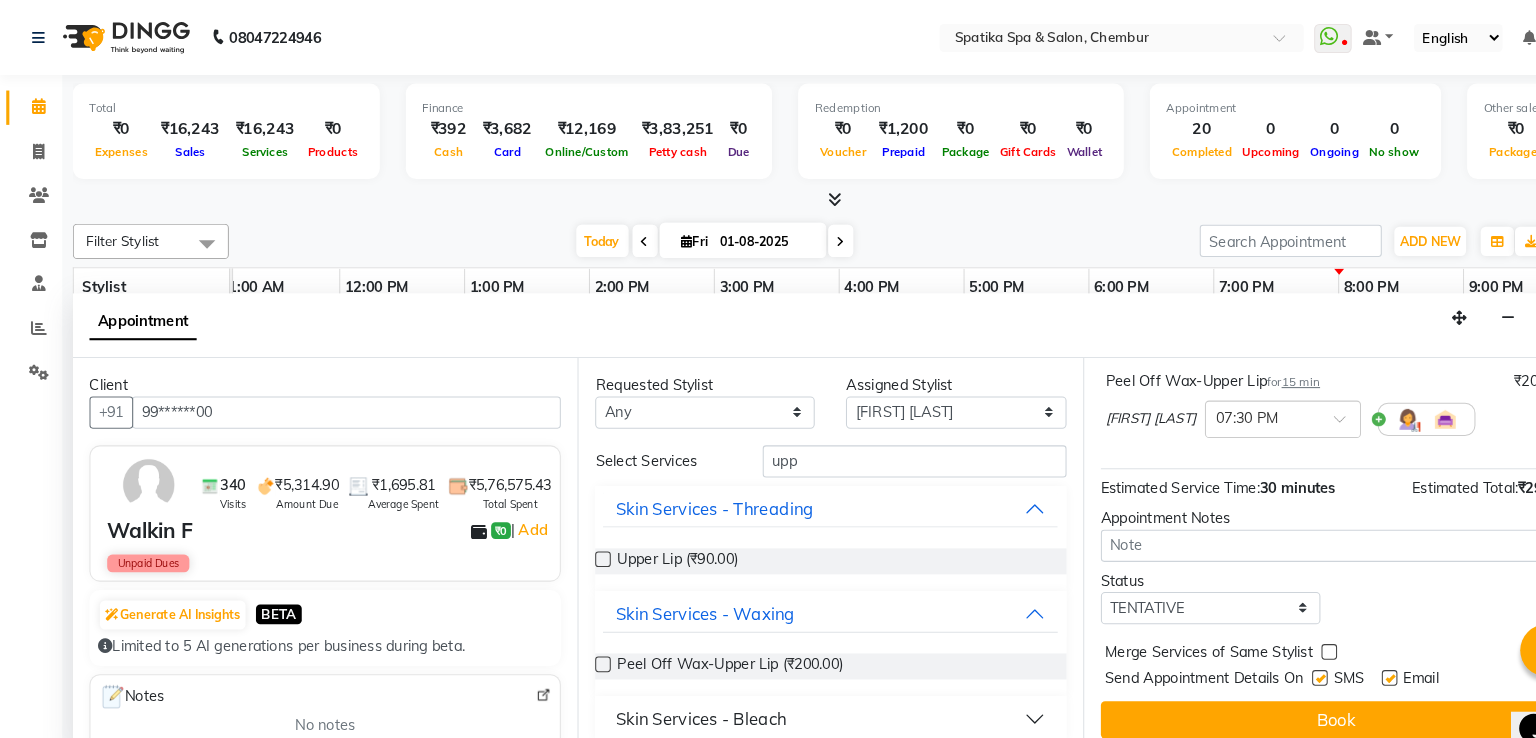 click on "Book" at bounding box center [1284, 692] 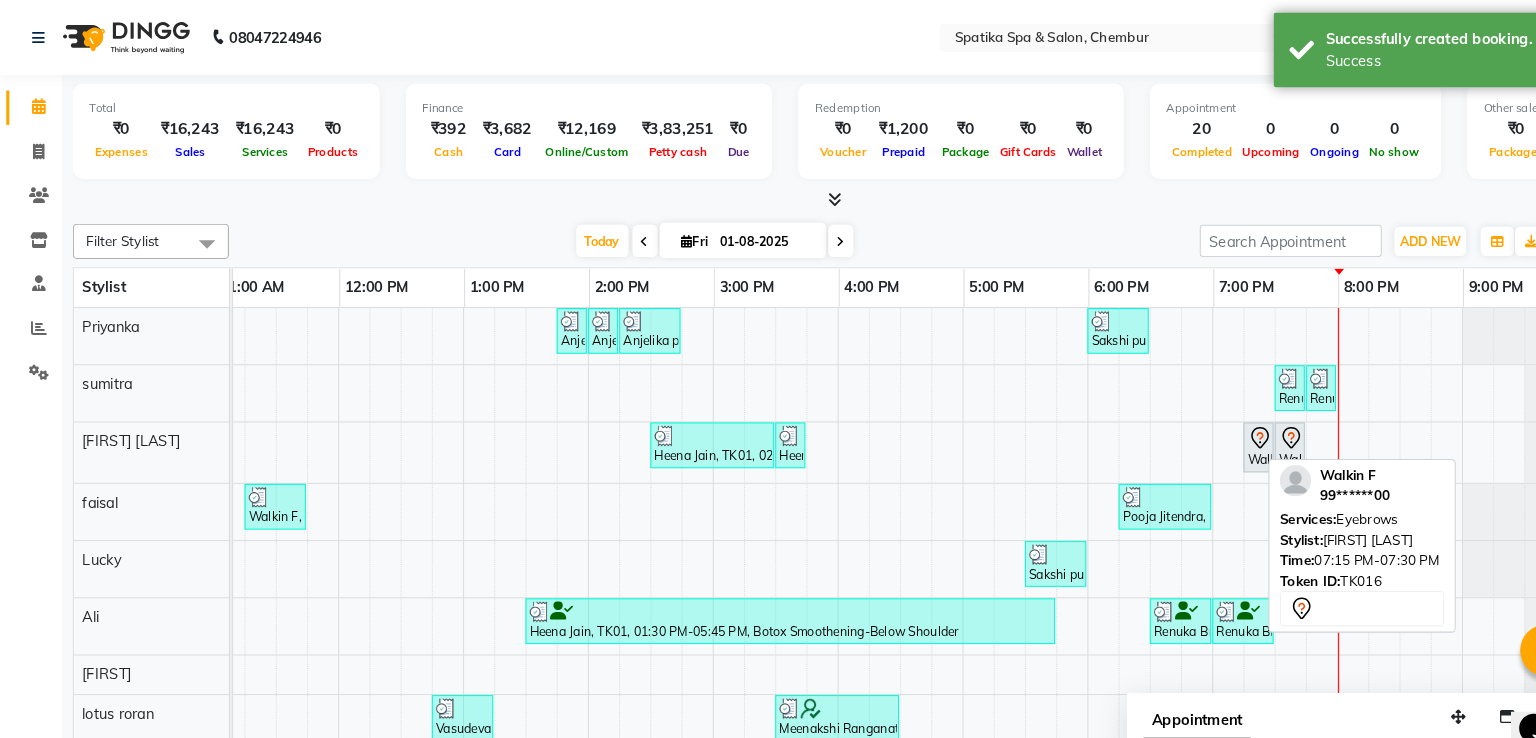 click 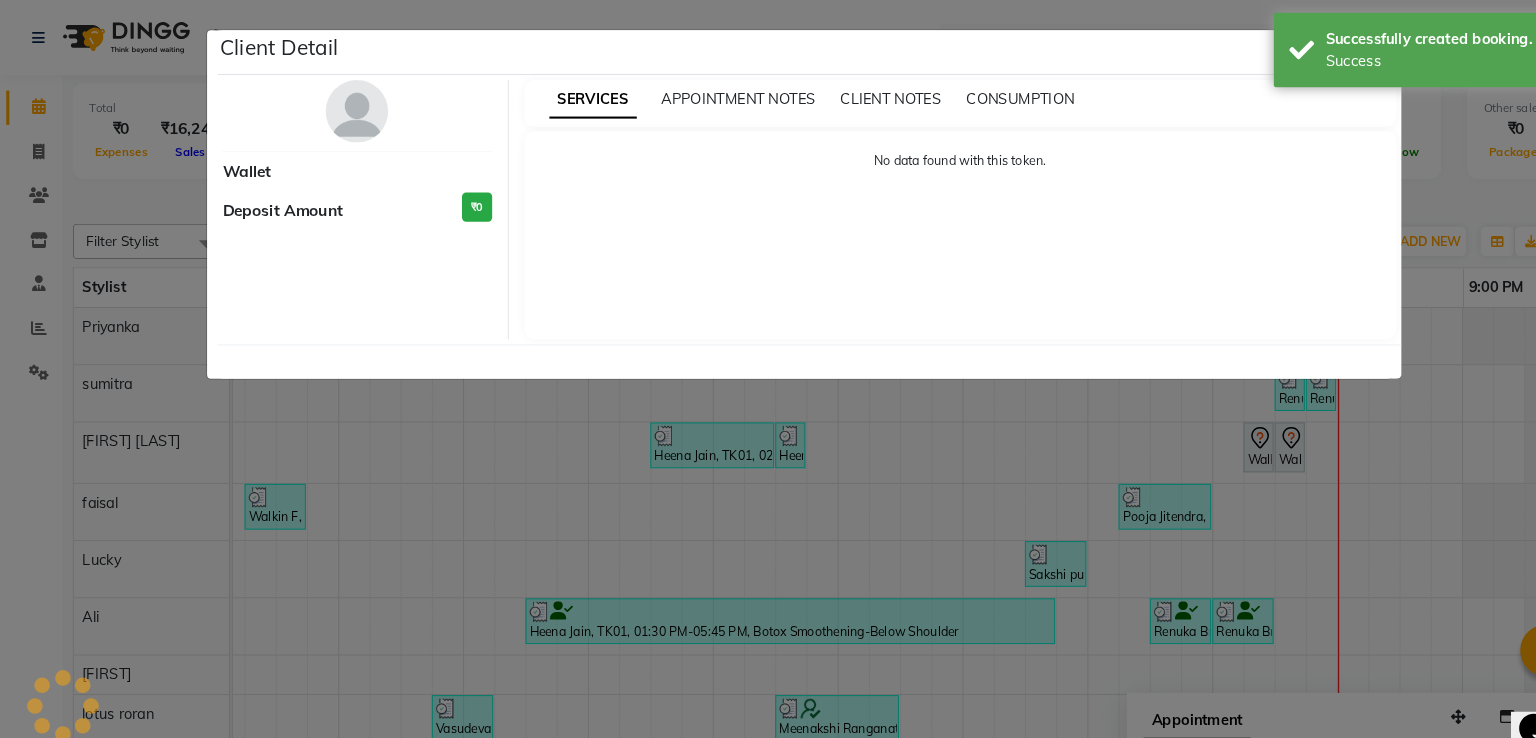 select on "7" 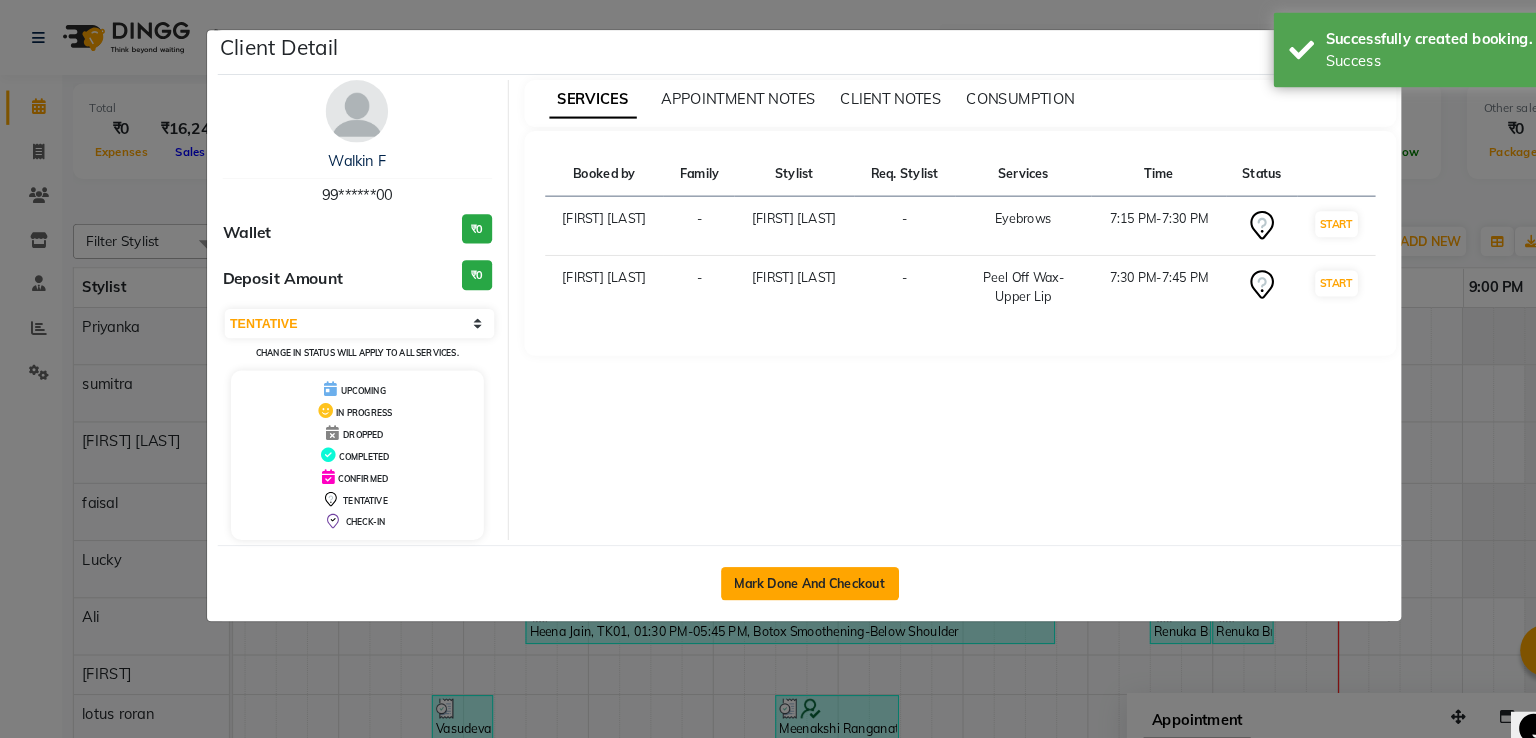 click on "Mark Done And Checkout" 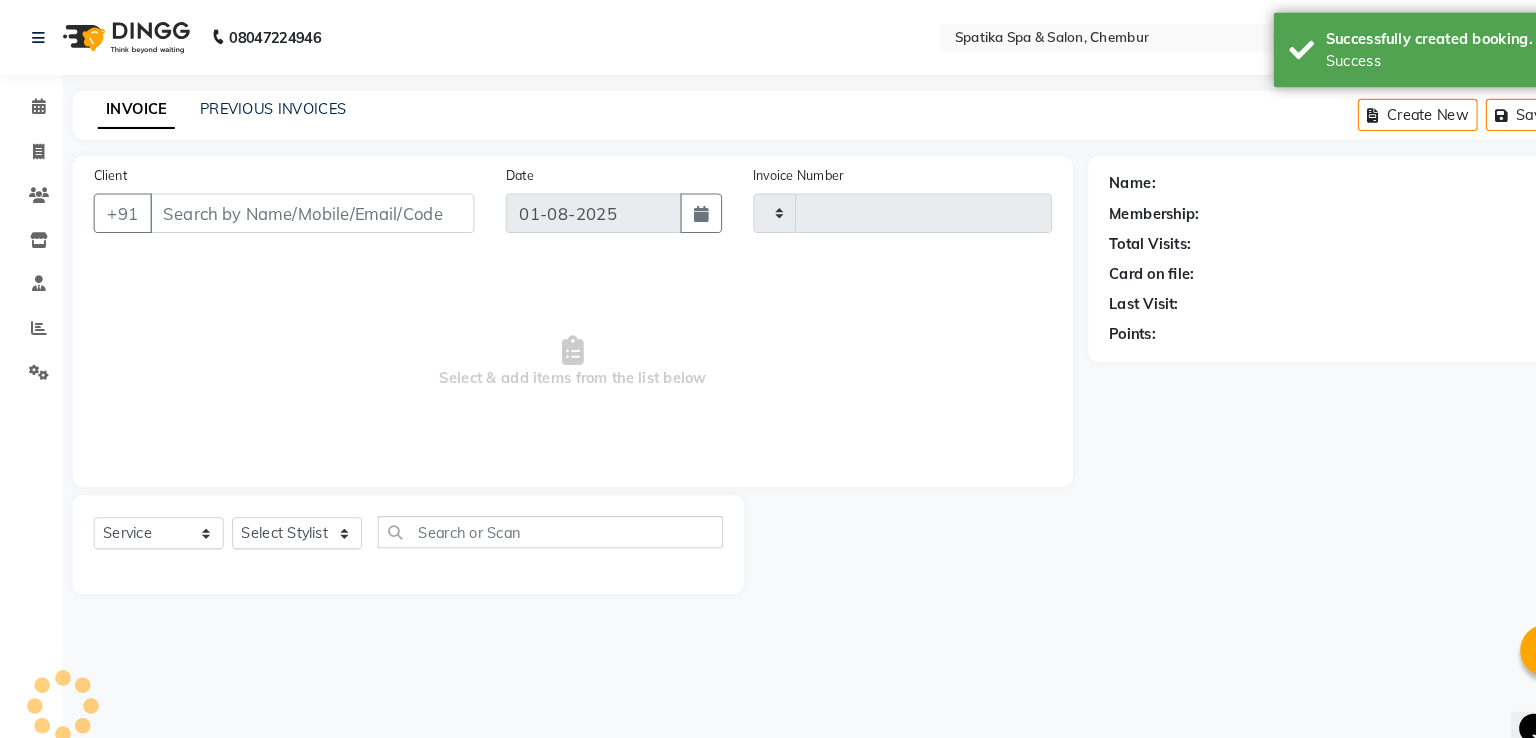 type on "1691" 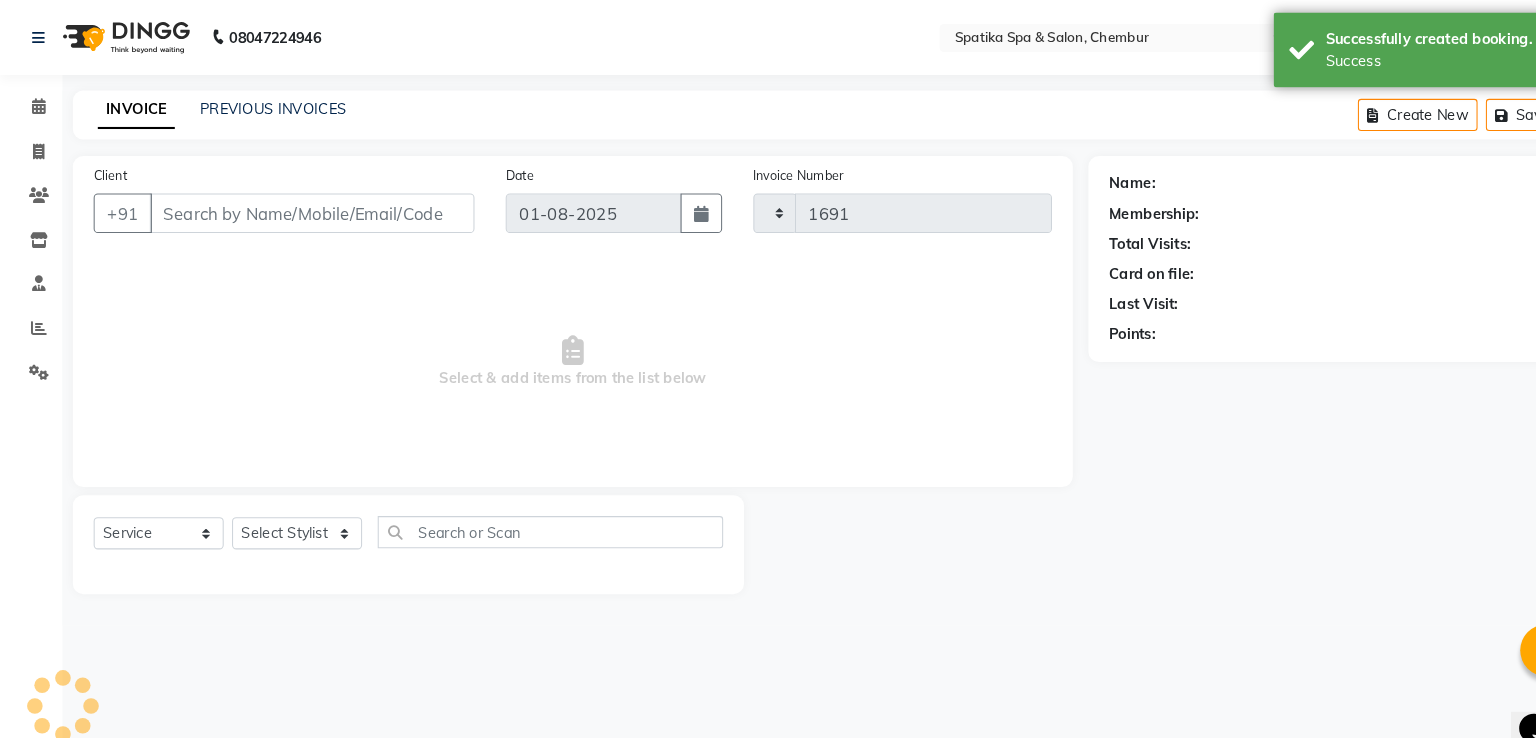 select on "631" 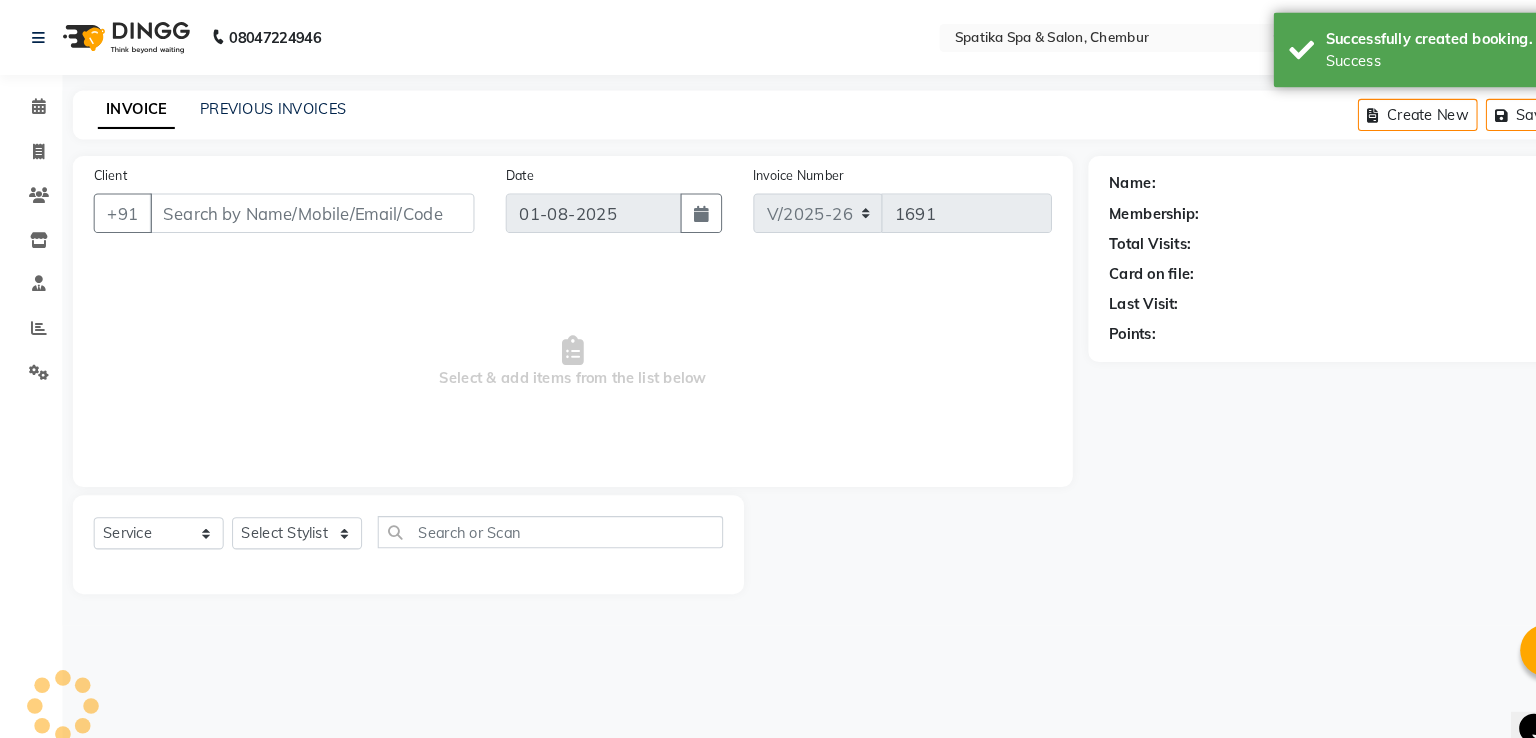 type on "99******00" 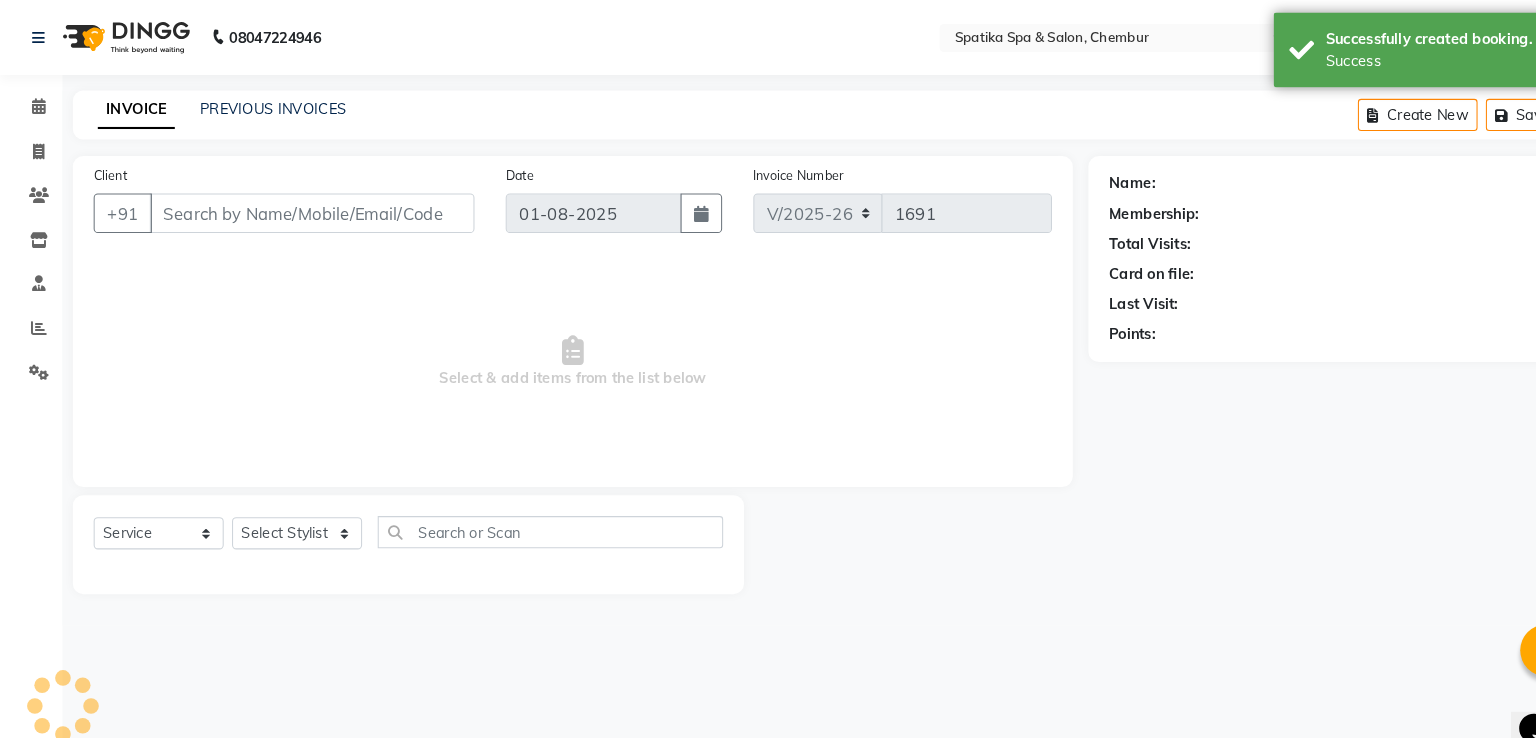 select on "82021" 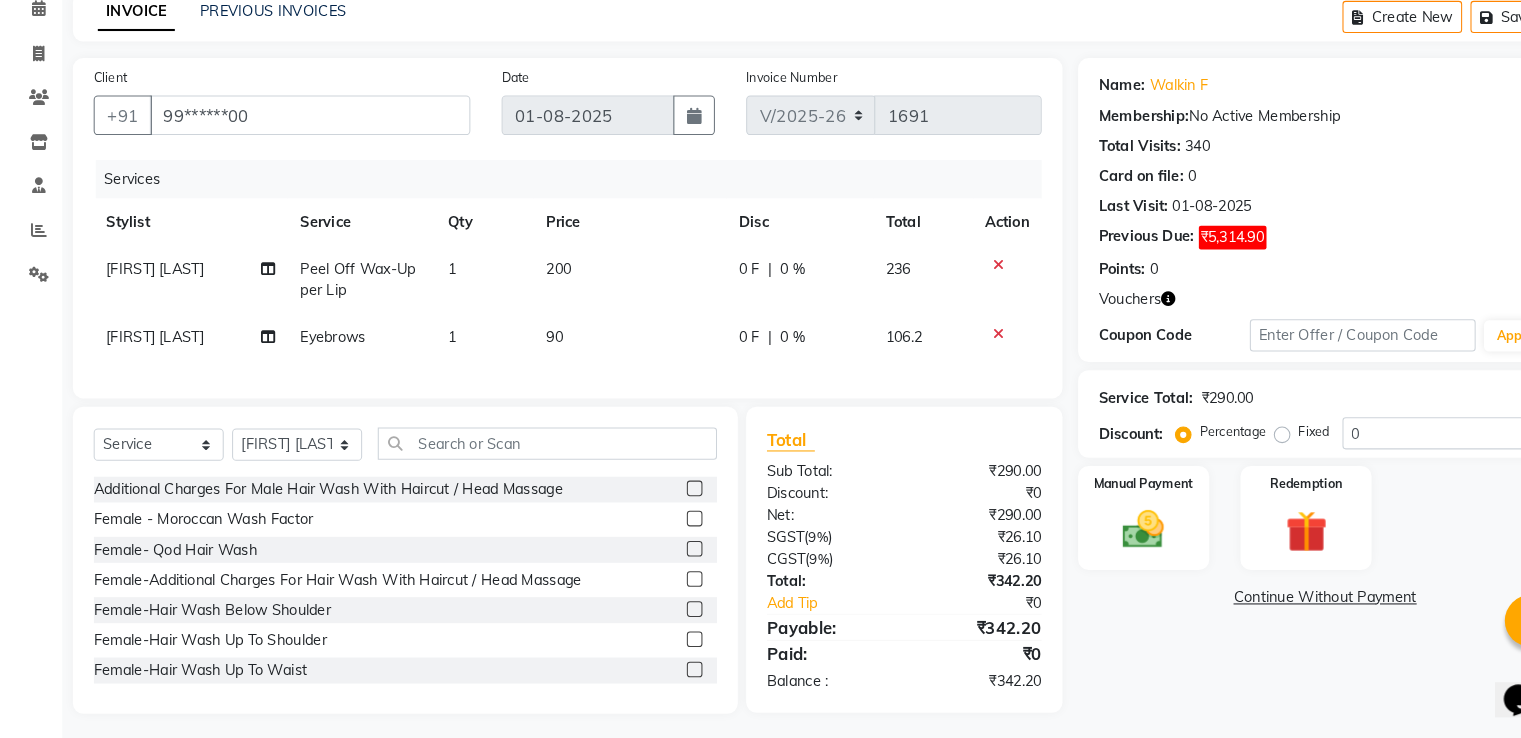 scroll, scrollTop: 89, scrollLeft: 0, axis: vertical 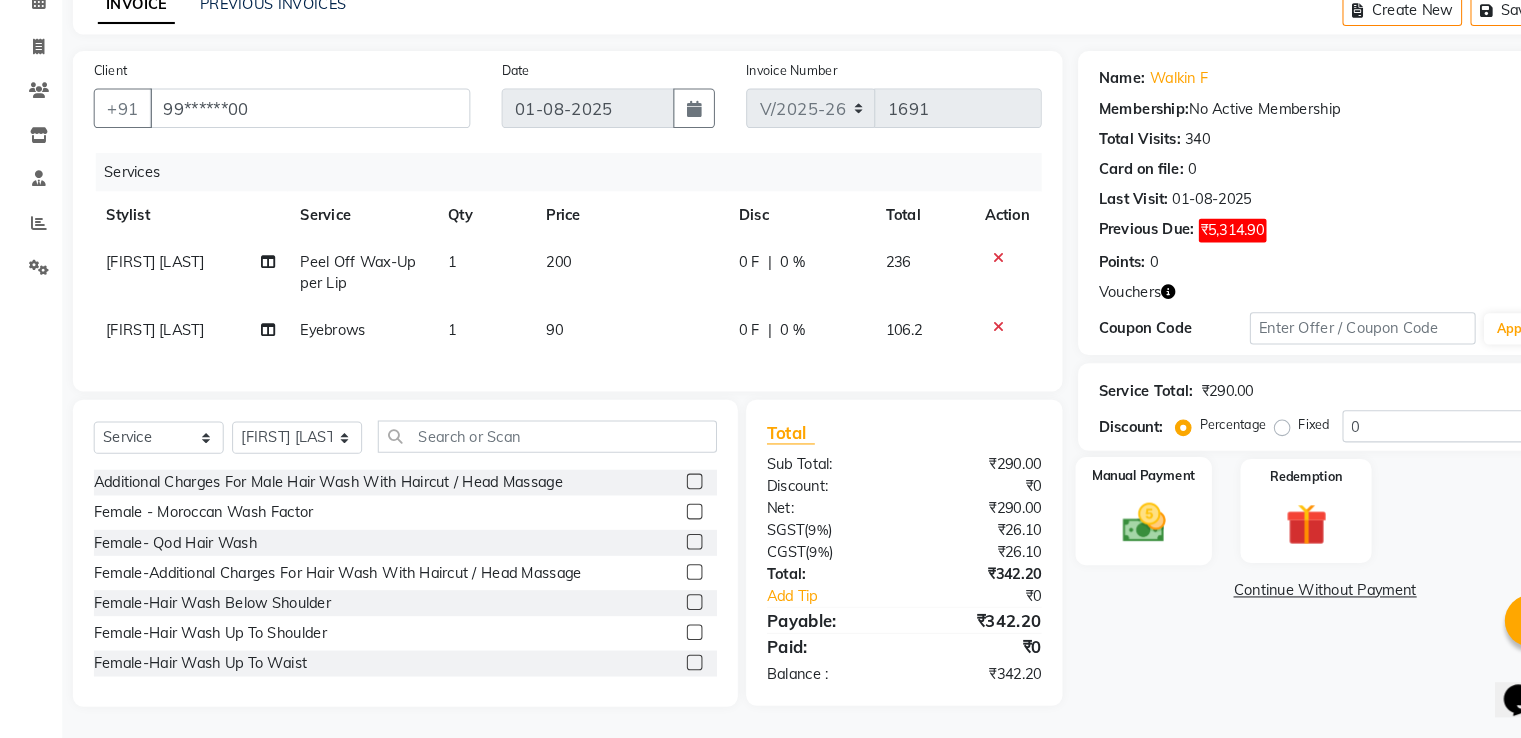 click on "Manual Payment" 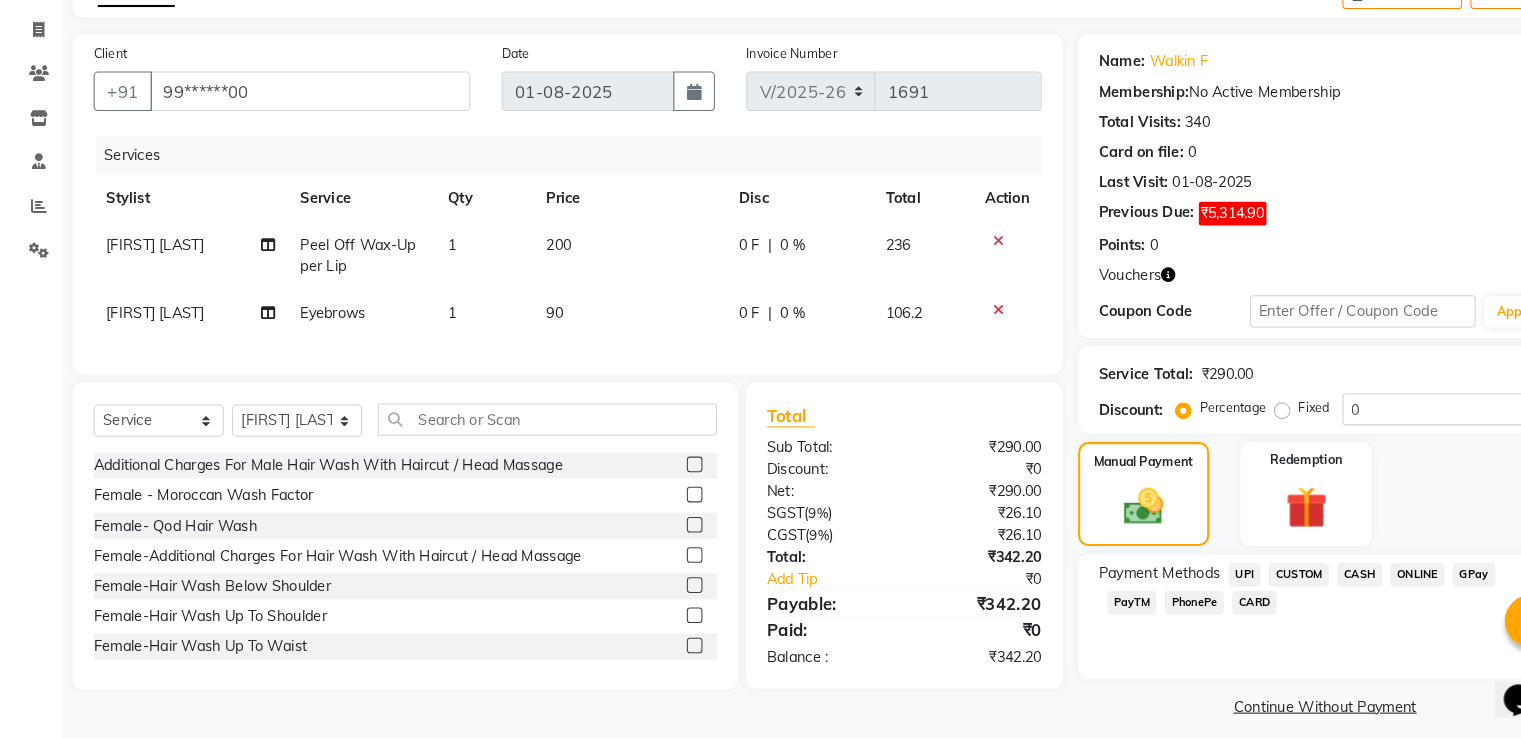 click on "CASH" 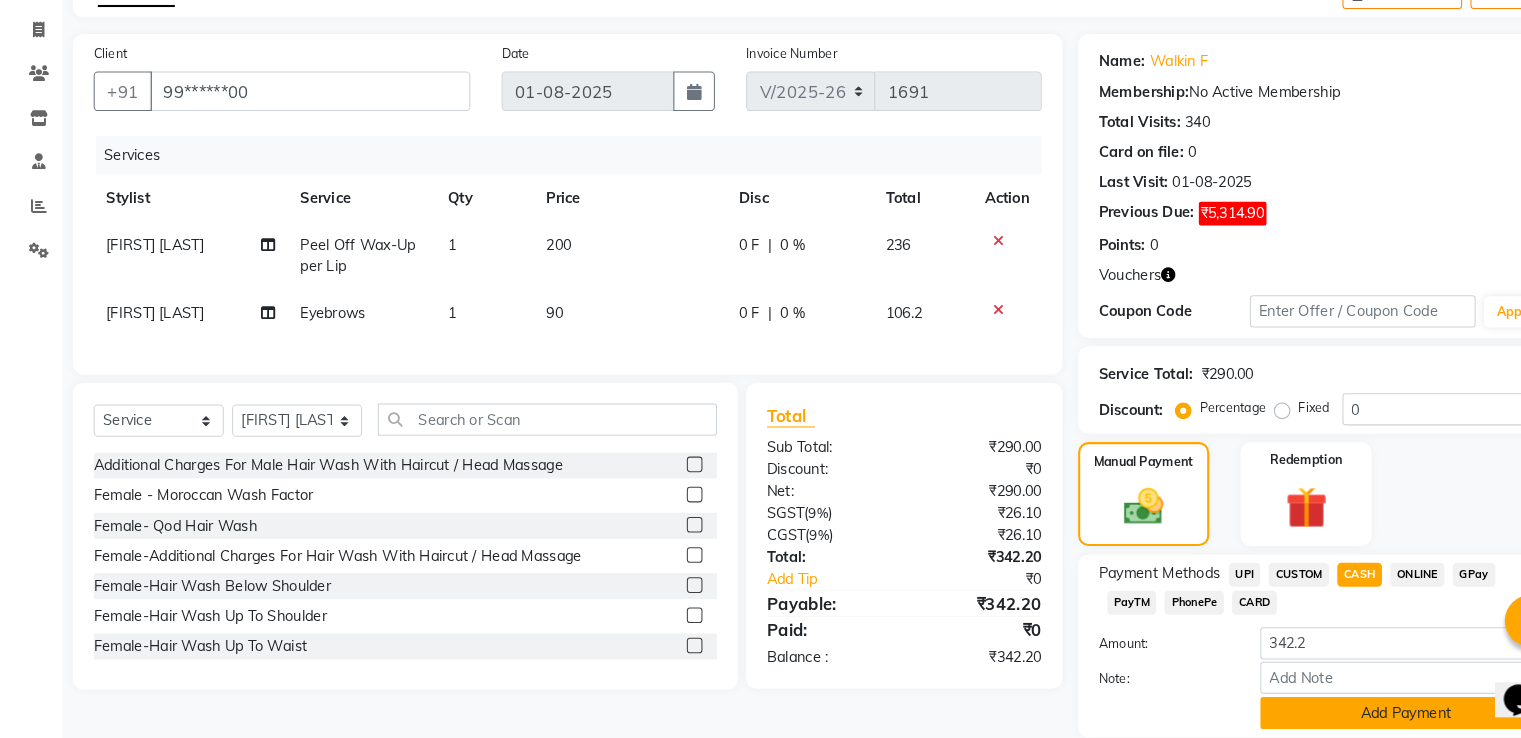 click on "Add Payment" 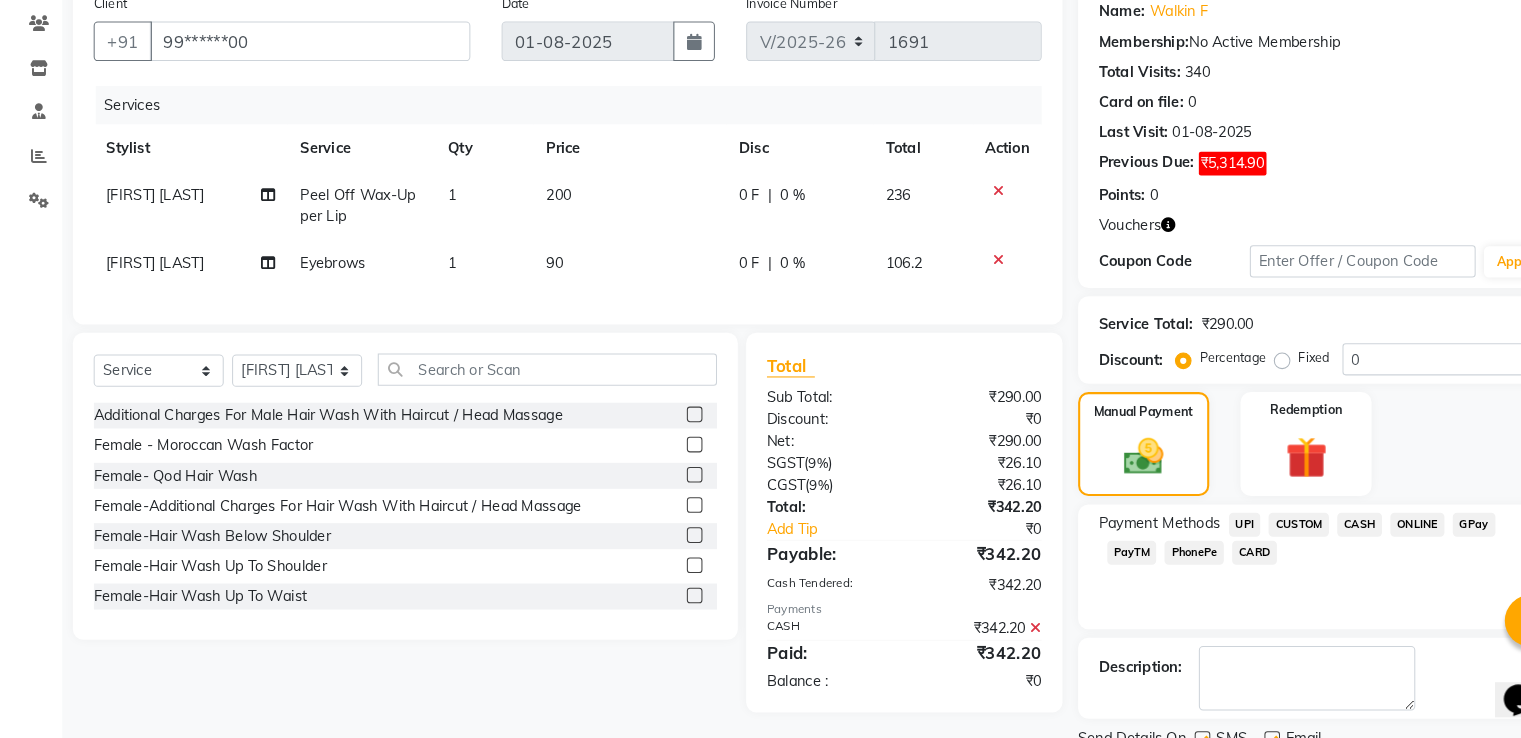 scroll, scrollTop: 215, scrollLeft: 0, axis: vertical 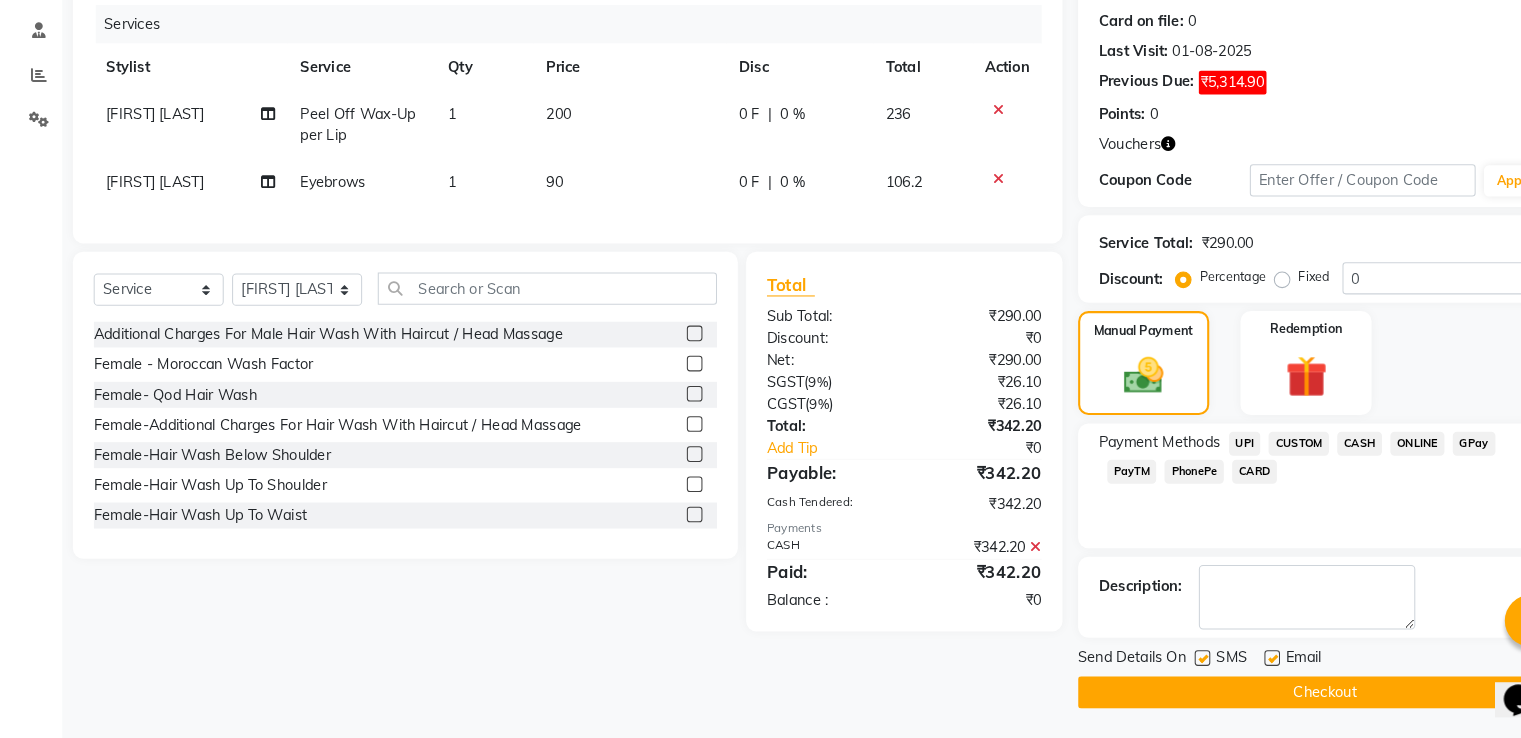 click on "Checkout" 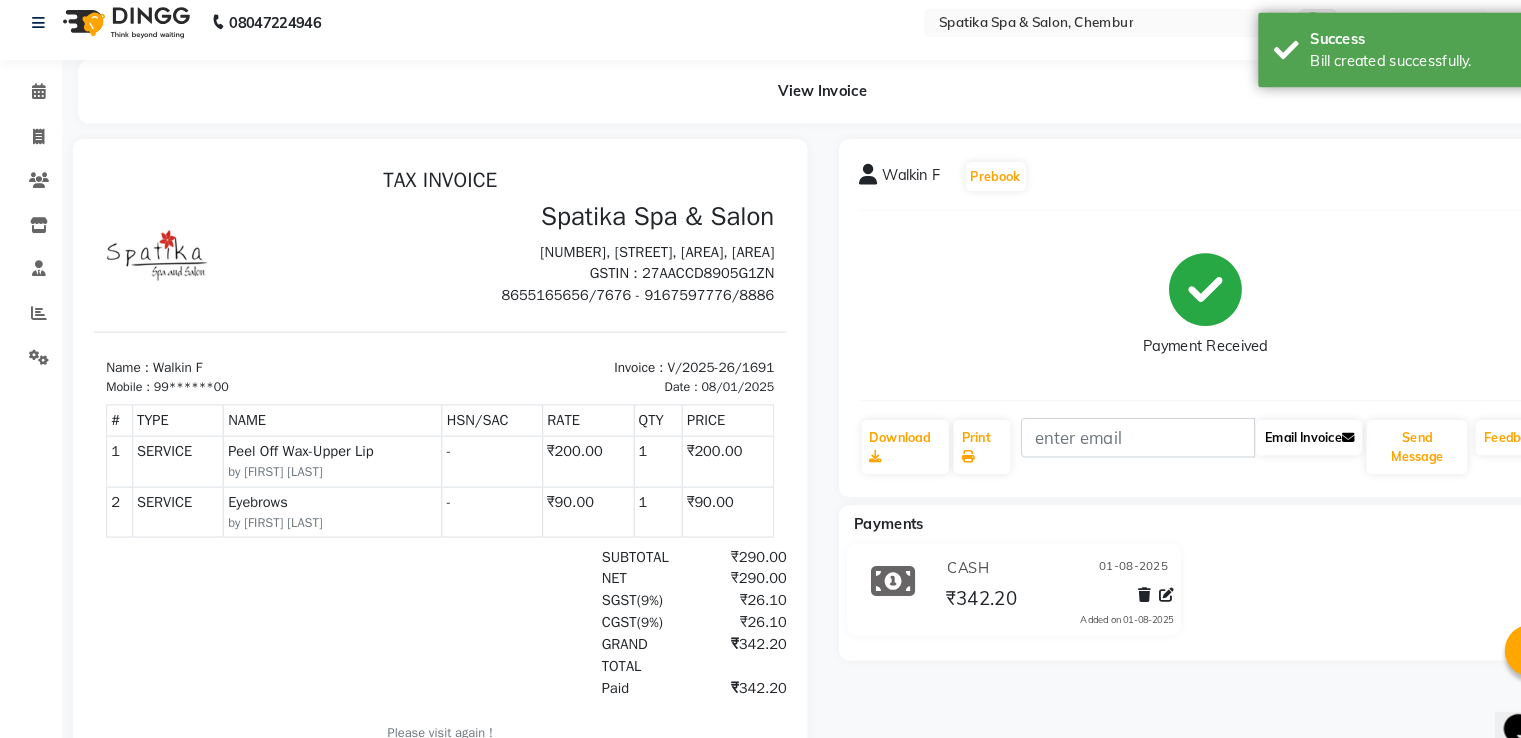 scroll, scrollTop: 0, scrollLeft: 0, axis: both 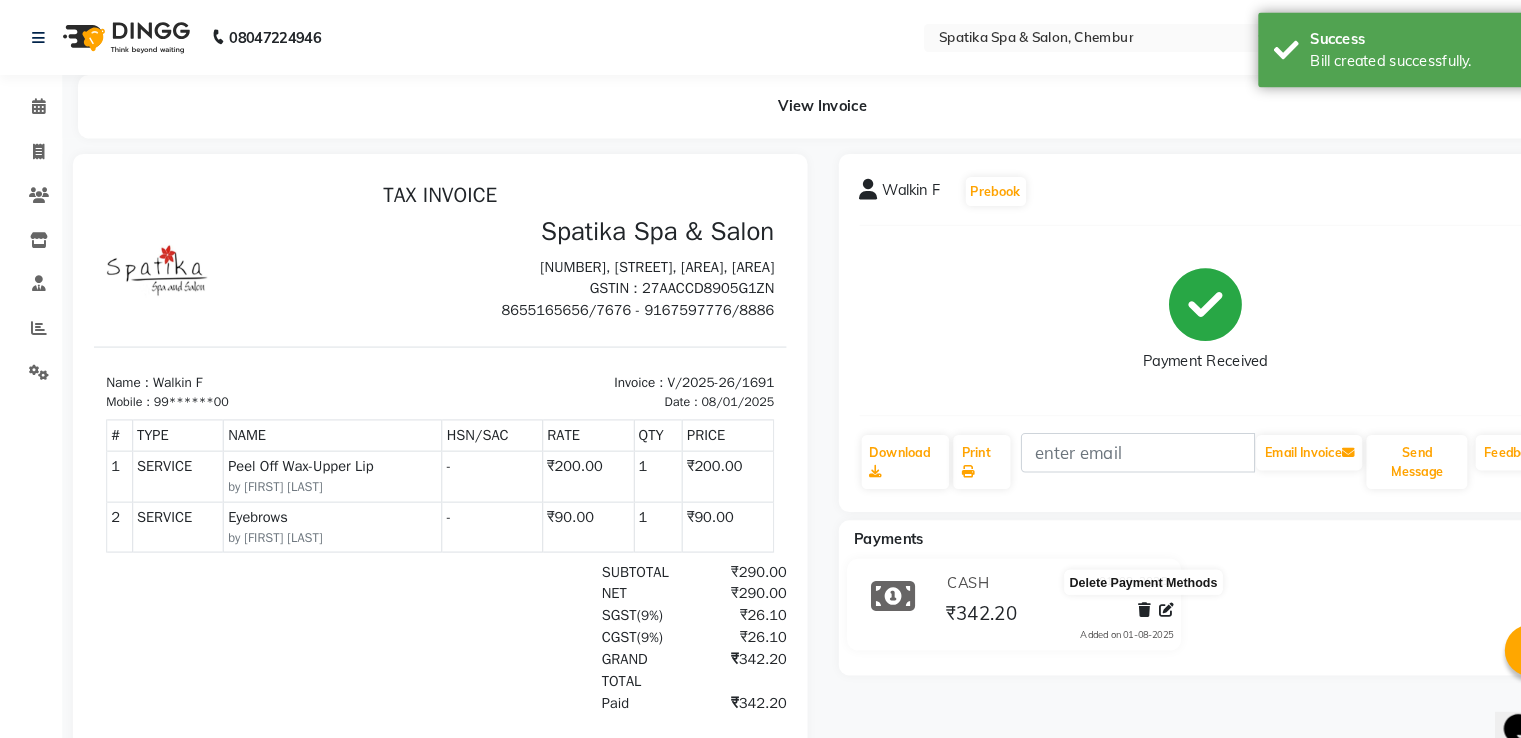 click 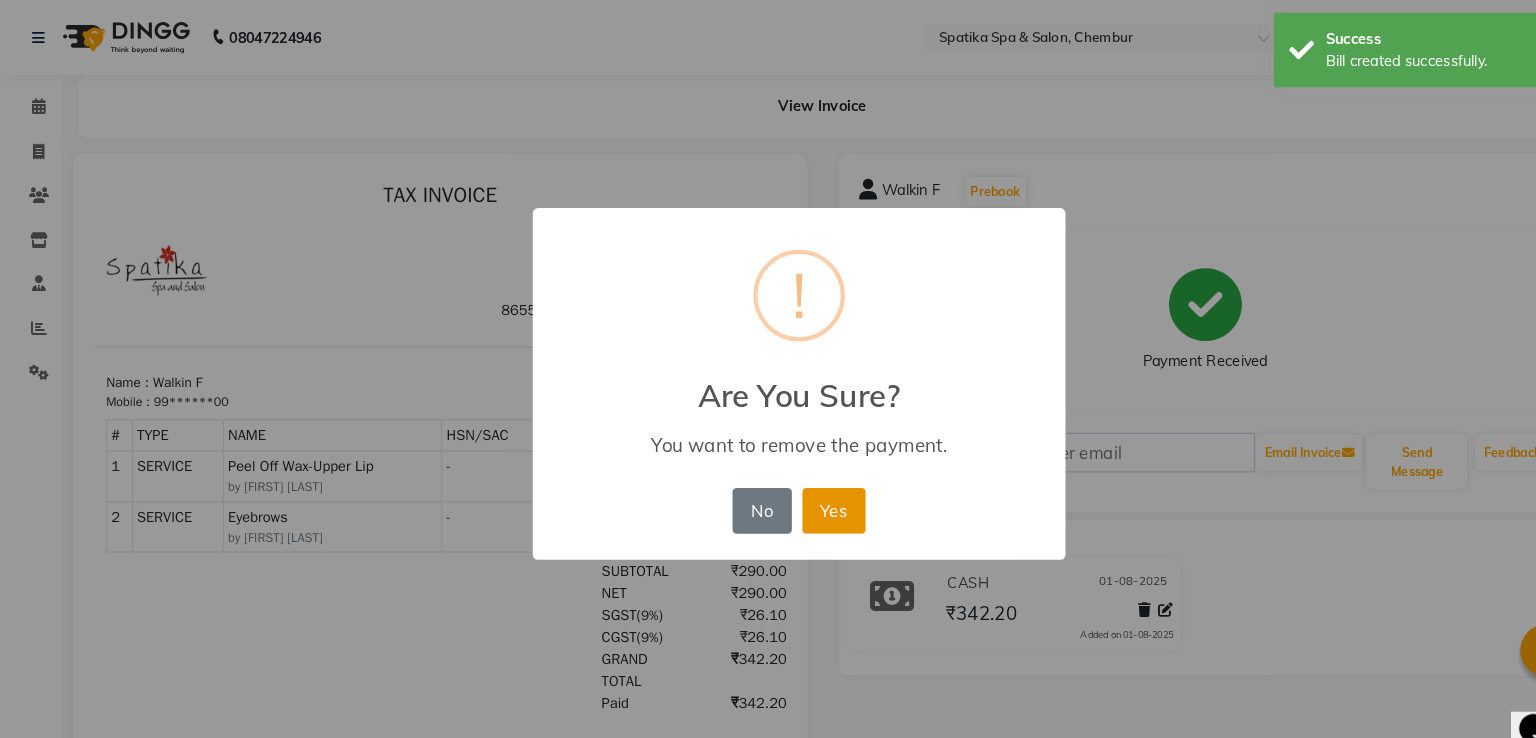 click on "Yes" at bounding box center (801, 491) 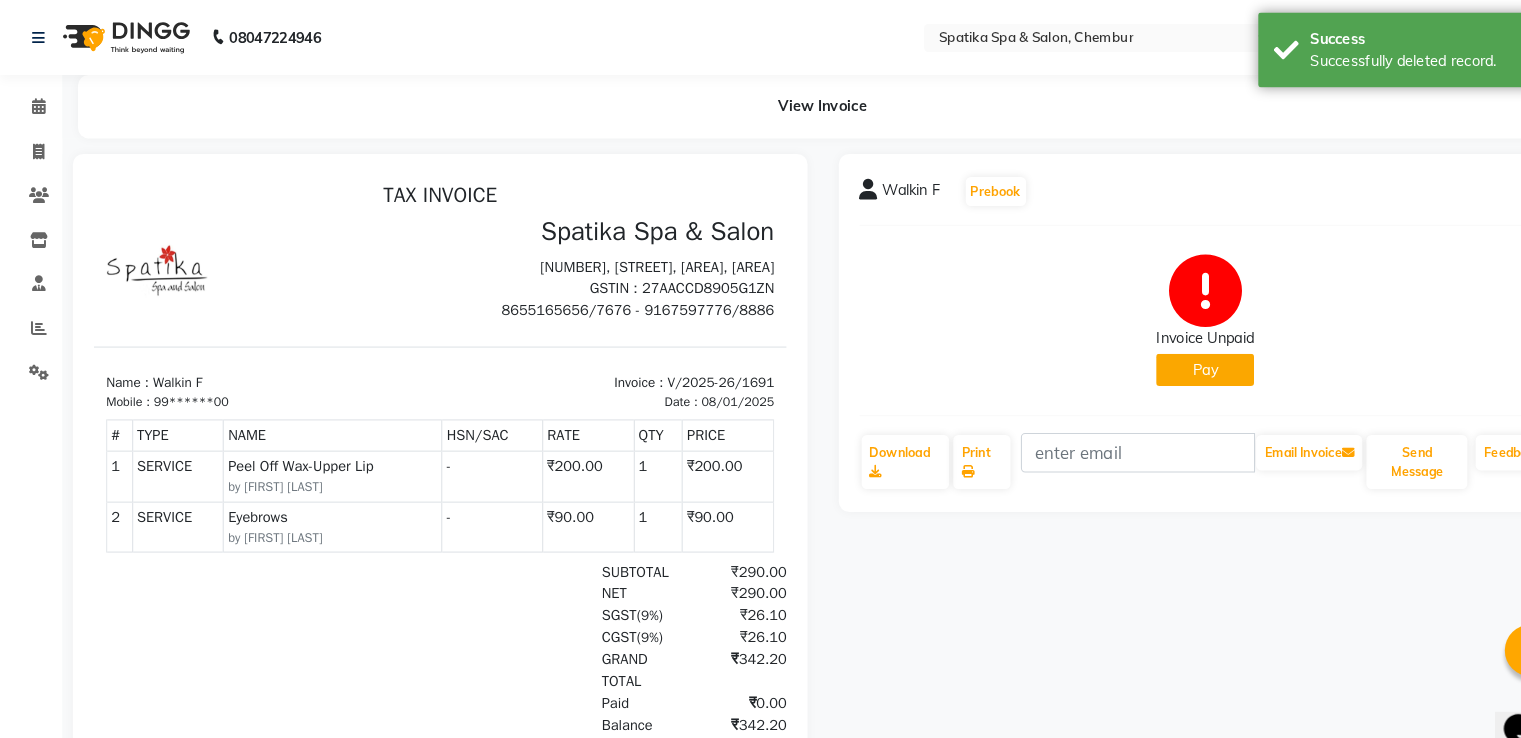 click on "Pay" 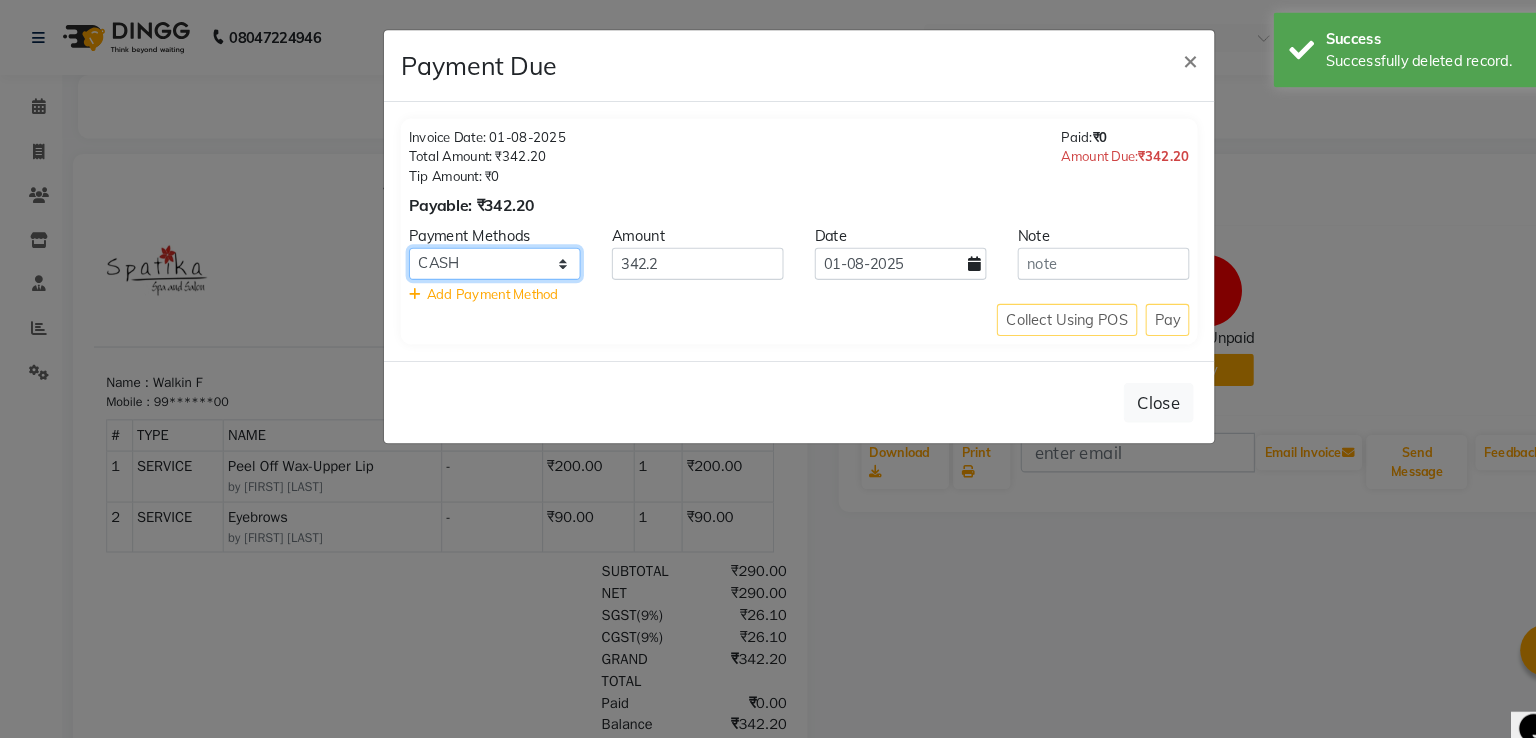 click on "UPI CUSTOM CASH ONLINE GPay PayTM PhonePe CARD" 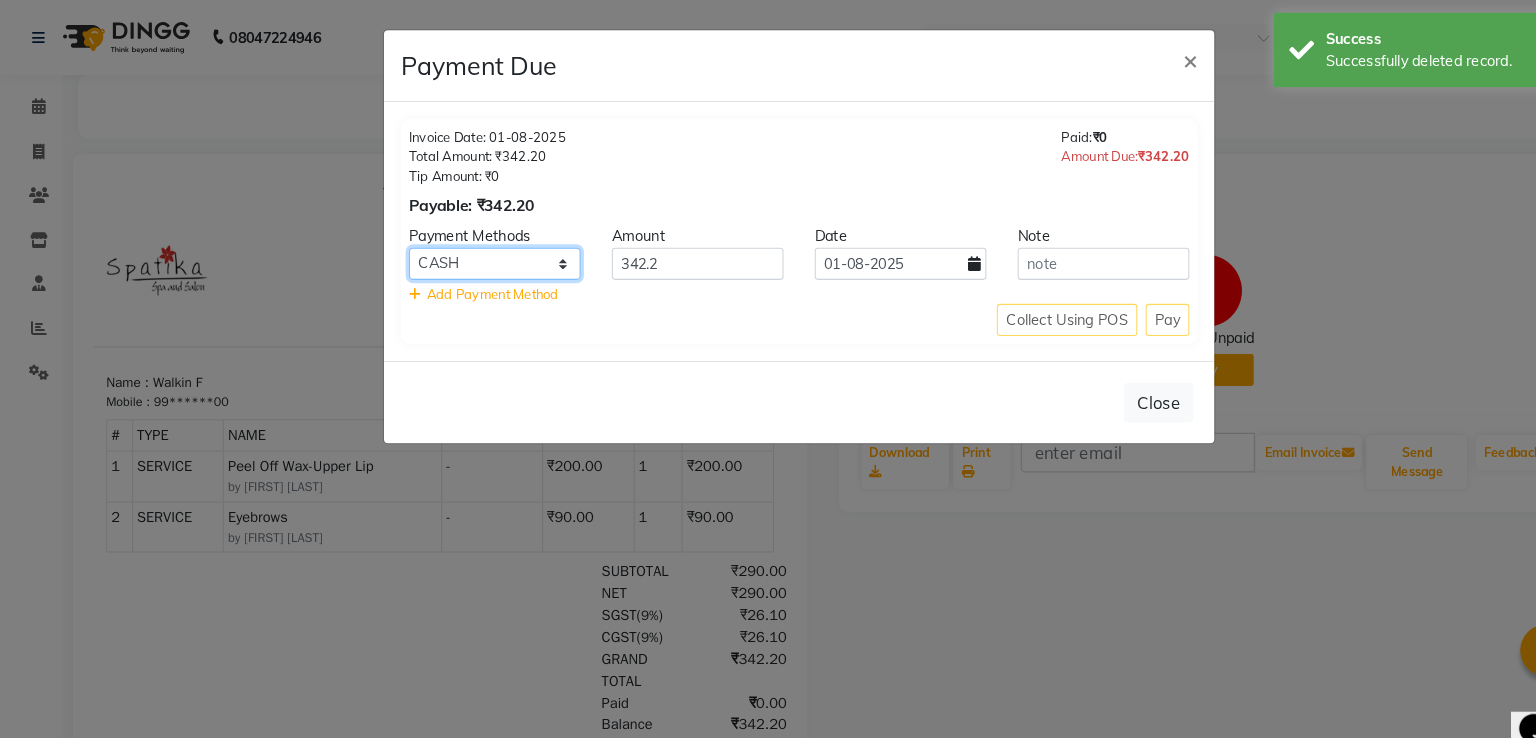 select on "8" 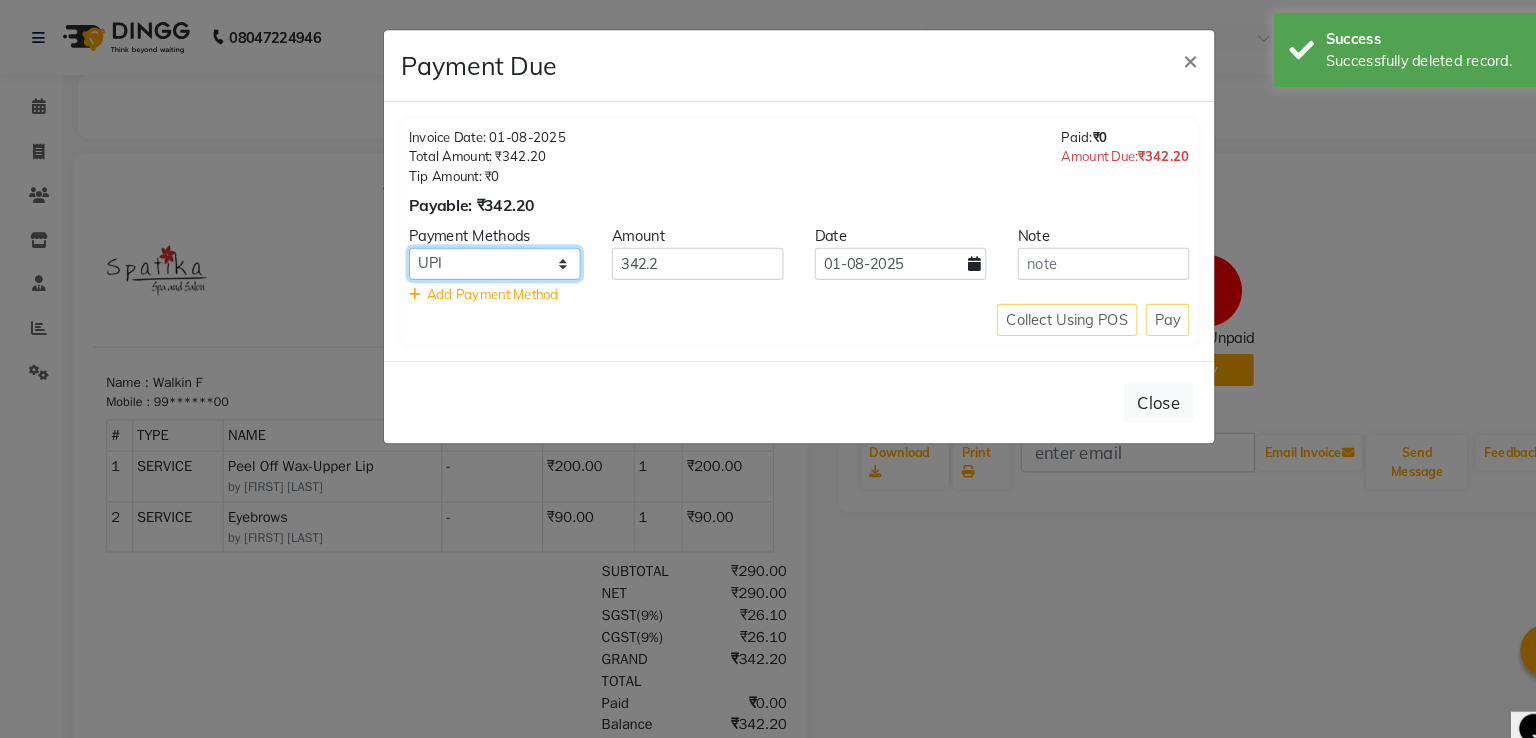 click on "UPI CUSTOM CASH ONLINE GPay PayTM PhonePe CARD" 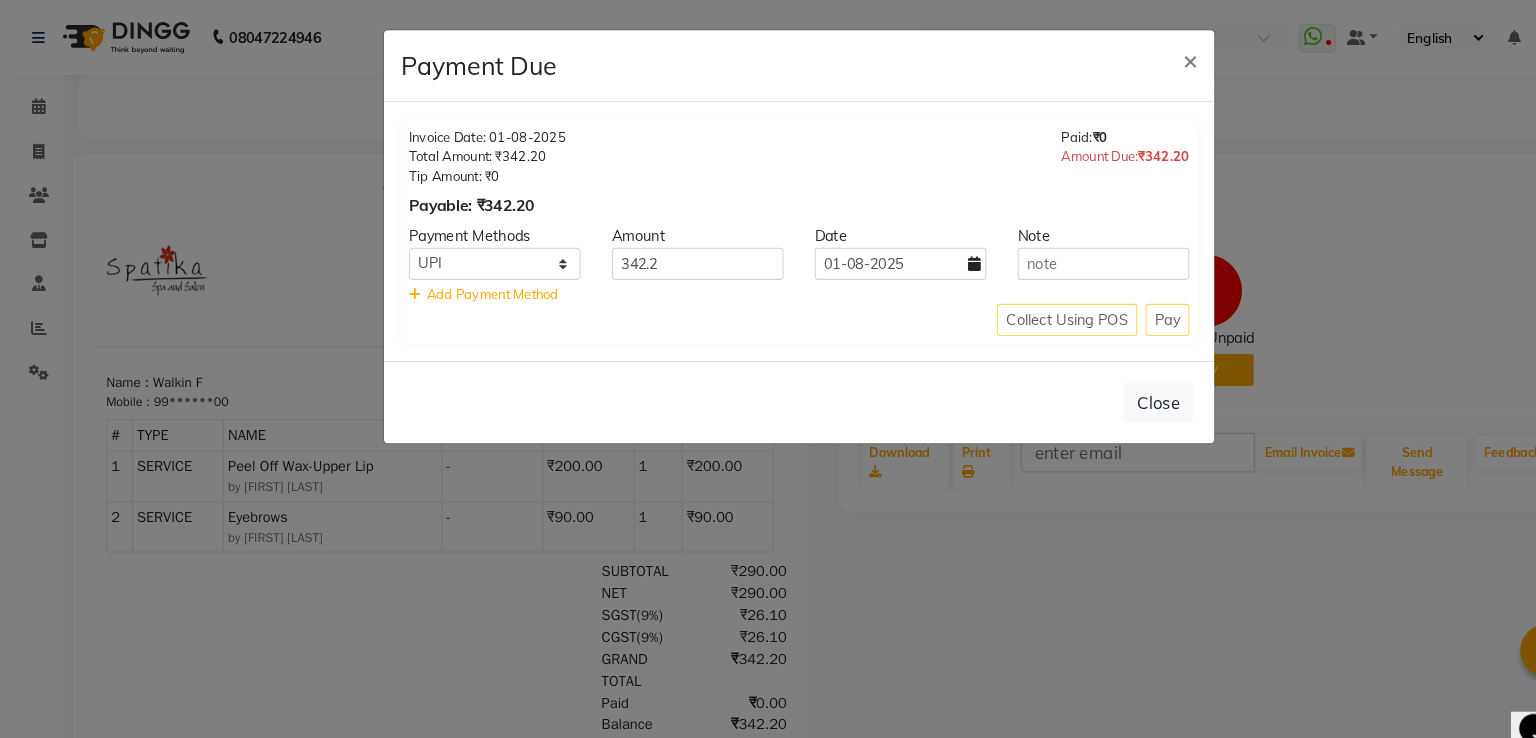 click on "Collect Using POS Pay" 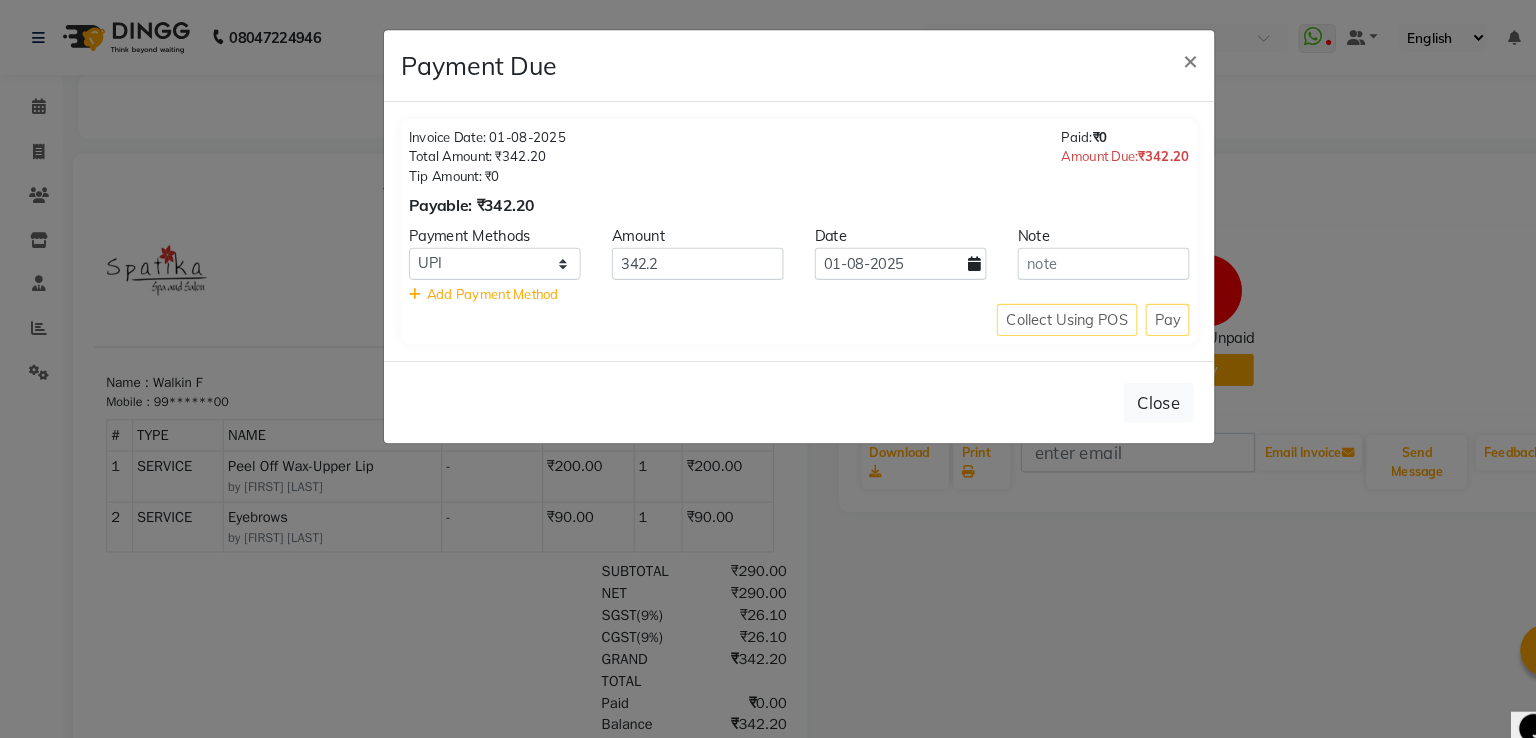 click on "Collect Using POS Pay" 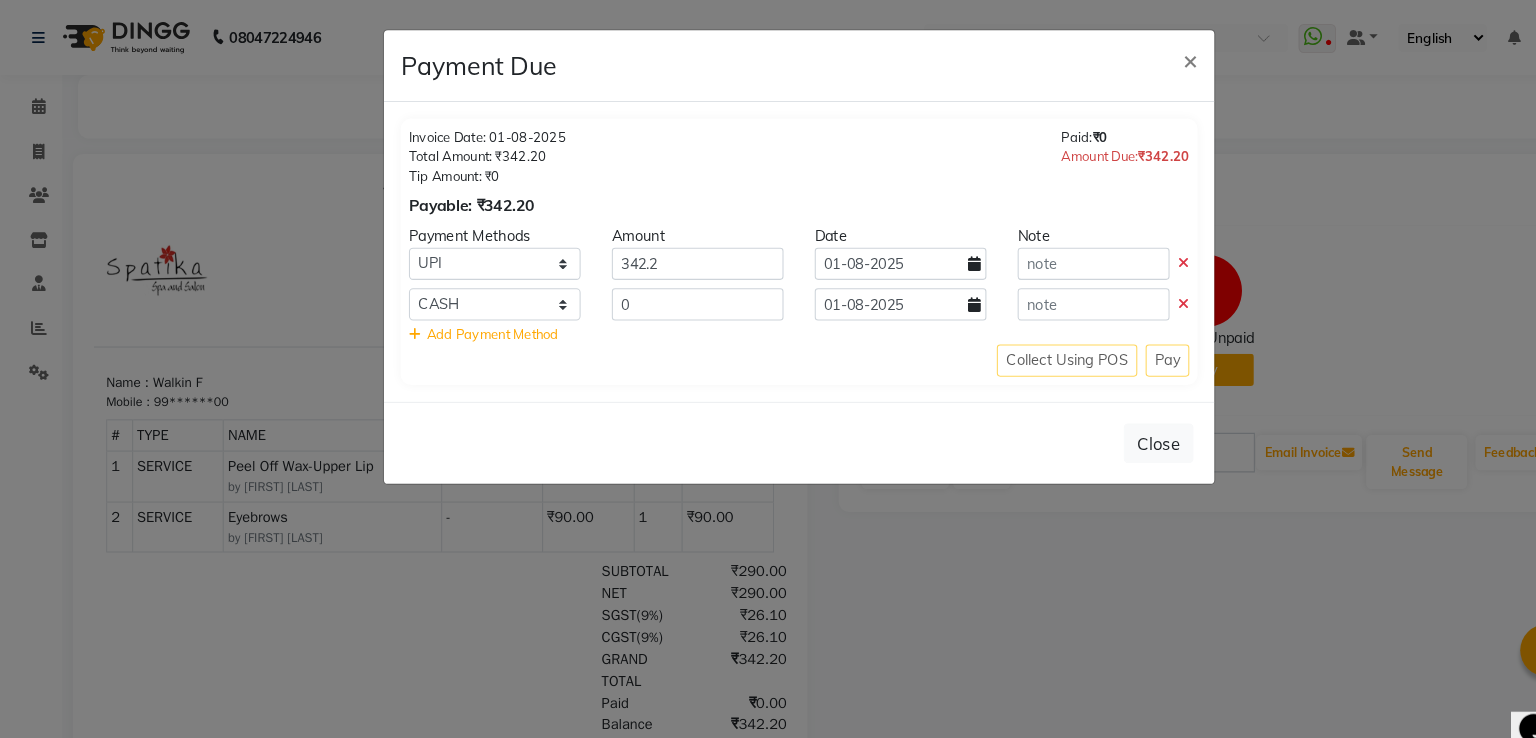 click 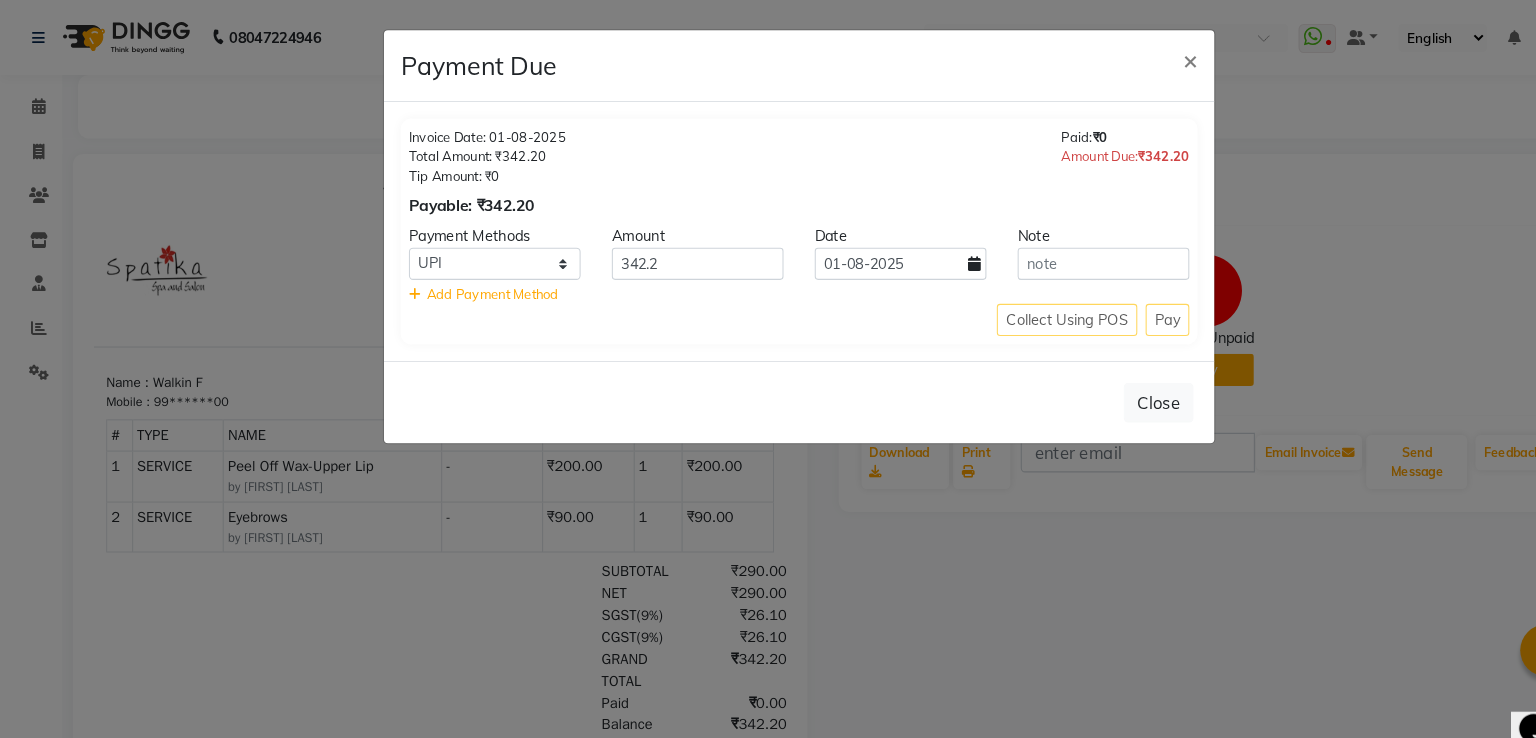 click on "Collect Using POS Pay" 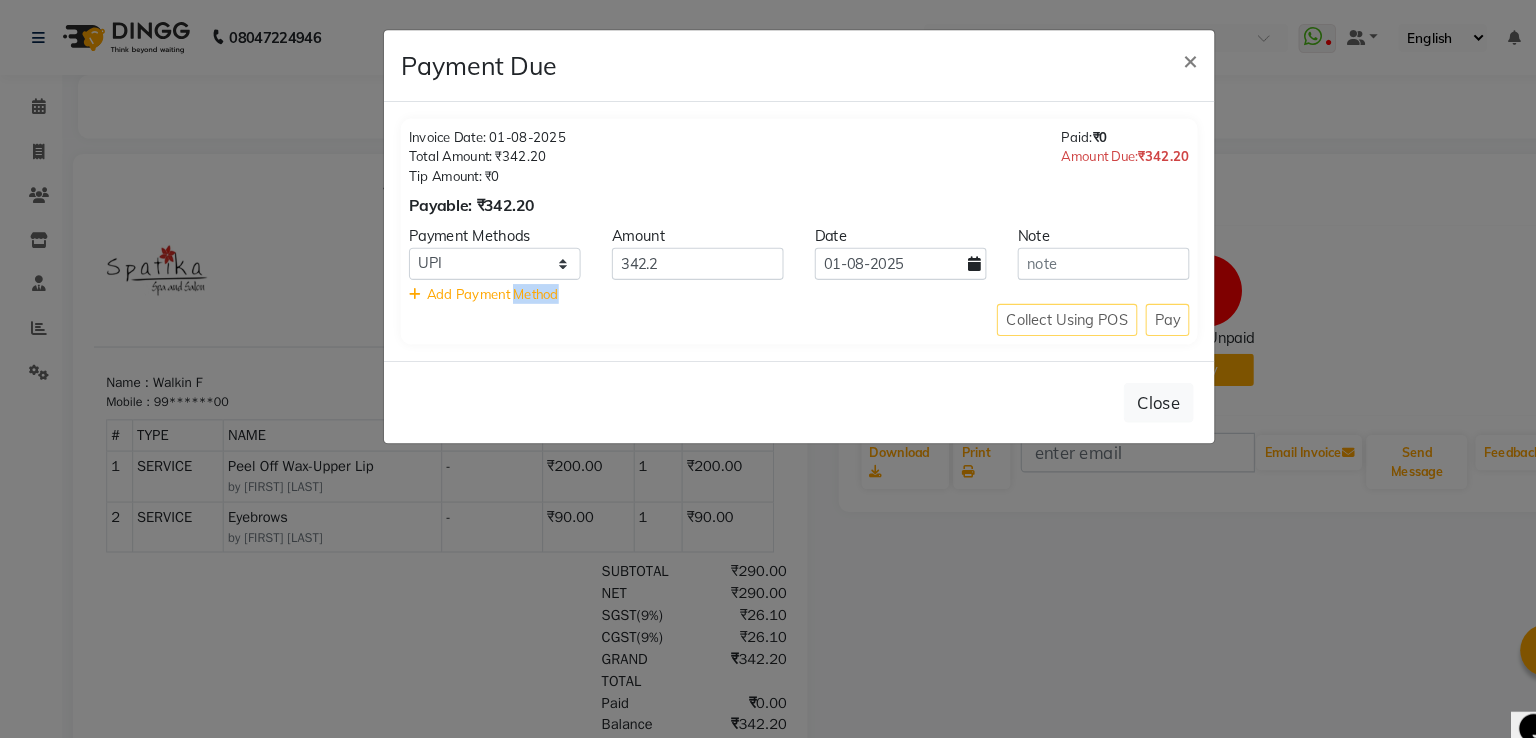 click on "Collect Using POS Pay" 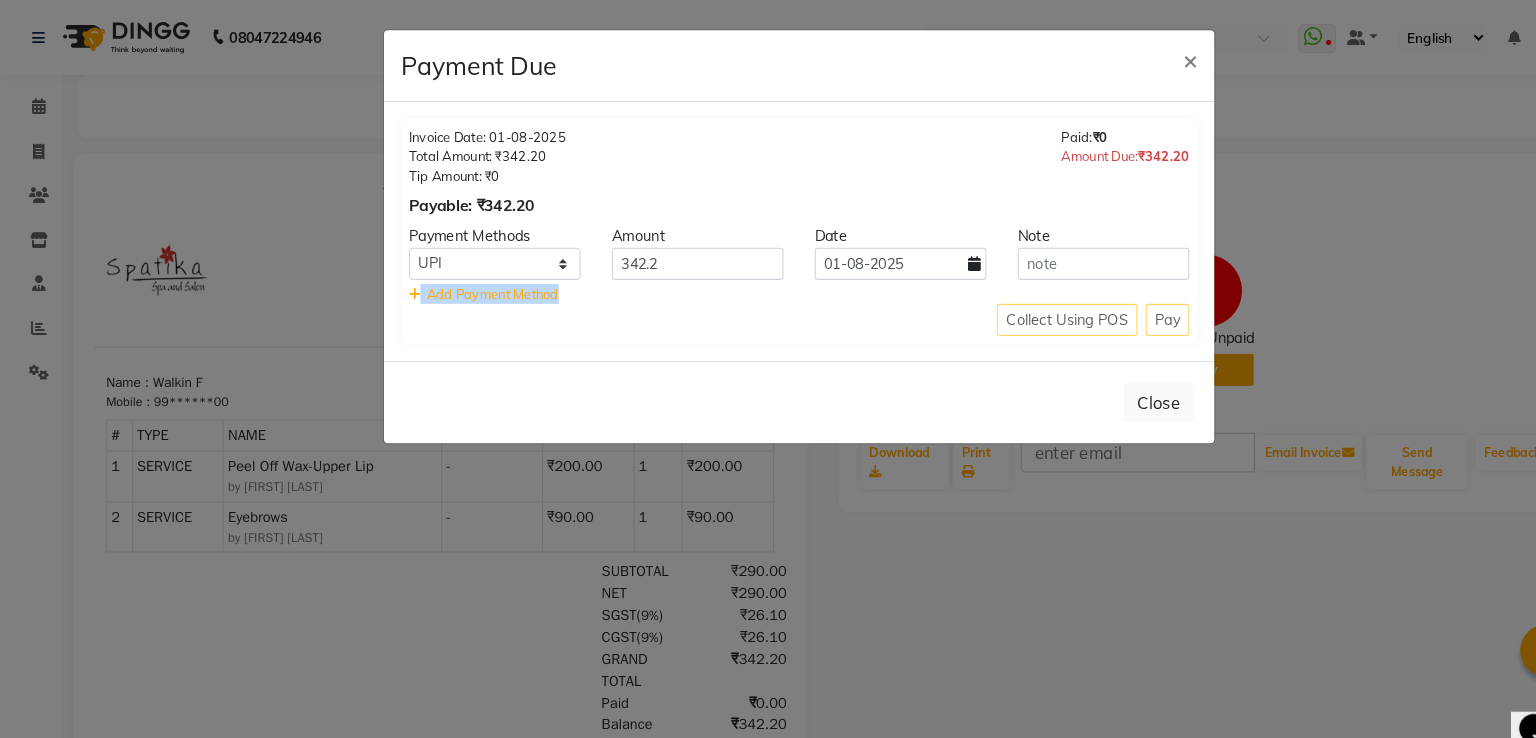 click on "Collect Using POS Pay" 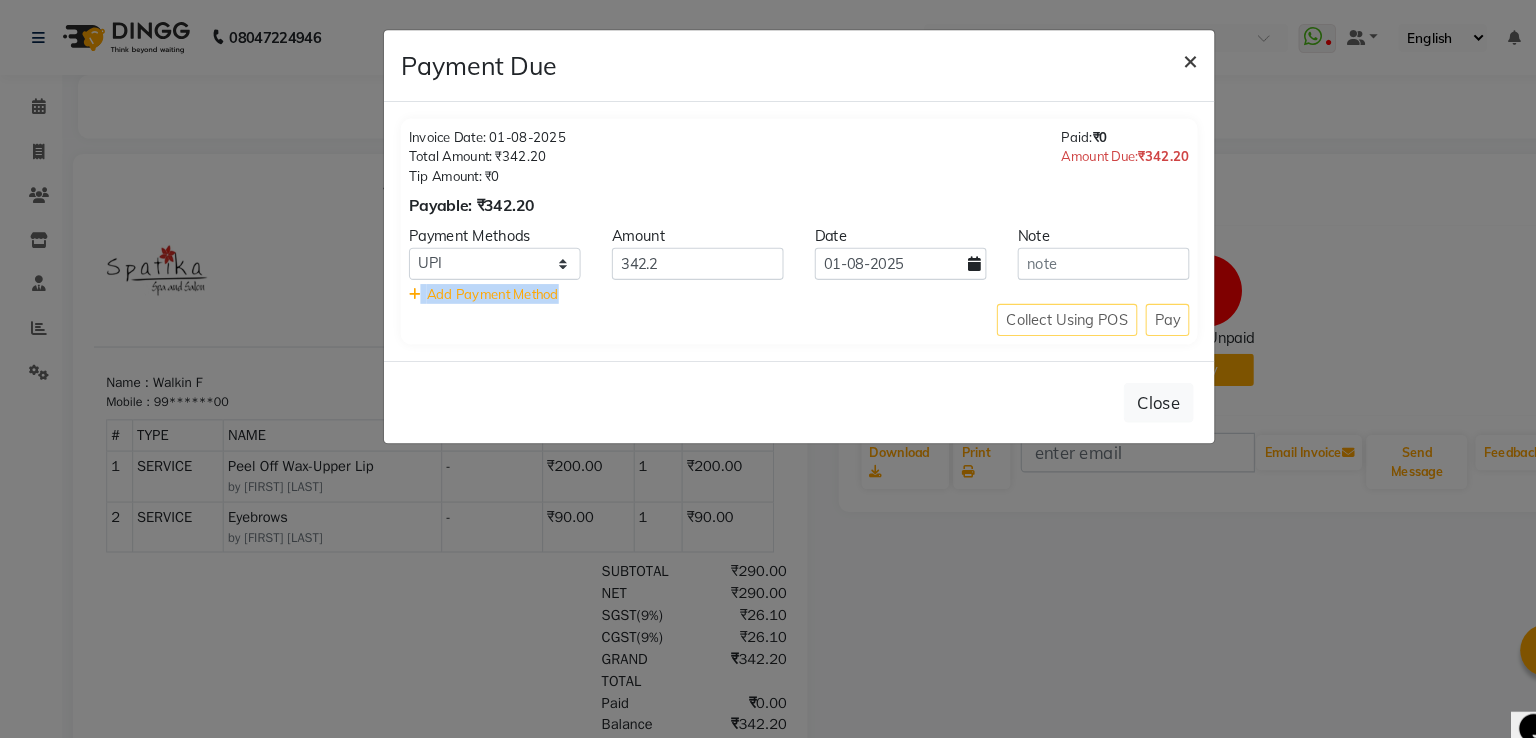 click on "×" 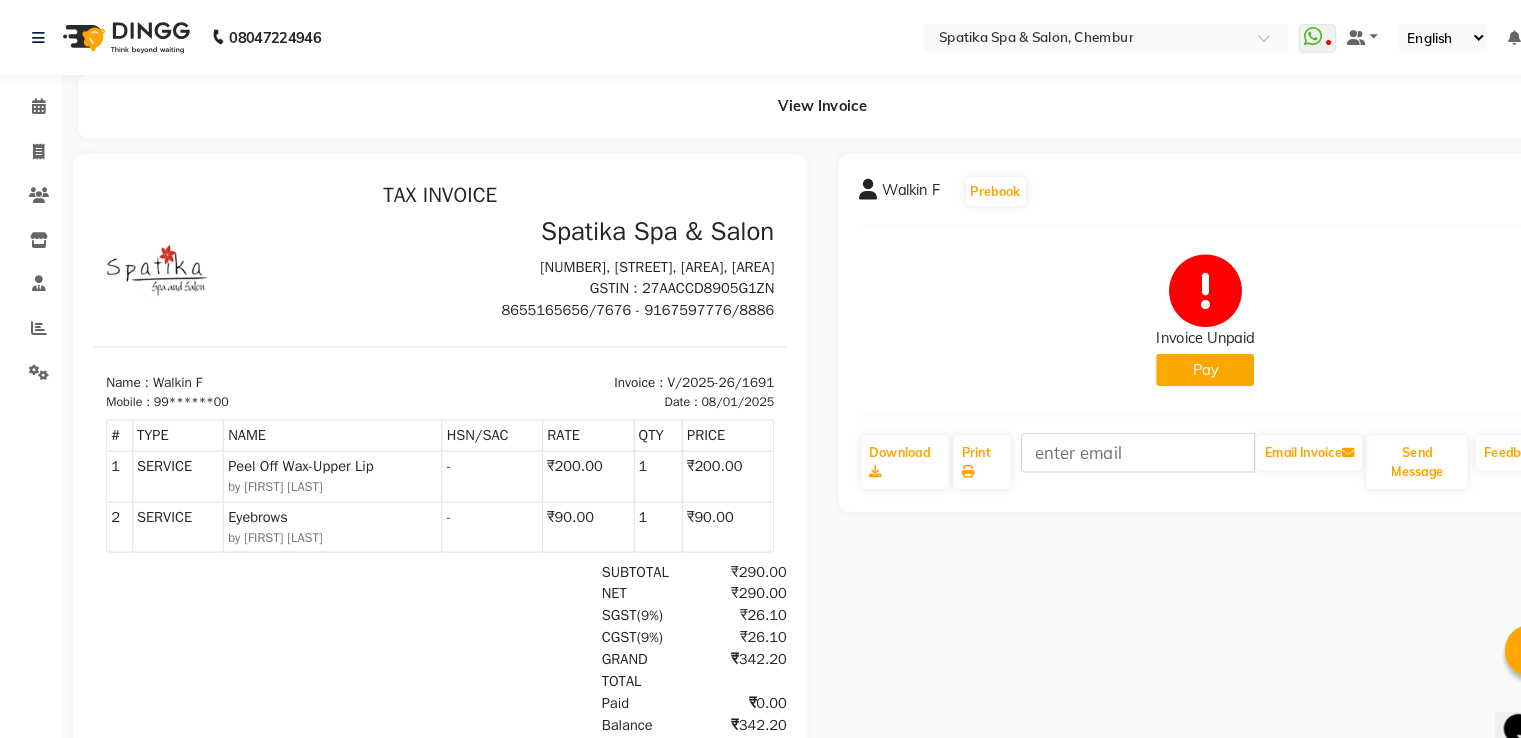 type 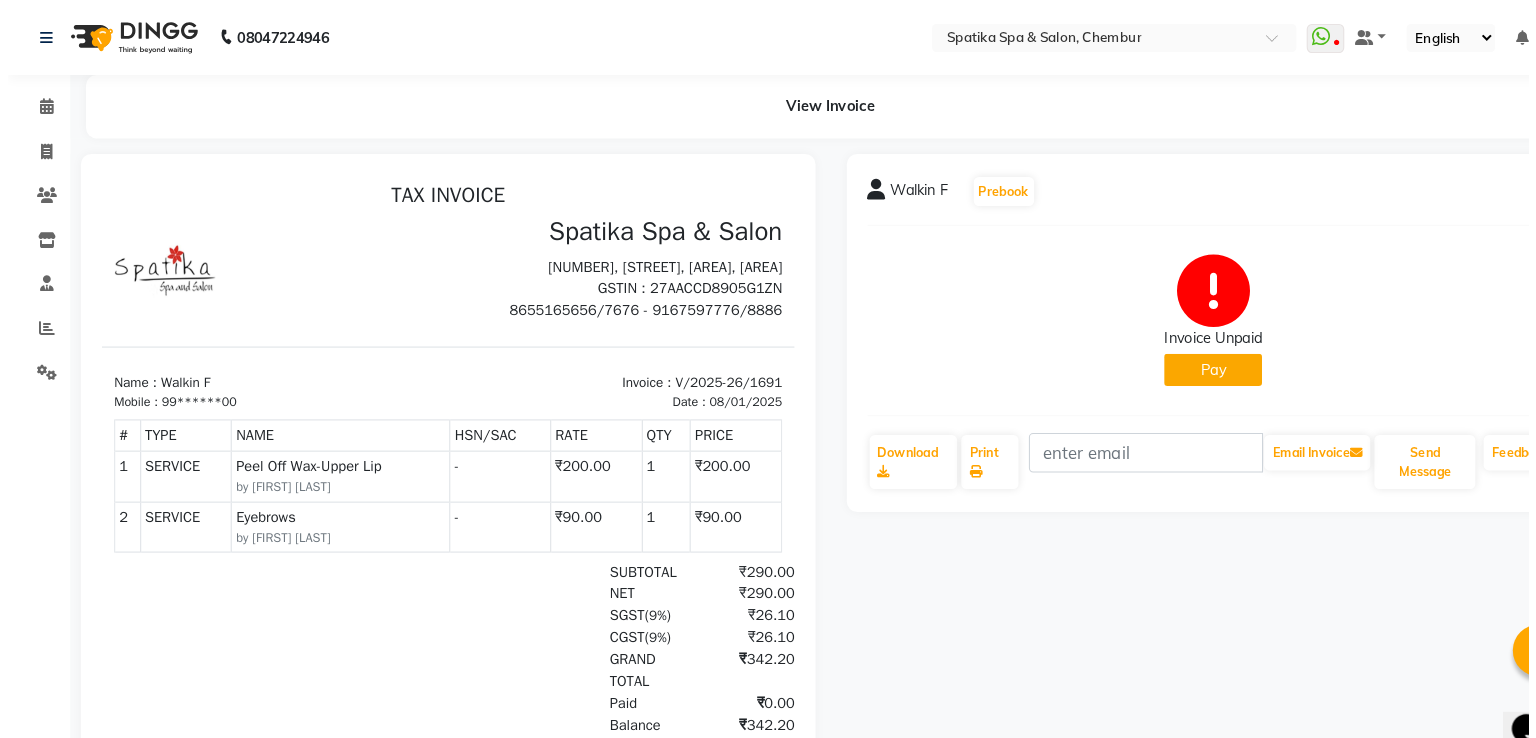 scroll, scrollTop: 16, scrollLeft: 0, axis: vertical 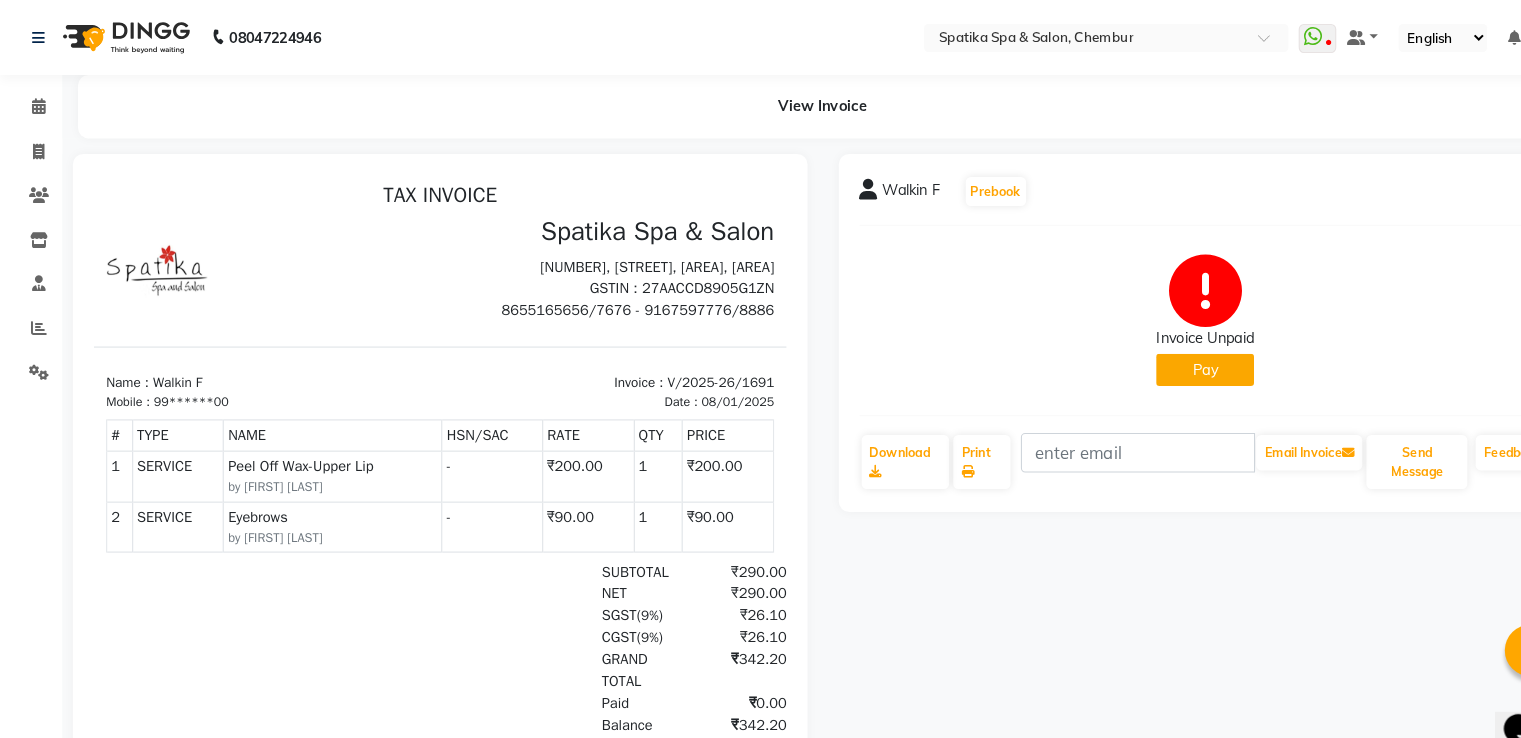 click on "Pay" 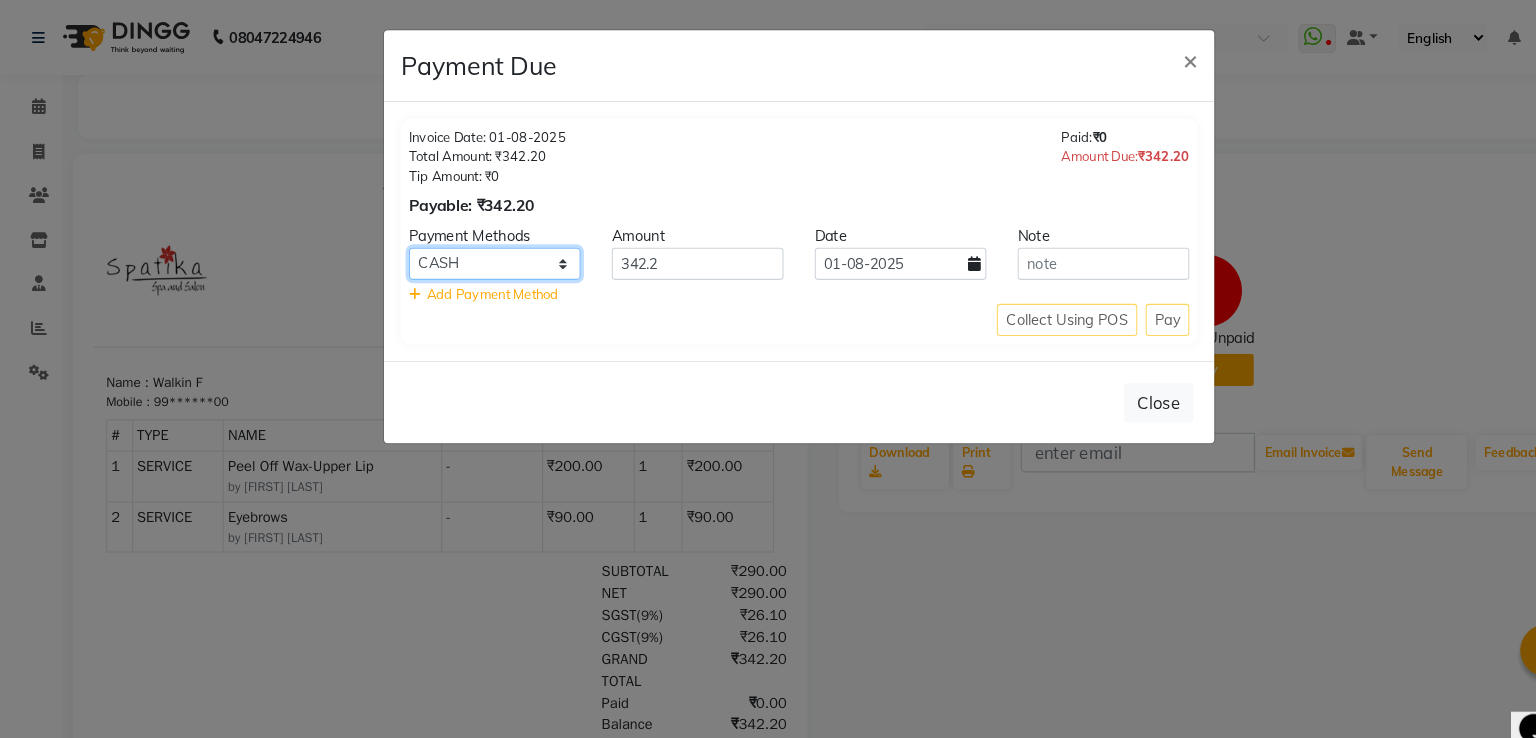 click on "UPI CUSTOM CASH ONLINE GPay PayTM PhonePe CARD" 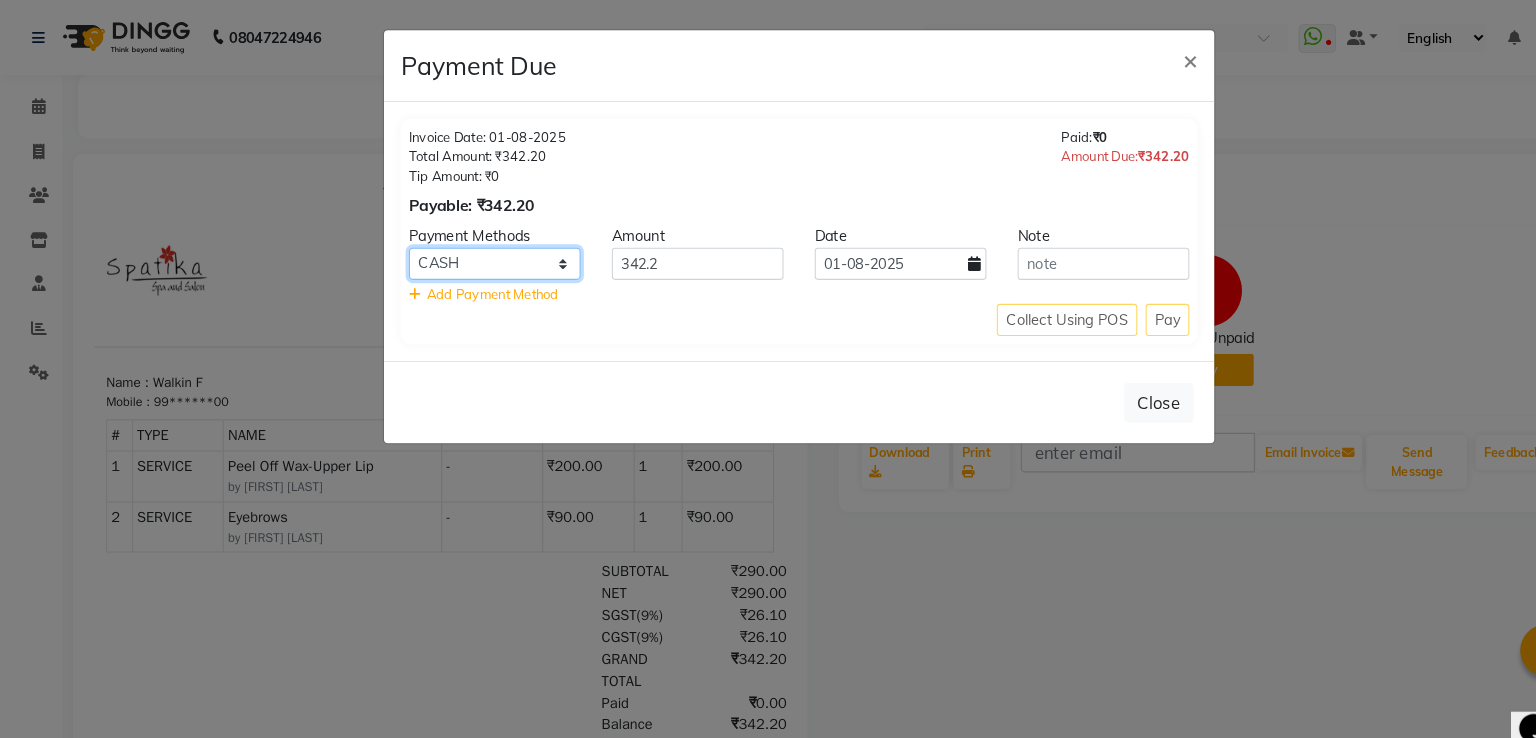 select on "8" 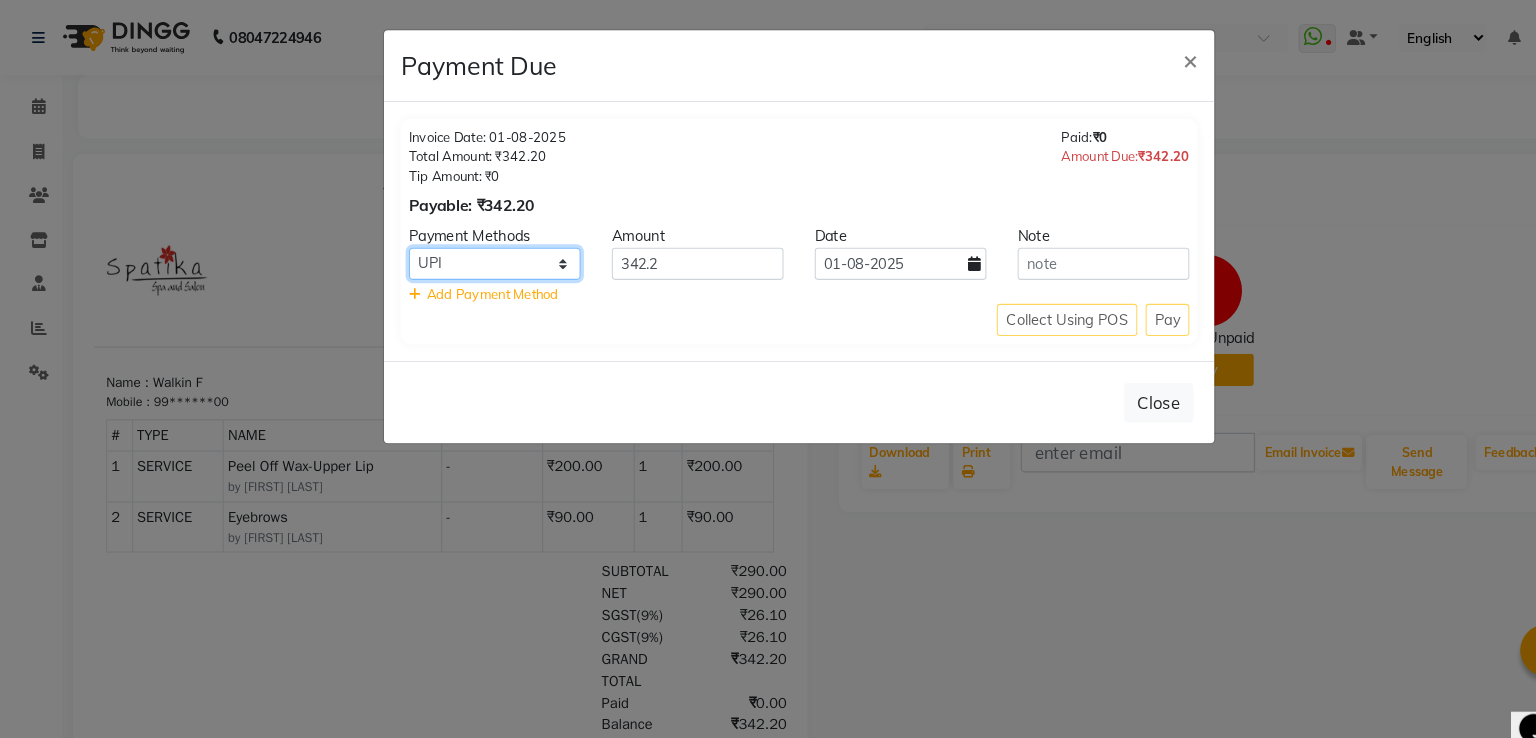 click on "UPI CUSTOM CASH ONLINE GPay PayTM PhonePe CARD" 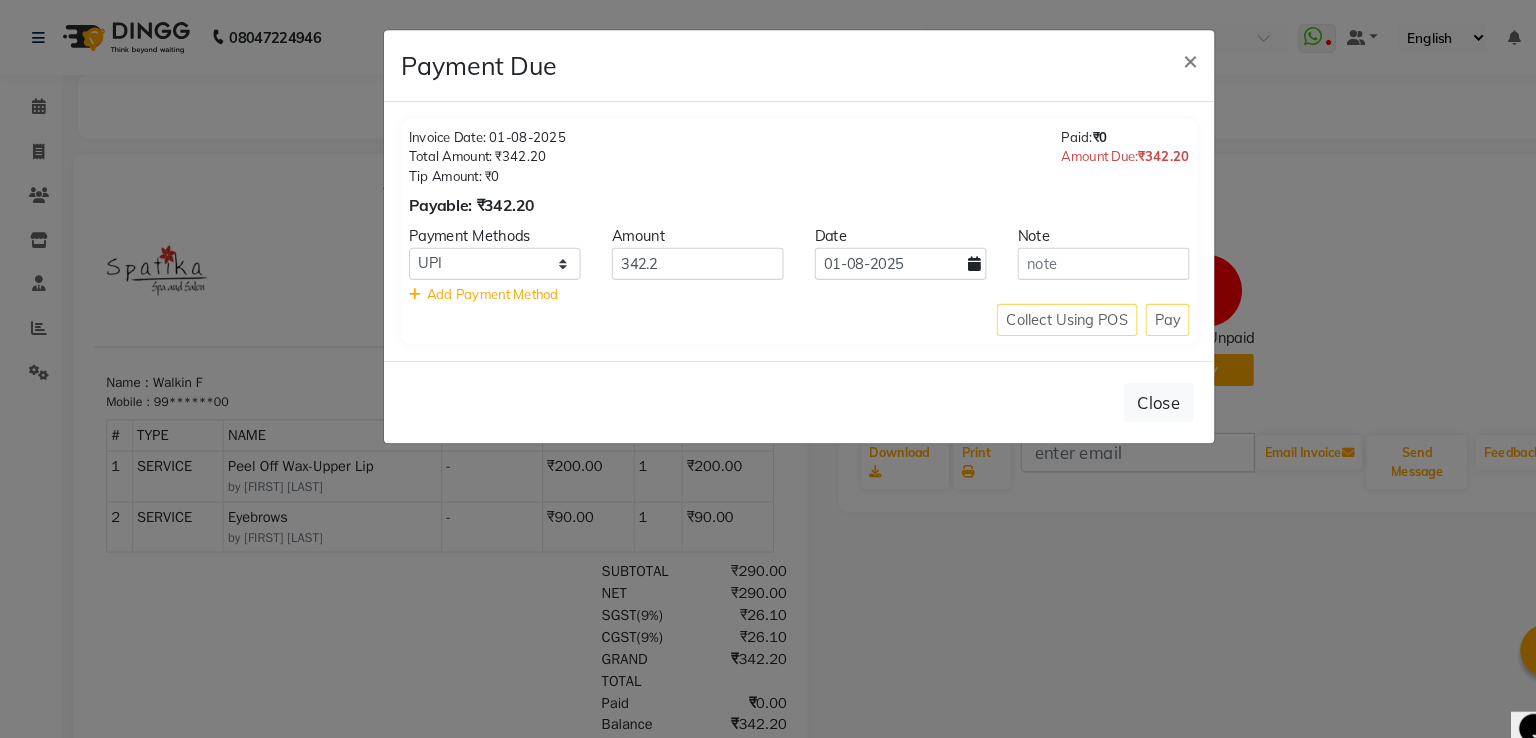 click on "Collect Using POS Pay" 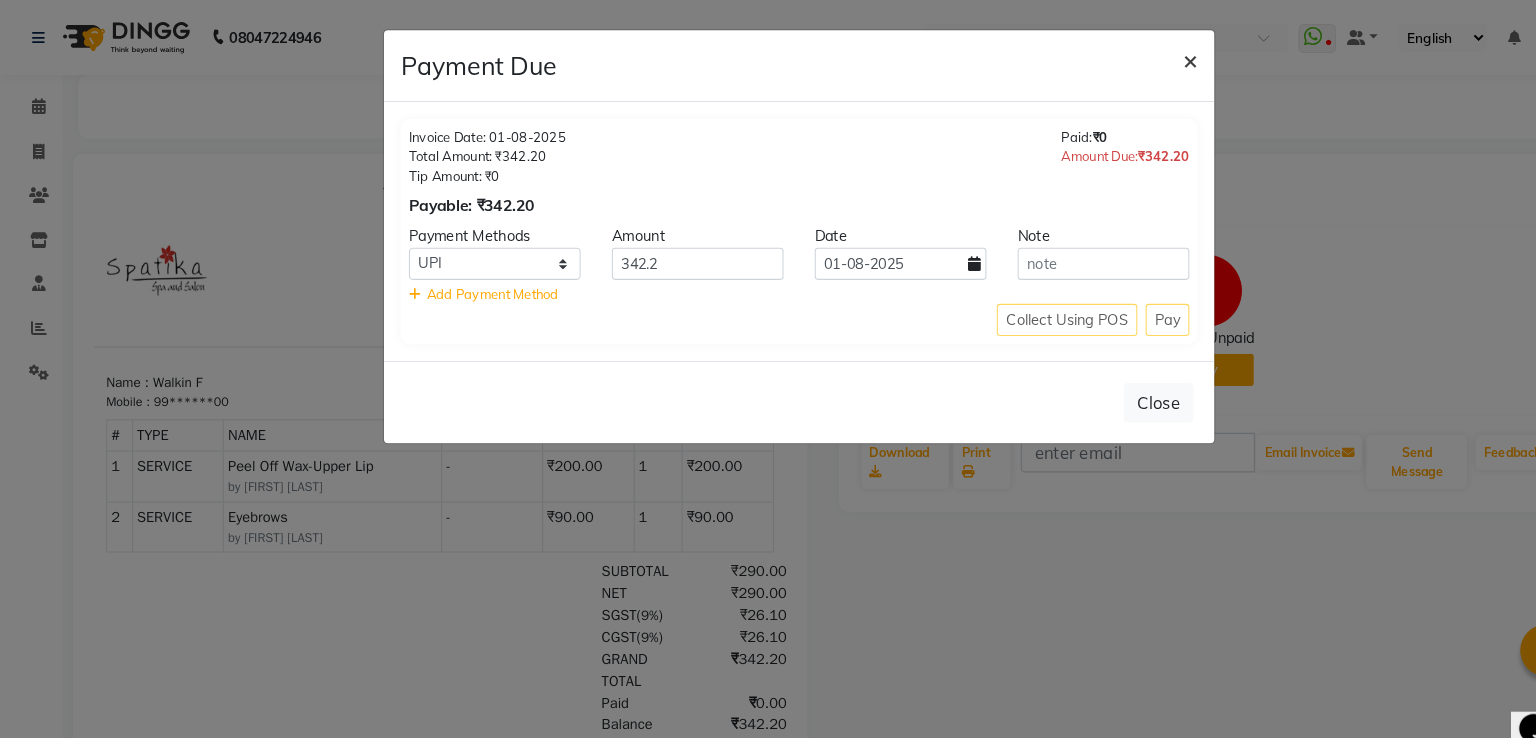 click on "×" 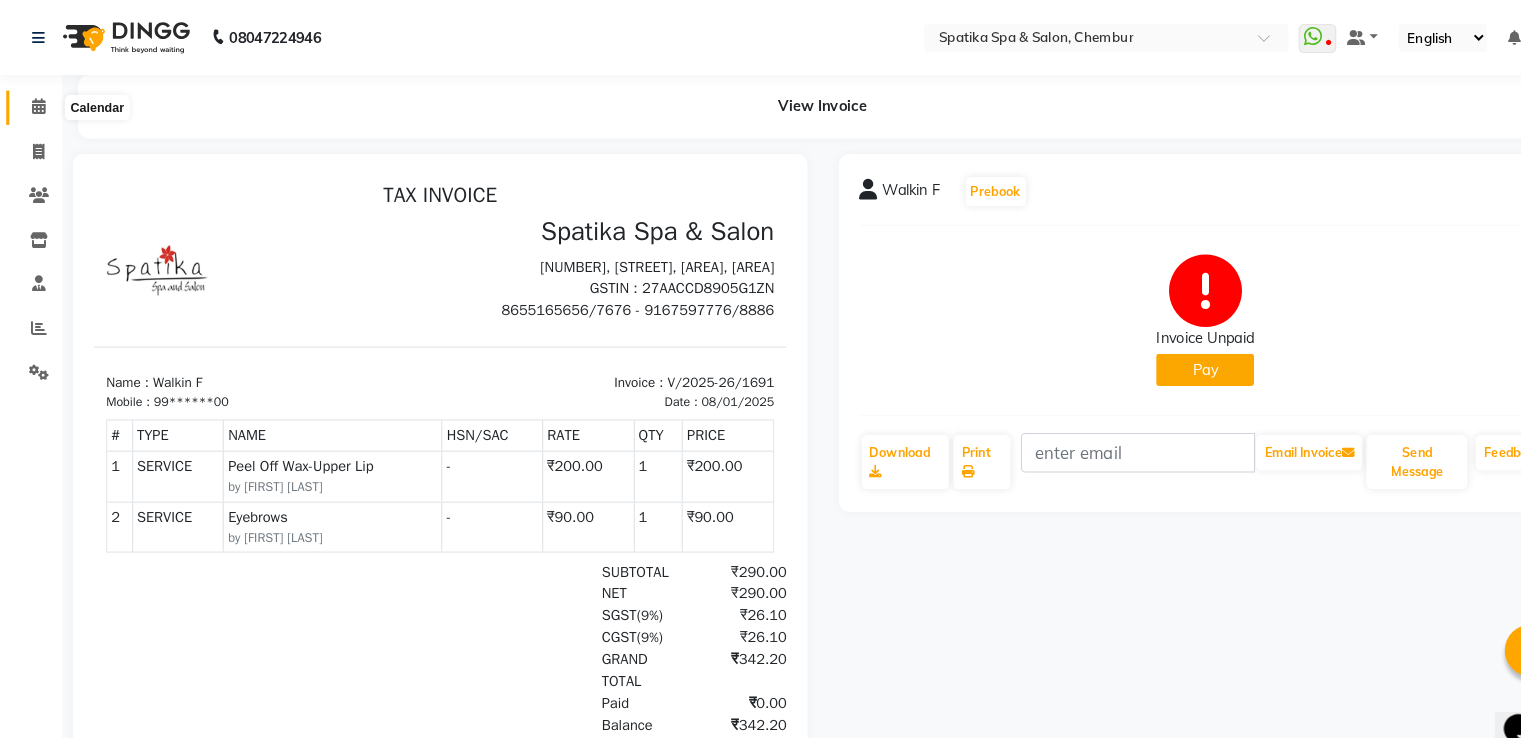 click 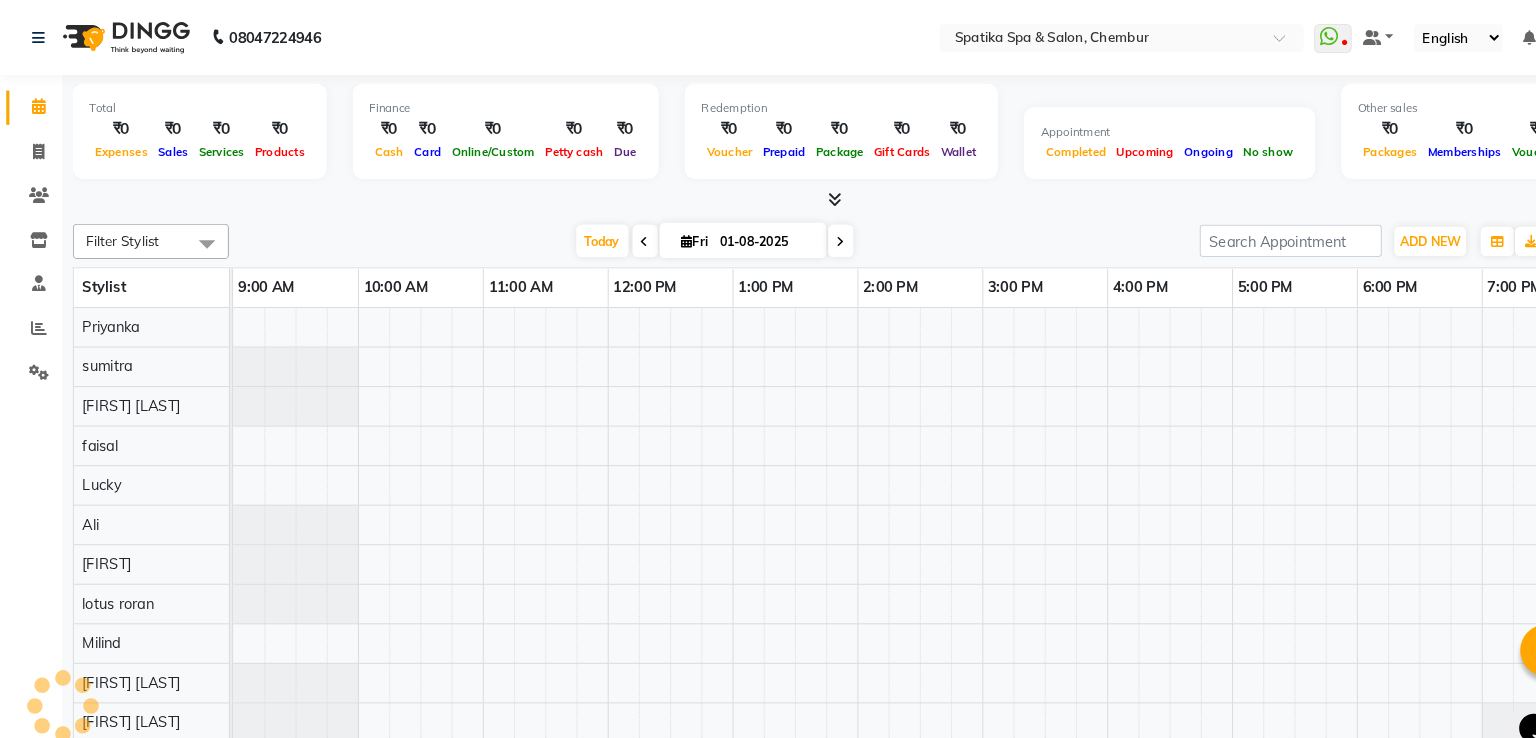 scroll, scrollTop: 0, scrollLeft: 258, axis: horizontal 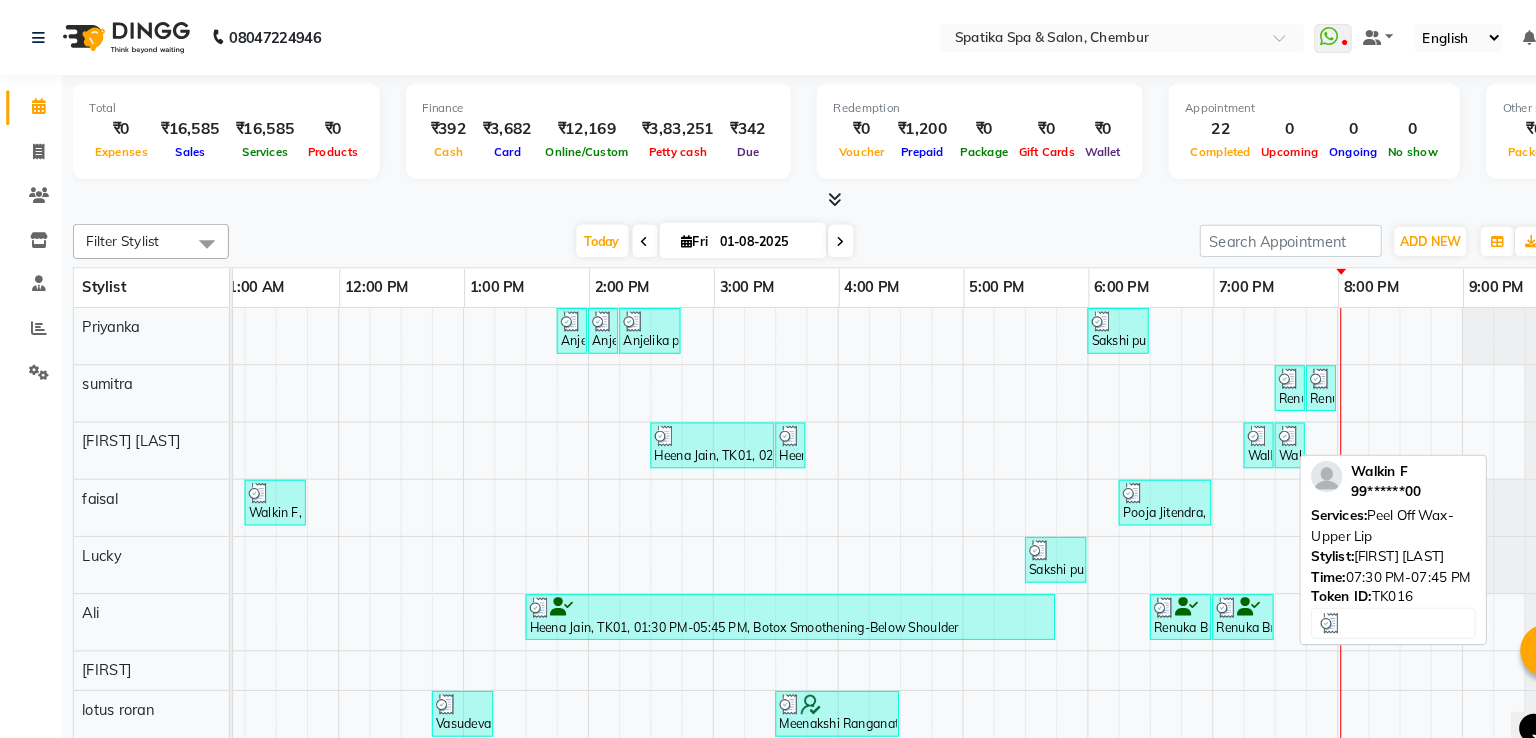 click at bounding box center [1239, 419] 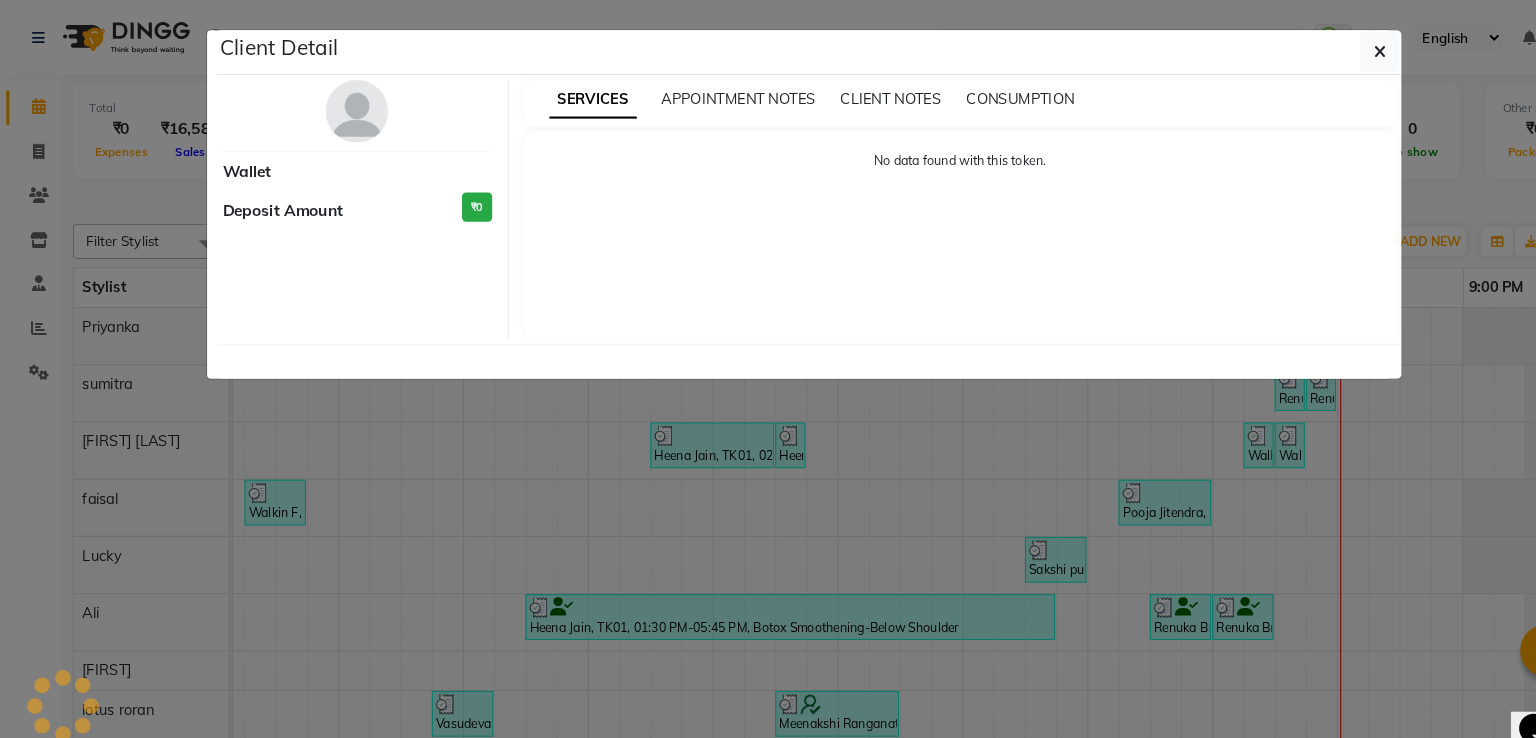 select on "3" 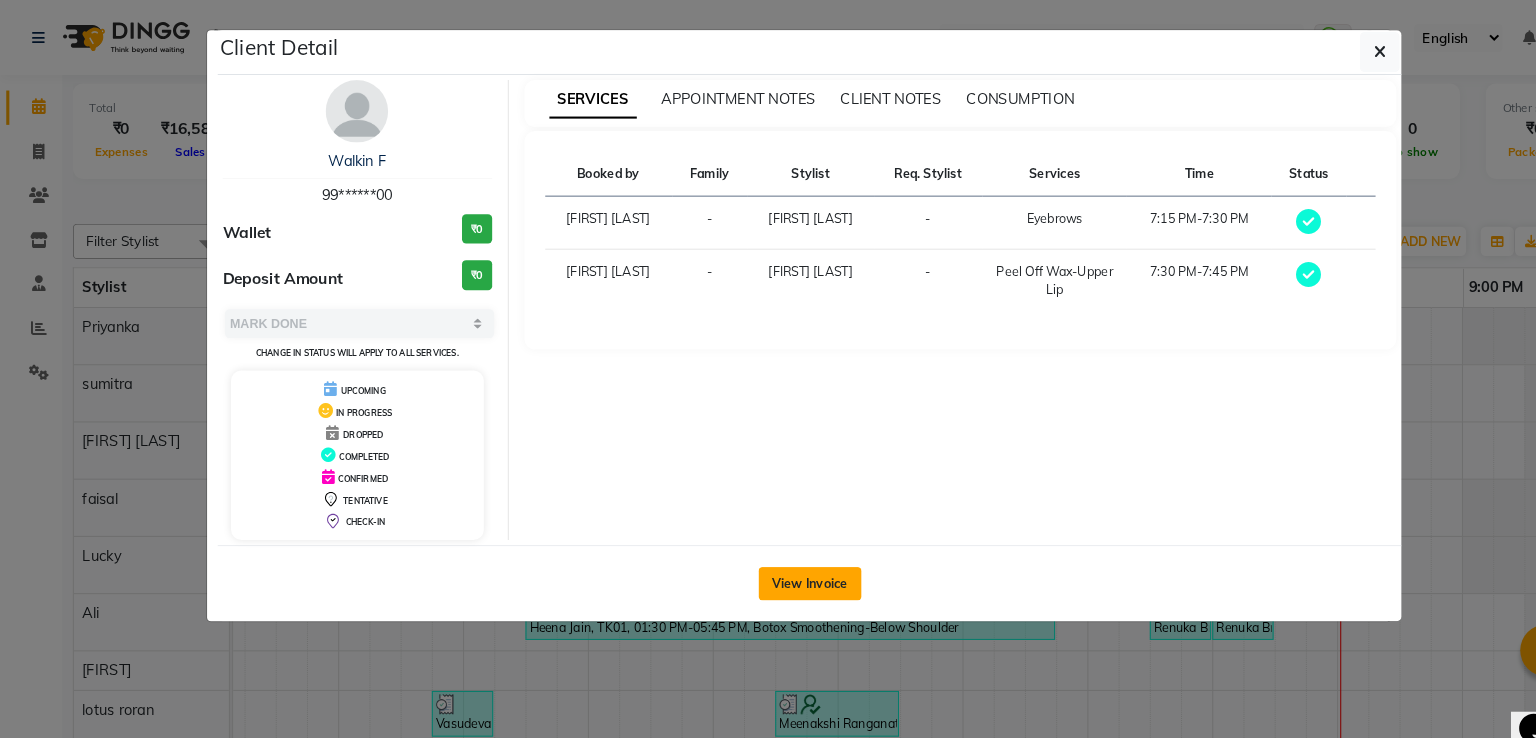 click on "View Invoice" 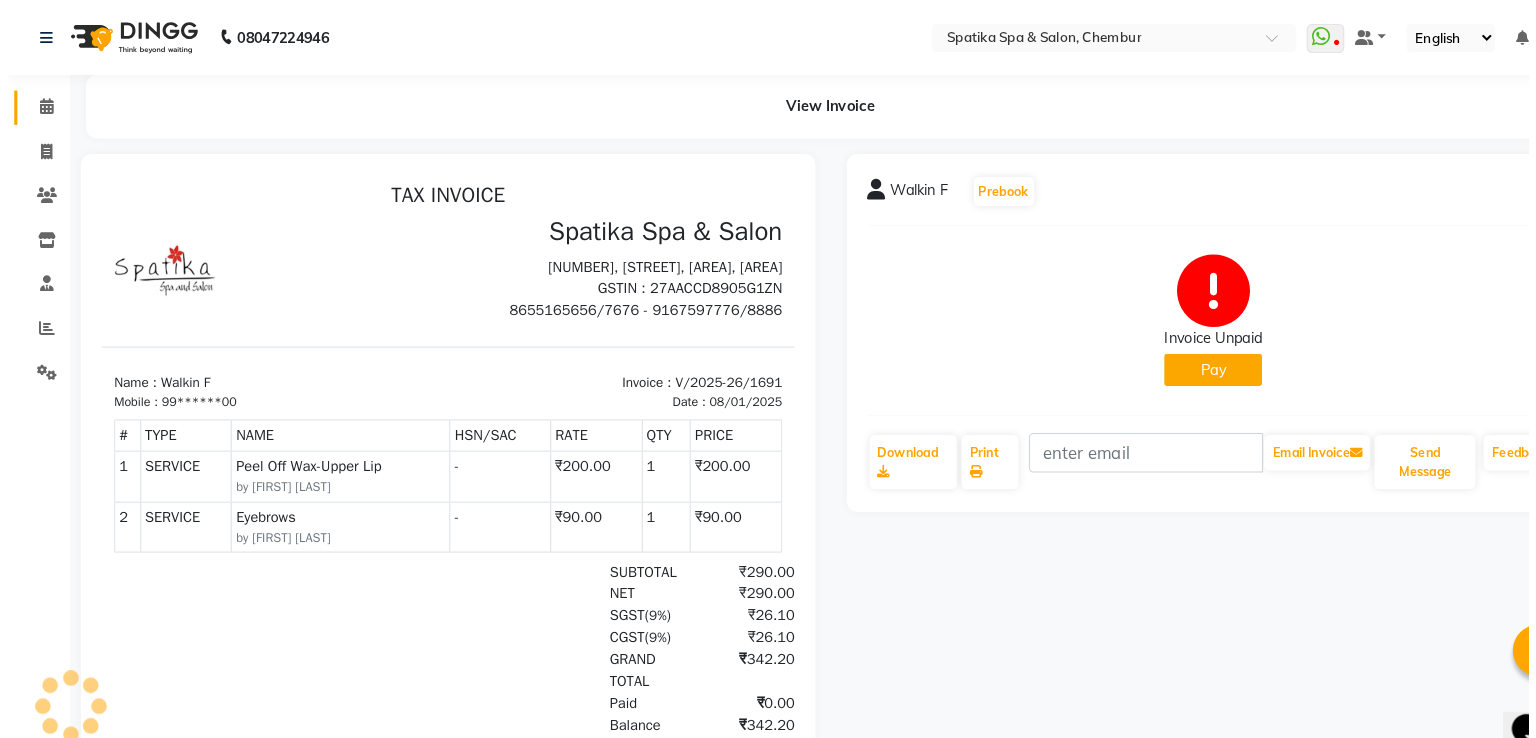 scroll, scrollTop: 0, scrollLeft: 0, axis: both 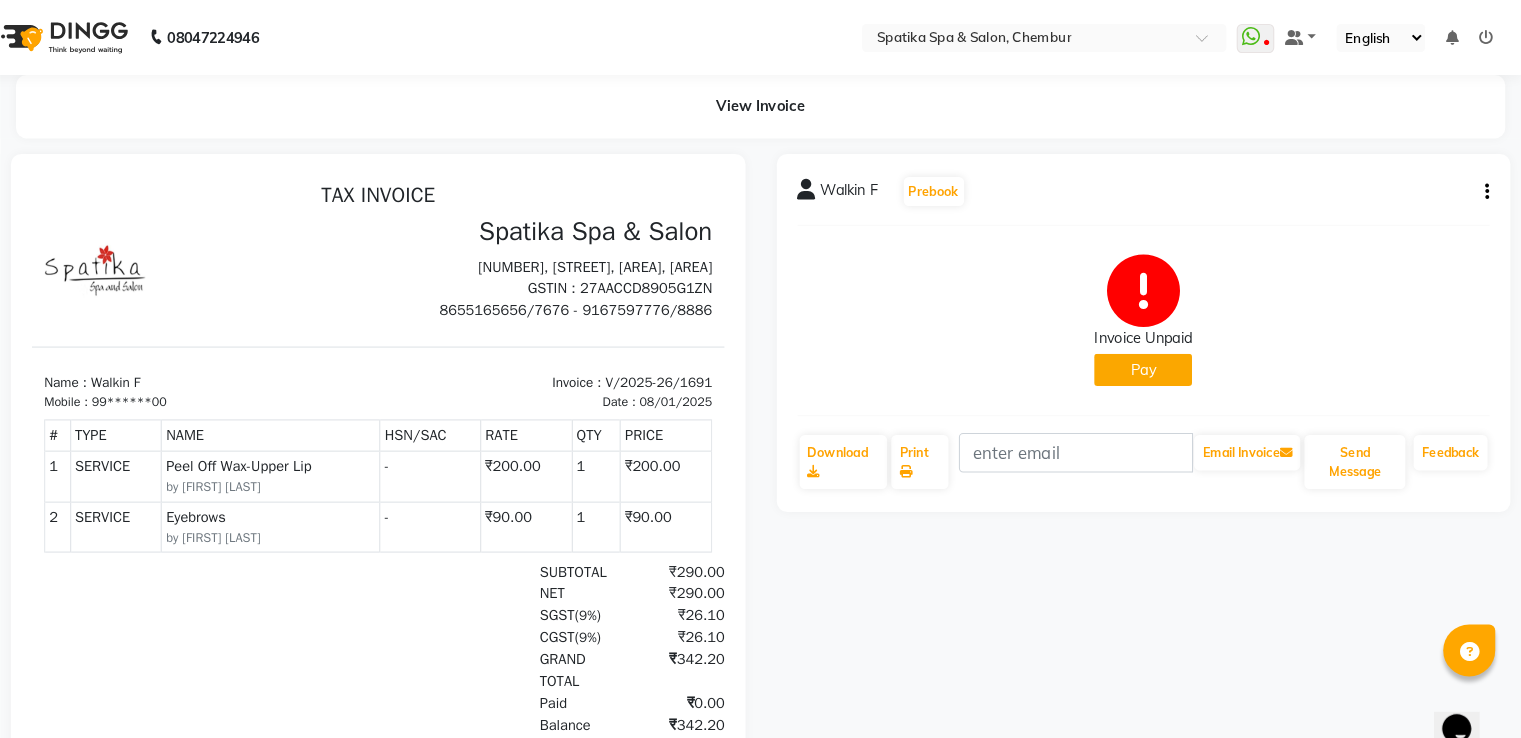 click 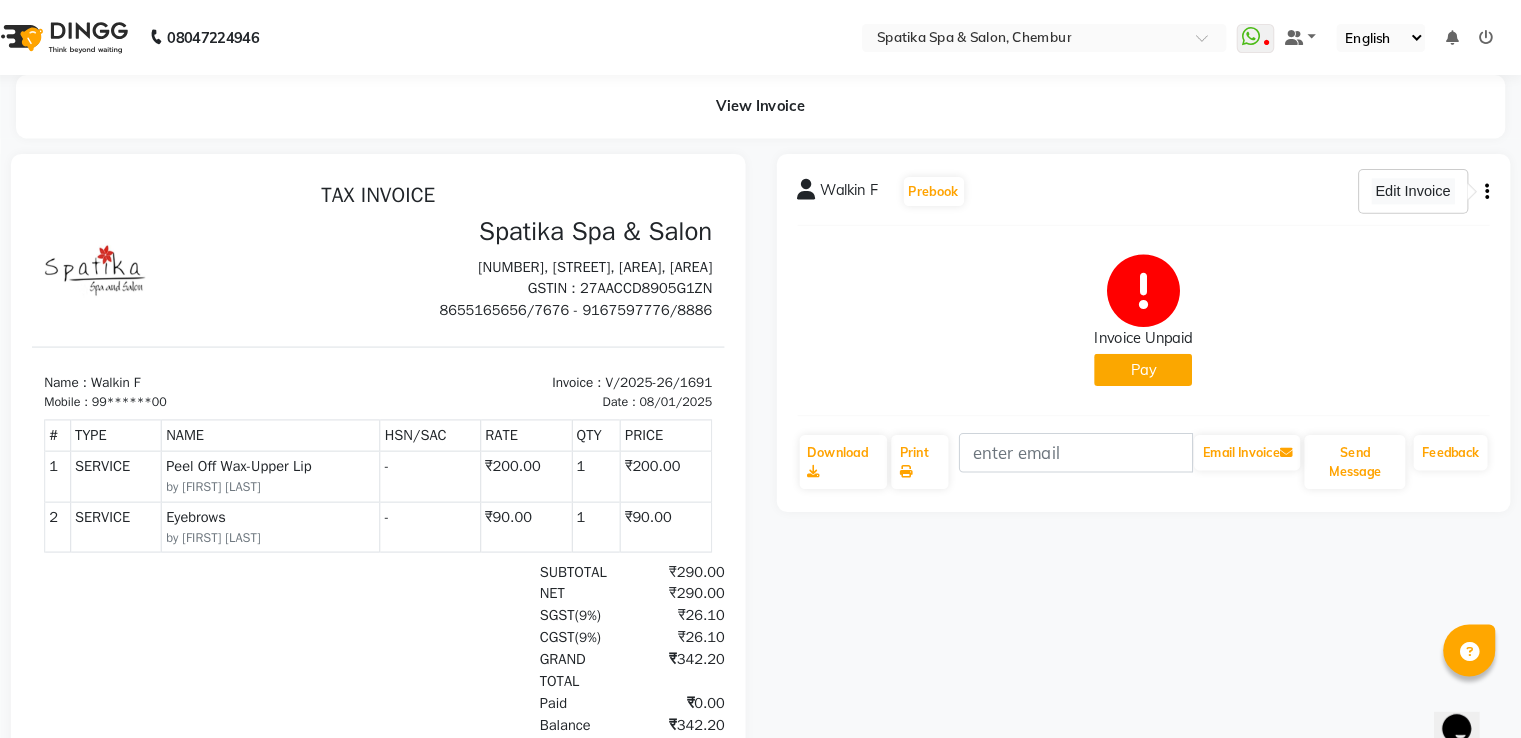 click on "Edit Invoice" at bounding box center [1417, 183] 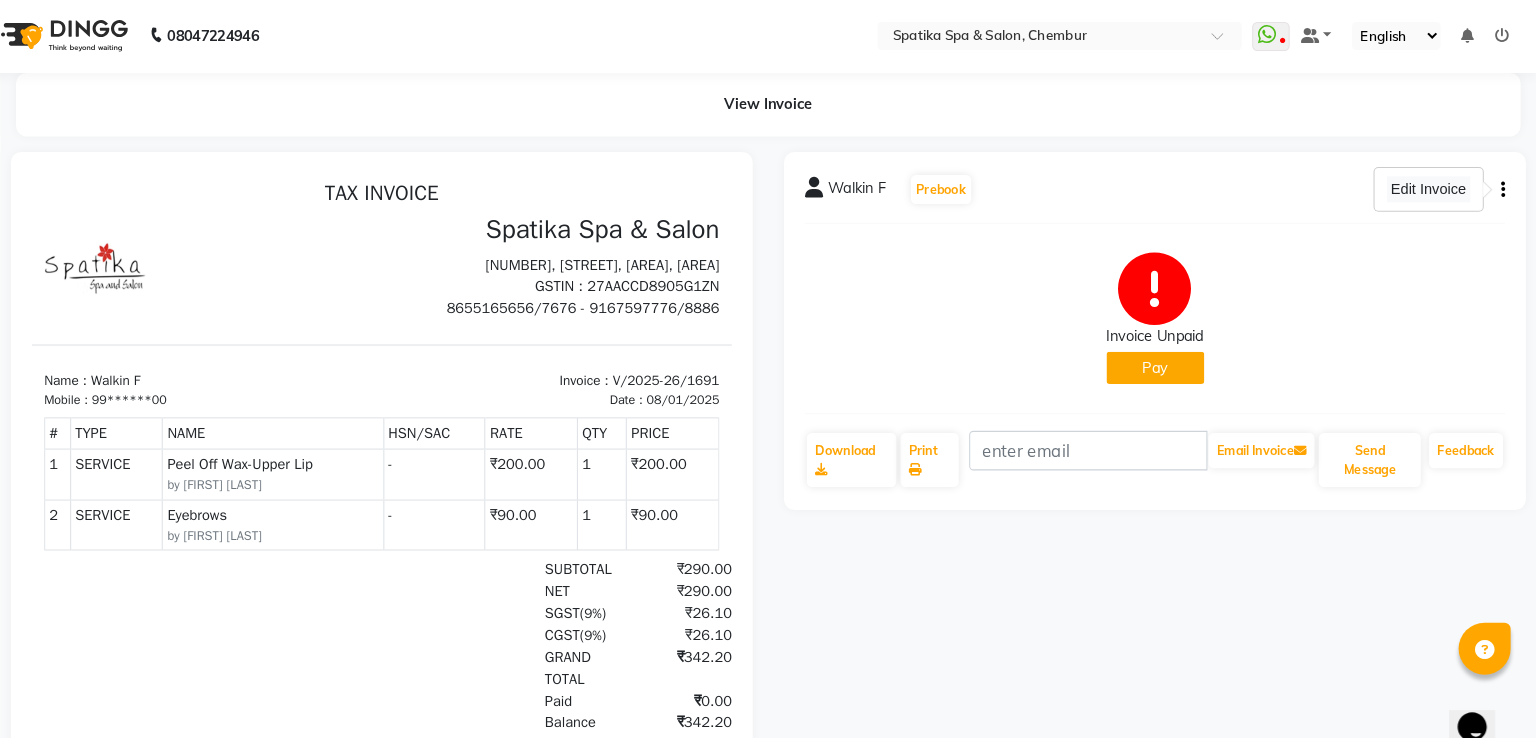 select on "service" 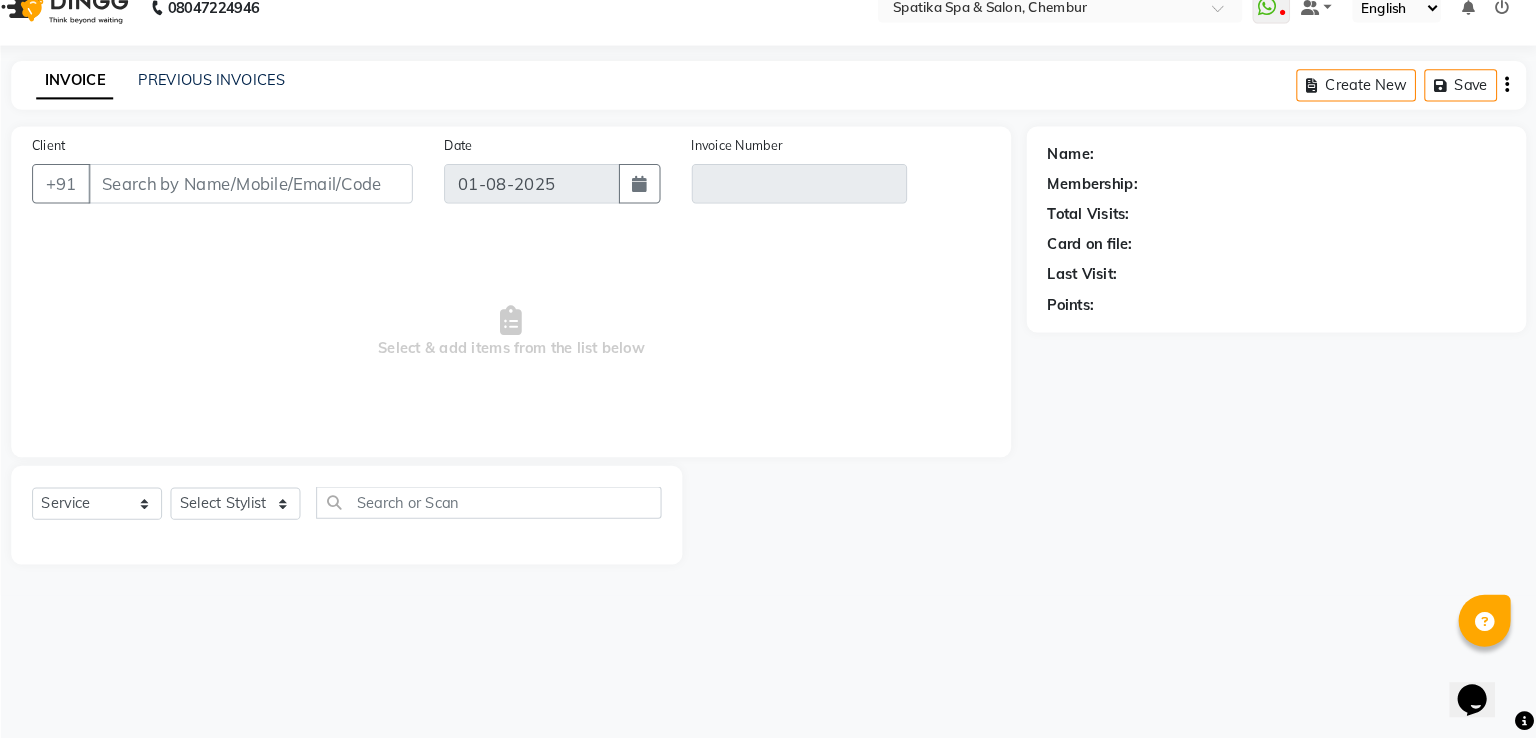 type on "99******00" 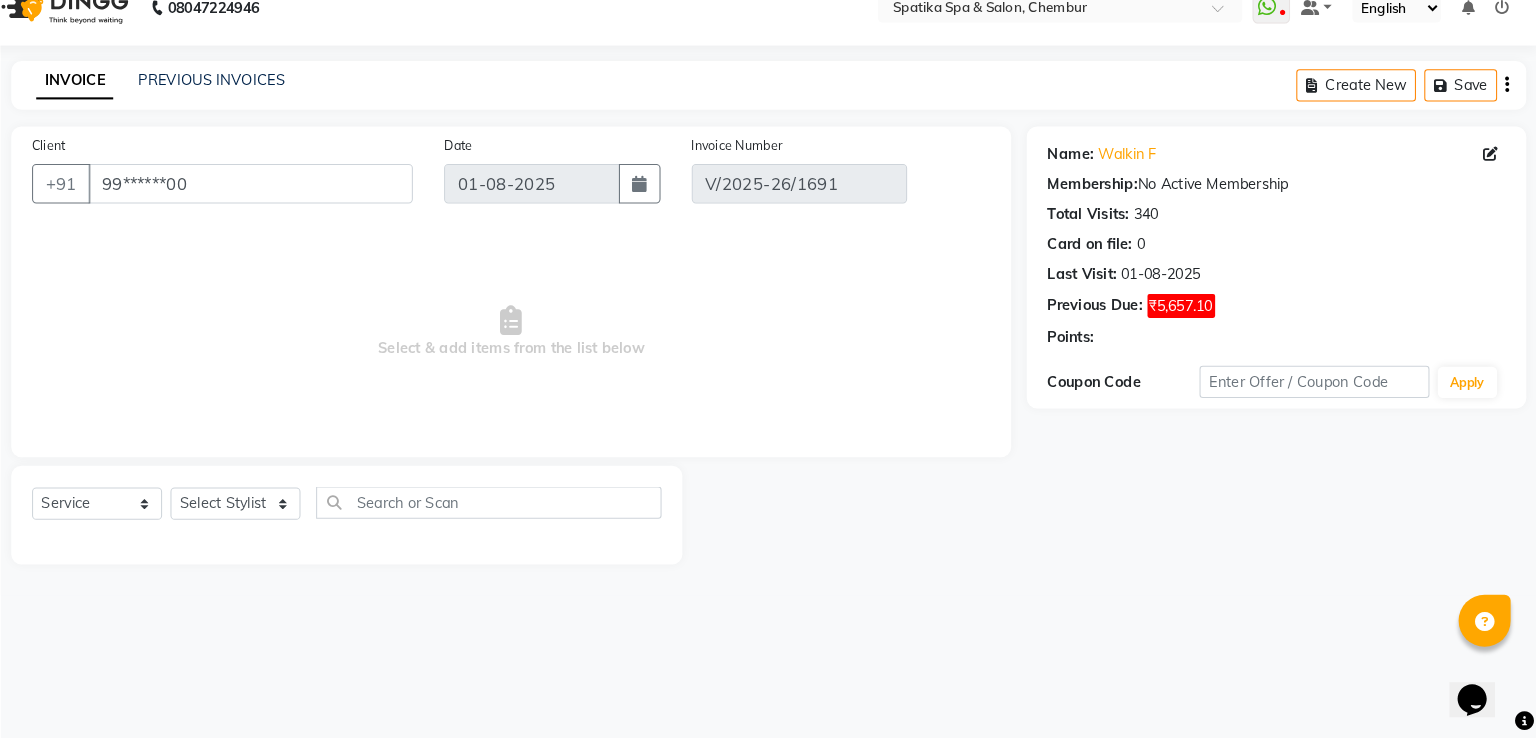 select on "select" 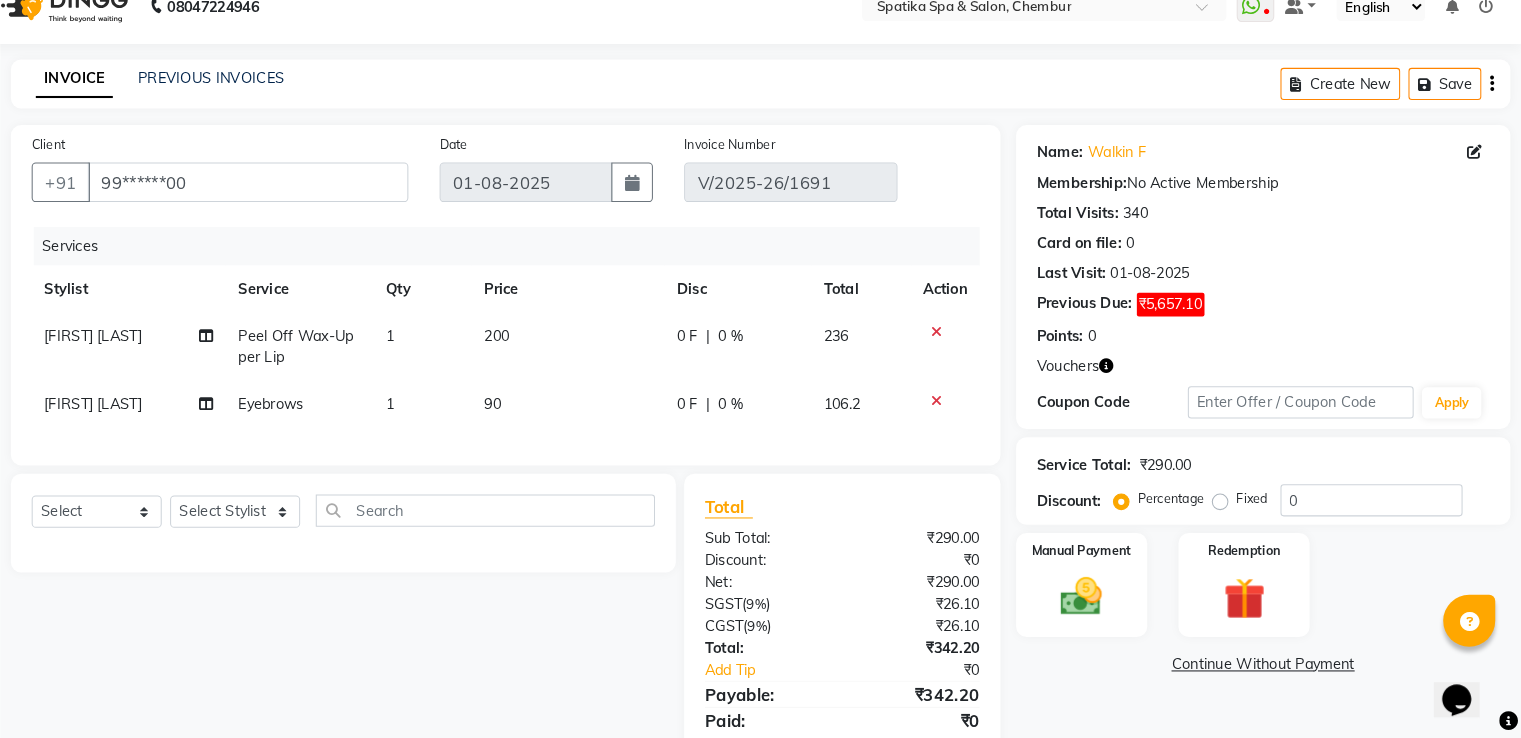 scroll, scrollTop: 87, scrollLeft: 0, axis: vertical 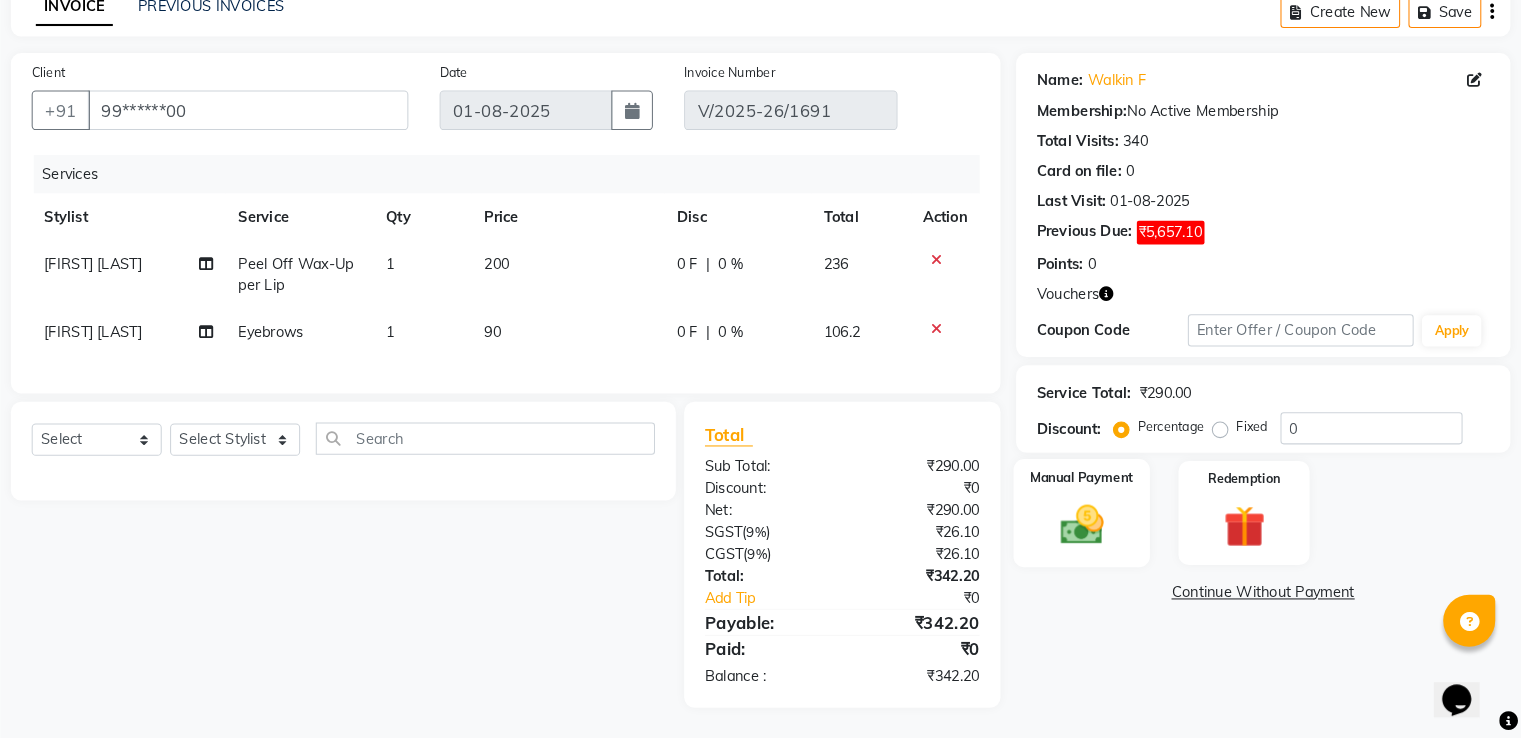 click on "Manual Payment" 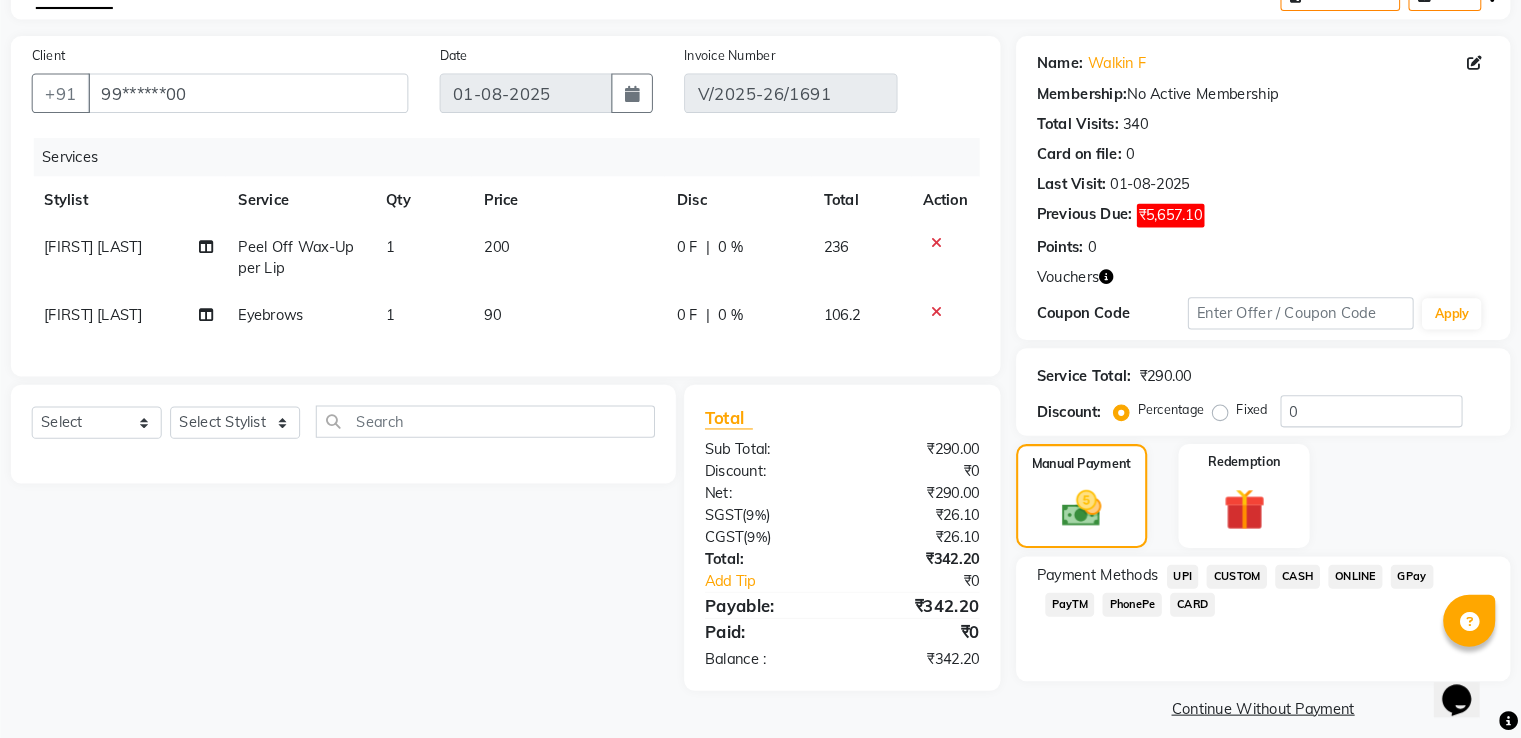 click on "GPay" 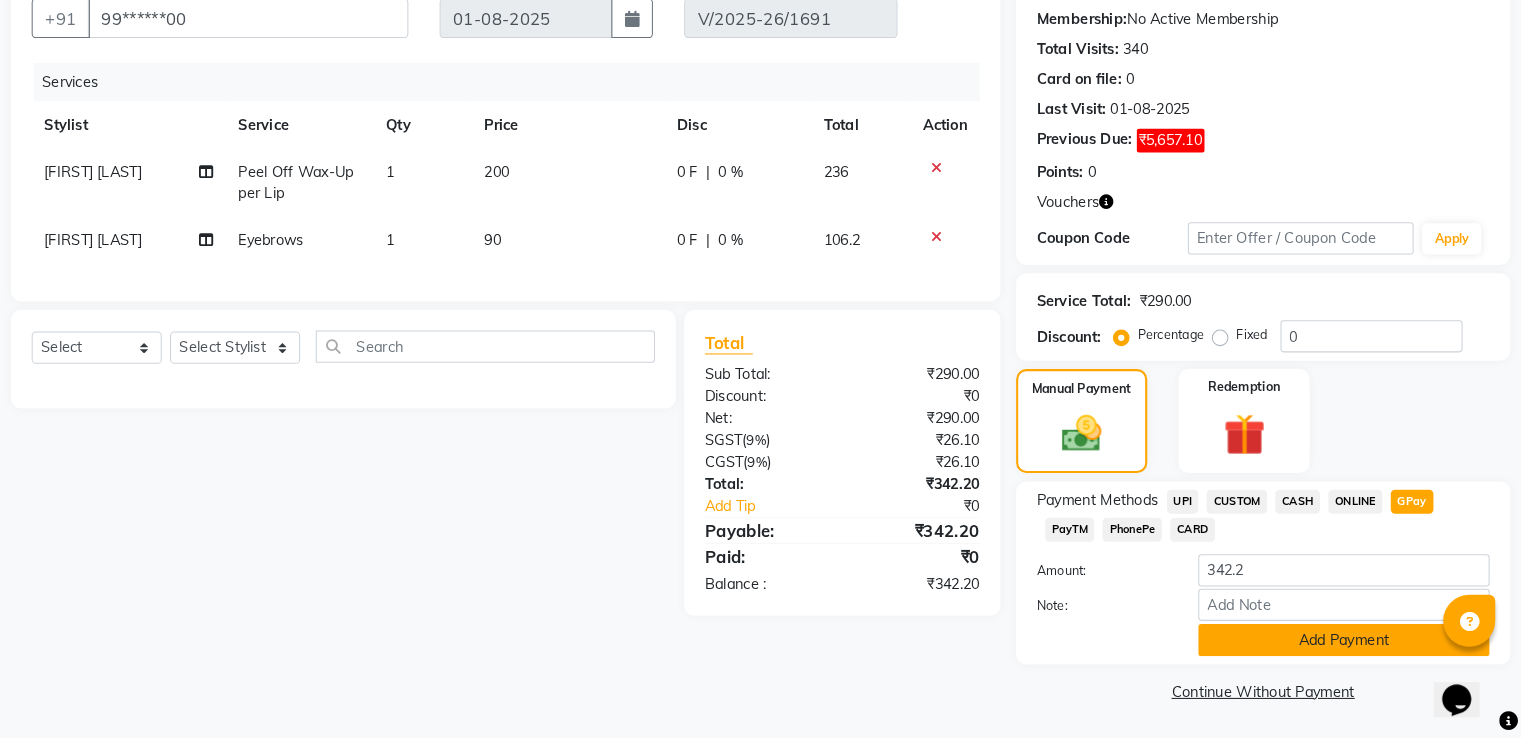 scroll, scrollTop: 161, scrollLeft: 0, axis: vertical 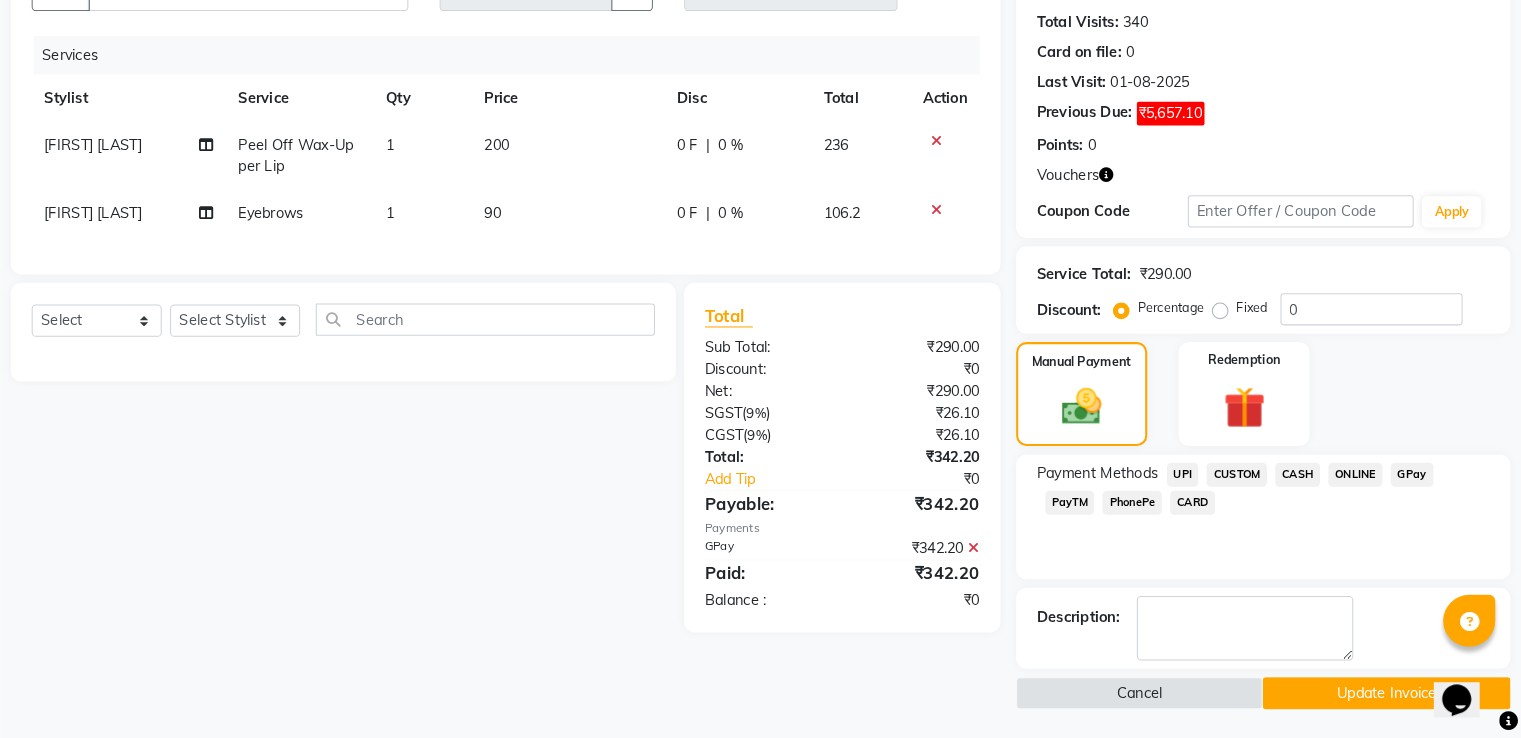 click on "Update Invoice" 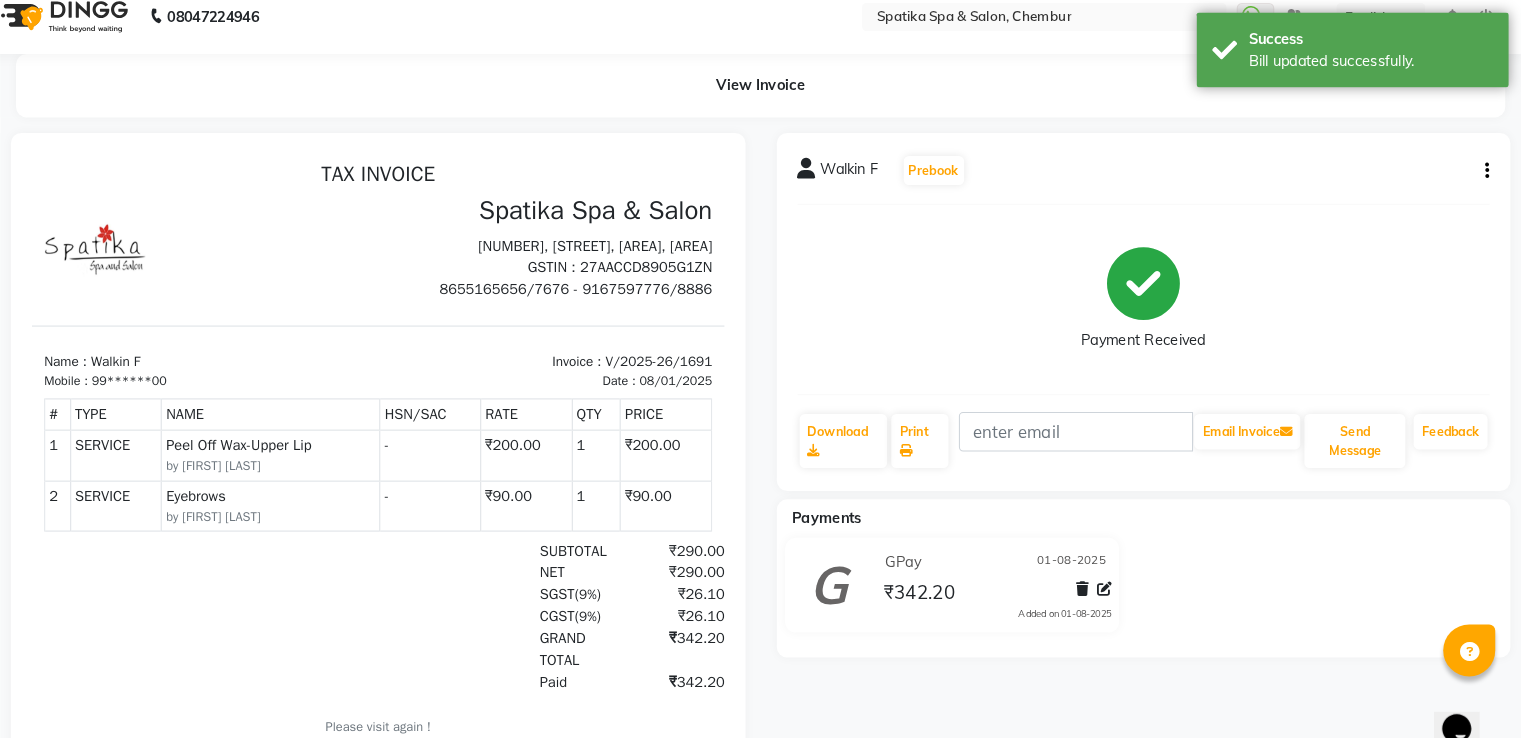 scroll, scrollTop: 0, scrollLeft: 0, axis: both 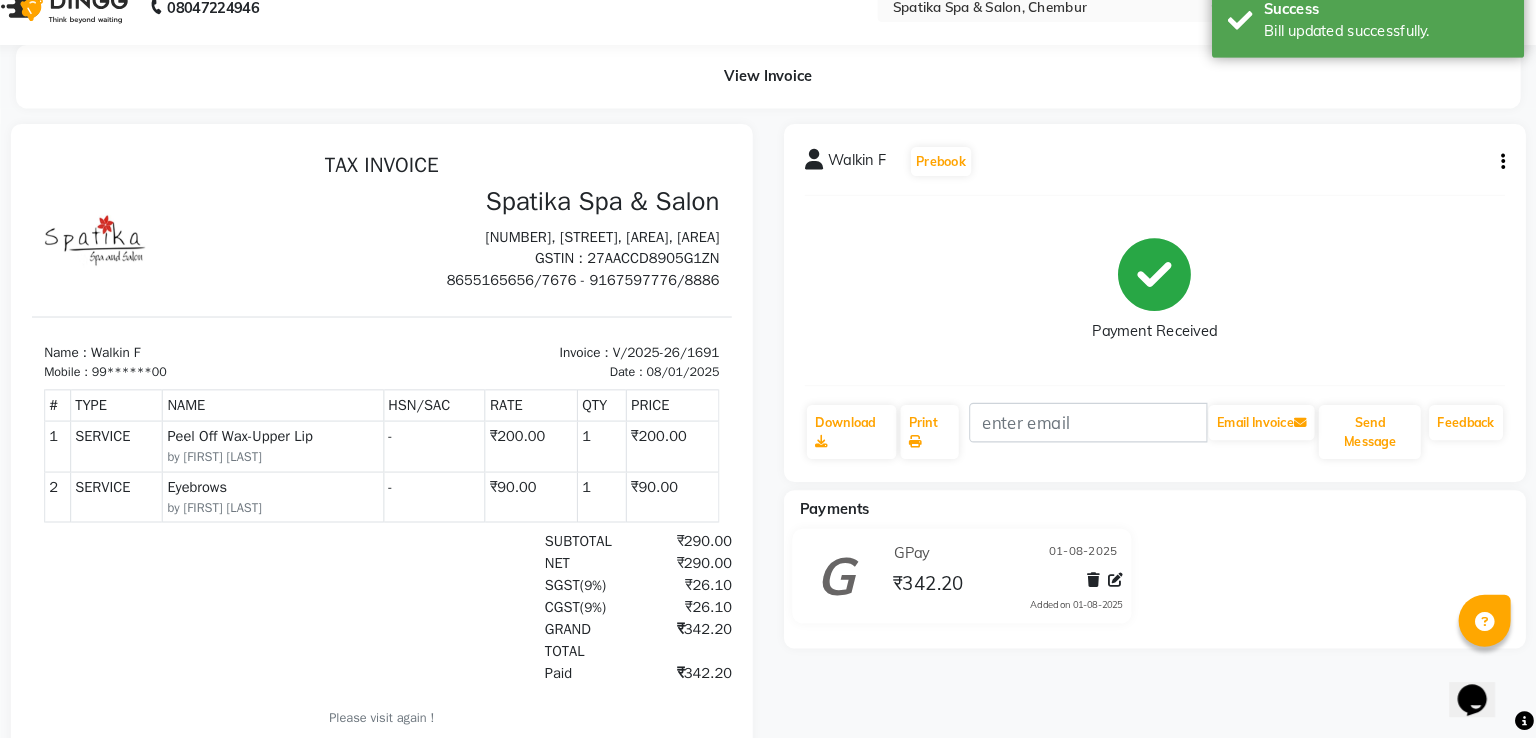 select on "service" 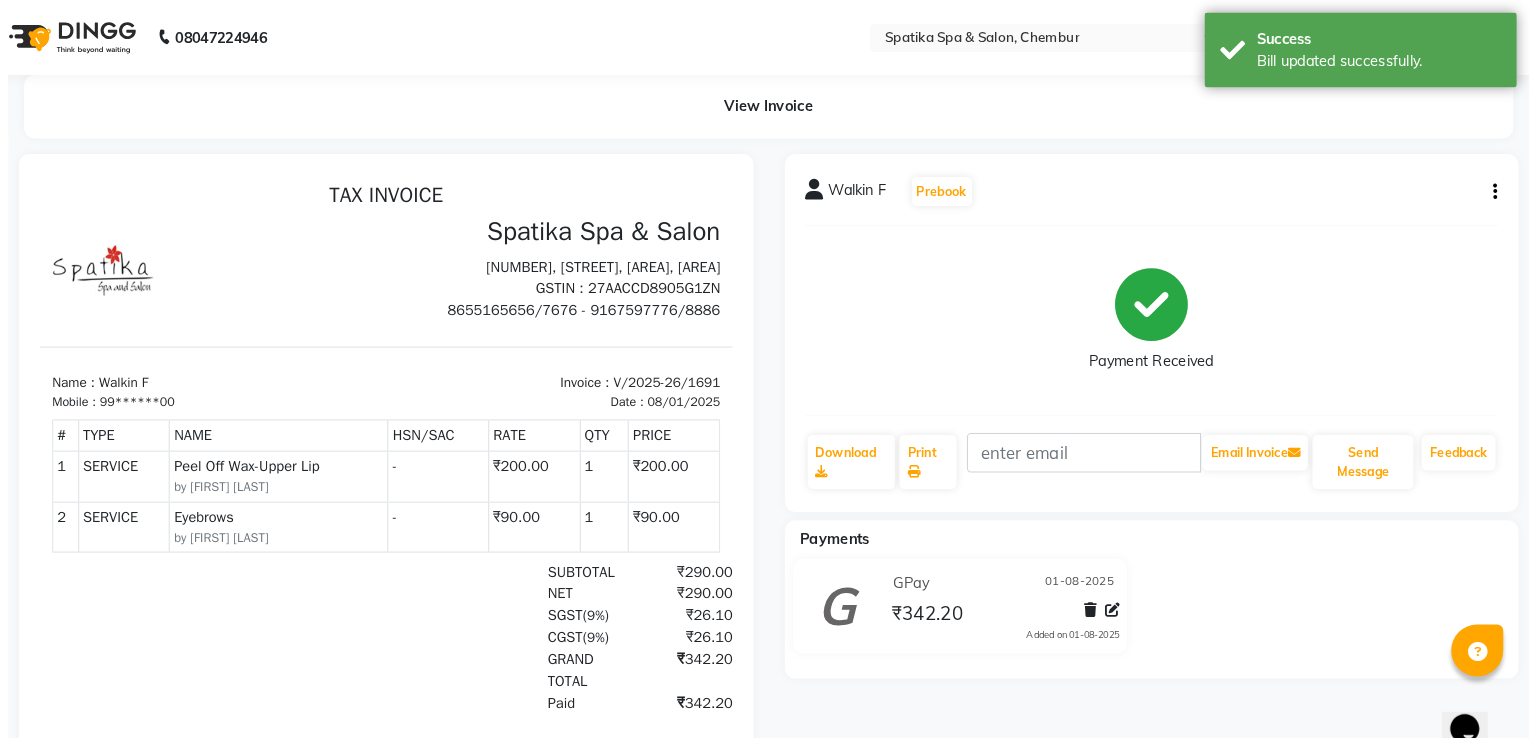 scroll, scrollTop: 0, scrollLeft: 0, axis: both 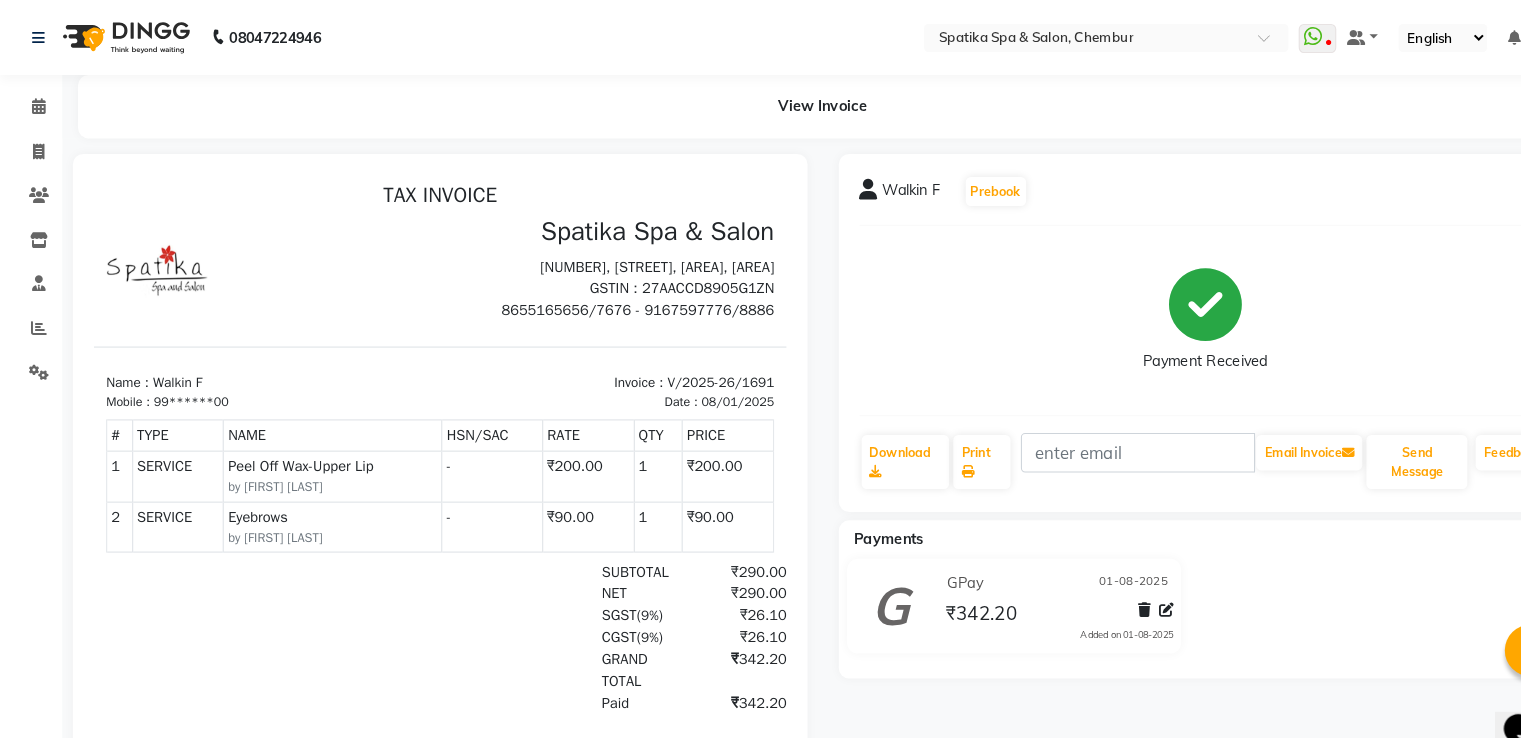 select on "service" 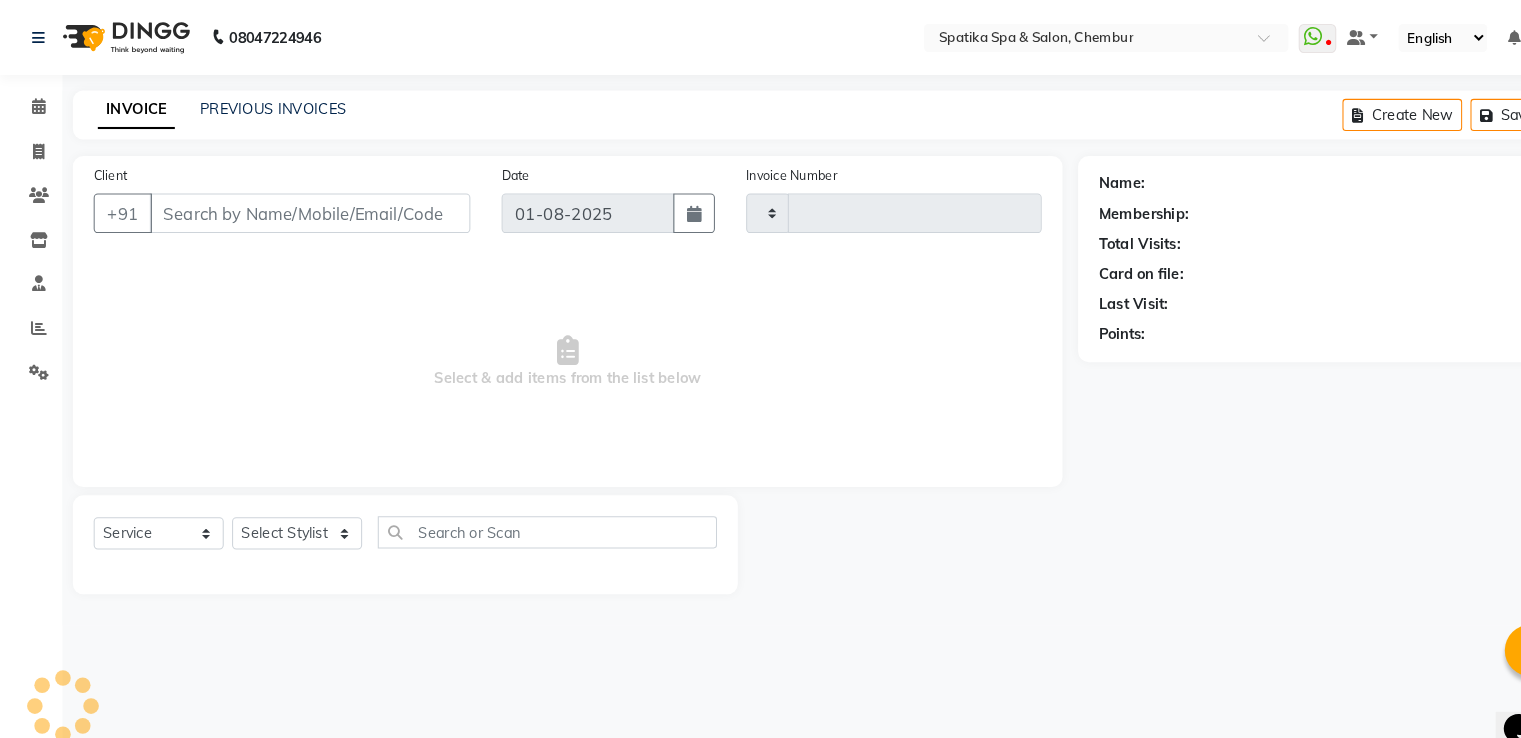 type on "1692" 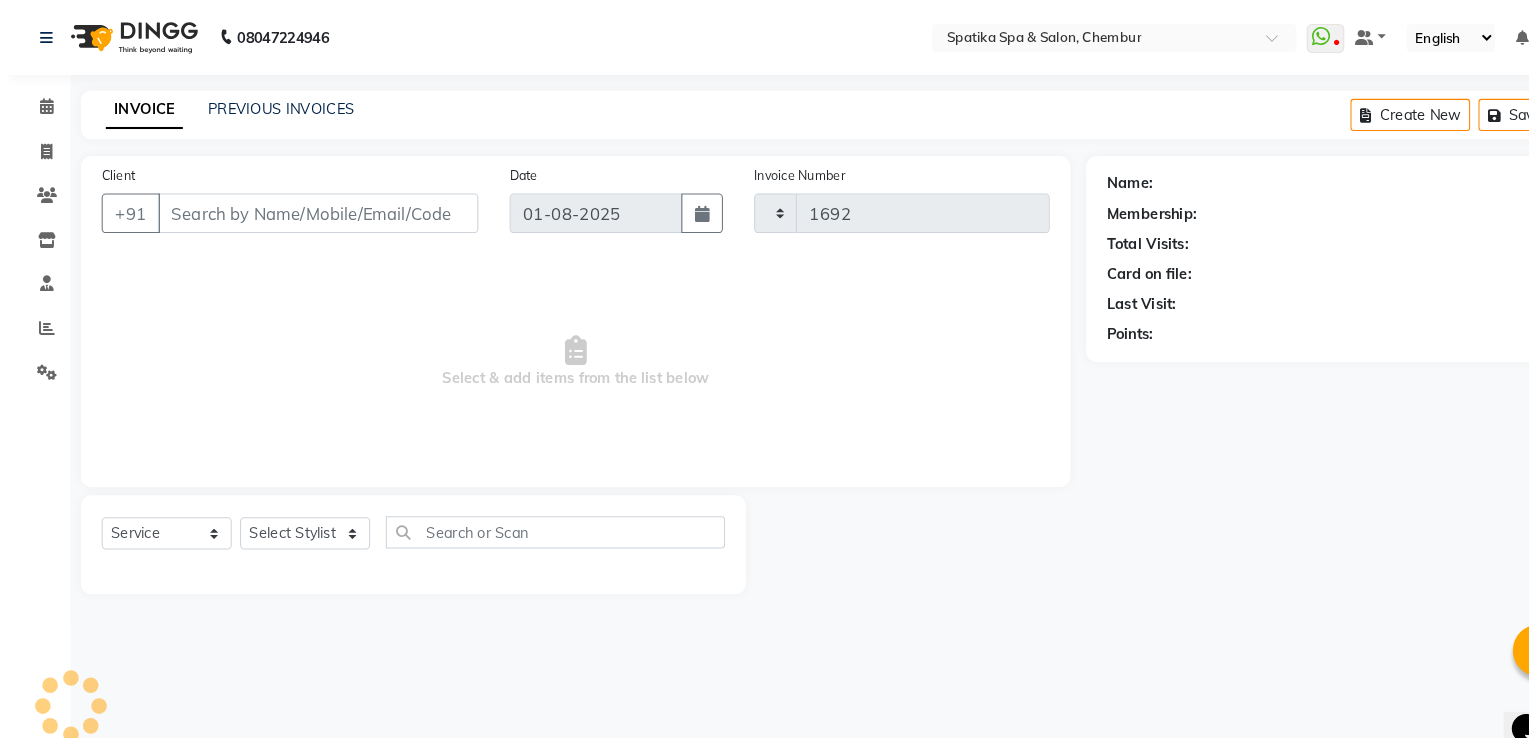 scroll, scrollTop: 0, scrollLeft: 0, axis: both 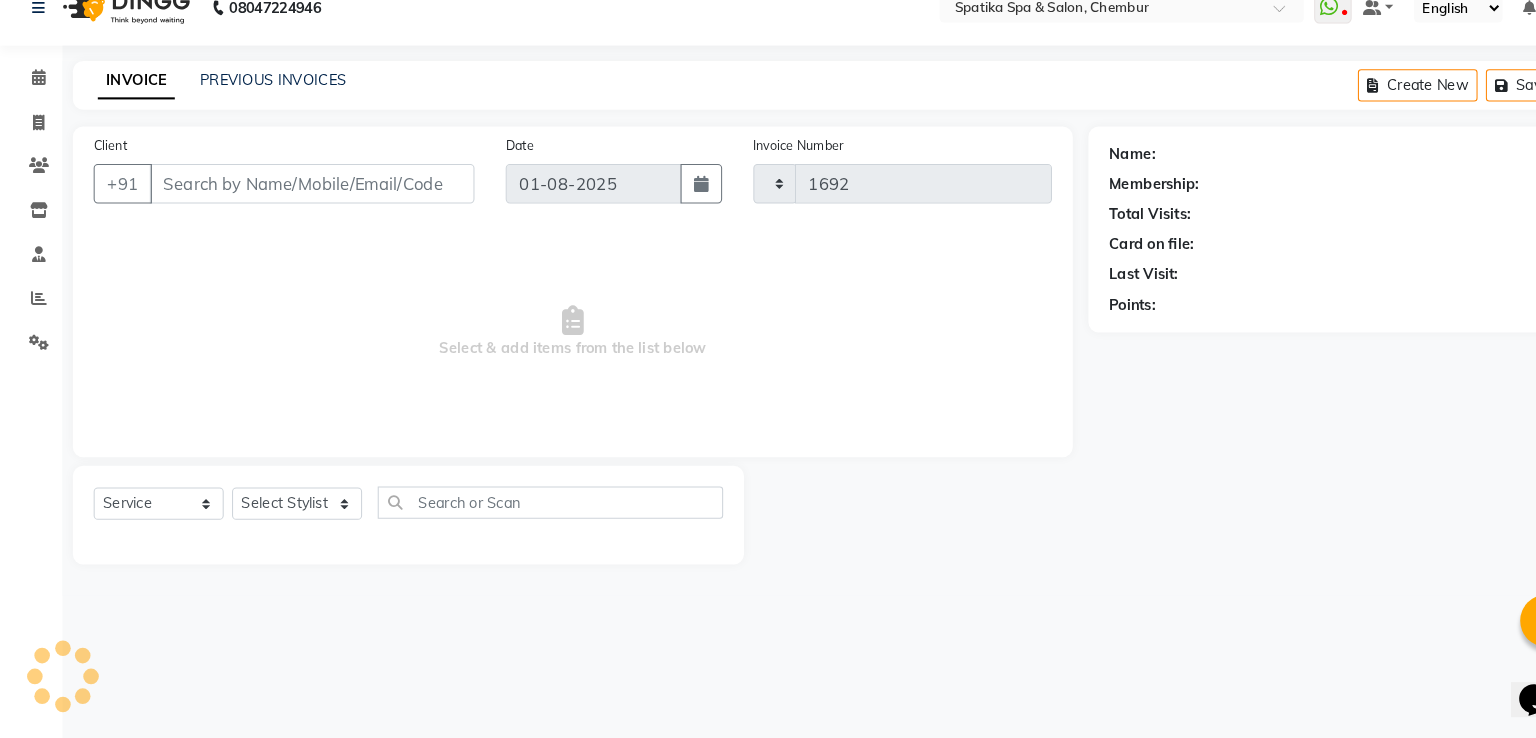 select on "631" 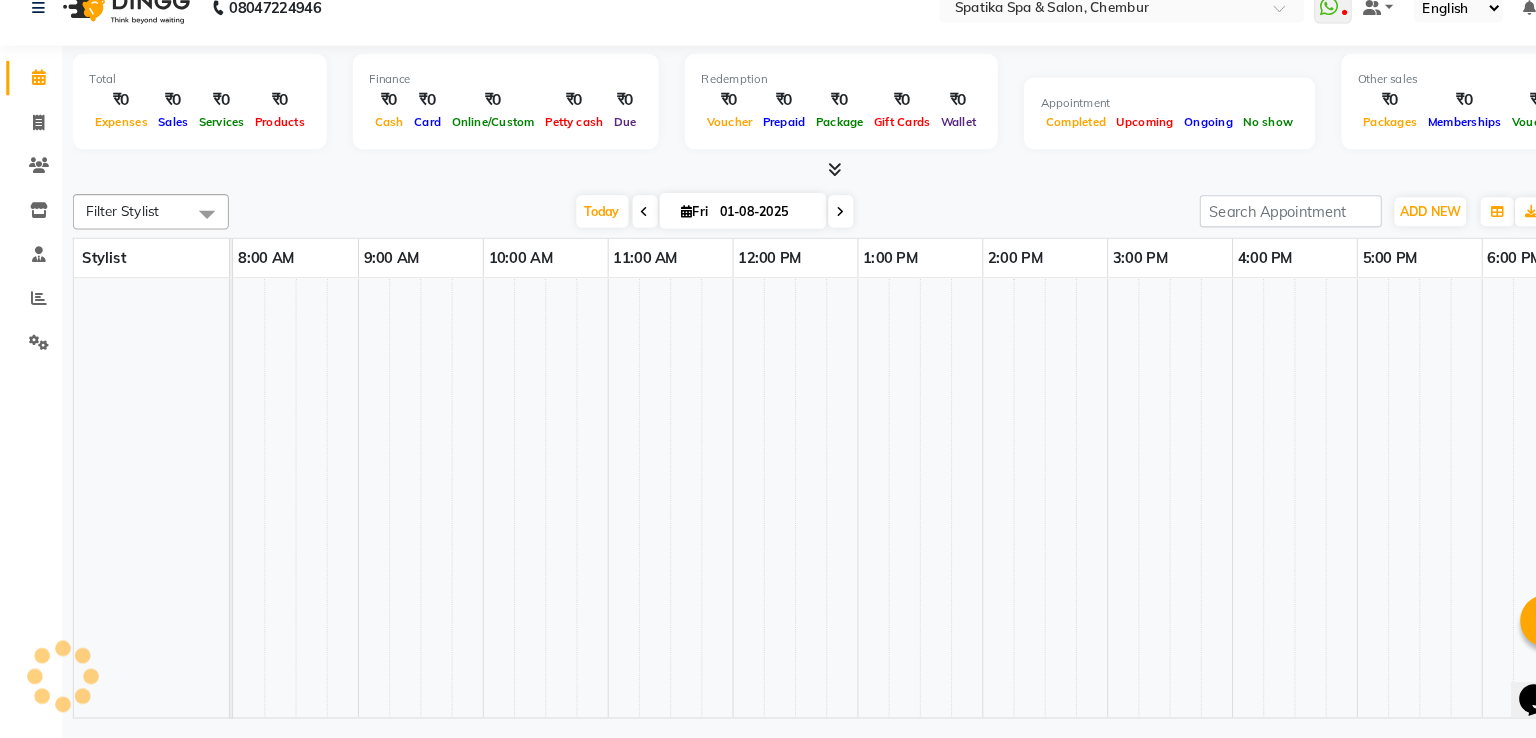 scroll, scrollTop: 0, scrollLeft: 0, axis: both 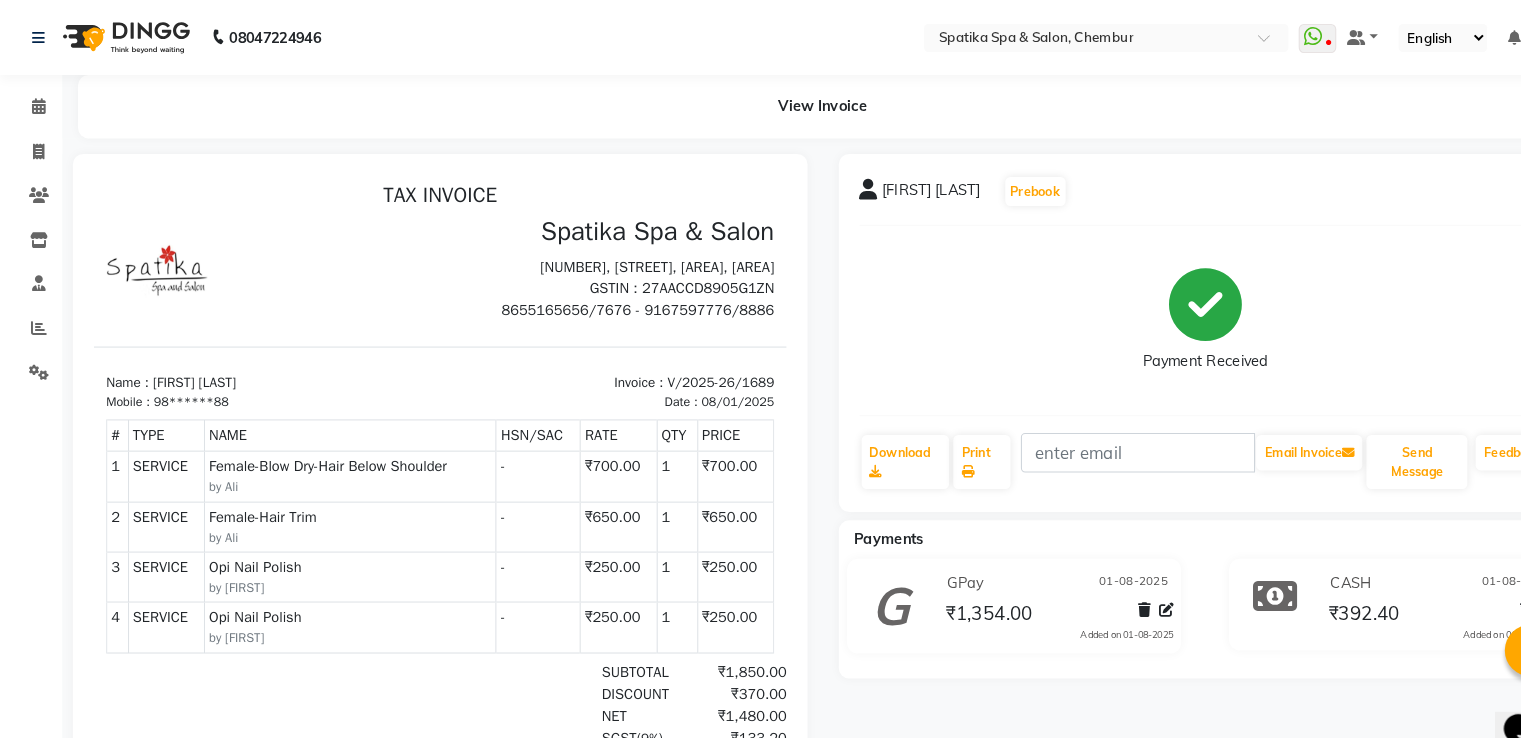 select on "631" 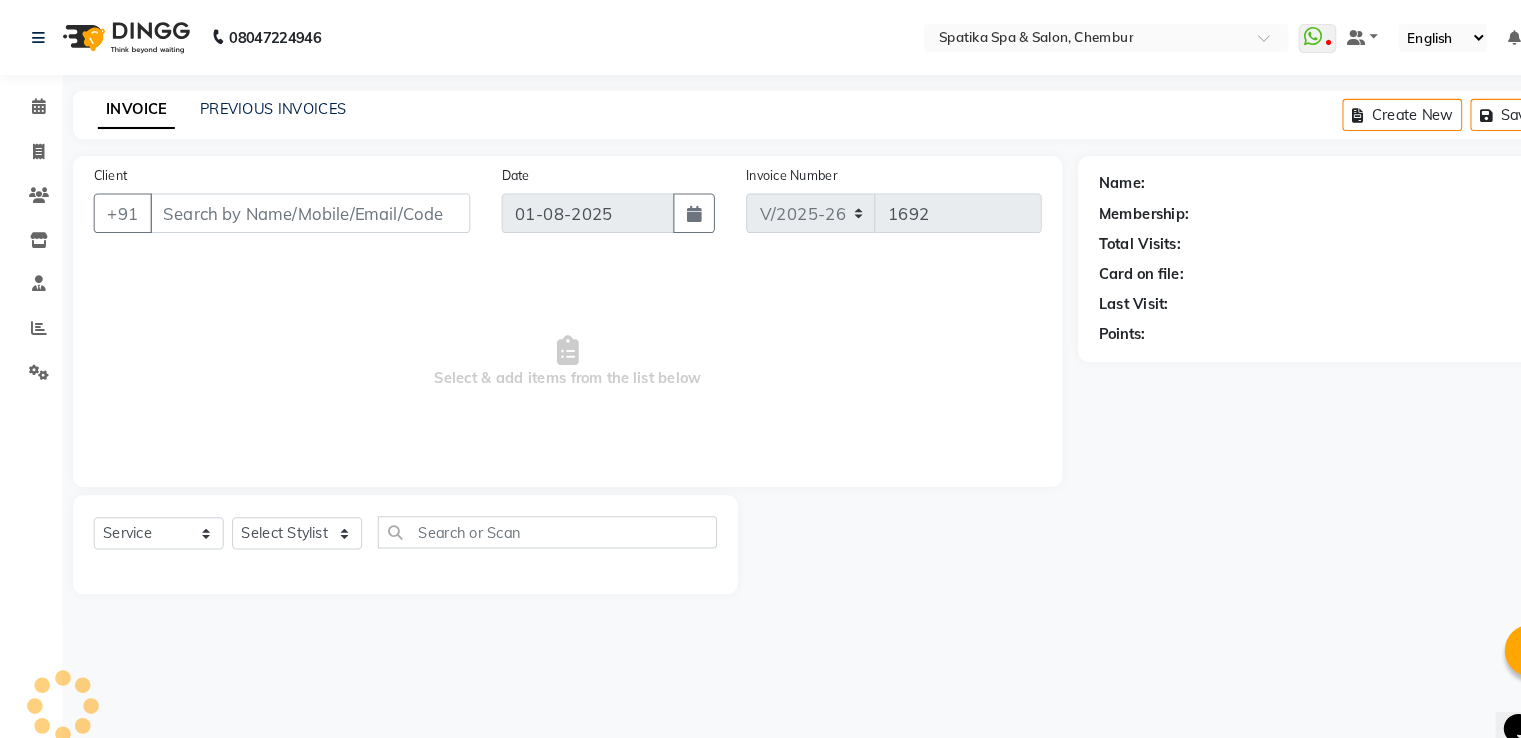 scroll, scrollTop: 0, scrollLeft: 0, axis: both 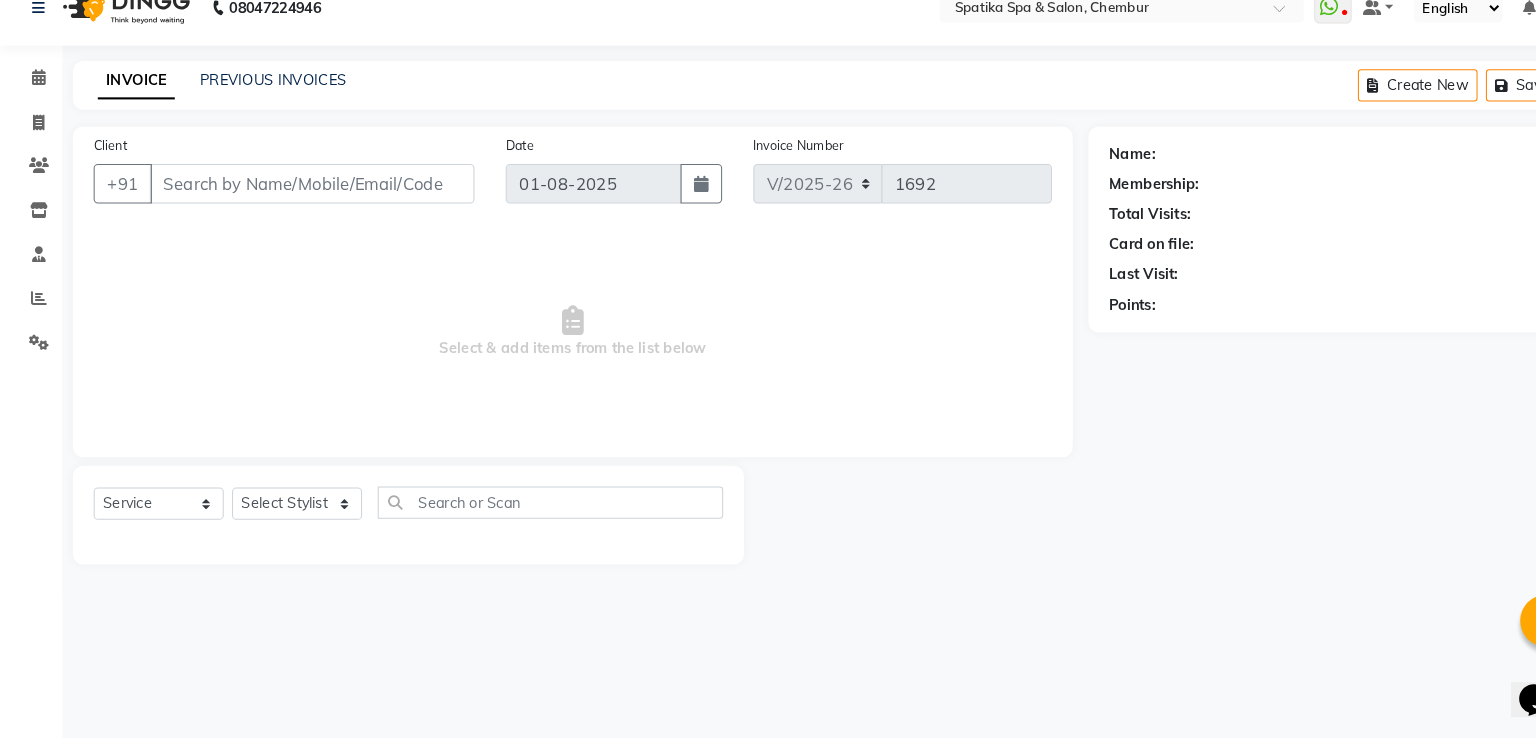 type on "98******88" 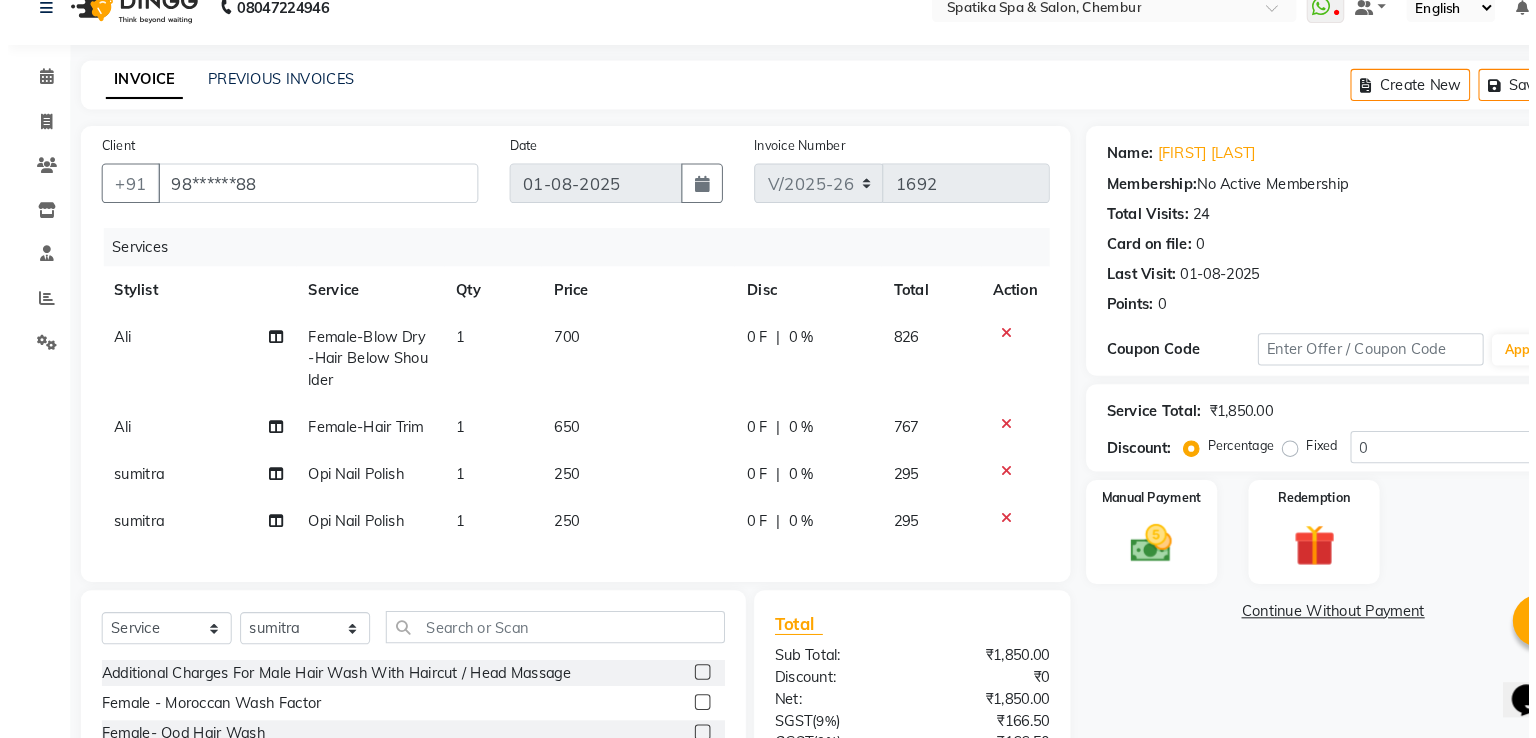 scroll, scrollTop: 0, scrollLeft: 0, axis: both 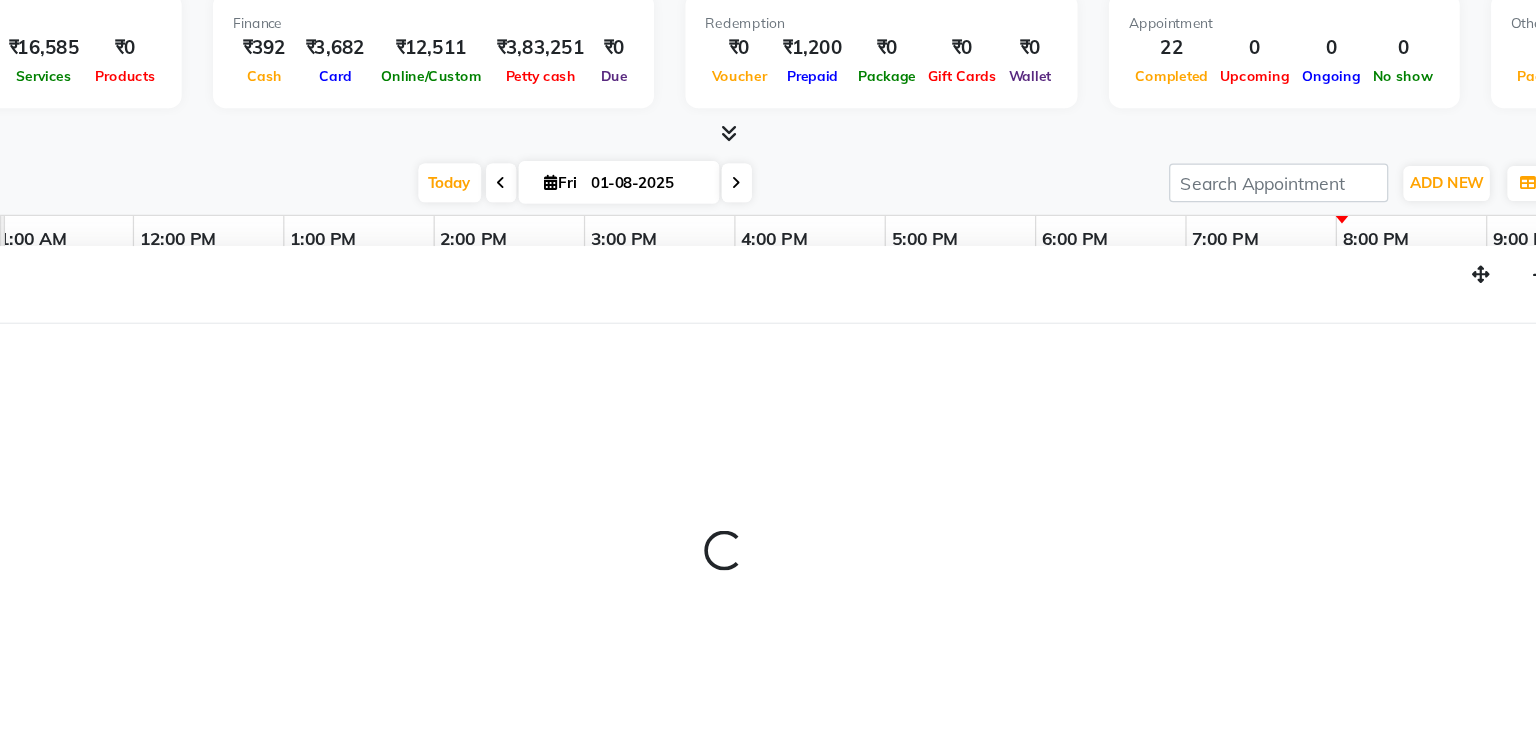 select on "9045" 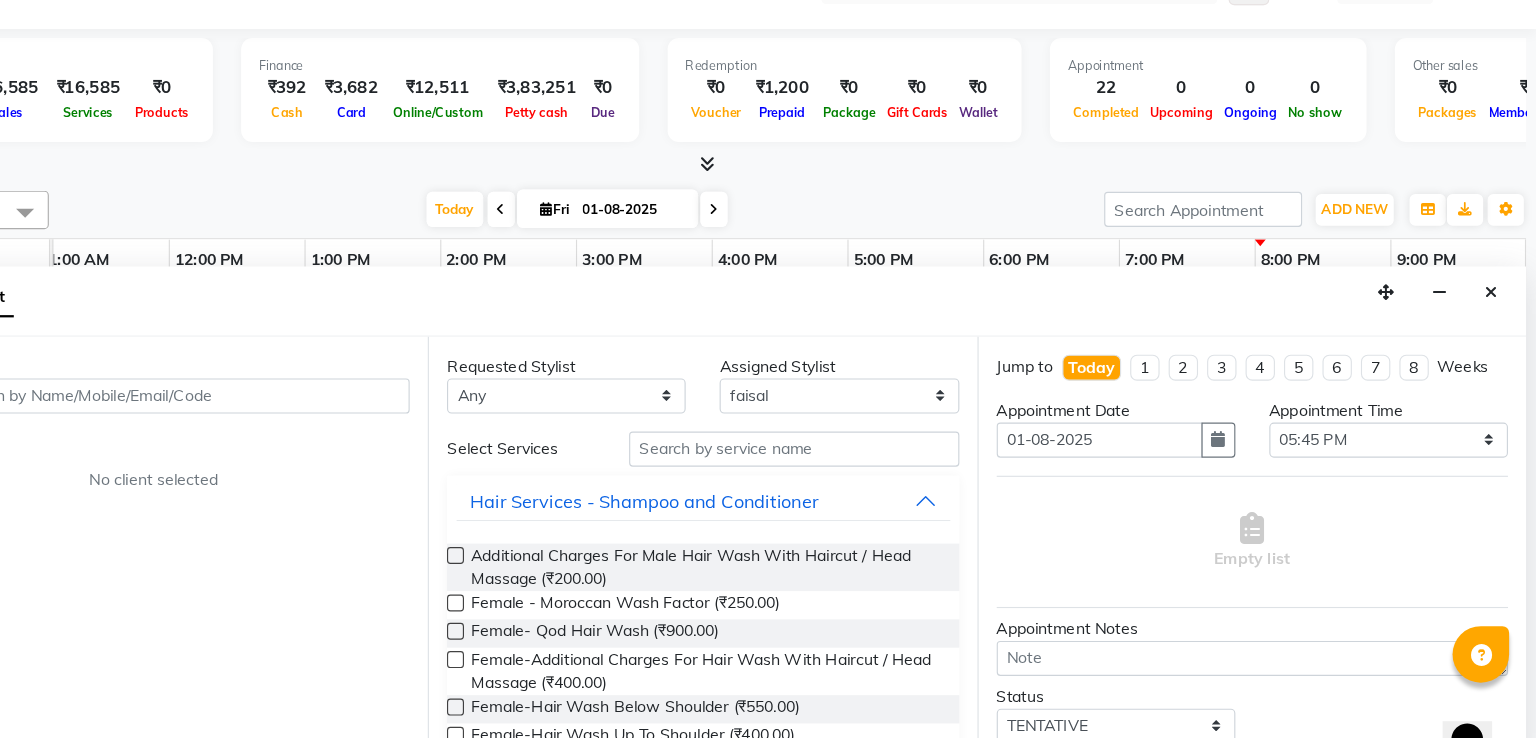 scroll, scrollTop: 0, scrollLeft: 0, axis: both 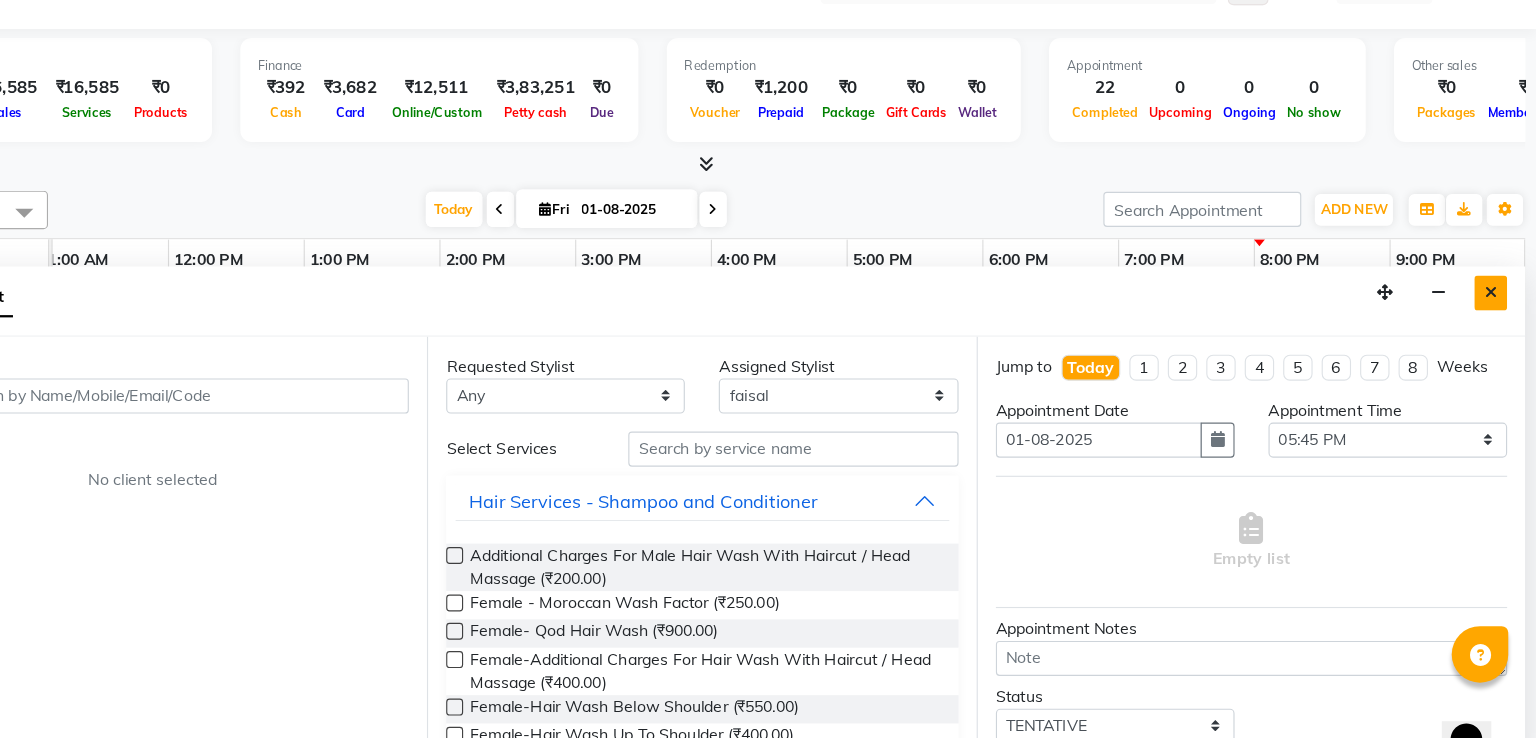 drag, startPoint x: 1519, startPoint y: 307, endPoint x: 1502, endPoint y: 308, distance: 17.029387 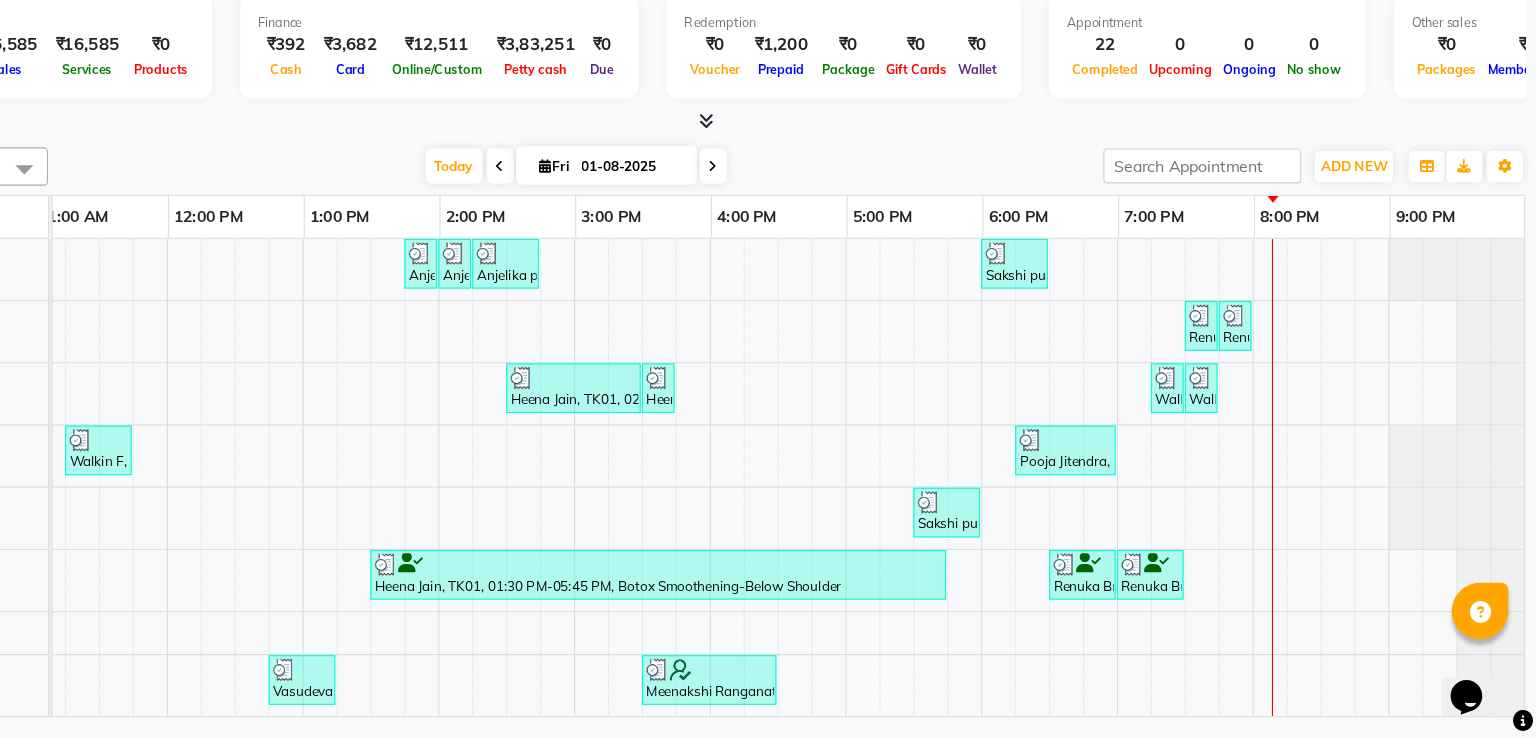click on "[FIRST] [LAST], TK12, [TIME]-[TIME], Opi Nail Polish     [FIRST] [LAST], TK12, [TIME]-[TIME], Cut And File     [FIRST] [LAST], TK12, [TIME]-[TIME], Premium Wax-Full Arms     [FIRST] [LAST], TK08, [TIME]-[TIME], Eyebrows,Upper Lip     [FIRST] [LAST], TK03, [TIME]-[TIME], Opi Nail Polish     [FIRST] [LAST], TK03, [TIME]-[TIME], Opi Nail Polish     [FIRST] [LAST], TK01, [TIME]-[TIME], Spa Pedicure     [FIRST] [LAST], TK01, [TIME]-[TIME], Classic Nail Polish     Walkin F, TK16, [TIME]-[TIME], Eyebrows     Walkin F, TK16, [TIME]-[TIME], Peel Off Wax-Upper Lip     Walkin F, TK07, [TIME]-[TIME], Female-Hair Wash Below Shoulder     [FIRST] [LAST], TK10, [TIME]-[TIME], Female-Hair Wash Below Shoulder     [FIRST] [LAST], TK08, [TIME]-[TIME], Female-Hair Wash Below Shoulder     [FIRST] [LAST], TK01, [TIME]-[TIME], Botox Smoothening-Below Shoulder     [FIRST] [LAST], TK03, [TIME]-[TIME], Female-Hair Trim     [FIRST] [LAST], TK03, [TIME]-[TIME], Female-Blow Dry-Hair Below Shoulder" at bounding box center [745, 613] 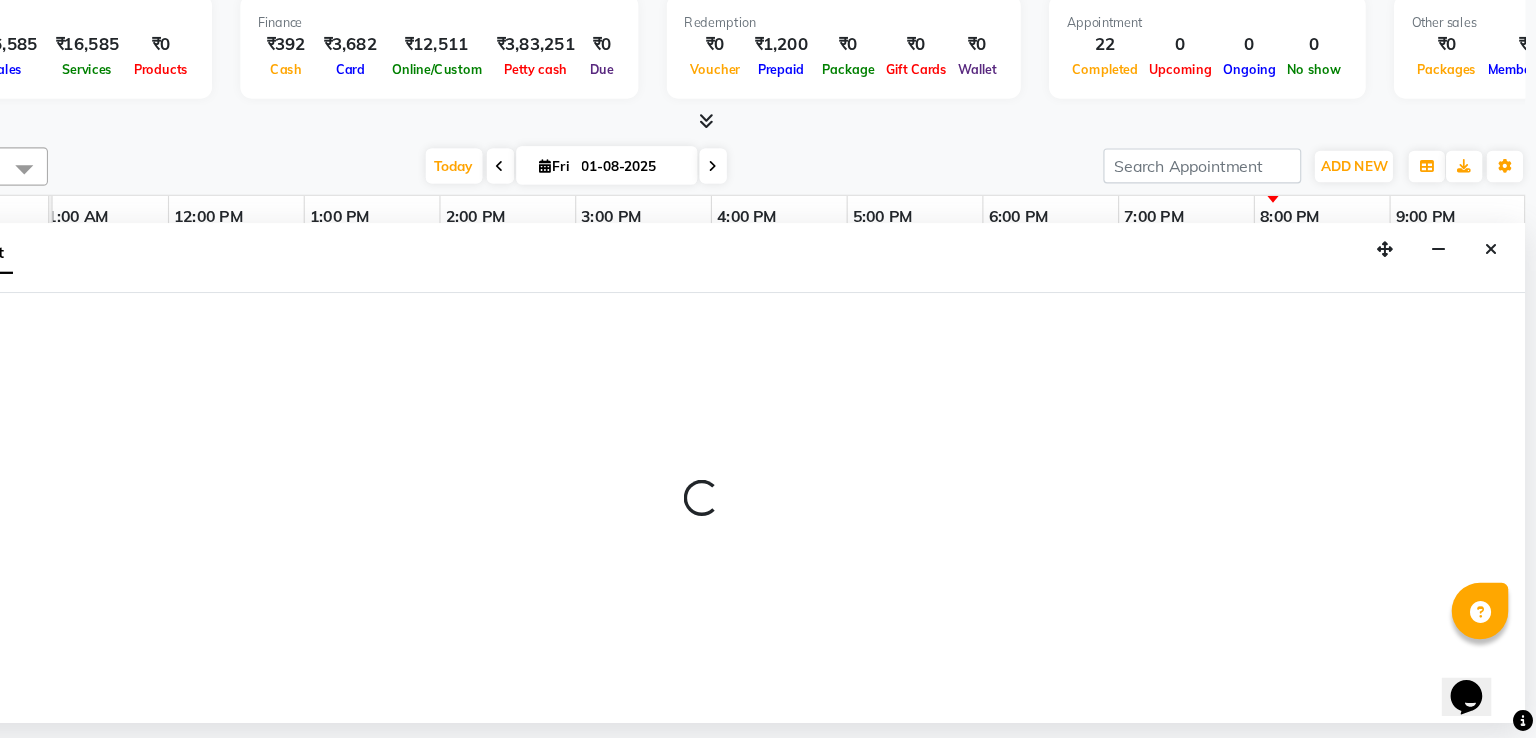select on "9045" 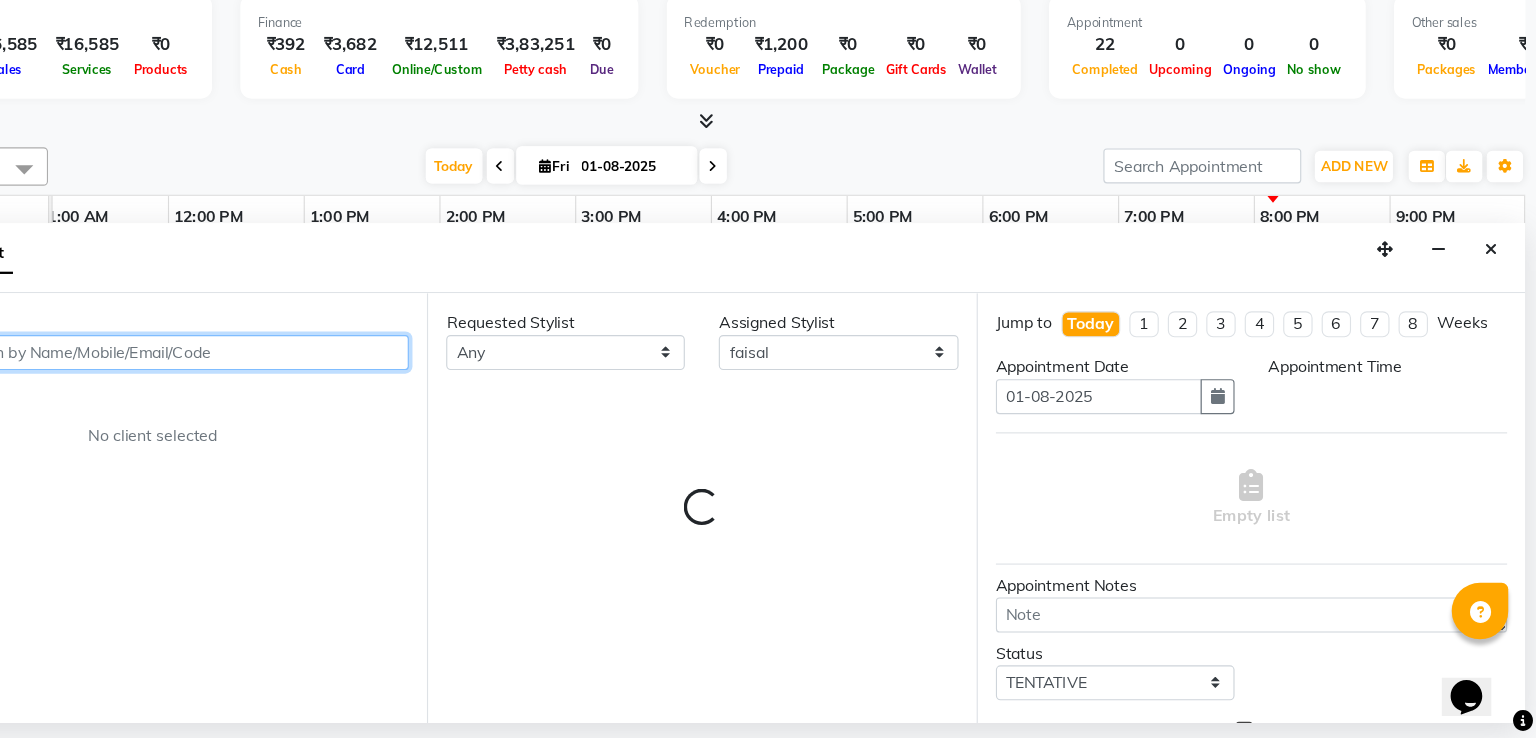 select on "1050" 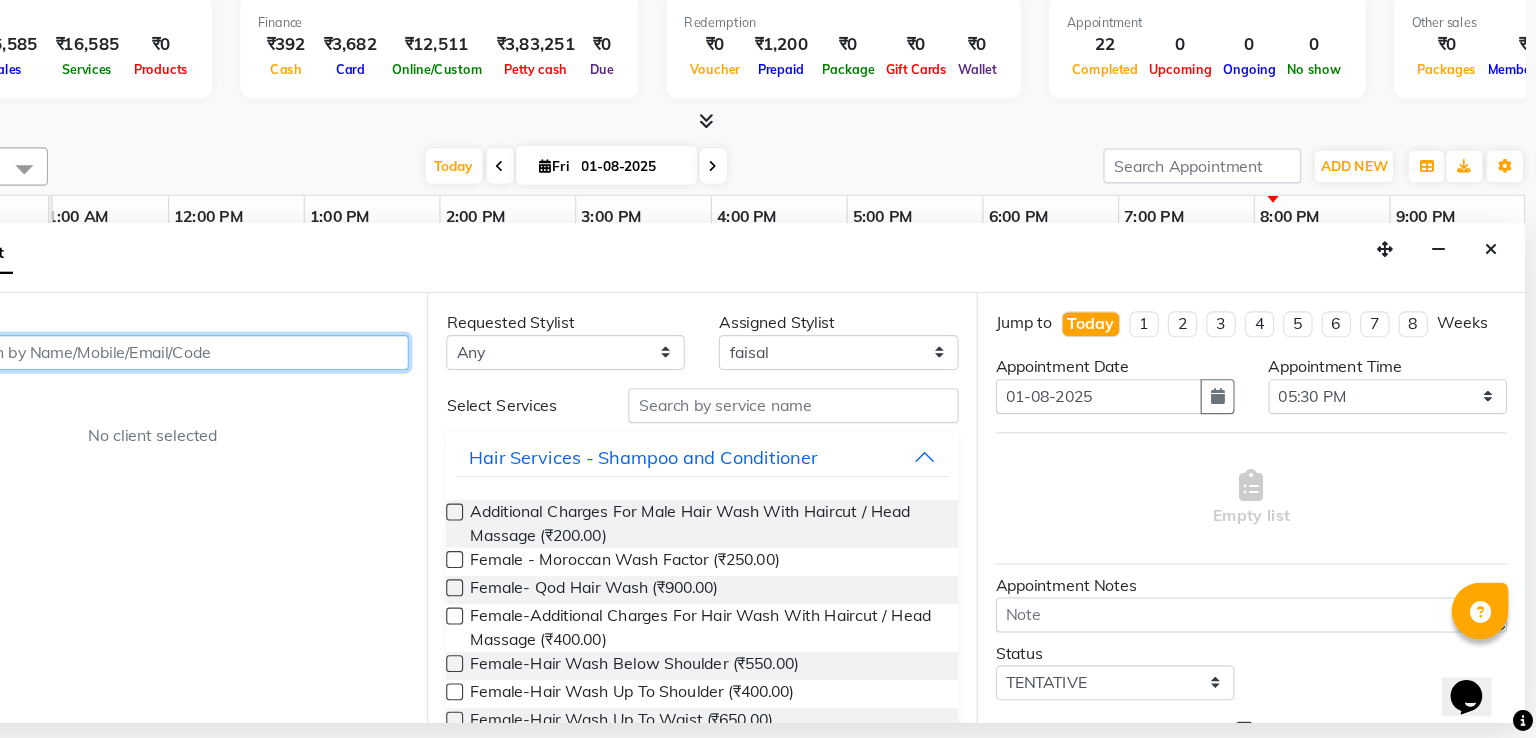 scroll, scrollTop: 0, scrollLeft: 0, axis: both 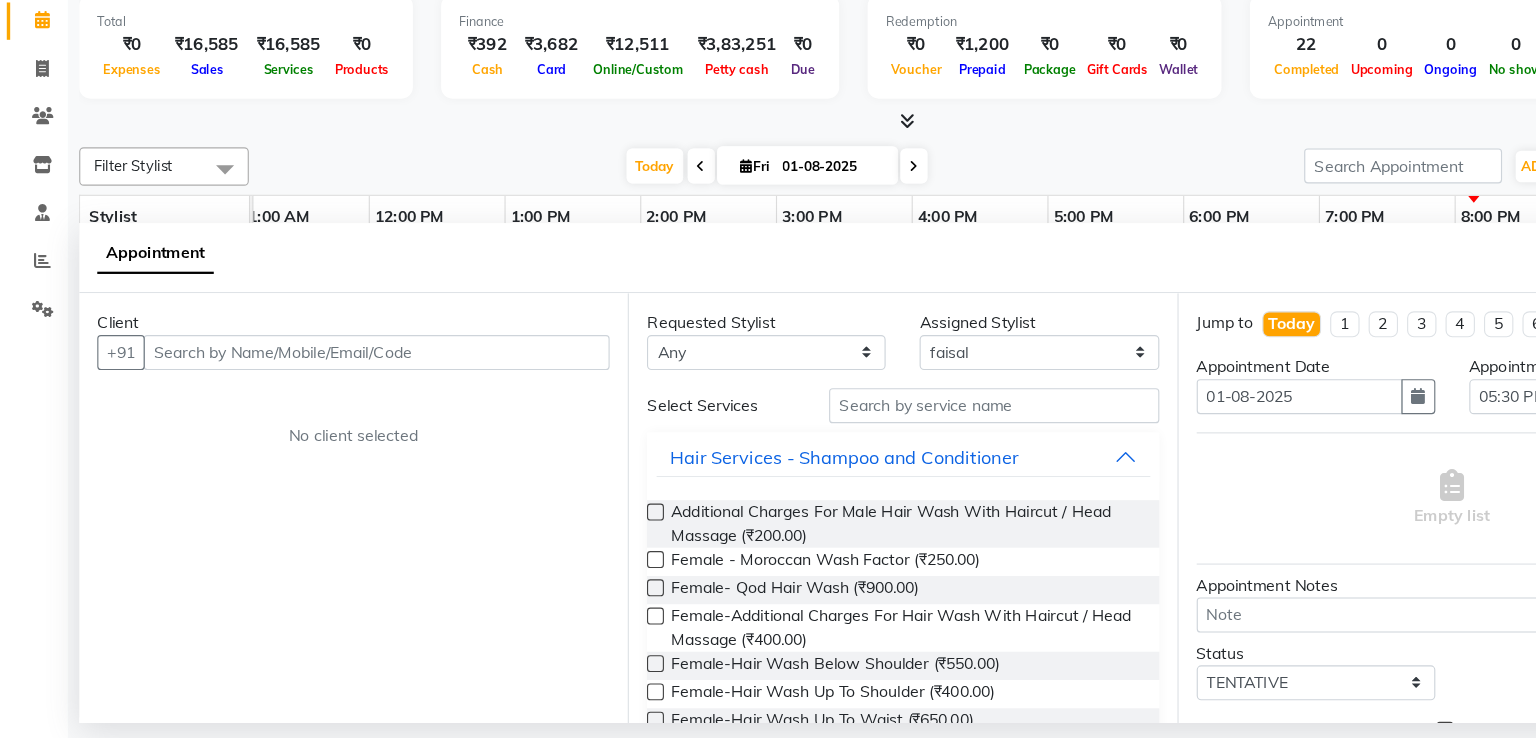 drag, startPoint x: 1244, startPoint y: 411, endPoint x: 1289, endPoint y: 492, distance: 92.660675 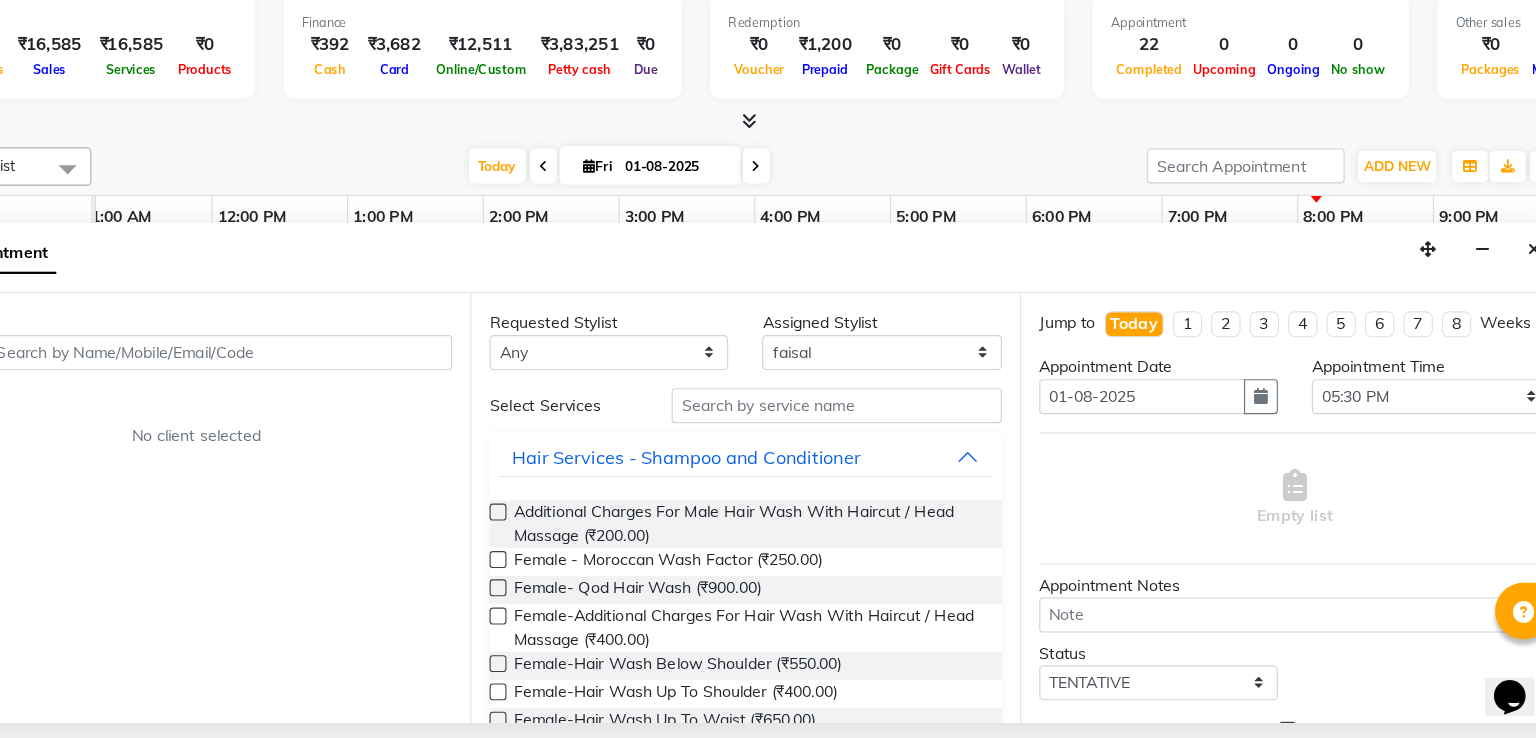 scroll, scrollTop: 0, scrollLeft: 0, axis: both 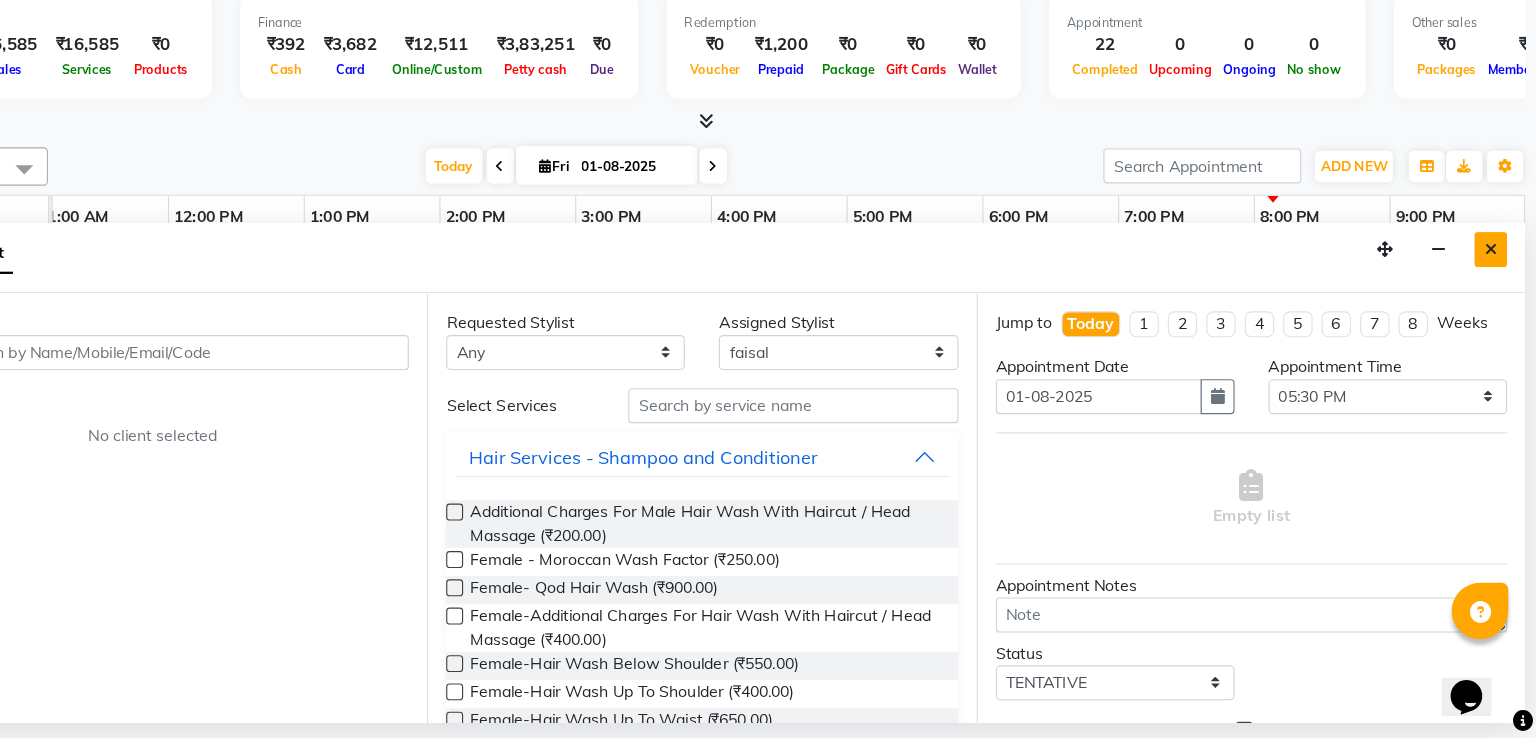 click at bounding box center (1495, 305) 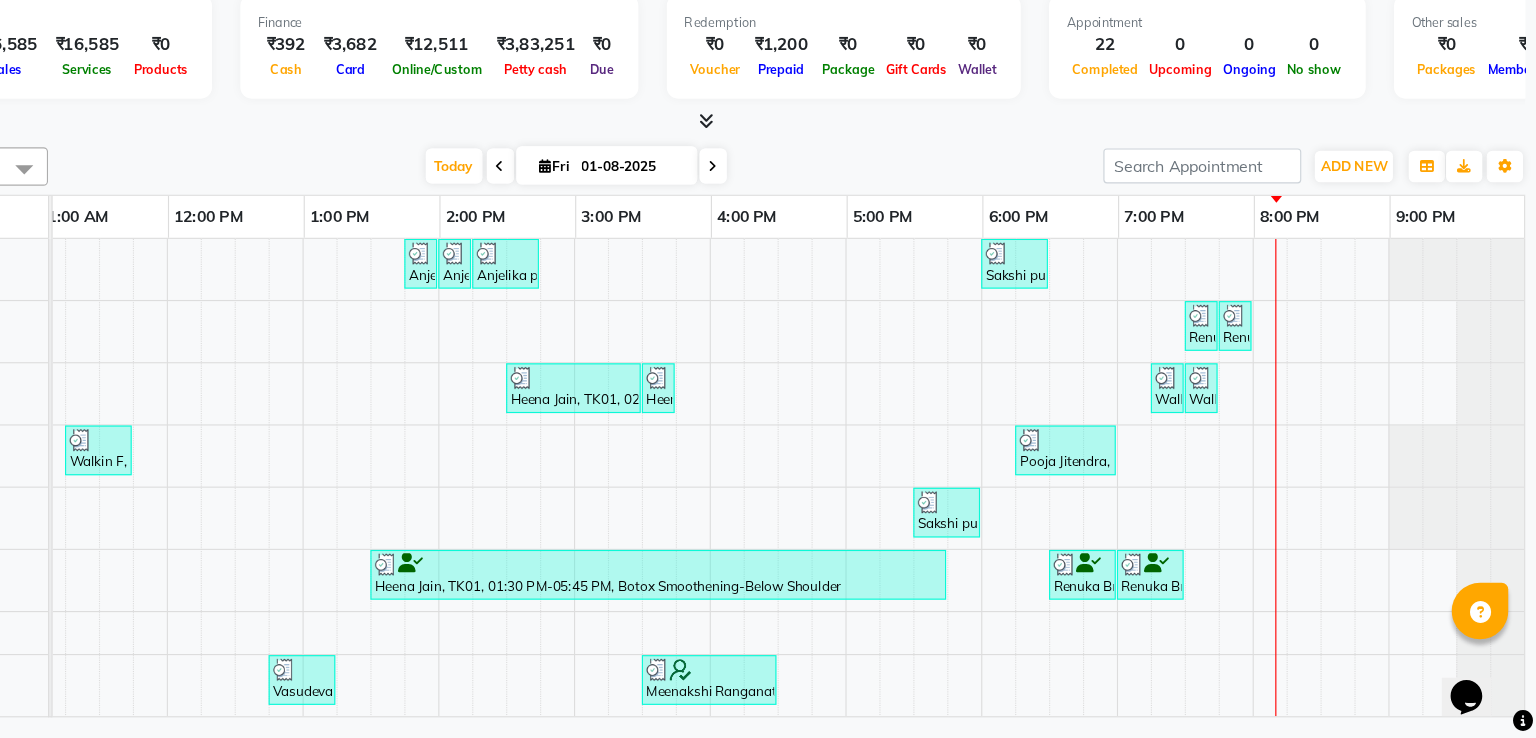 scroll, scrollTop: 0, scrollLeft: 50, axis: horizontal 